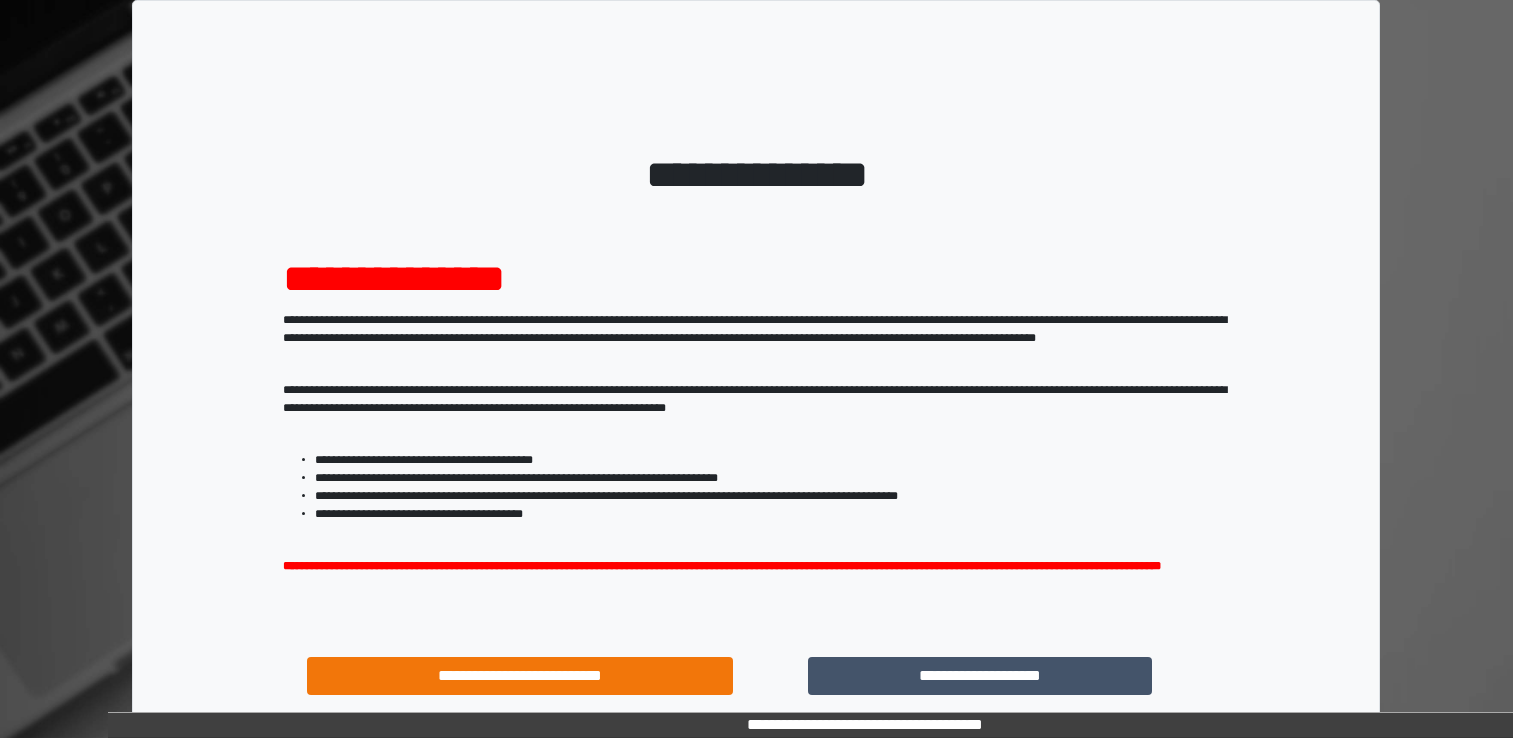 scroll, scrollTop: 0, scrollLeft: 0, axis: both 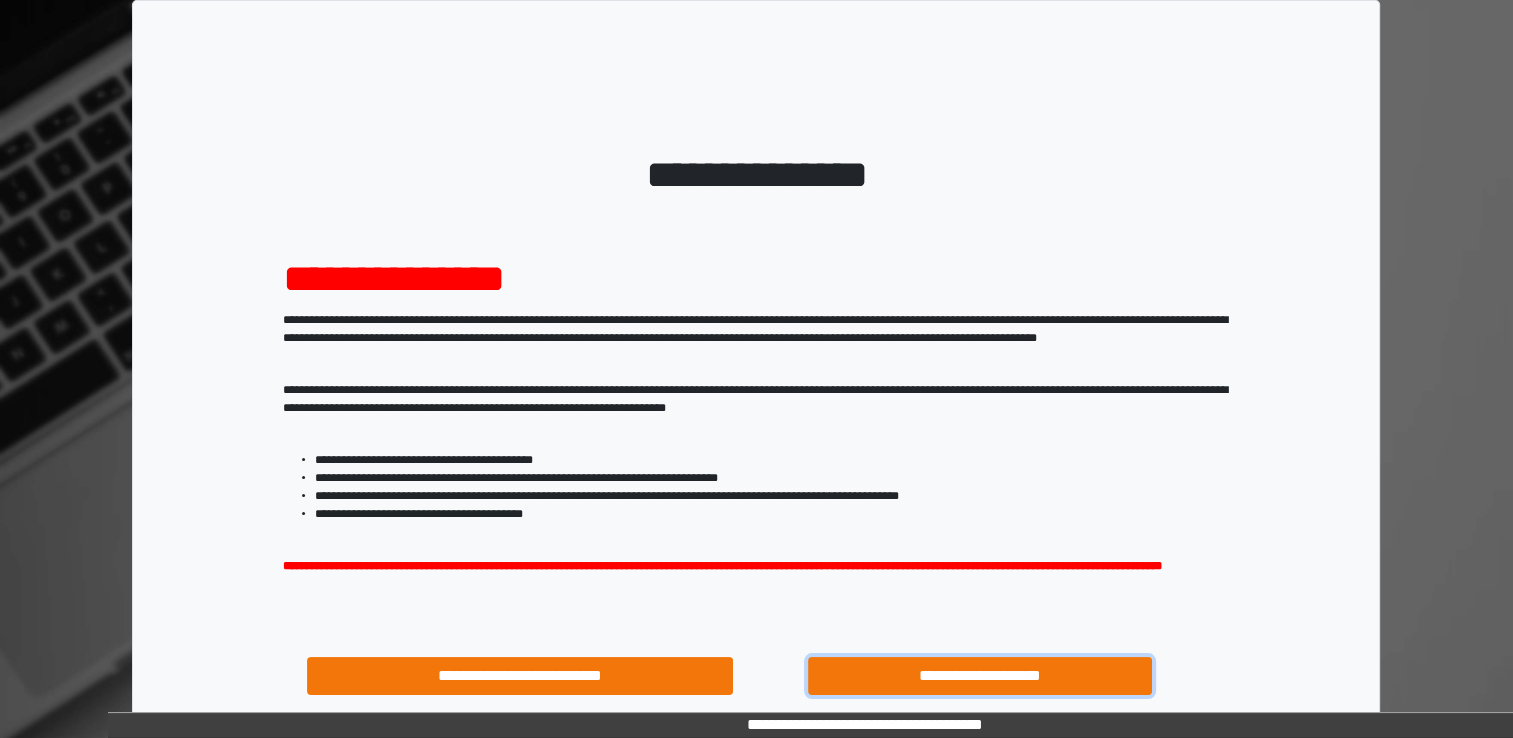 click on "**********" at bounding box center [980, 676] 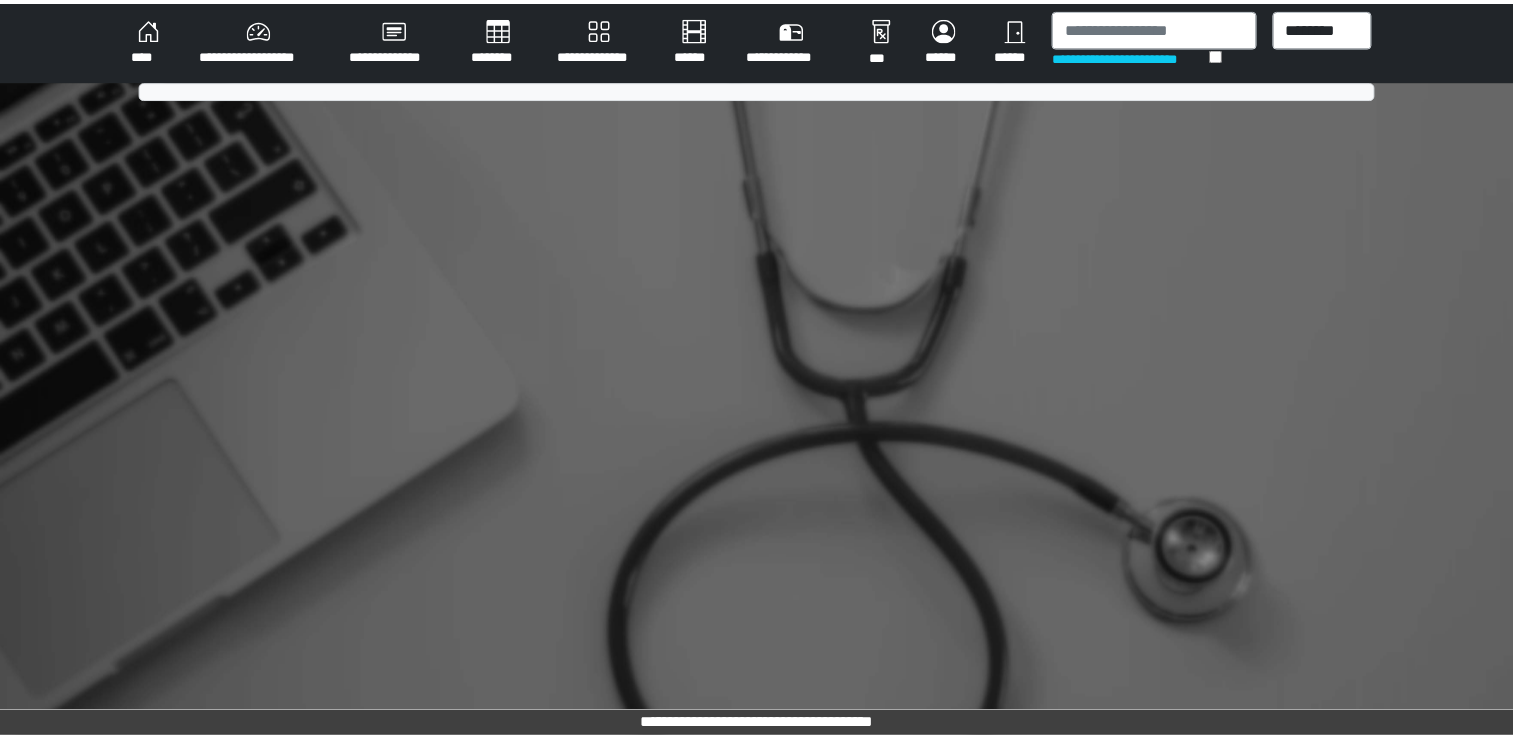 scroll, scrollTop: 0, scrollLeft: 0, axis: both 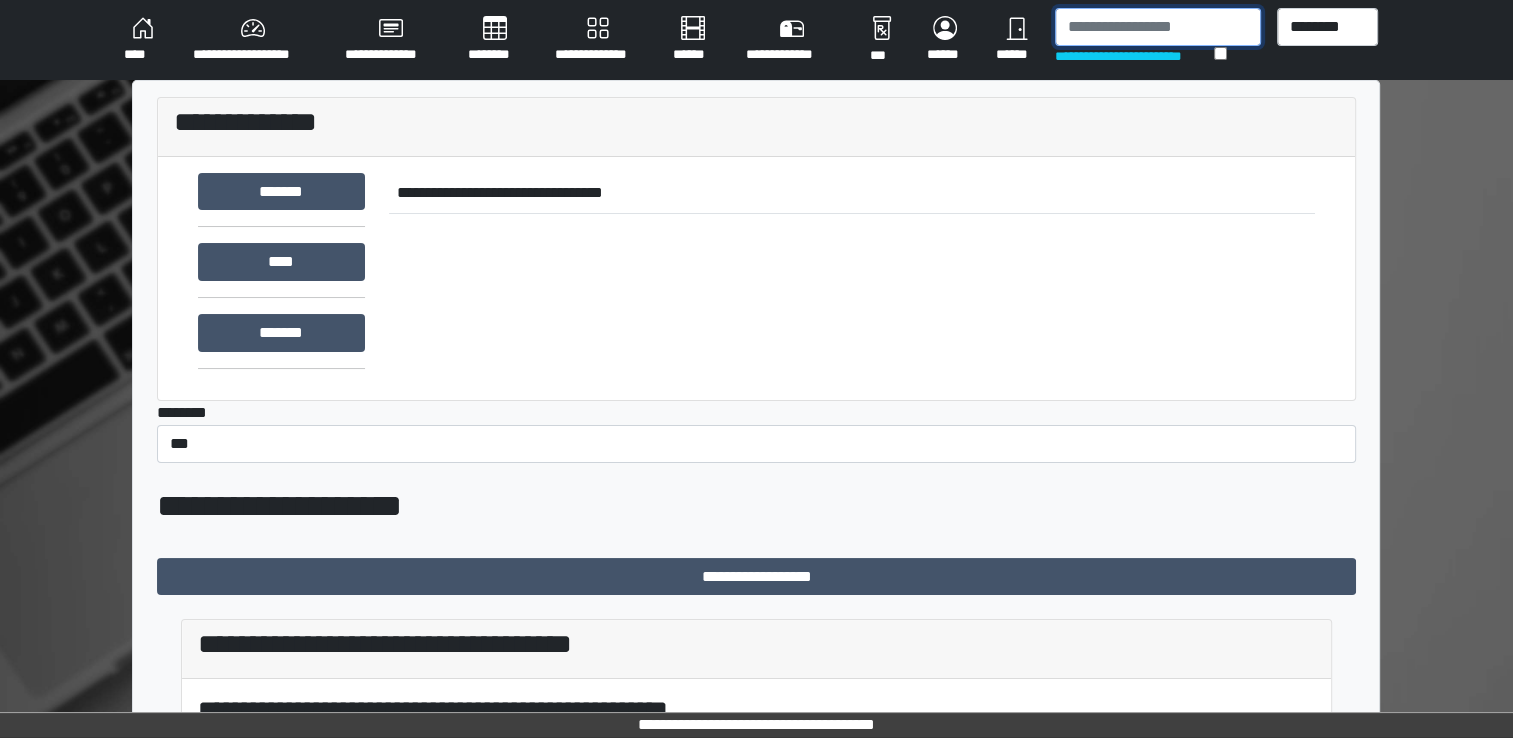 click at bounding box center (1158, 27) 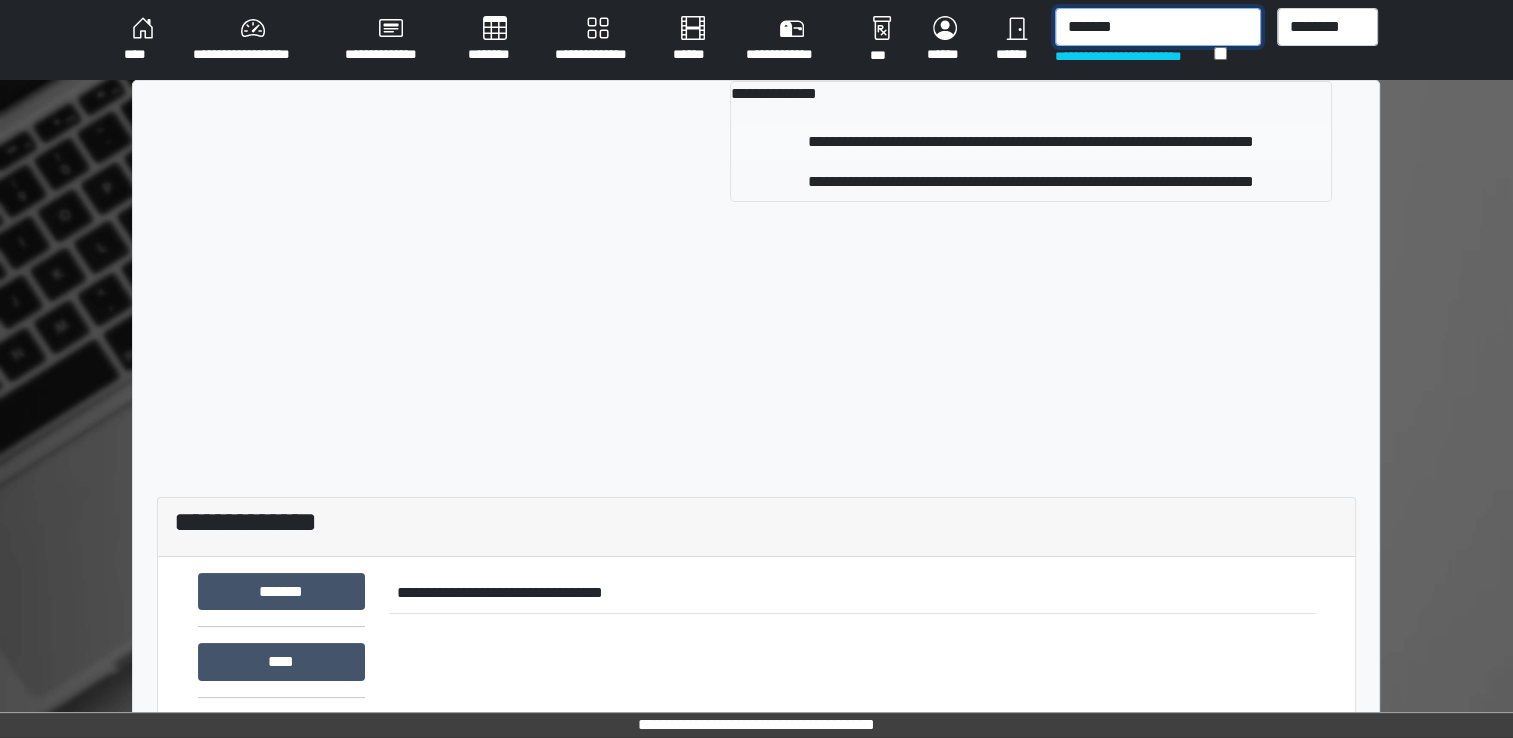 type on "*******" 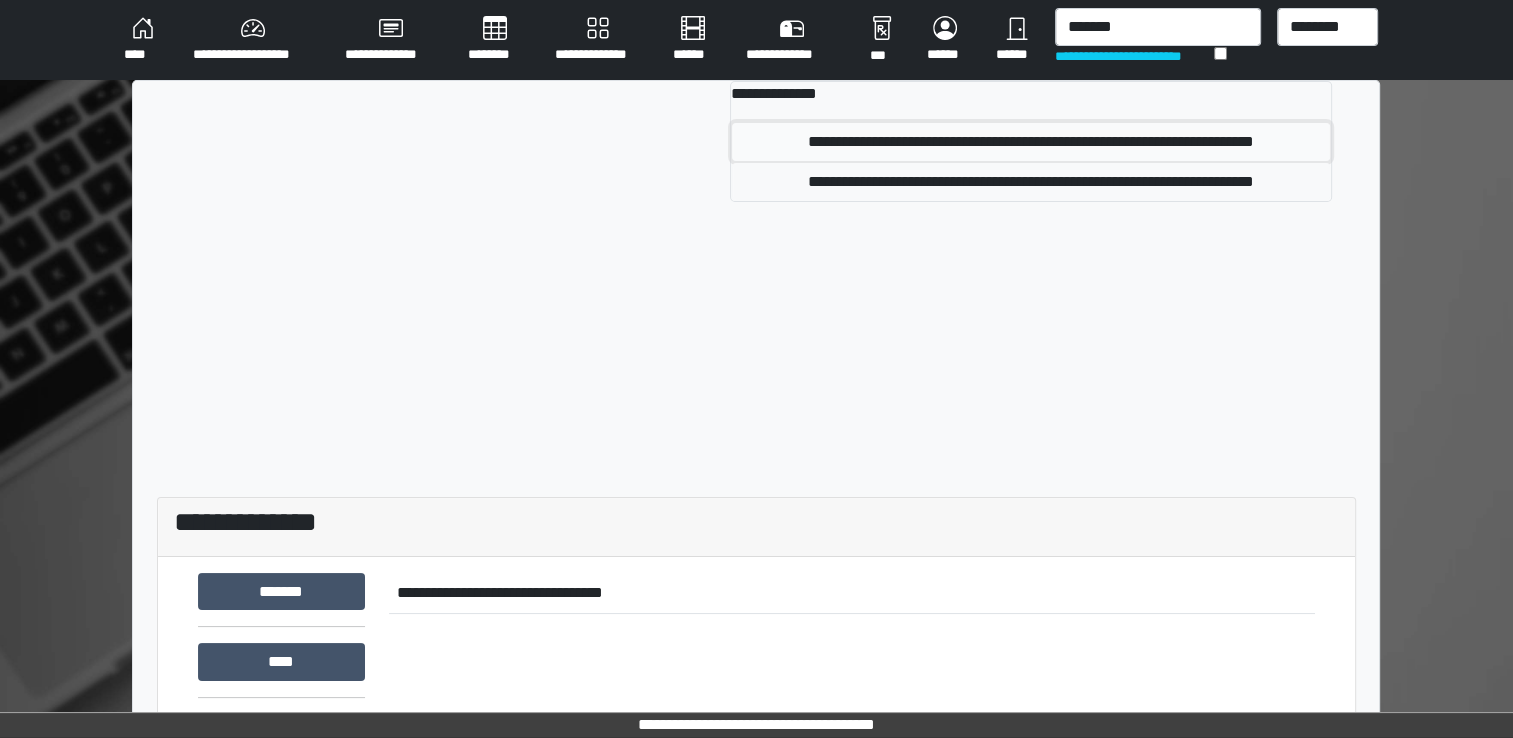 click on "**********" at bounding box center [1031, 142] 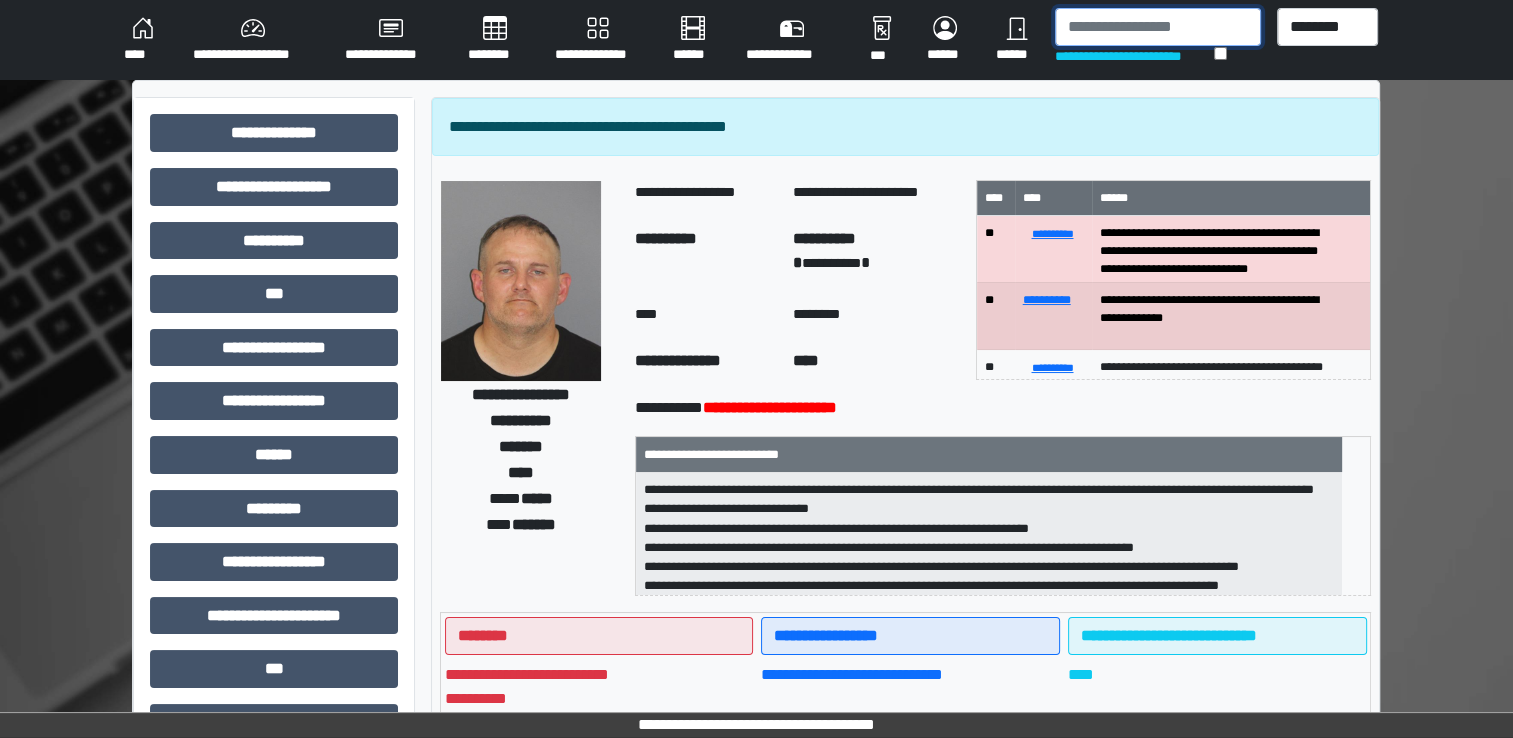 click at bounding box center [1158, 27] 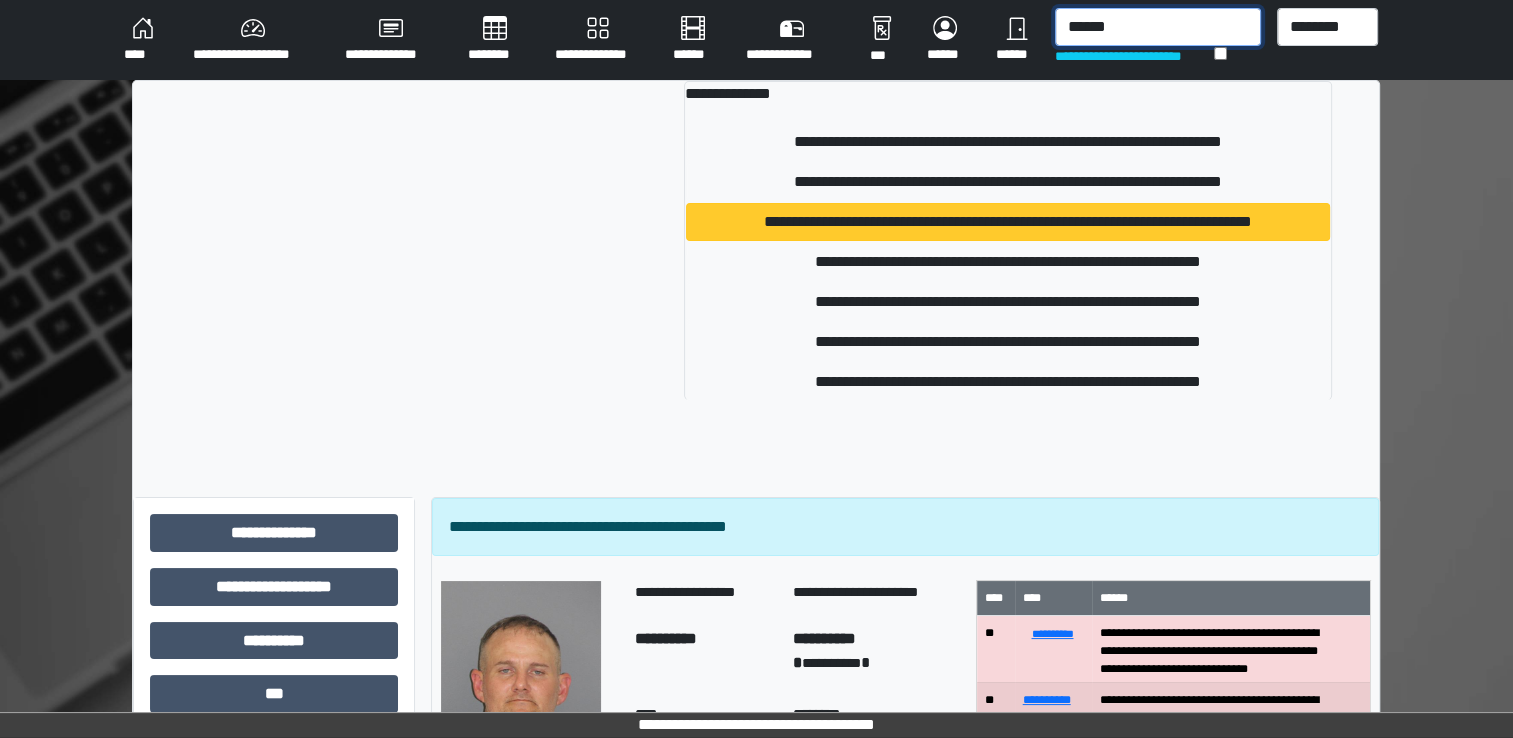 type on "******" 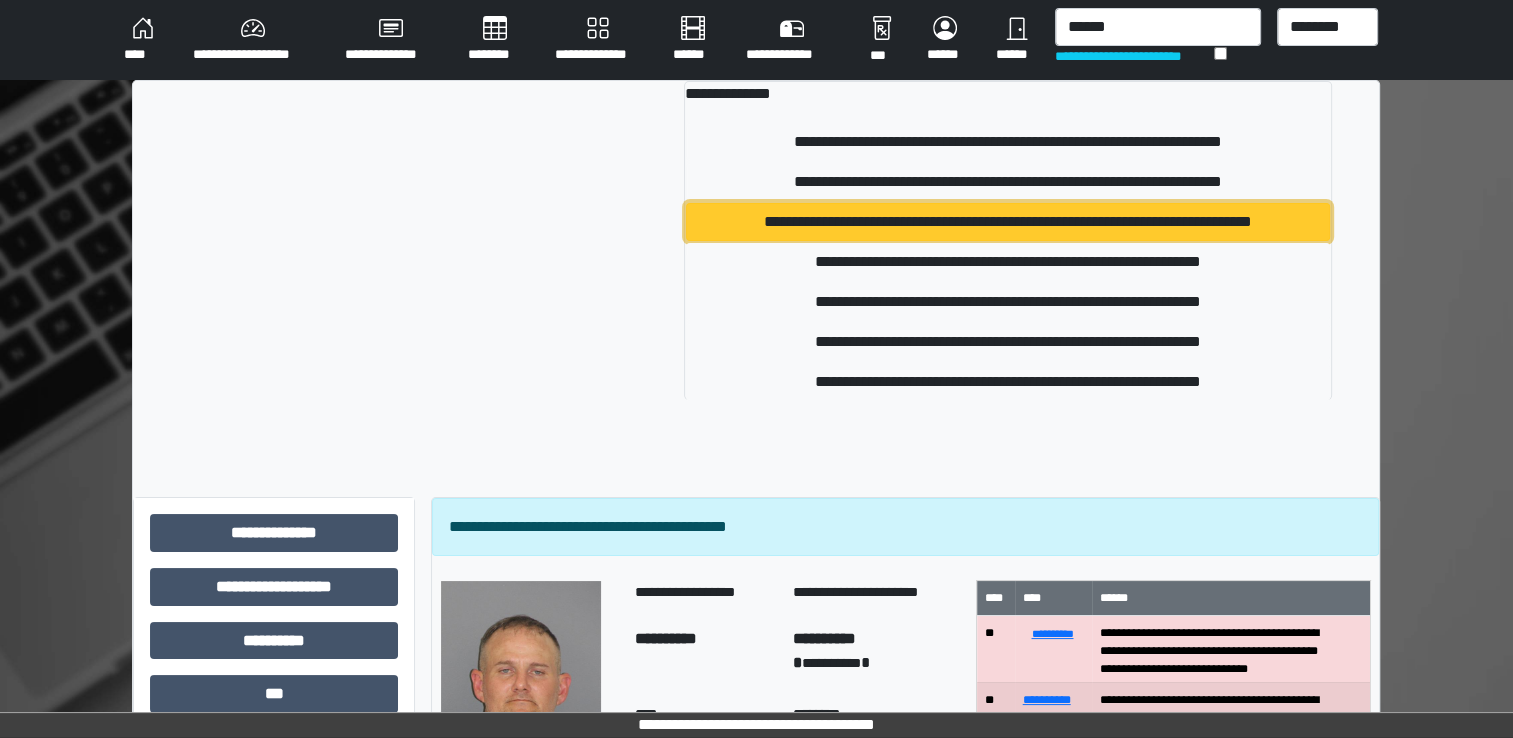click on "**********" at bounding box center (1008, 222) 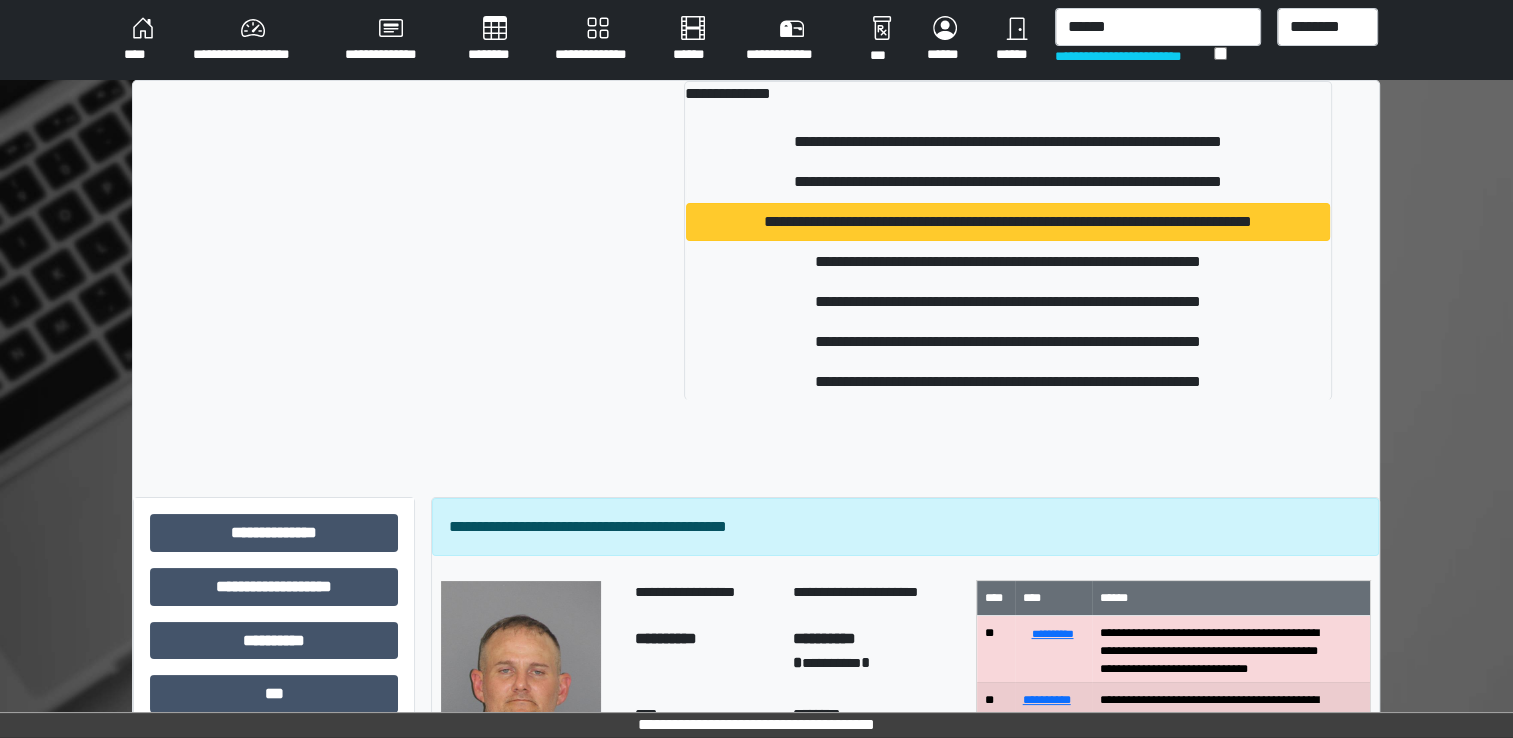 type 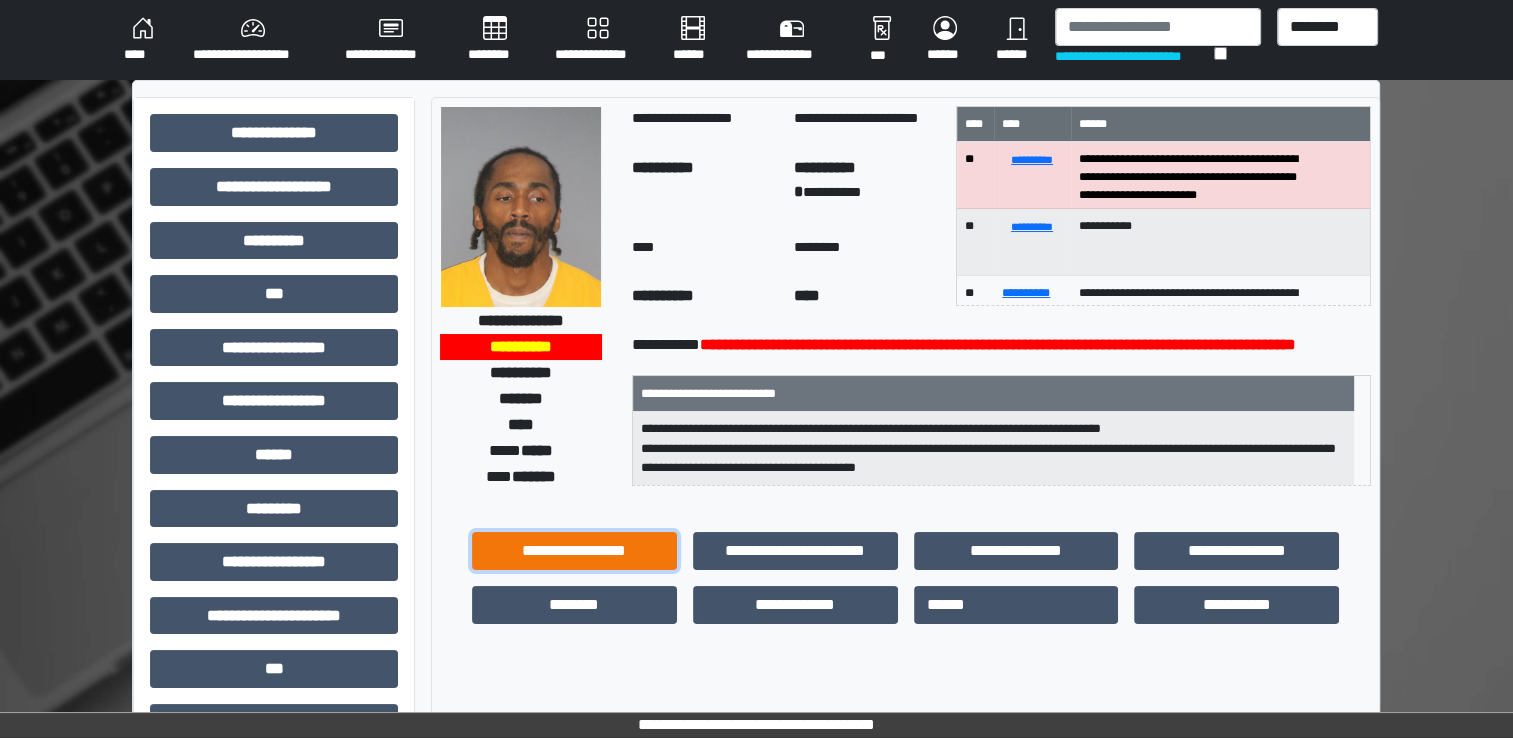 click on "**********" at bounding box center (574, 551) 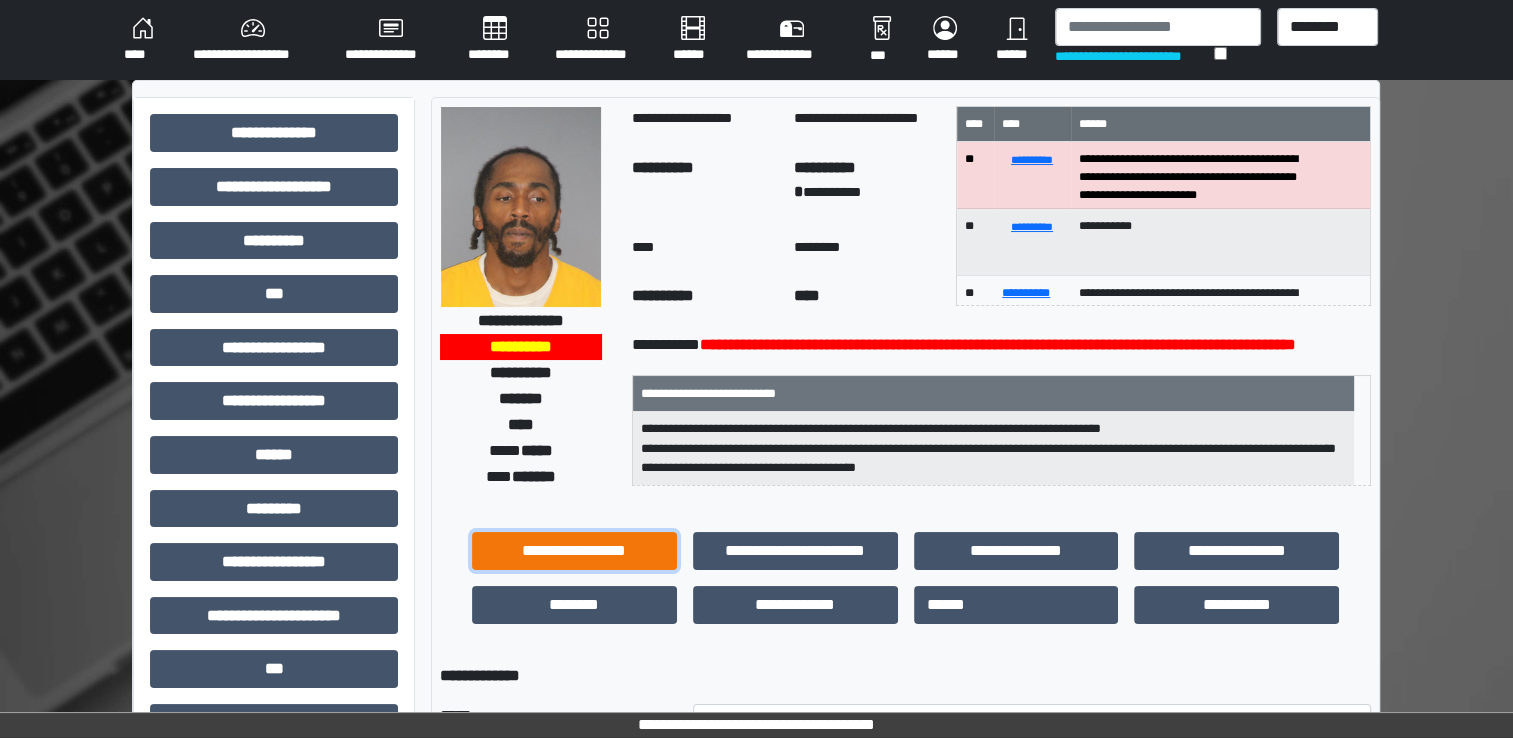 click on "**********" at bounding box center (574, 551) 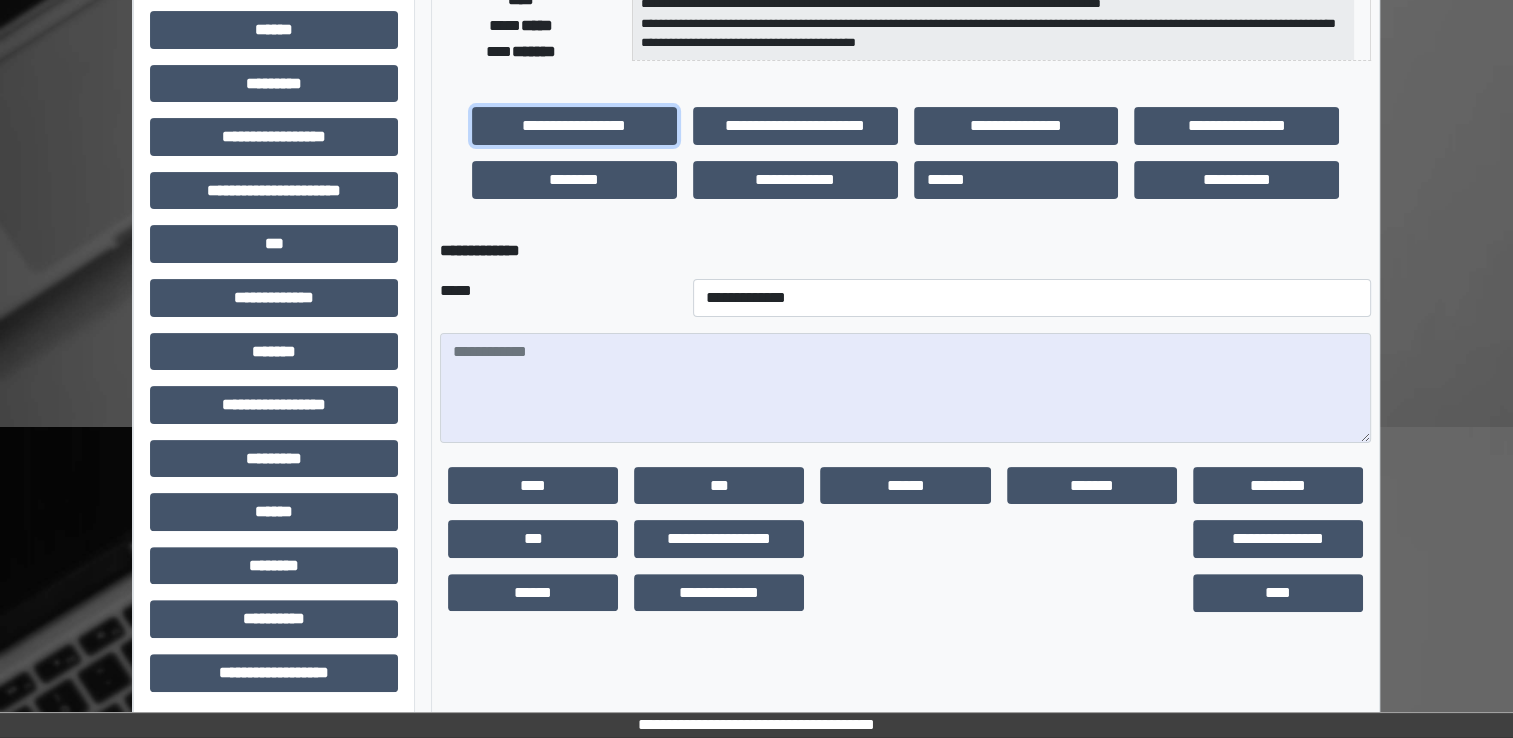 scroll, scrollTop: 428, scrollLeft: 0, axis: vertical 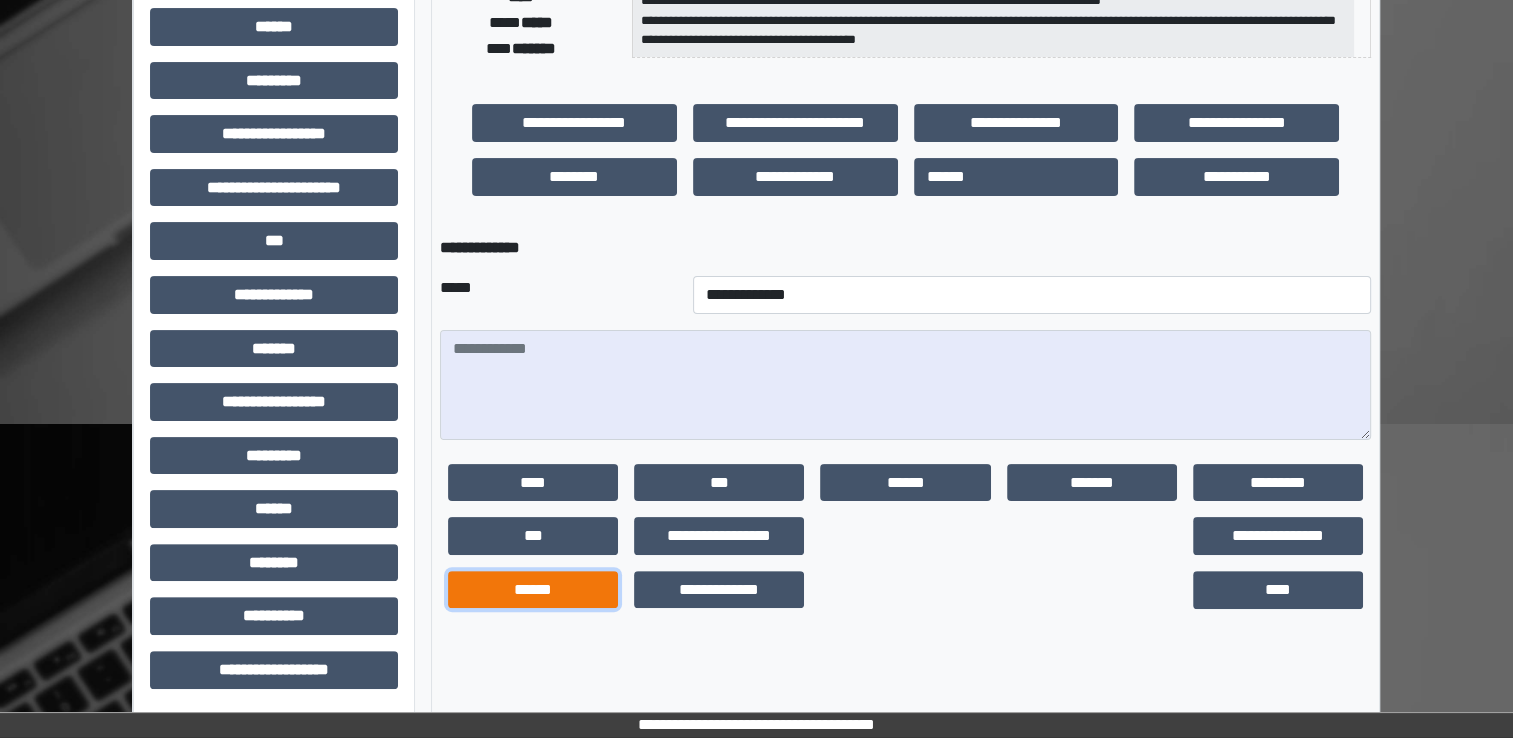 click on "******" at bounding box center (533, 590) 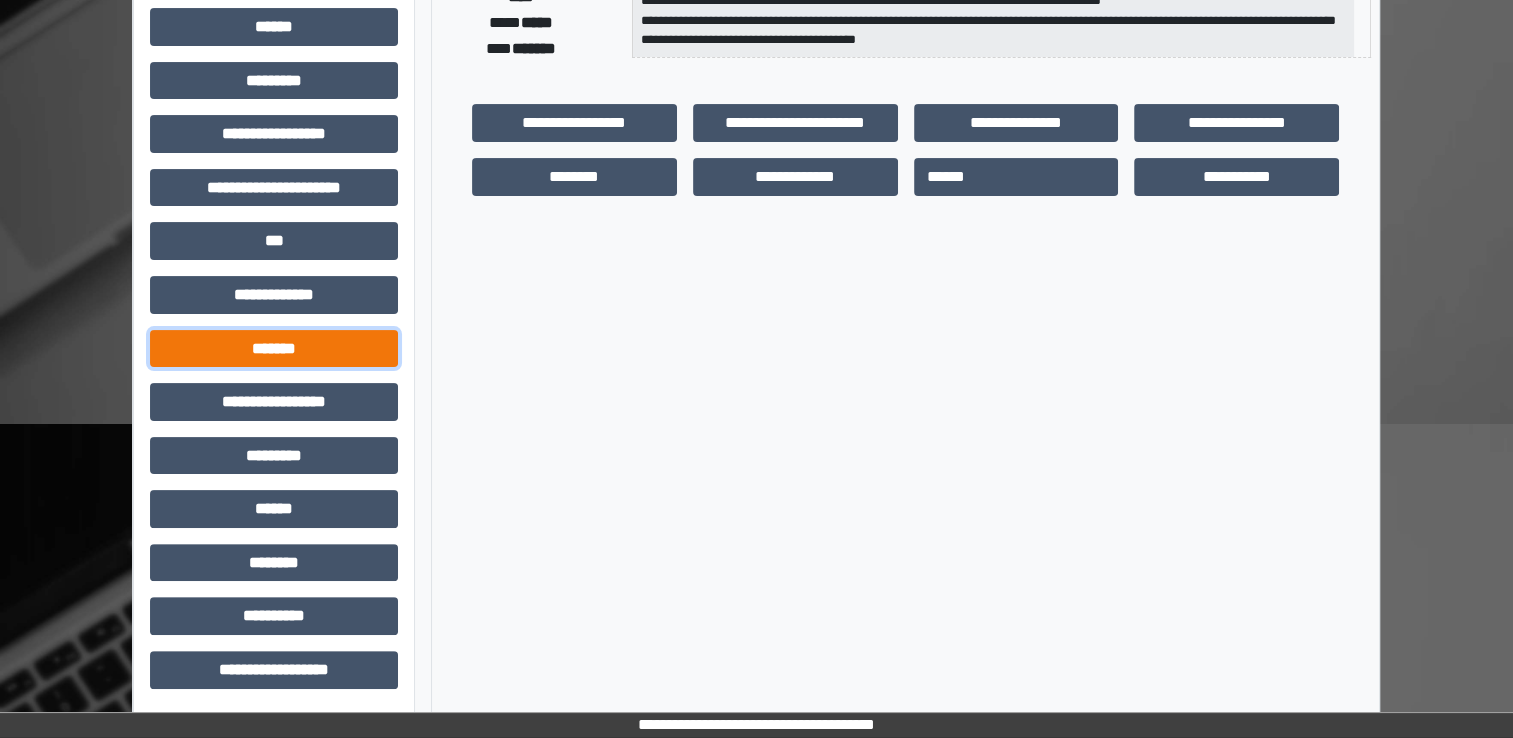 click on "*******" at bounding box center [274, 349] 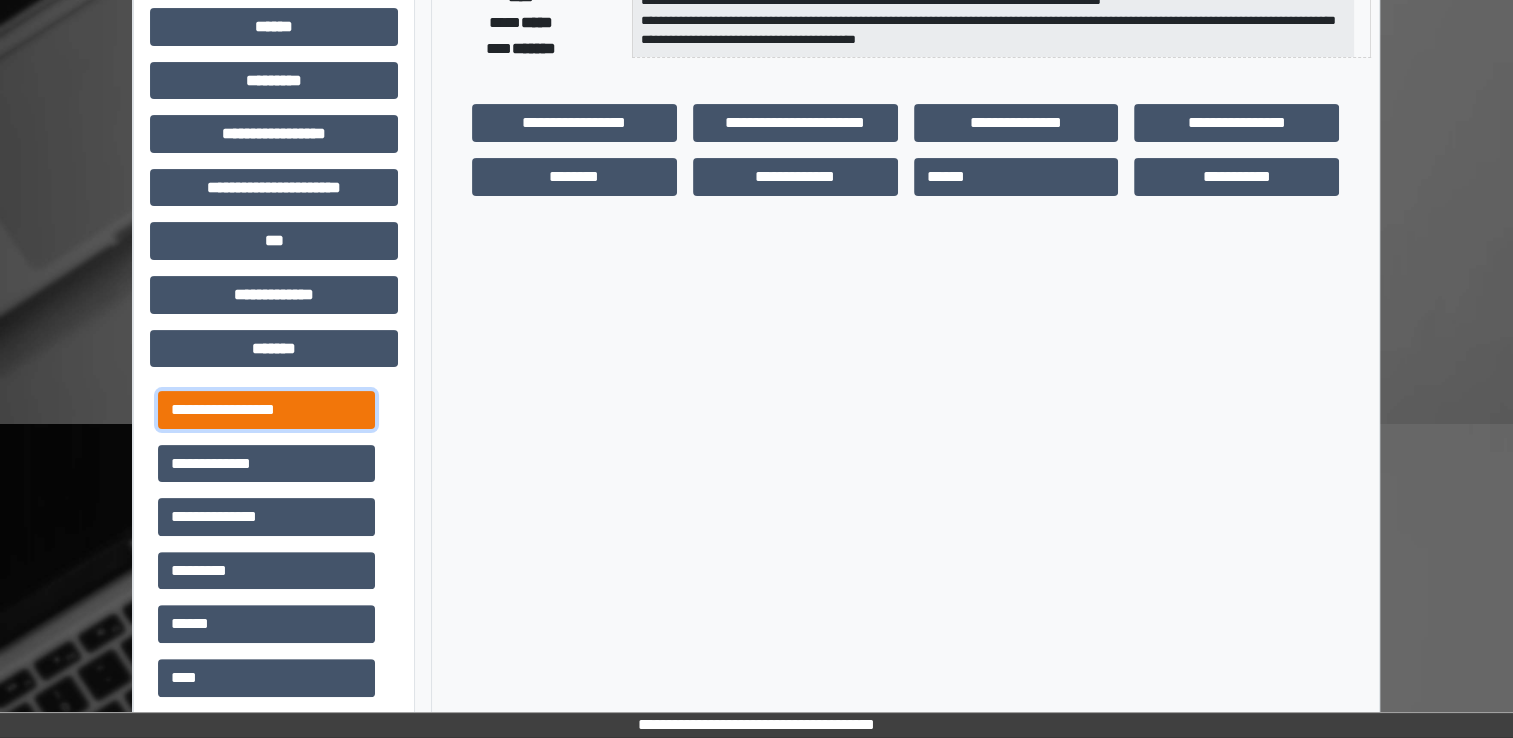 click on "**********" at bounding box center (266, 410) 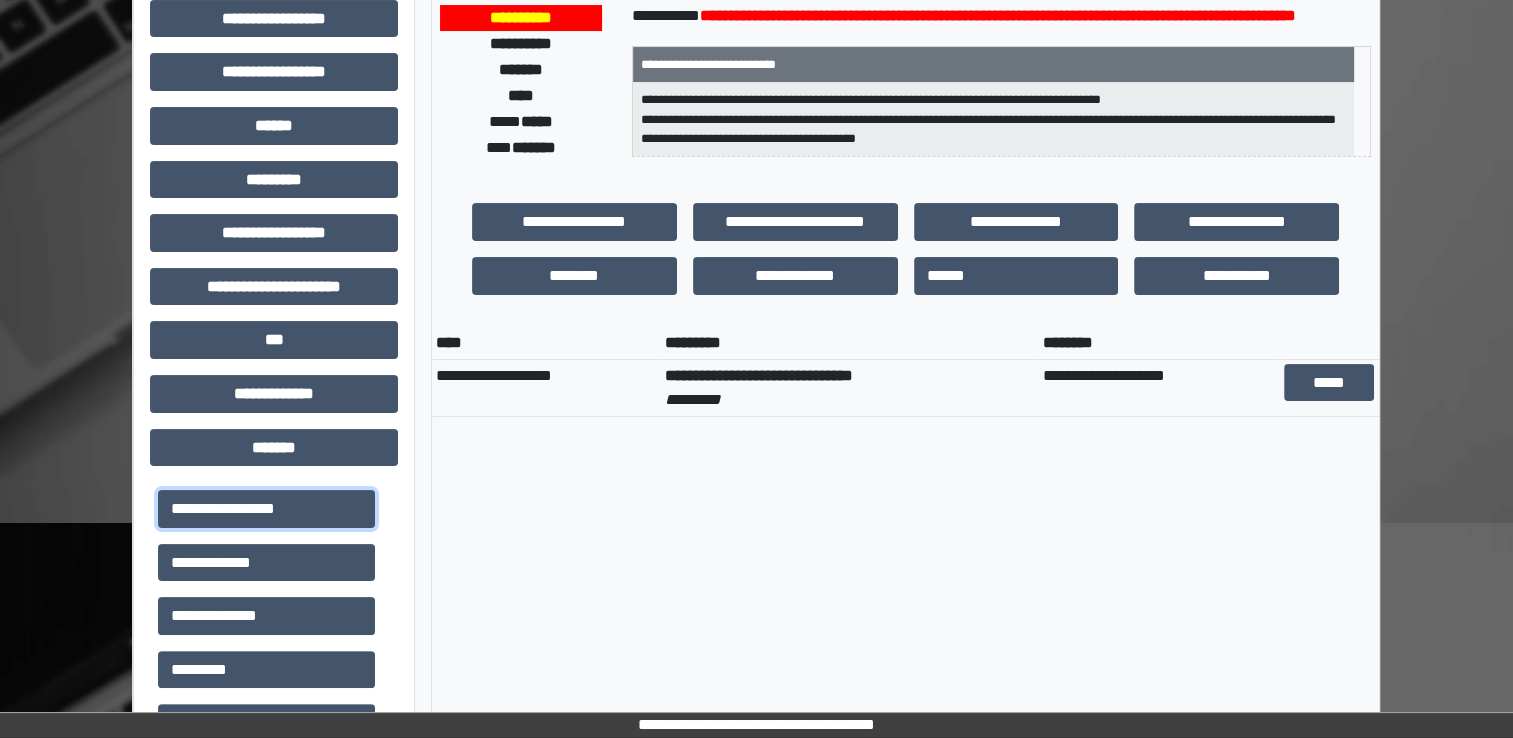 scroll, scrollTop: 328, scrollLeft: 0, axis: vertical 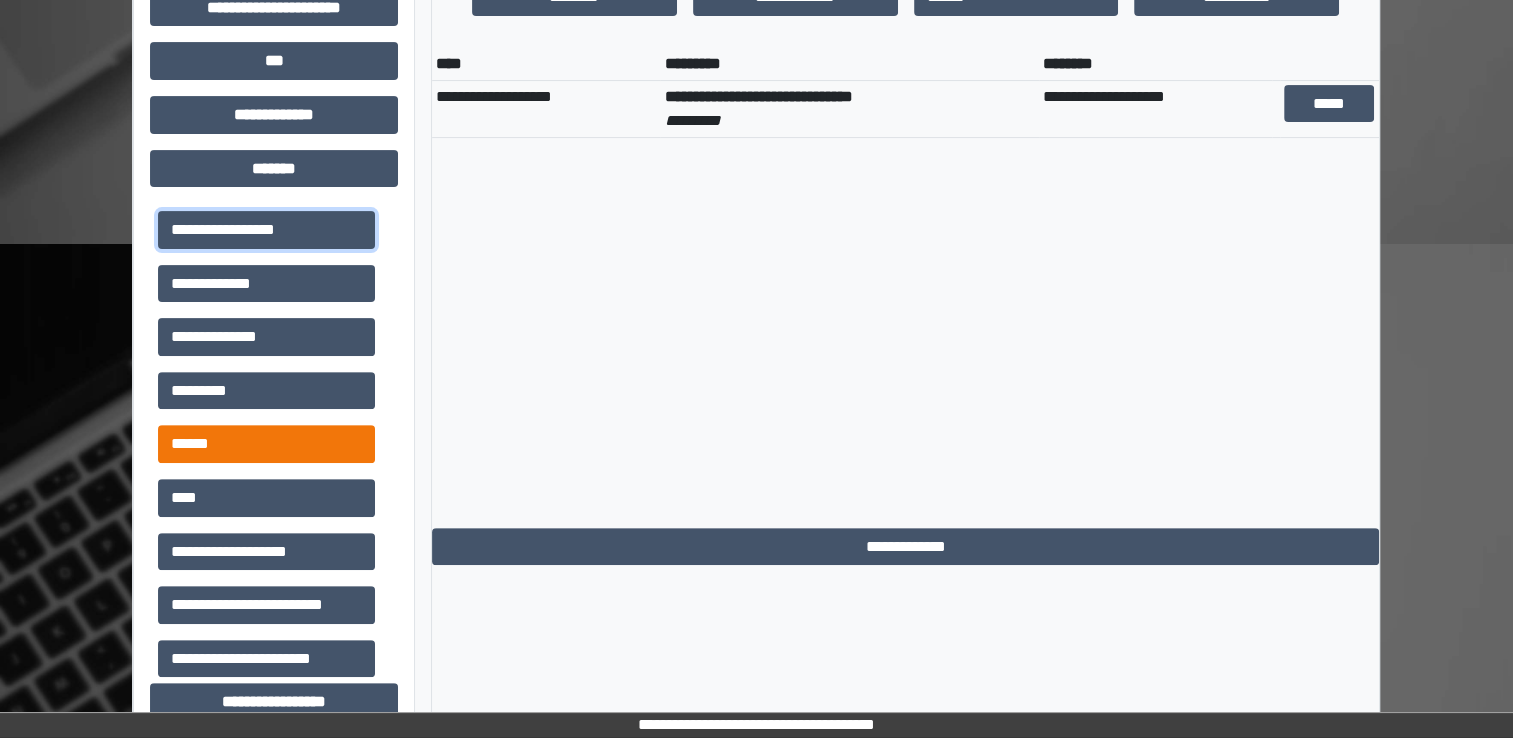 click on "**********" at bounding box center [266, 230] 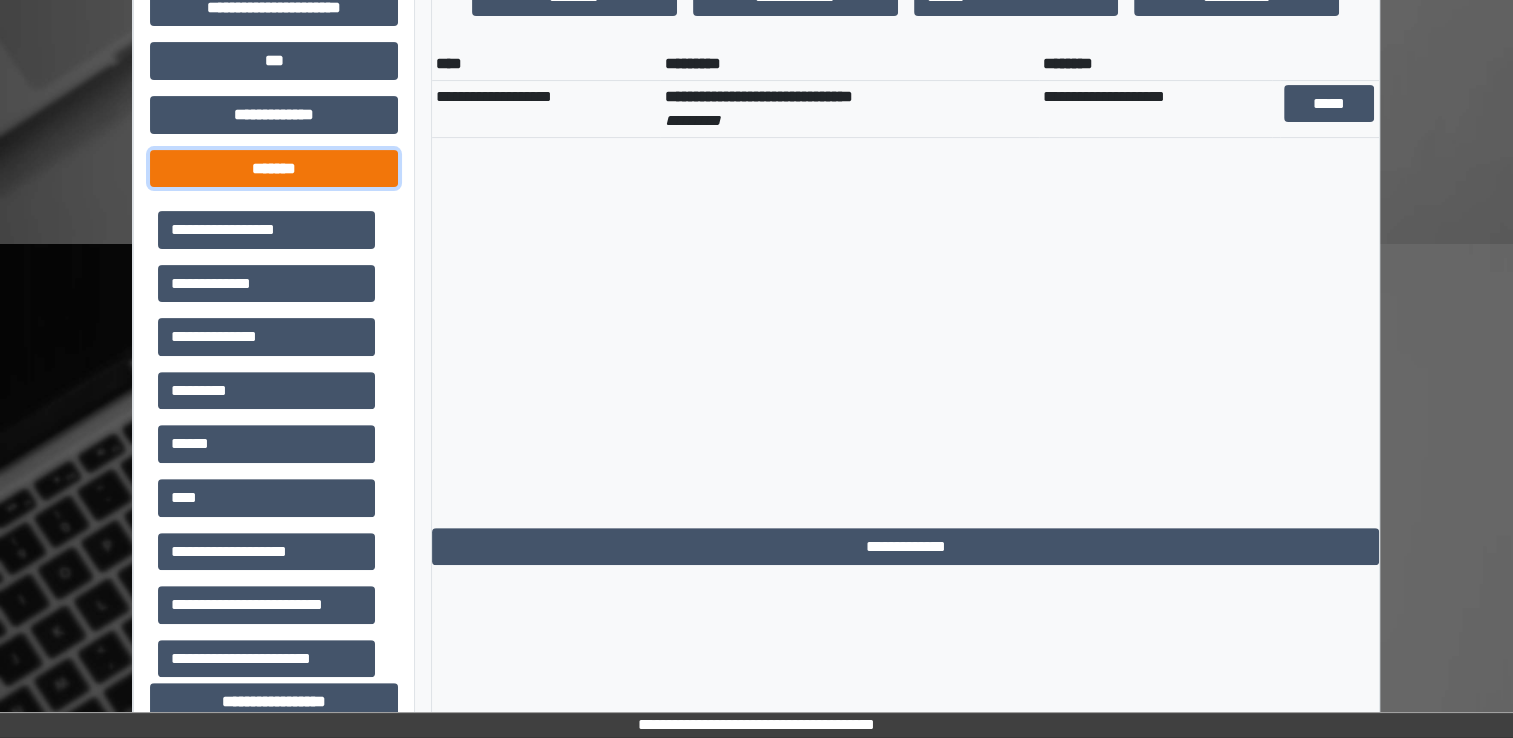 click on "*******" at bounding box center (274, 169) 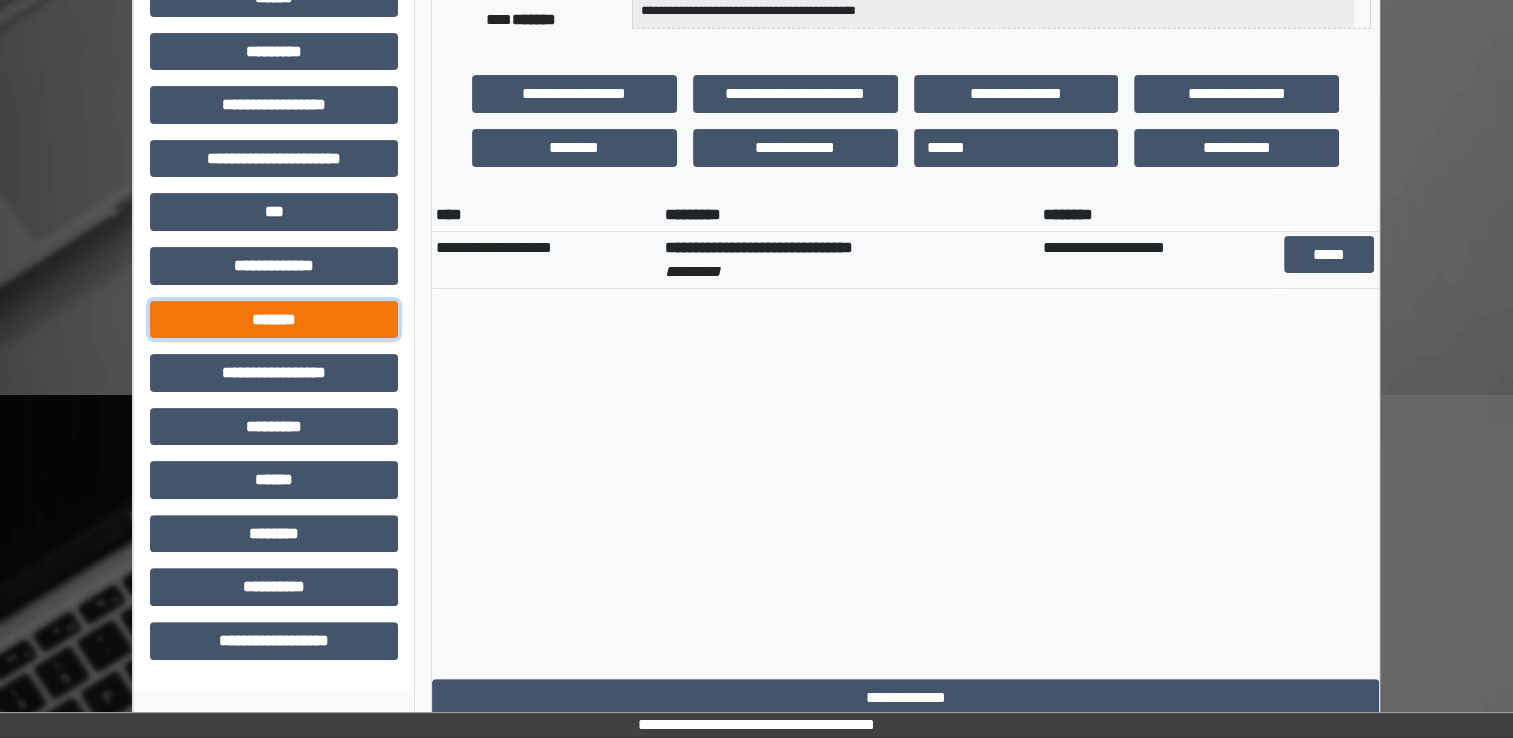 scroll, scrollTop: 456, scrollLeft: 0, axis: vertical 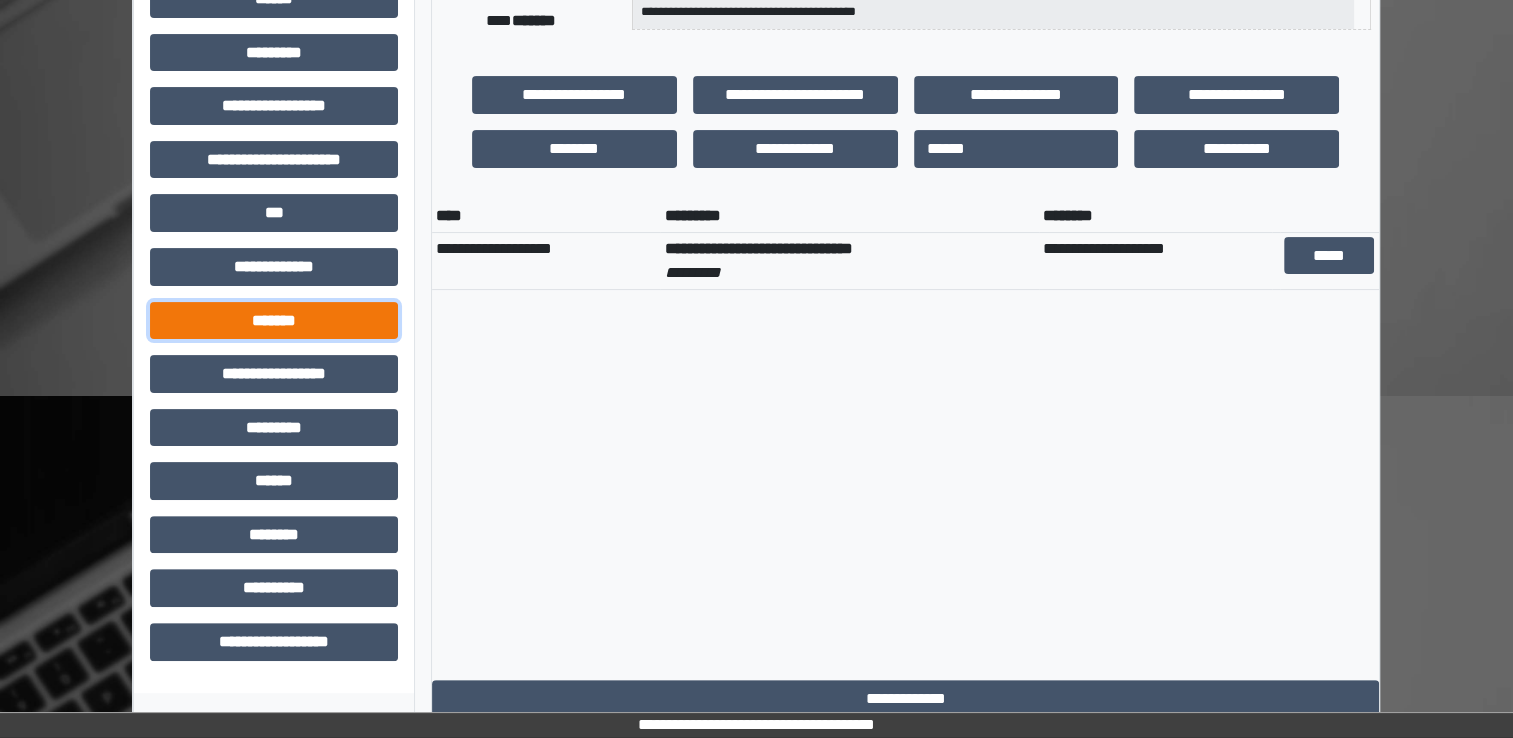 click on "*******" at bounding box center (274, 321) 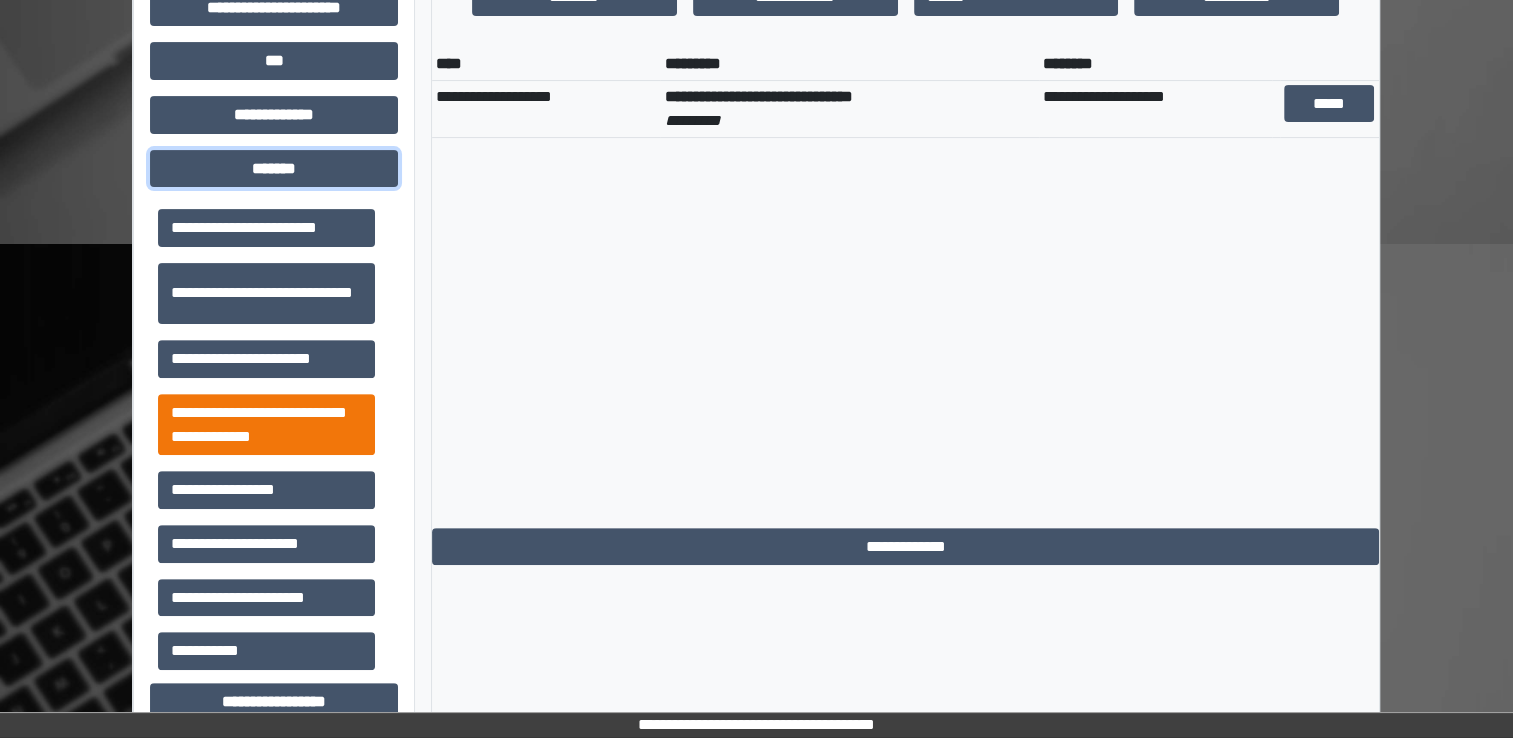 scroll, scrollTop: 912, scrollLeft: 0, axis: vertical 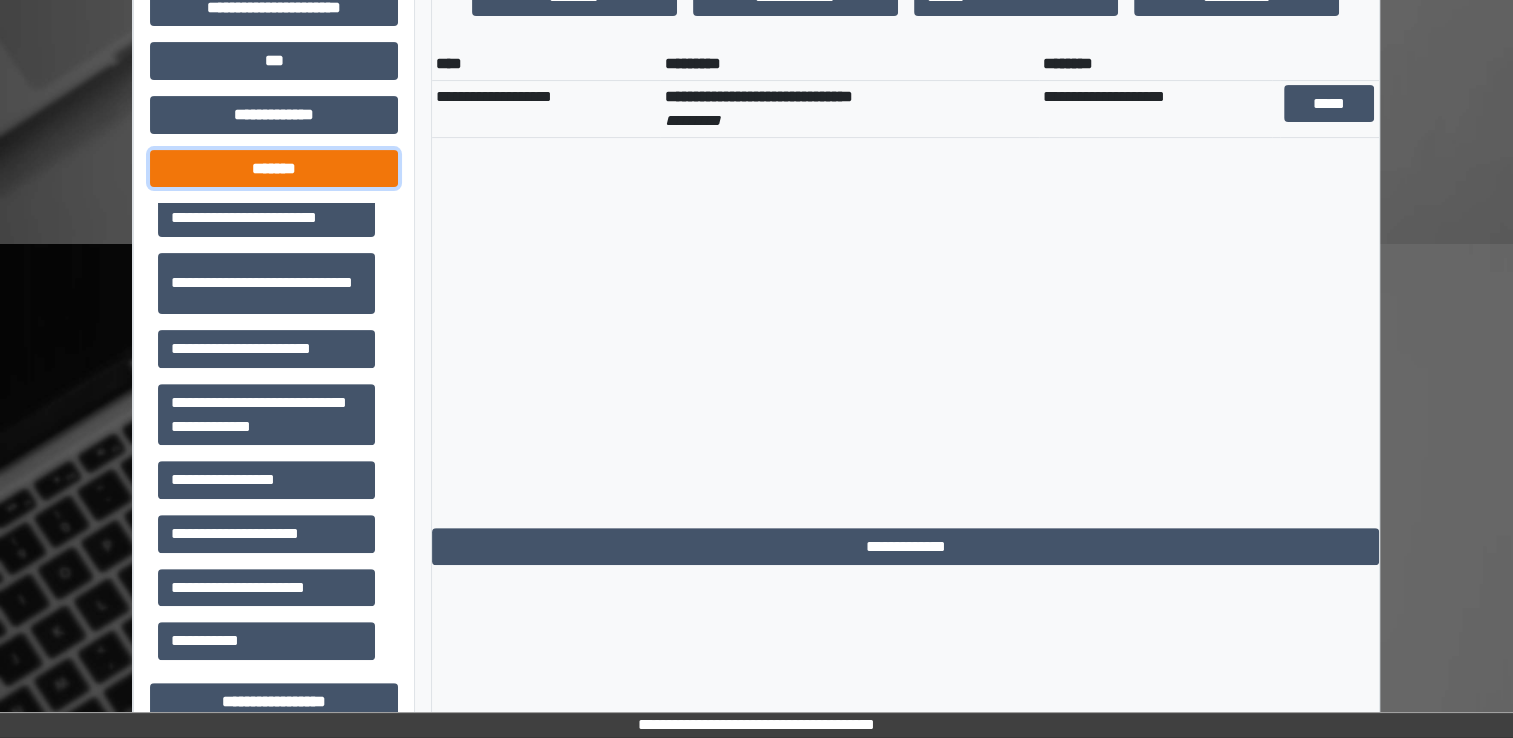 click on "*******" at bounding box center (274, 169) 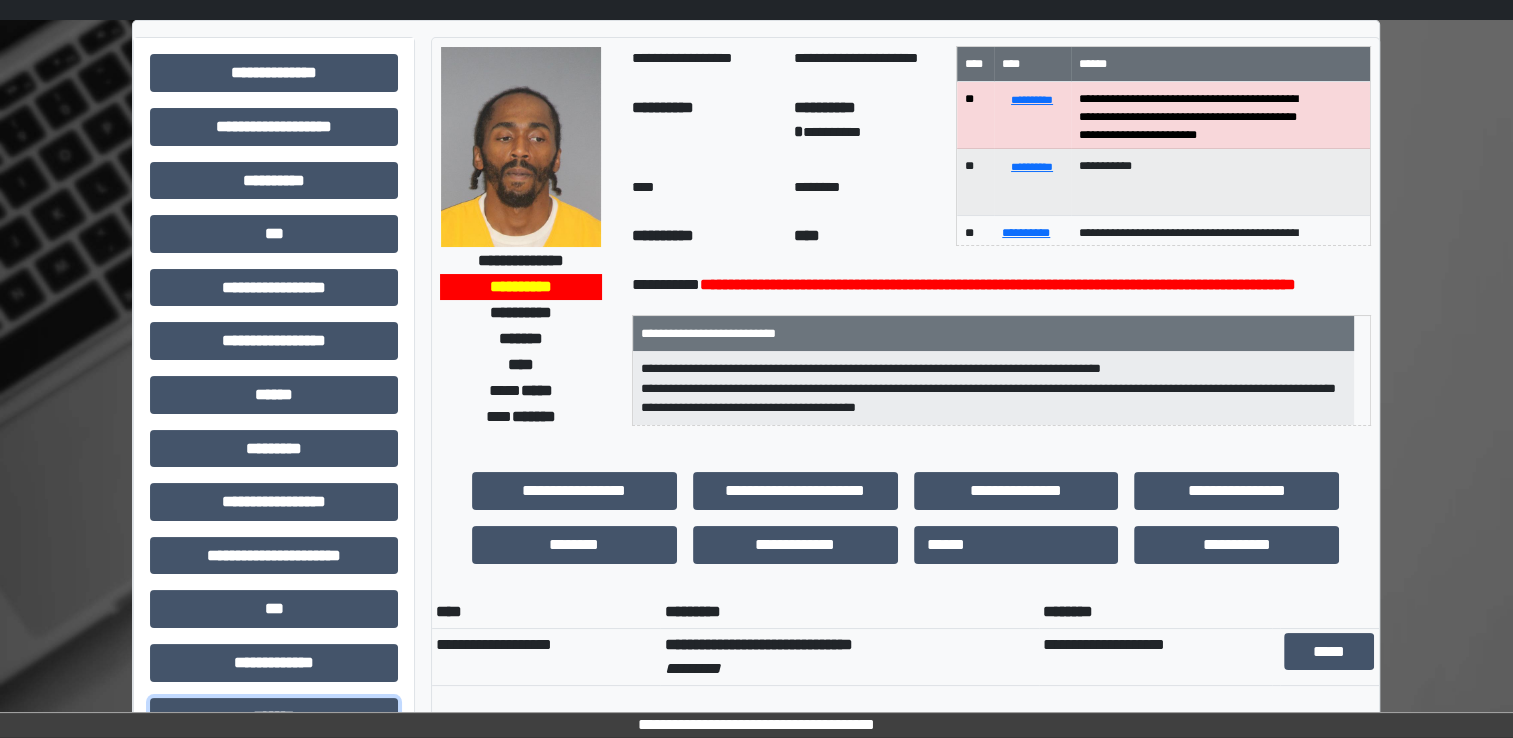 scroll, scrollTop: 56, scrollLeft: 0, axis: vertical 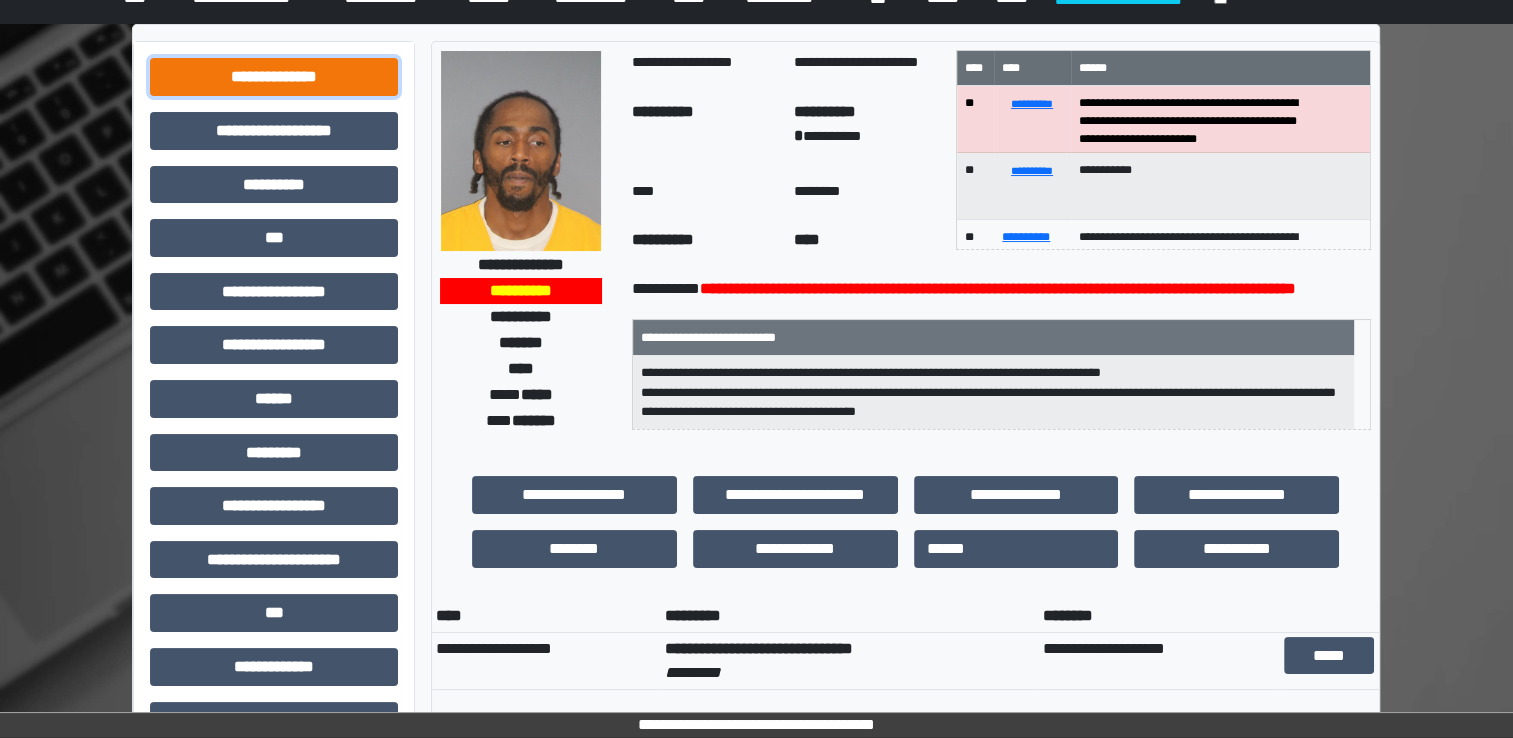click on "**********" at bounding box center [274, 77] 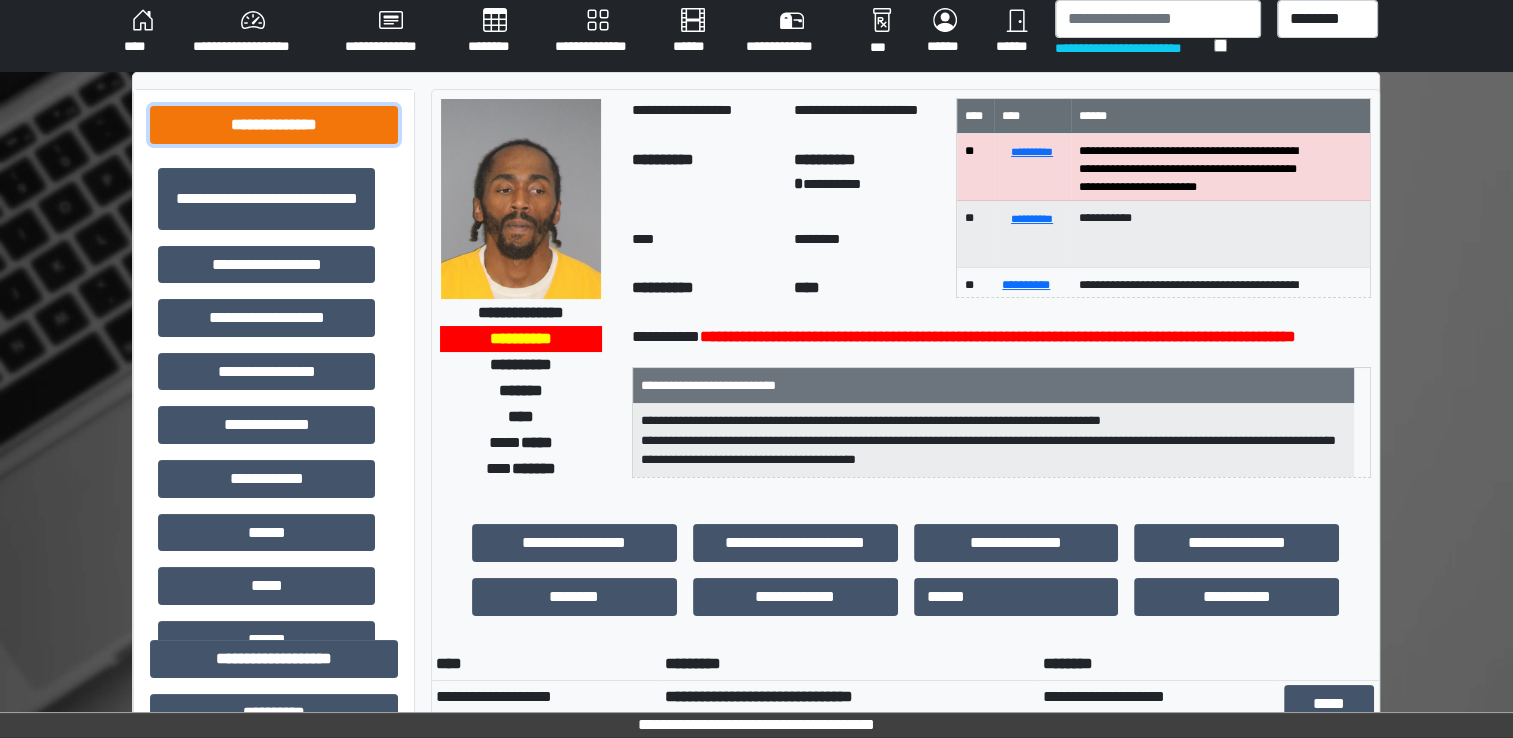 scroll, scrollTop: 0, scrollLeft: 0, axis: both 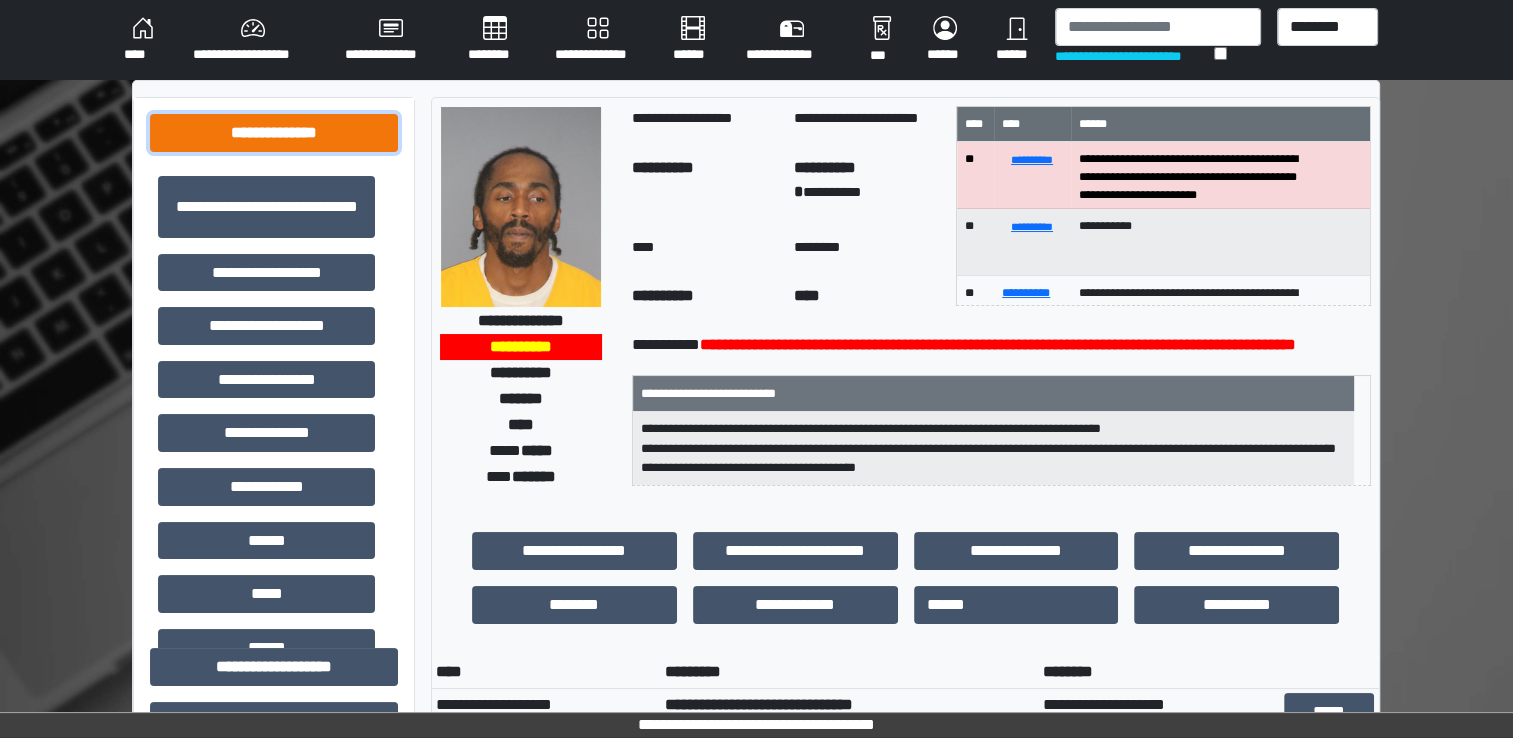 click on "**********" at bounding box center (274, 133) 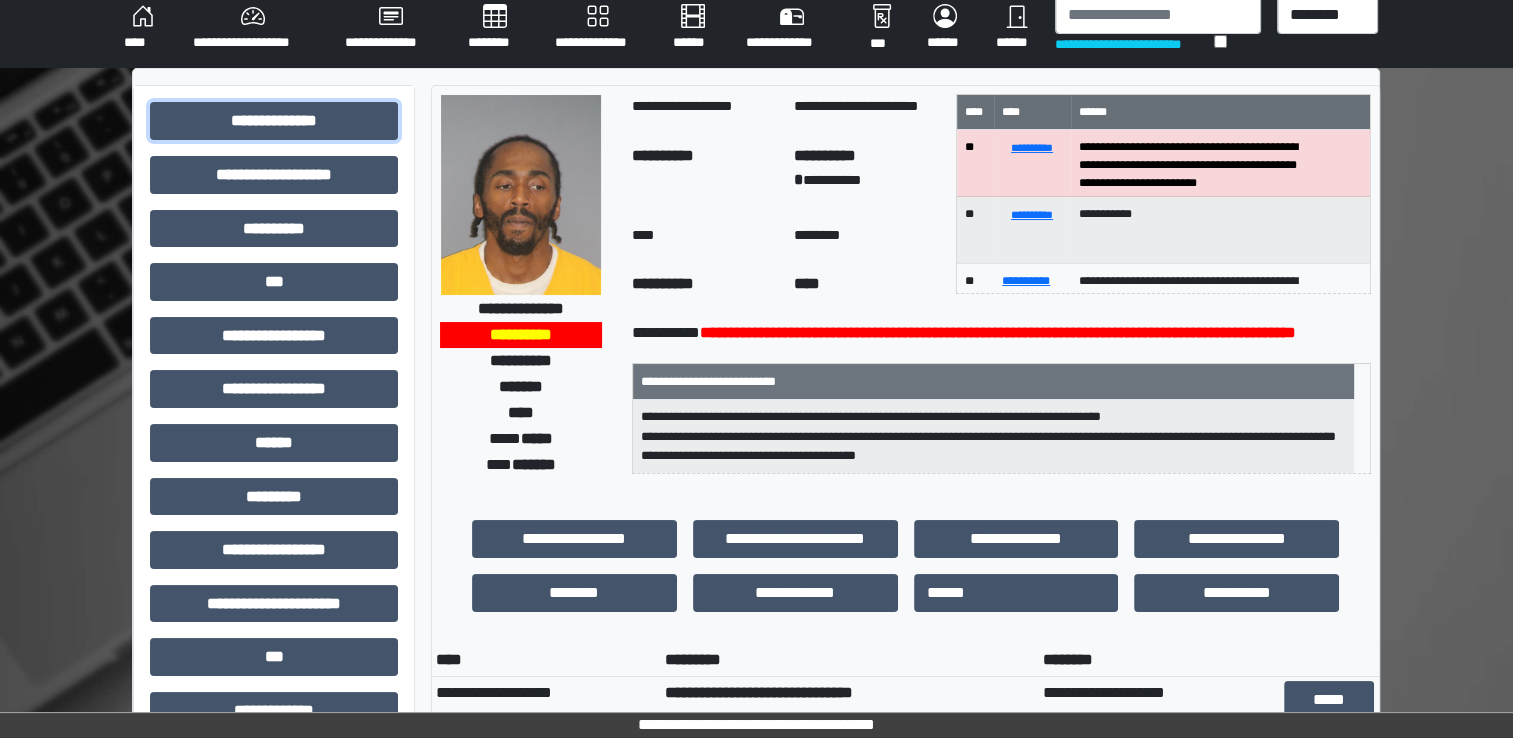 scroll, scrollTop: 0, scrollLeft: 0, axis: both 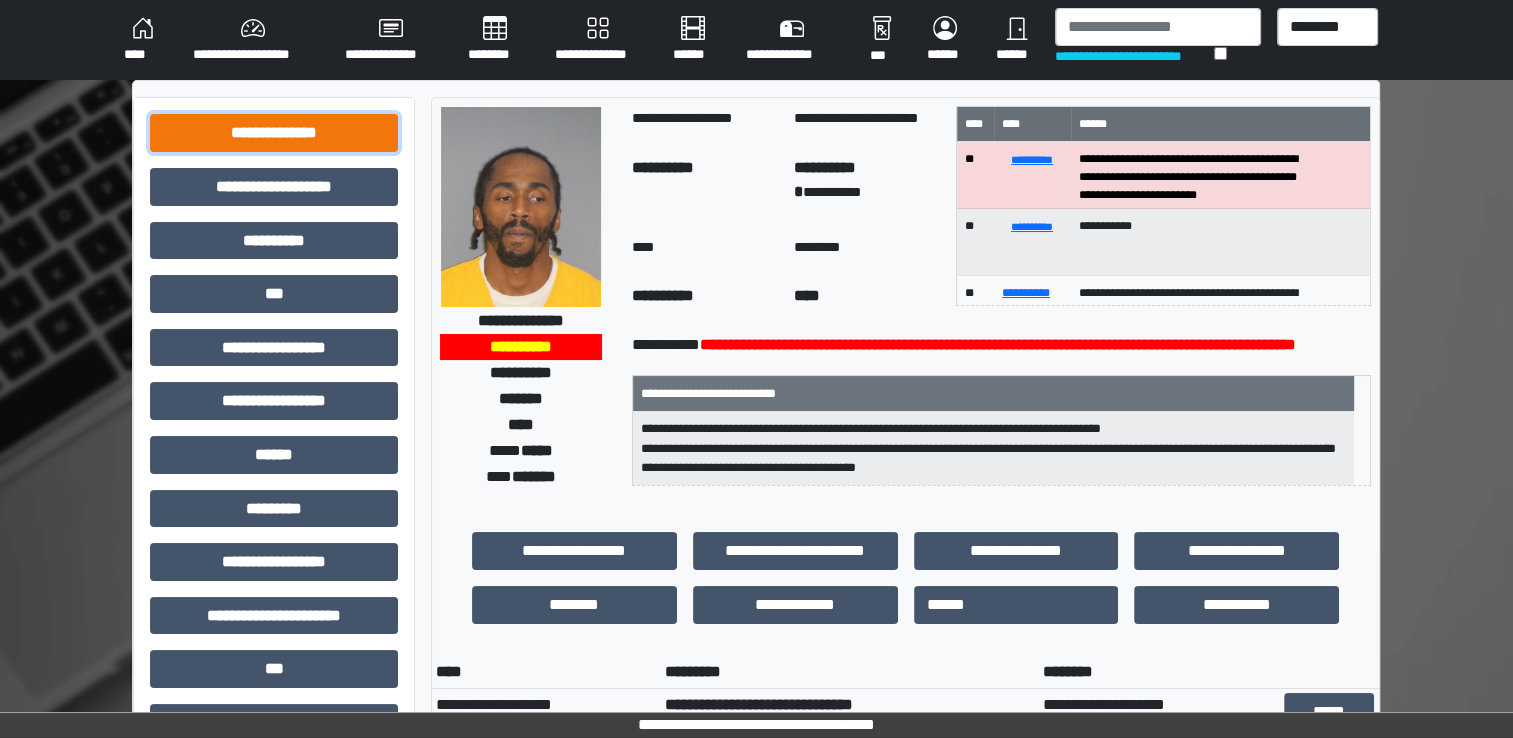 click on "**********" at bounding box center (274, 133) 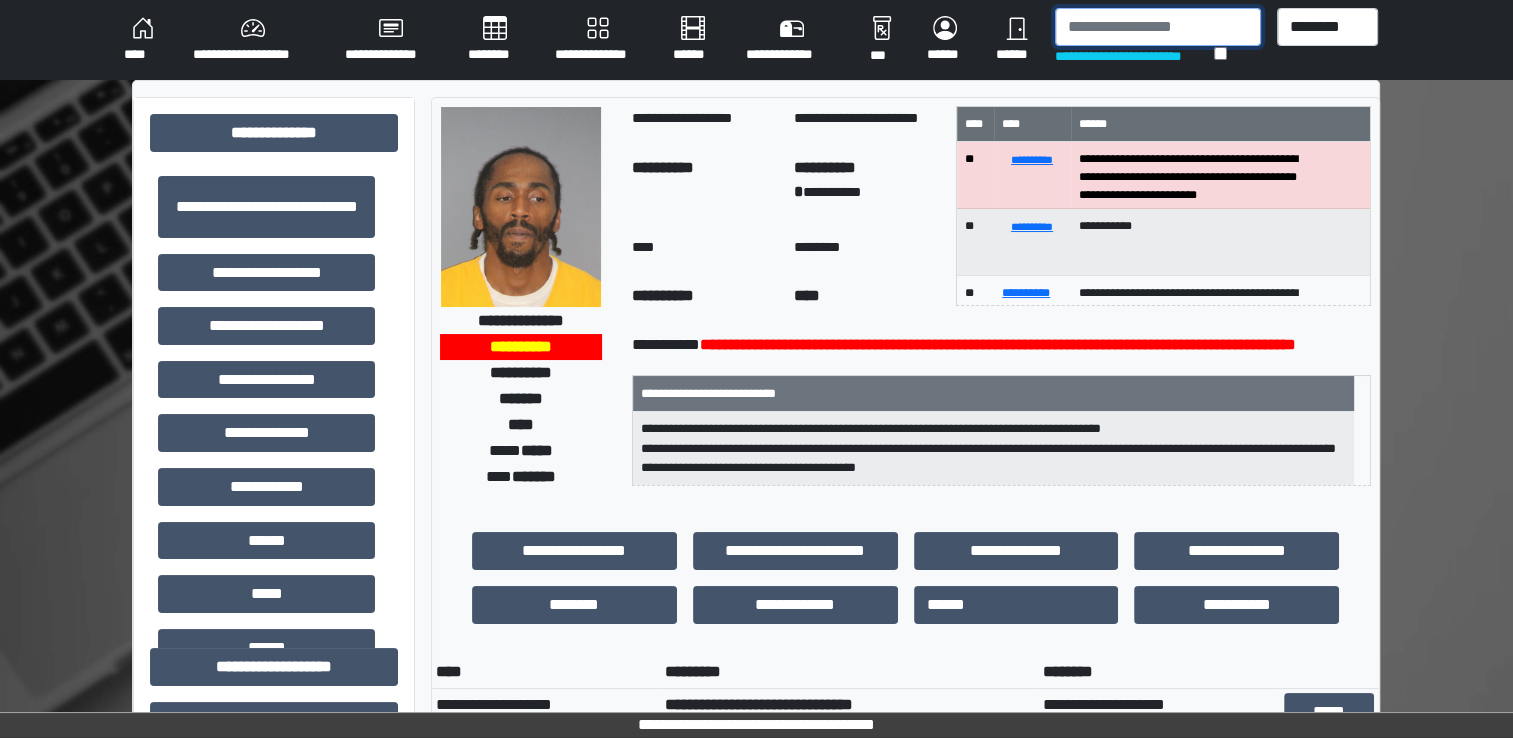 click at bounding box center (1158, 27) 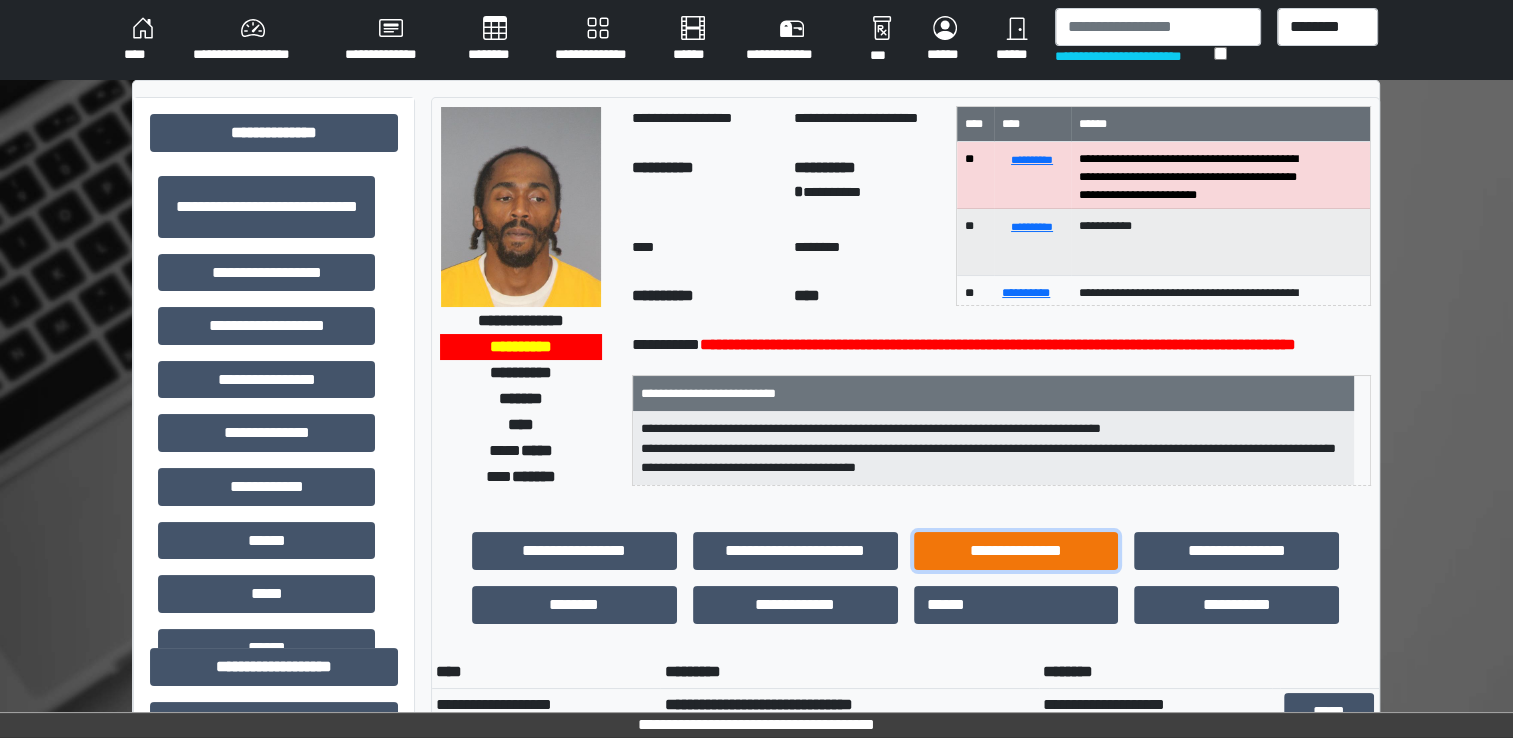 click on "**********" at bounding box center (1016, 551) 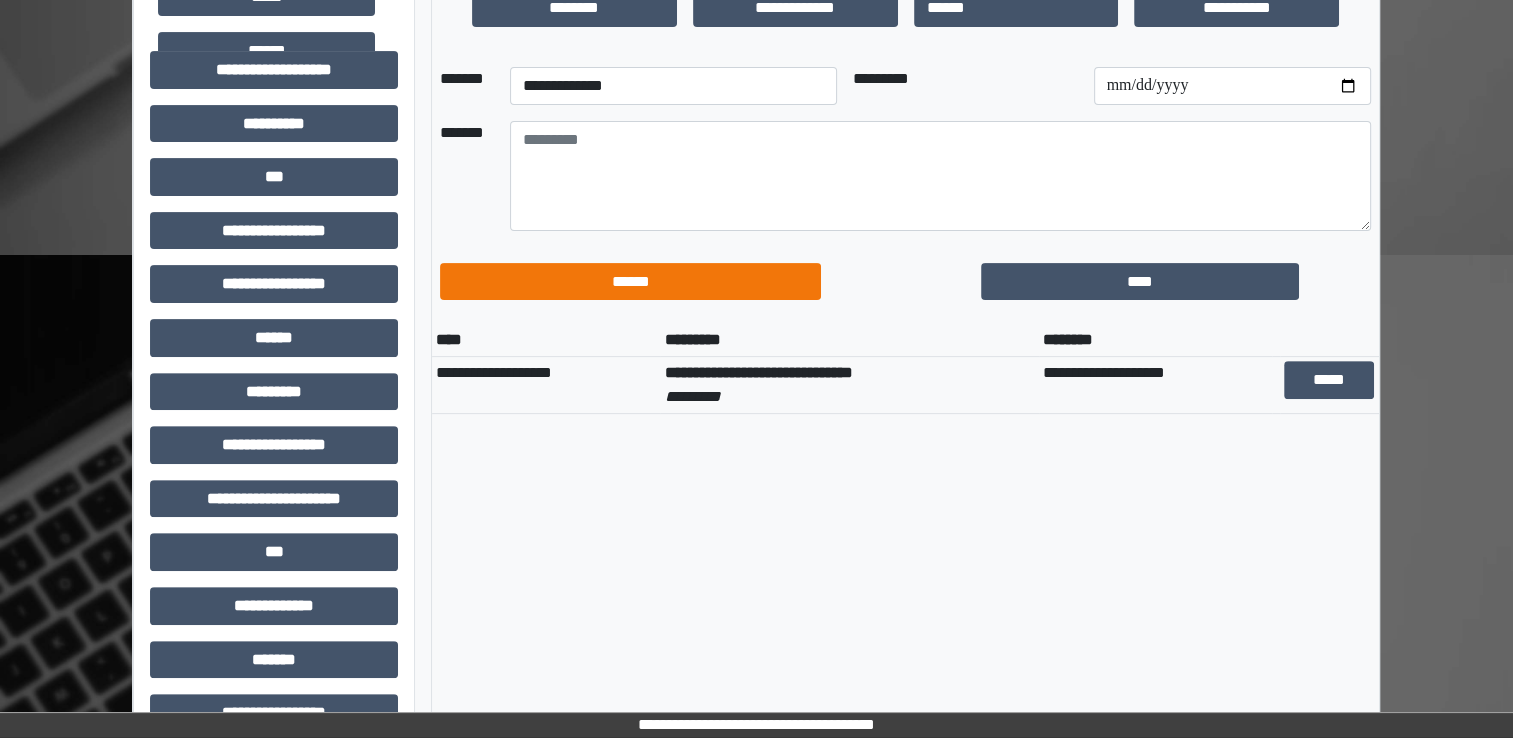 scroll, scrollTop: 600, scrollLeft: 0, axis: vertical 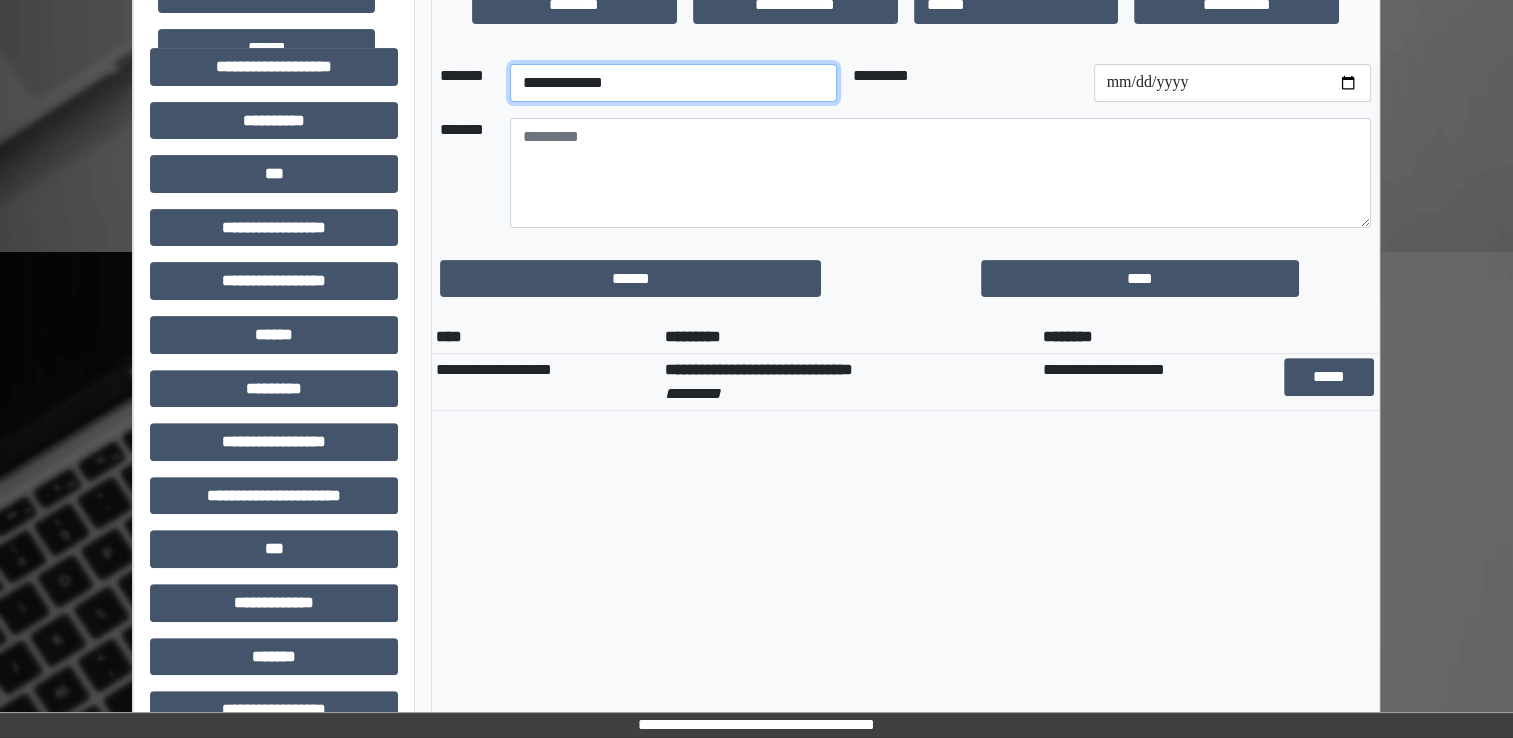 click on "**********" at bounding box center [673, 83] 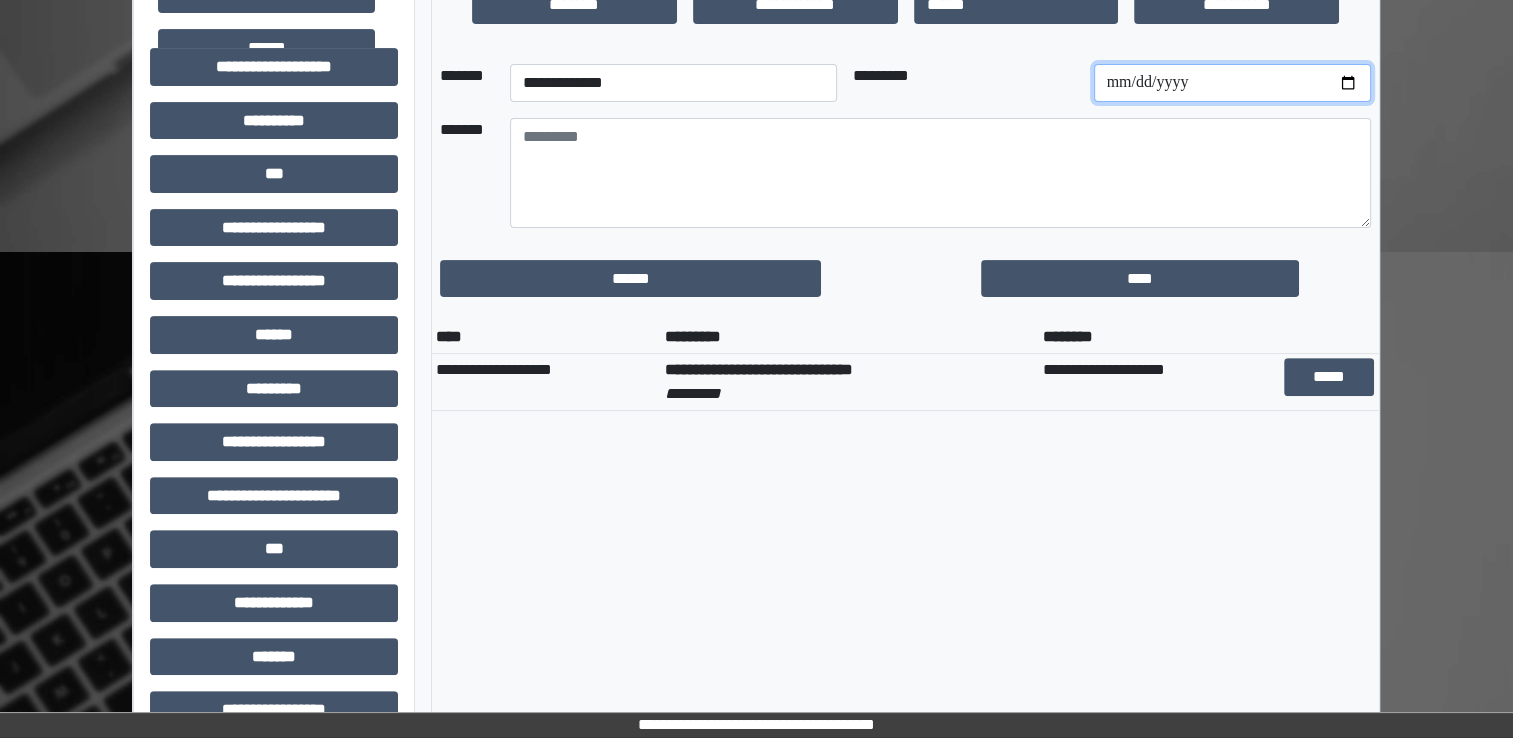 click at bounding box center (1232, 83) 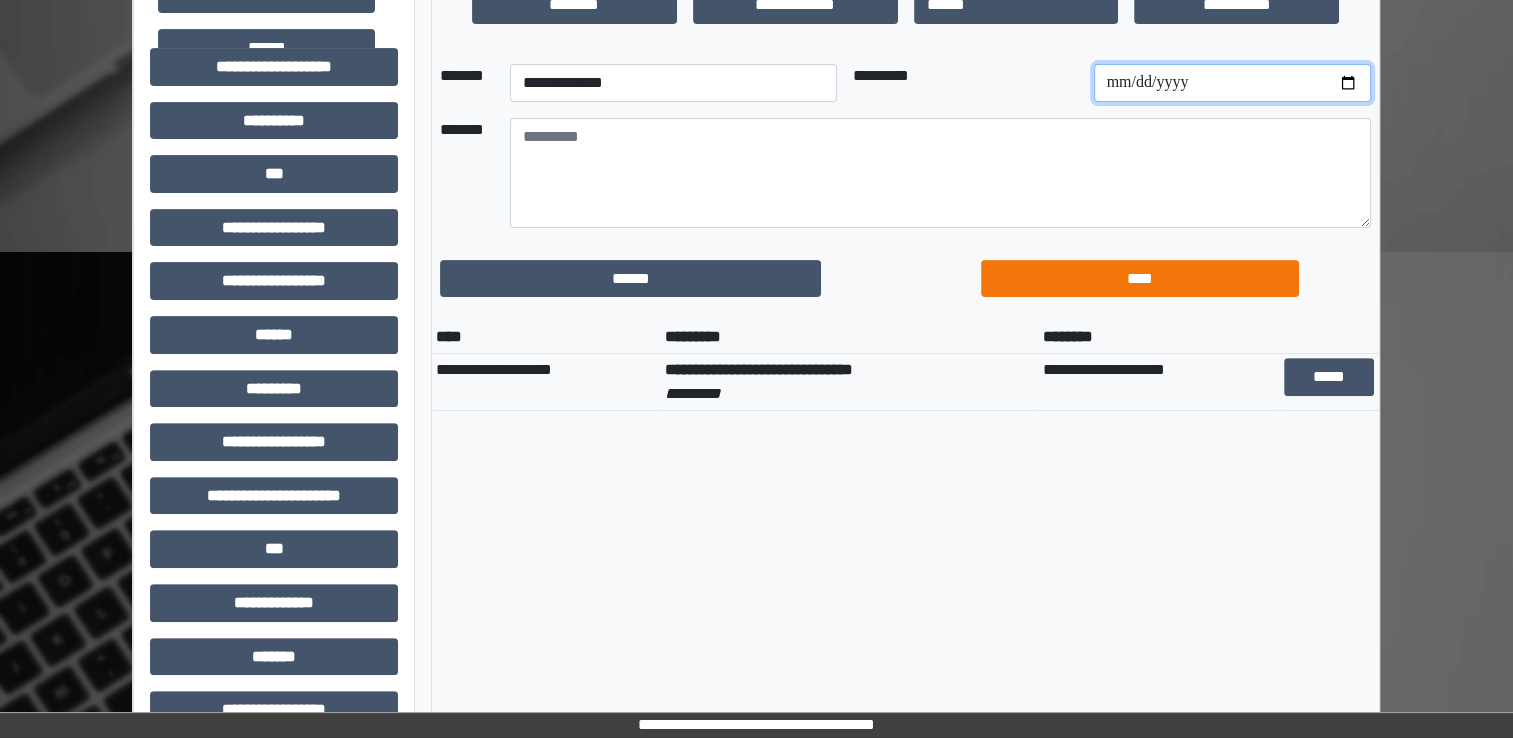 type on "**********" 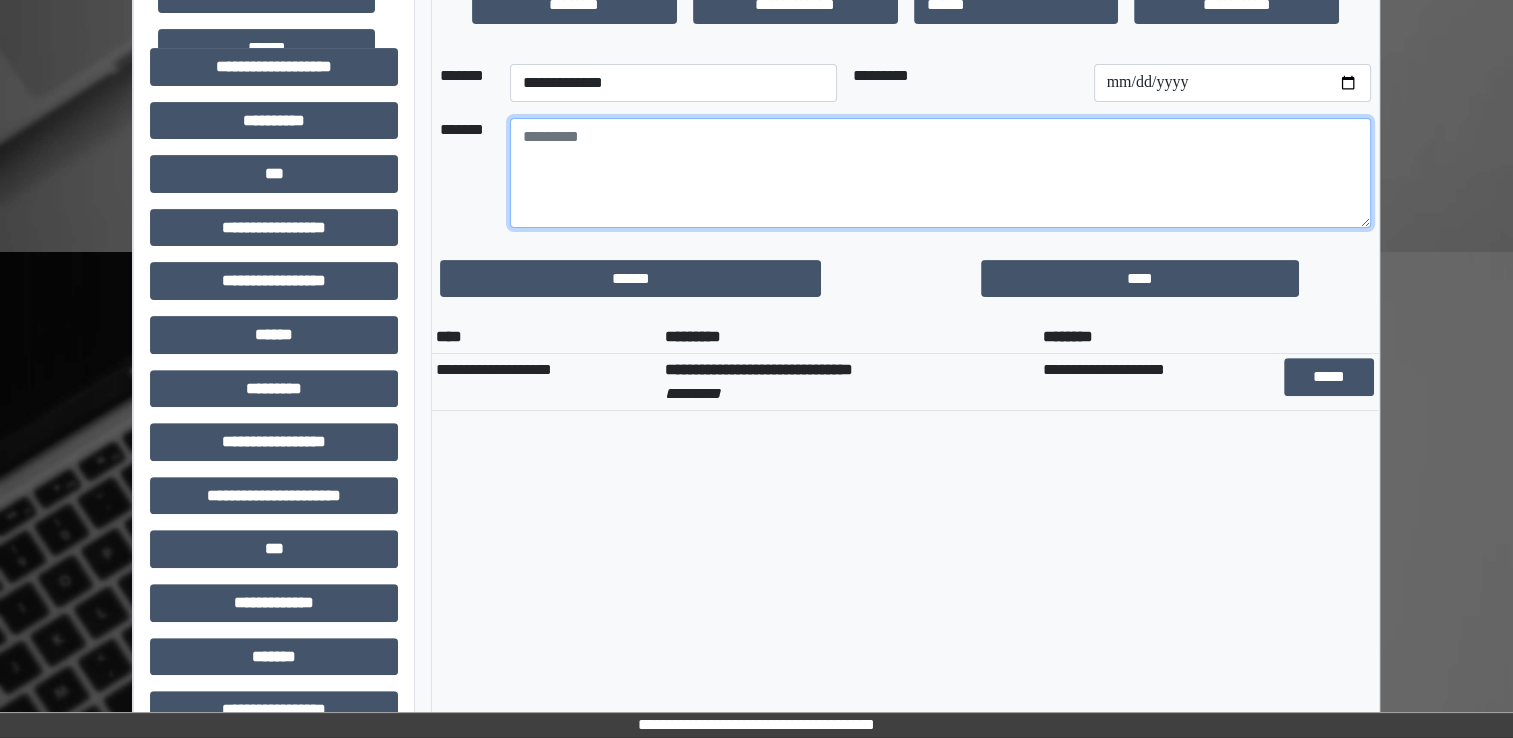 click at bounding box center (940, 173) 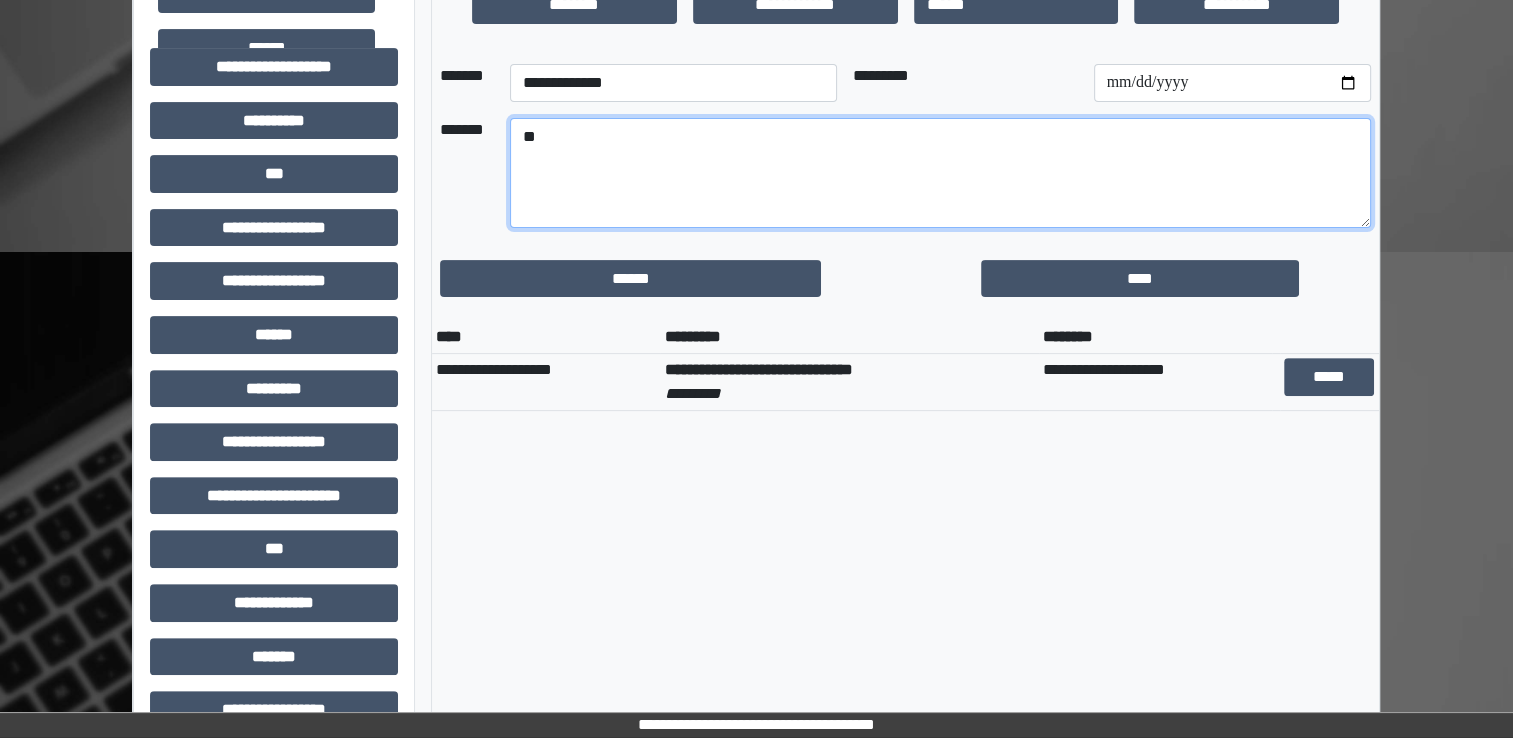 type on "*" 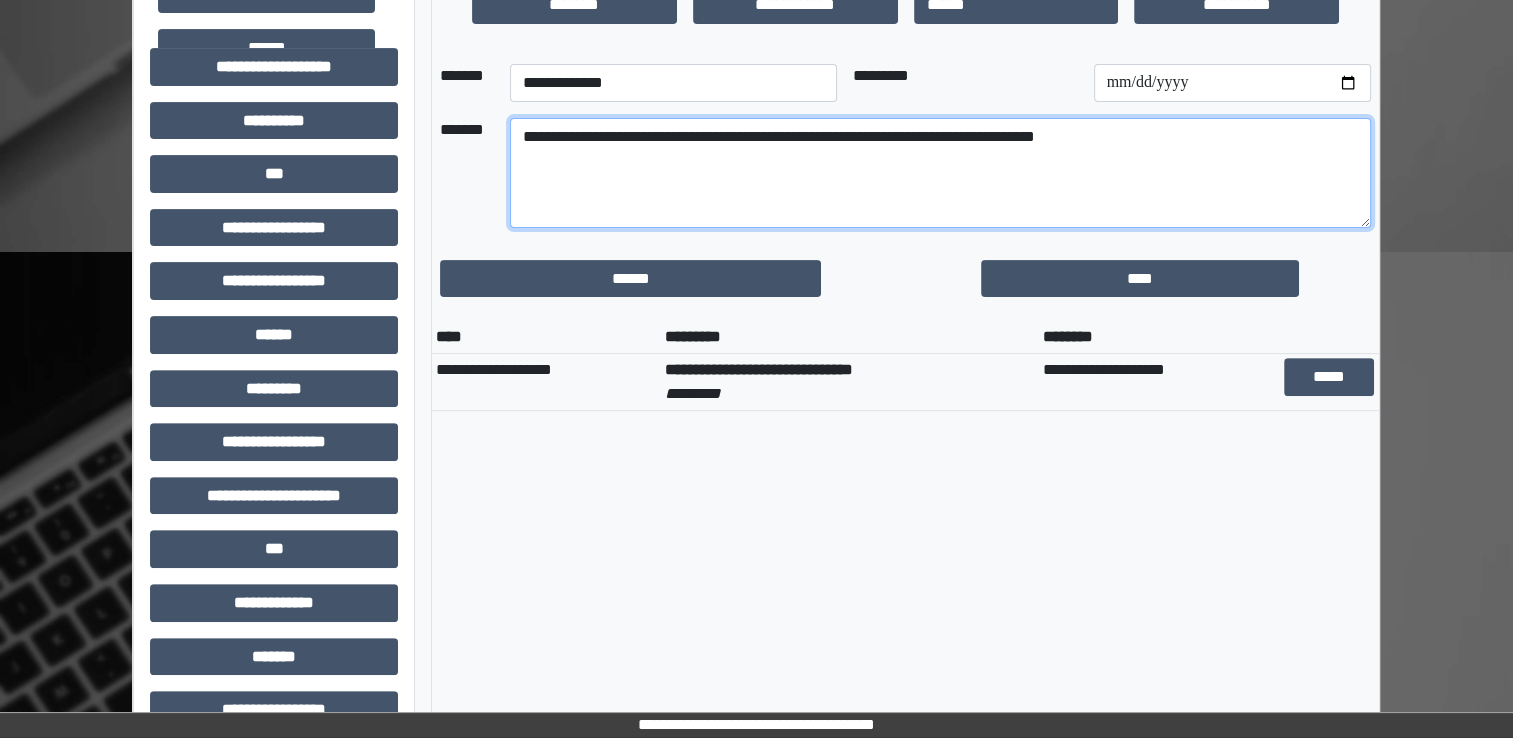 drag, startPoint x: 516, startPoint y: 138, endPoint x: 1144, endPoint y: 190, distance: 630.1492 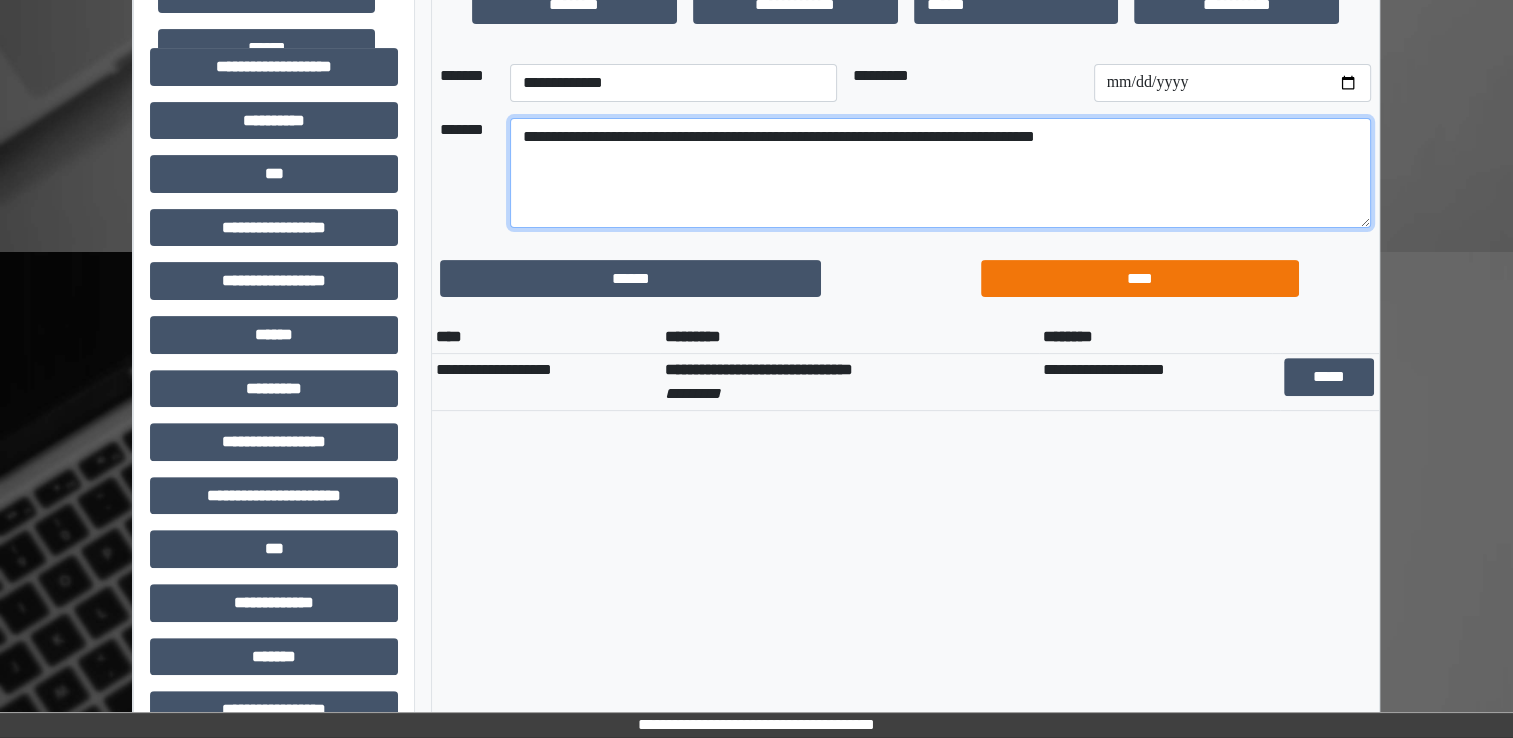 type on "**********" 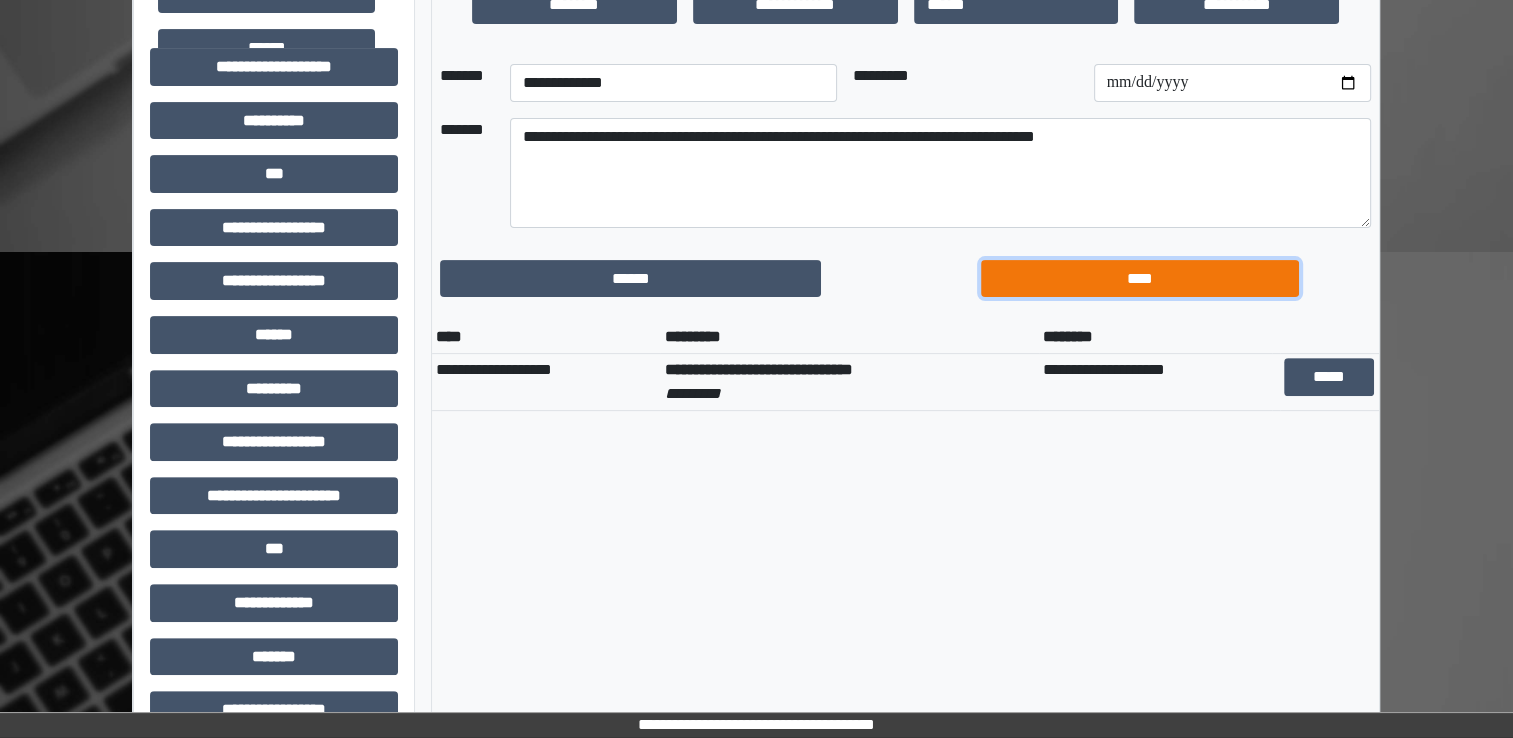 click on "****" at bounding box center [1140, 279] 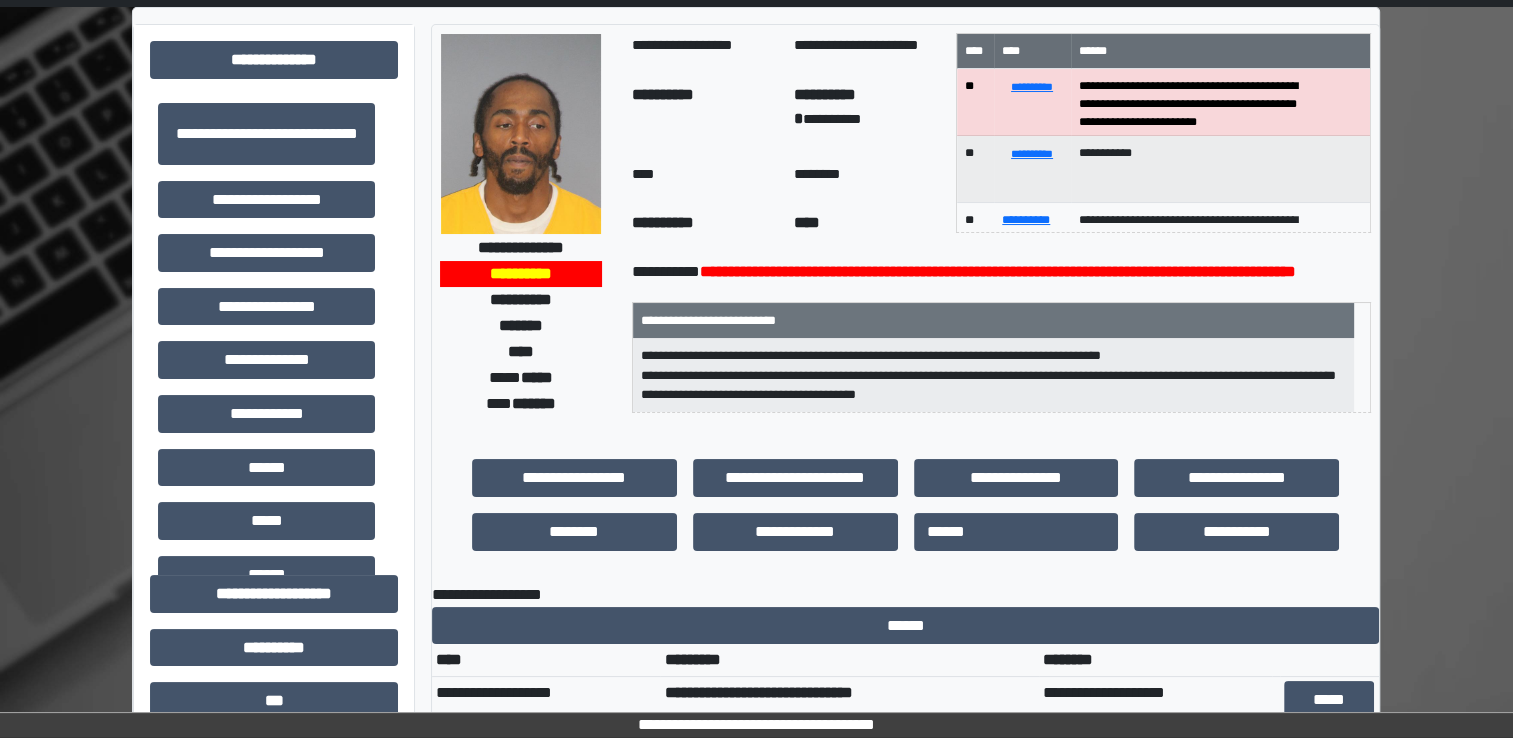 scroll, scrollTop: 0, scrollLeft: 0, axis: both 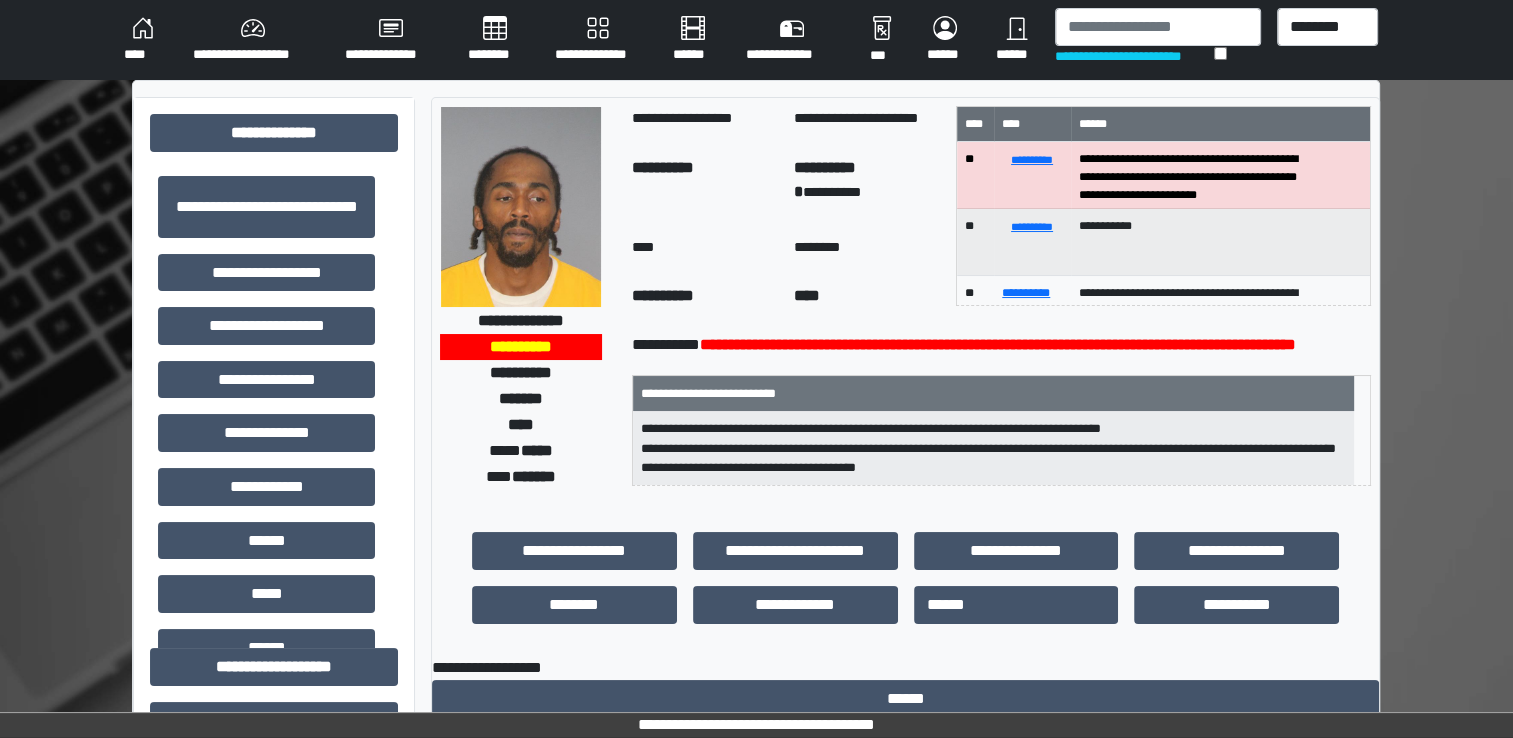 click on "********" at bounding box center (495, 40) 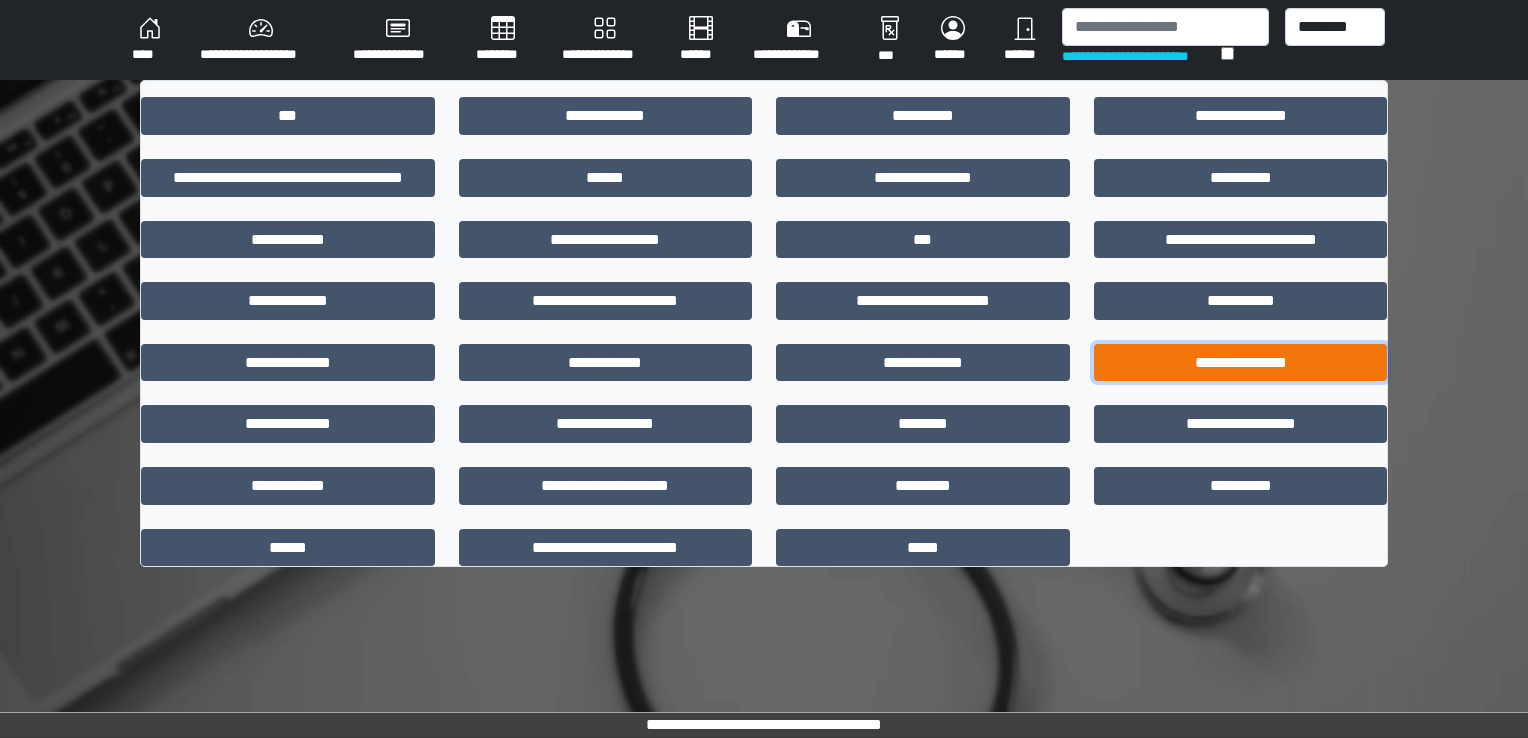 click on "**********" at bounding box center [1241, 363] 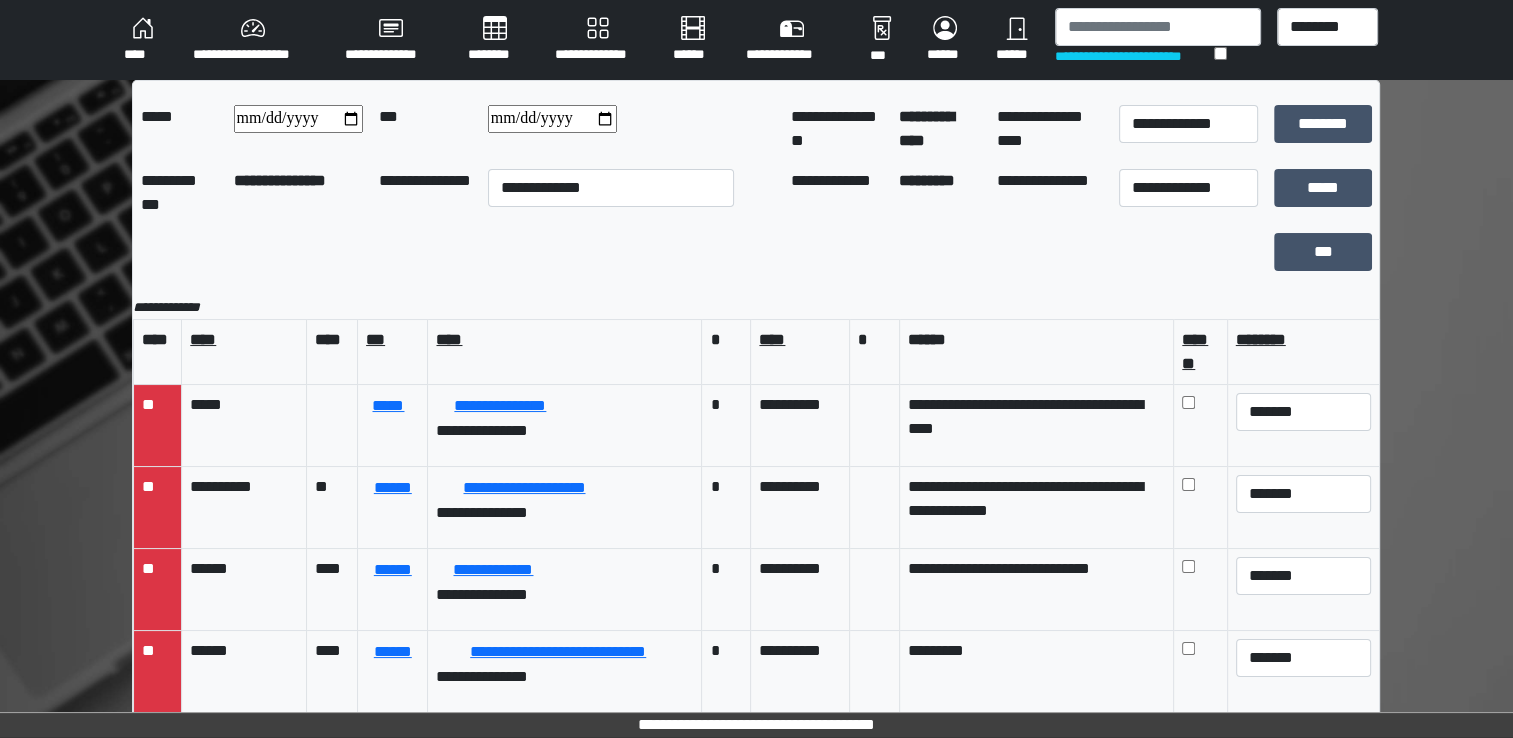 click at bounding box center [298, 119] 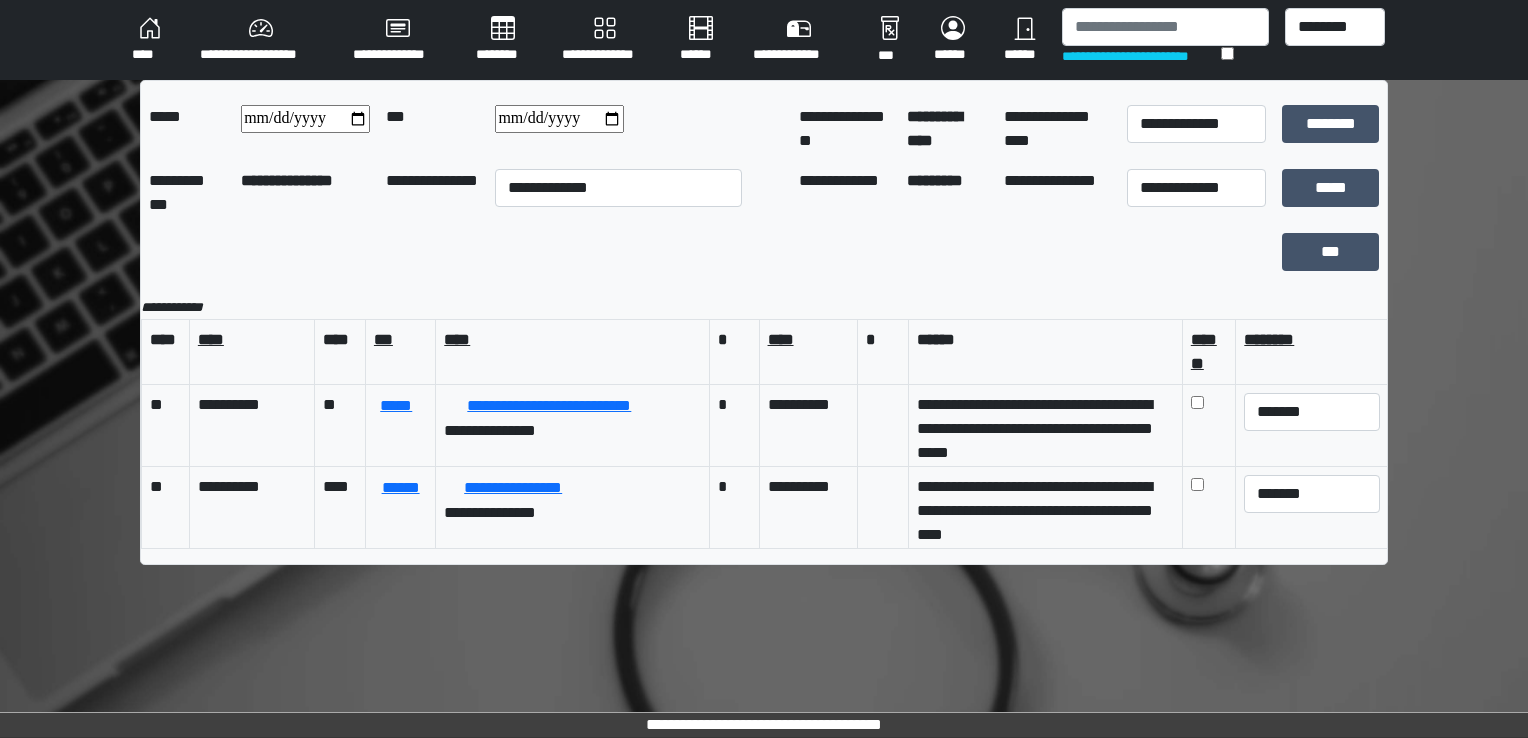 click at bounding box center [559, 119] 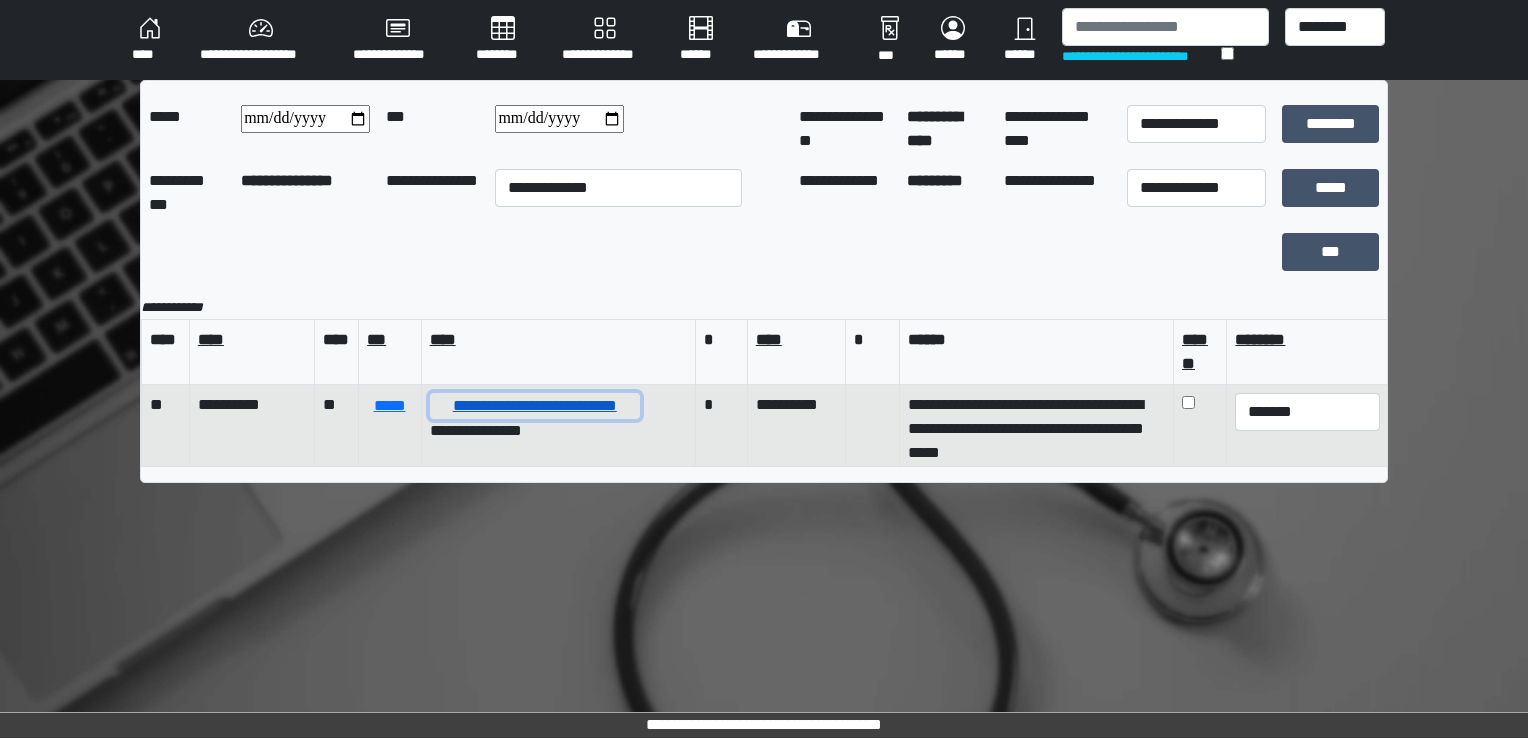 click on "**********" at bounding box center [535, 406] 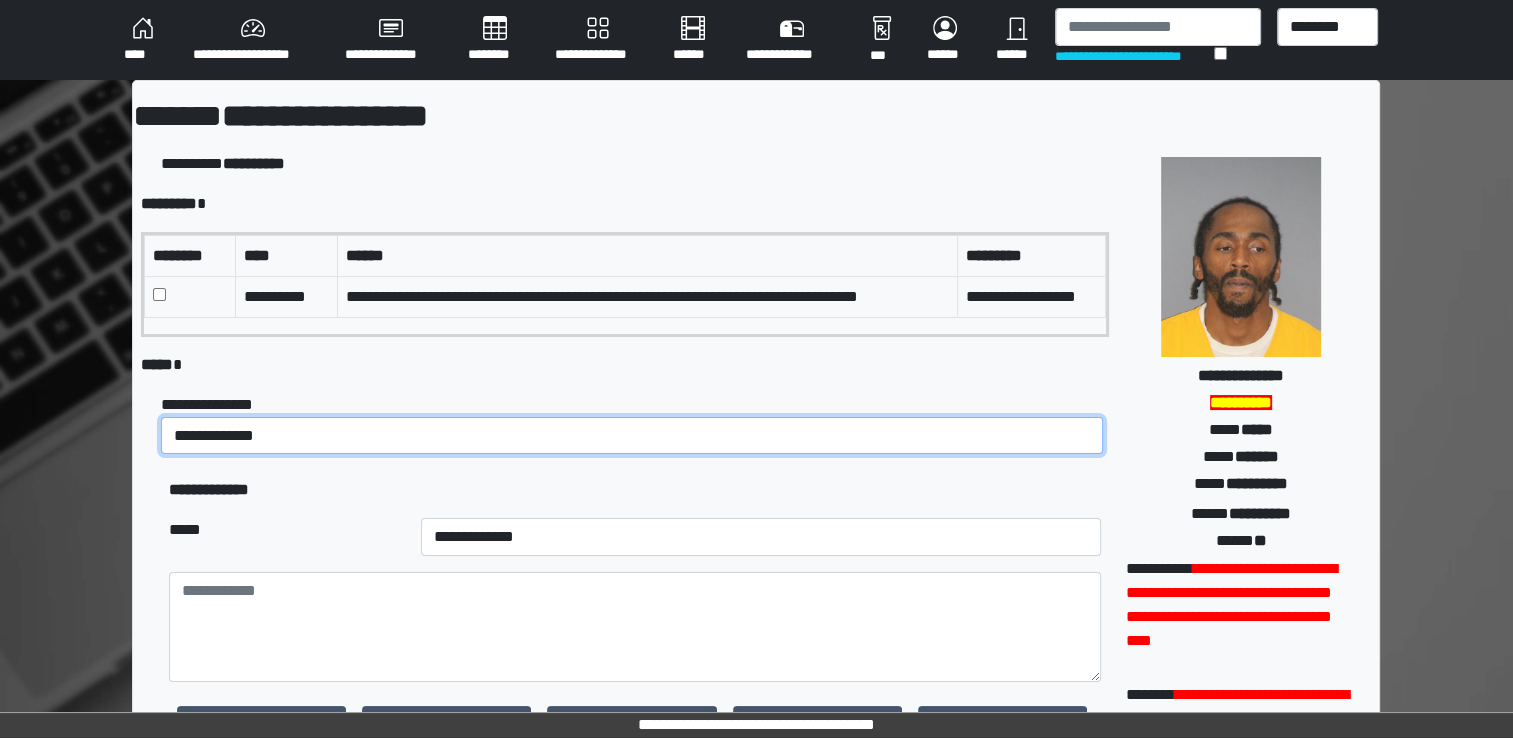 click on "**********" at bounding box center (632, 436) 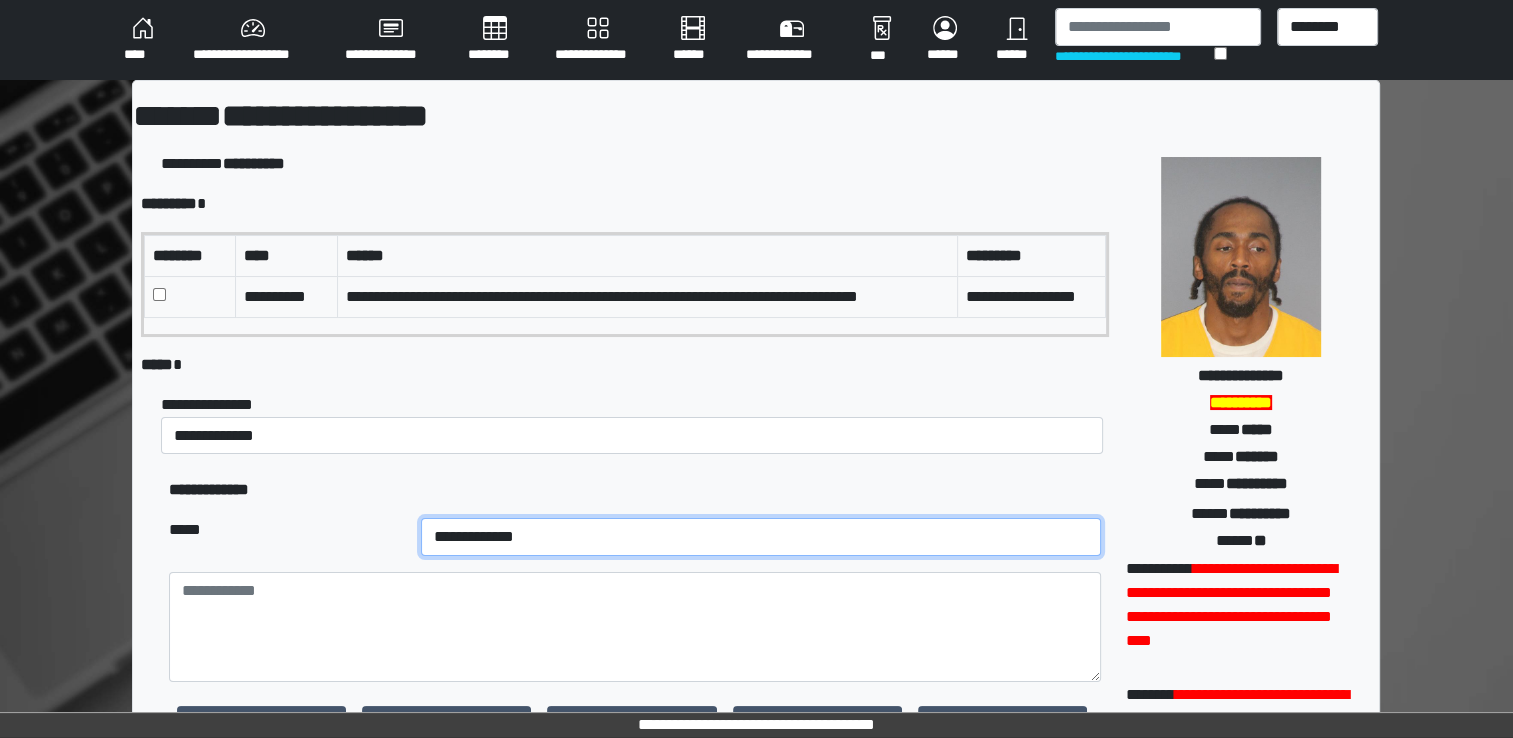 click on "**********" at bounding box center (761, 537) 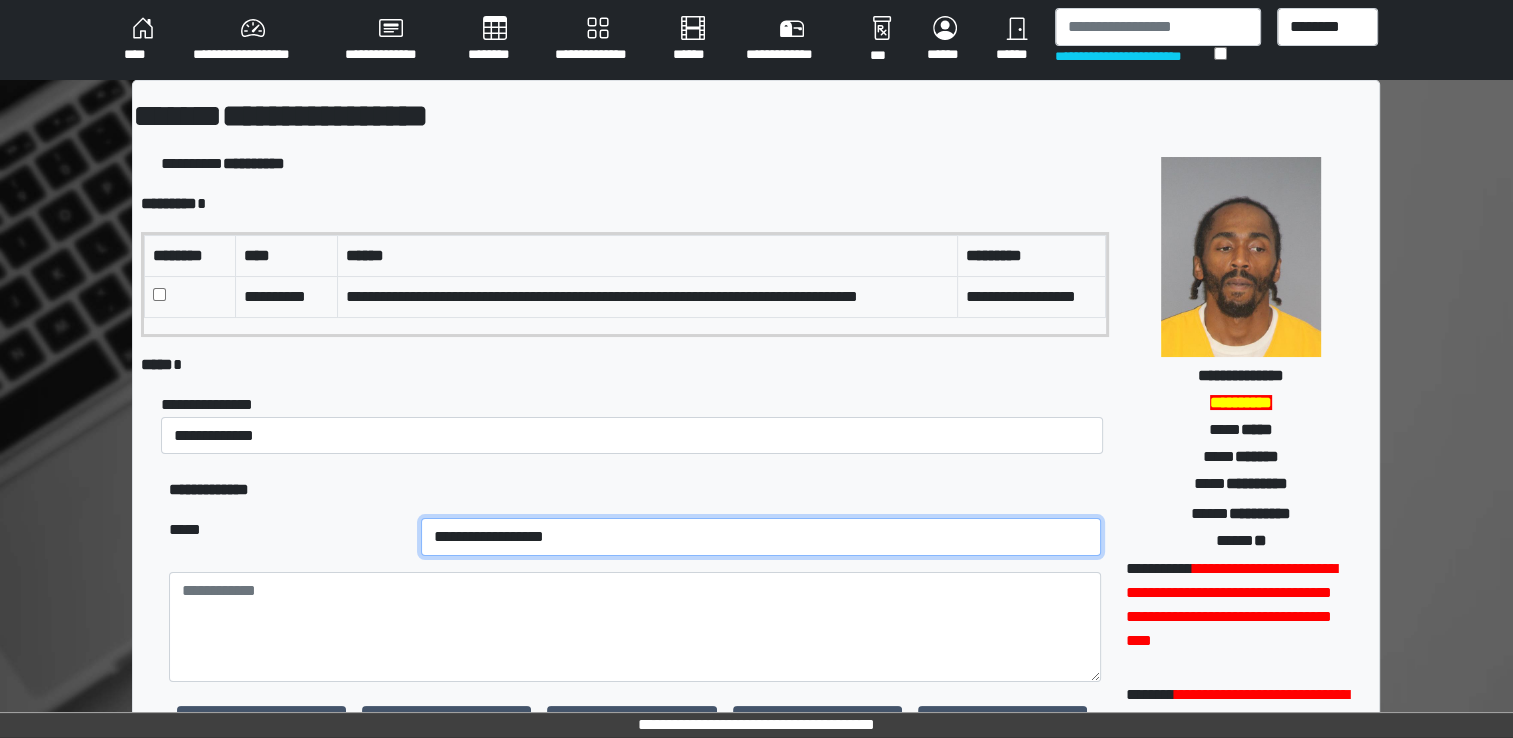 click on "**********" at bounding box center (761, 537) 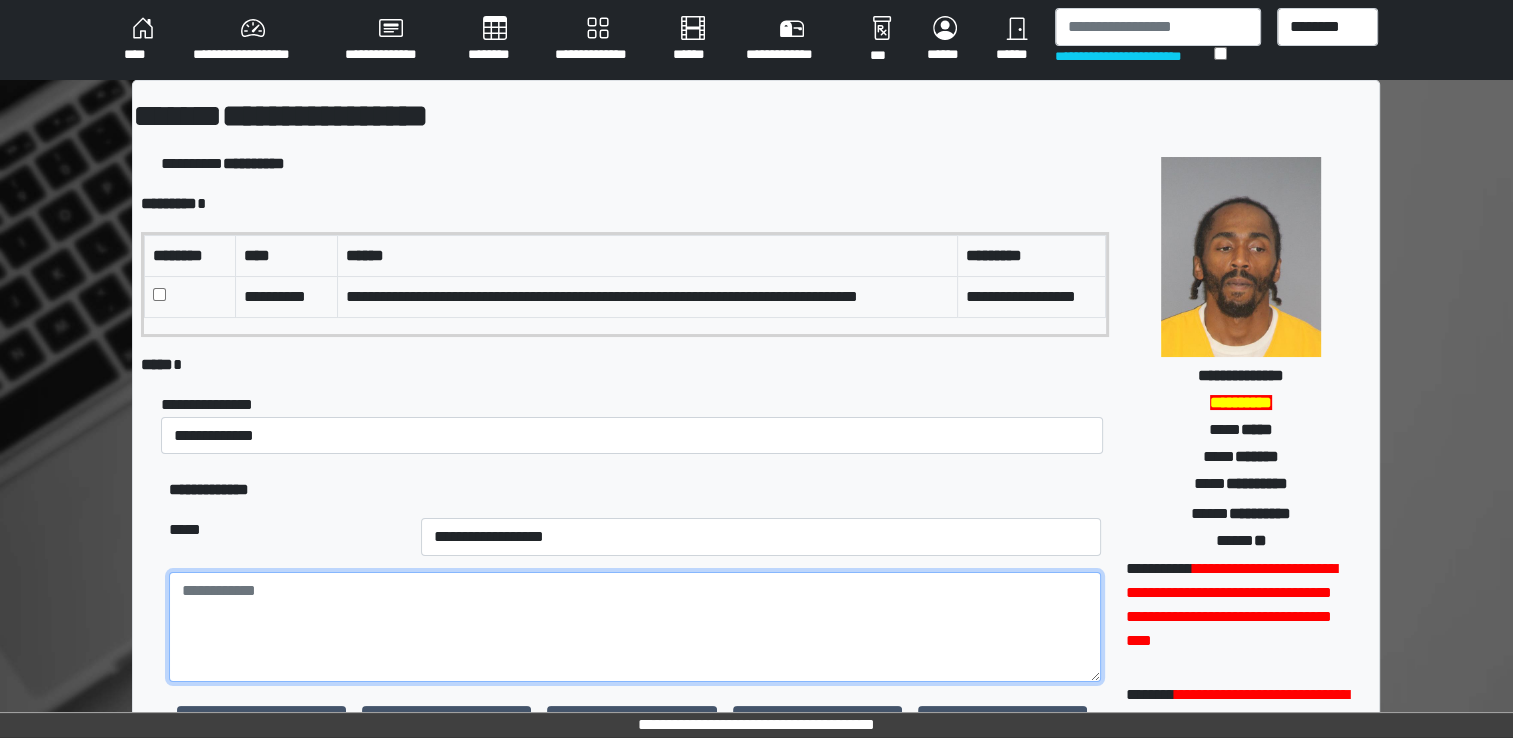 click at bounding box center [635, 627] 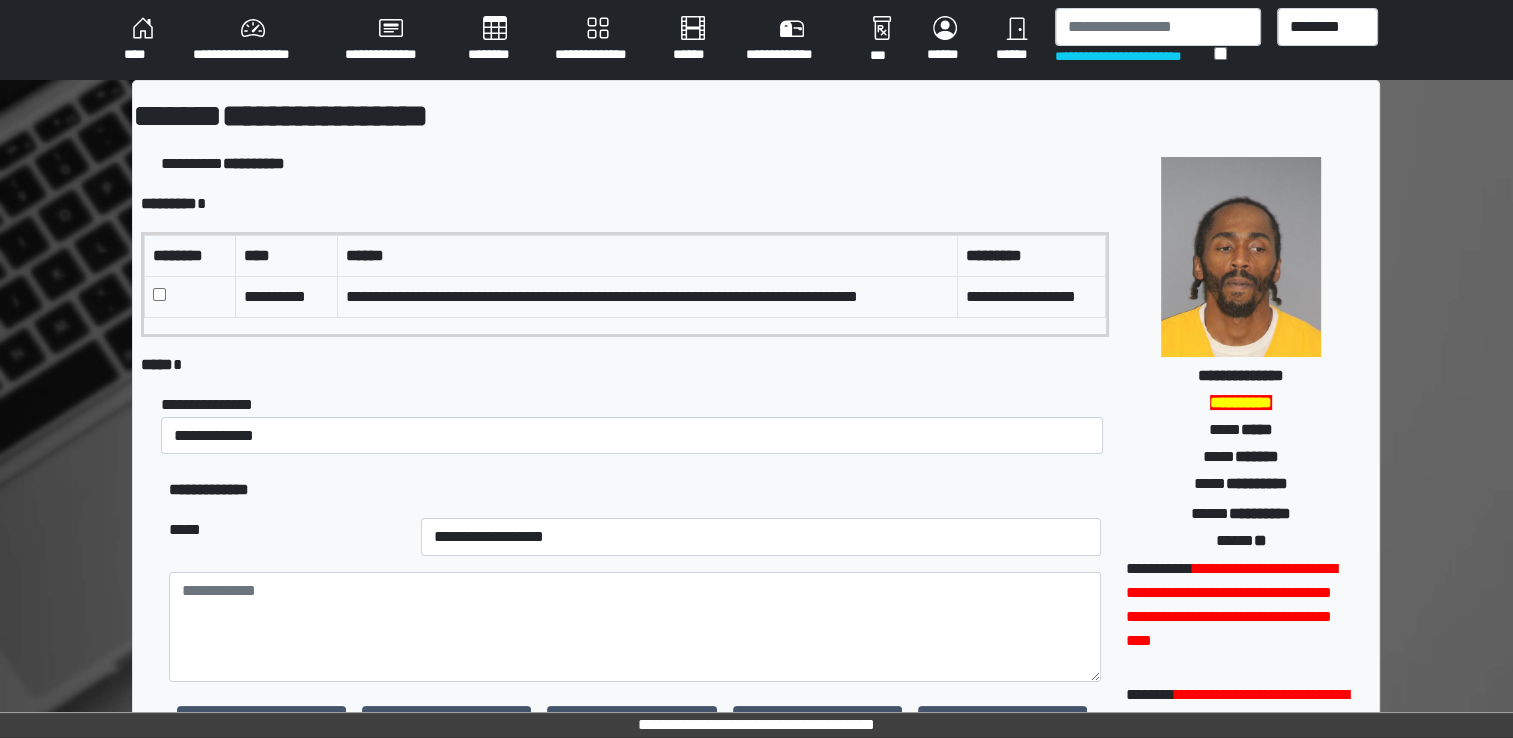 drag, startPoint x: 184, startPoint y: 576, endPoint x: 152, endPoint y: 566, distance: 33.526108 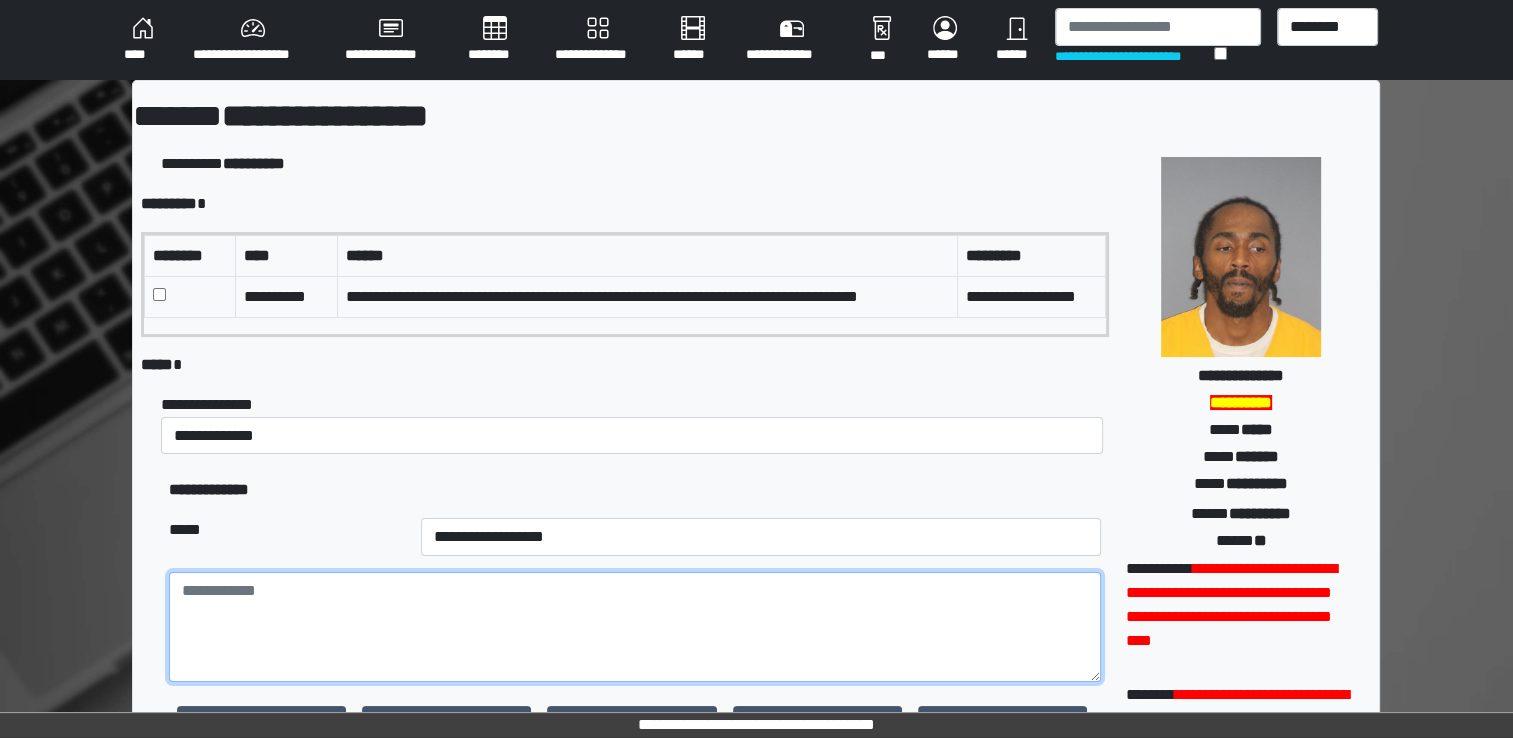 click at bounding box center [635, 627] 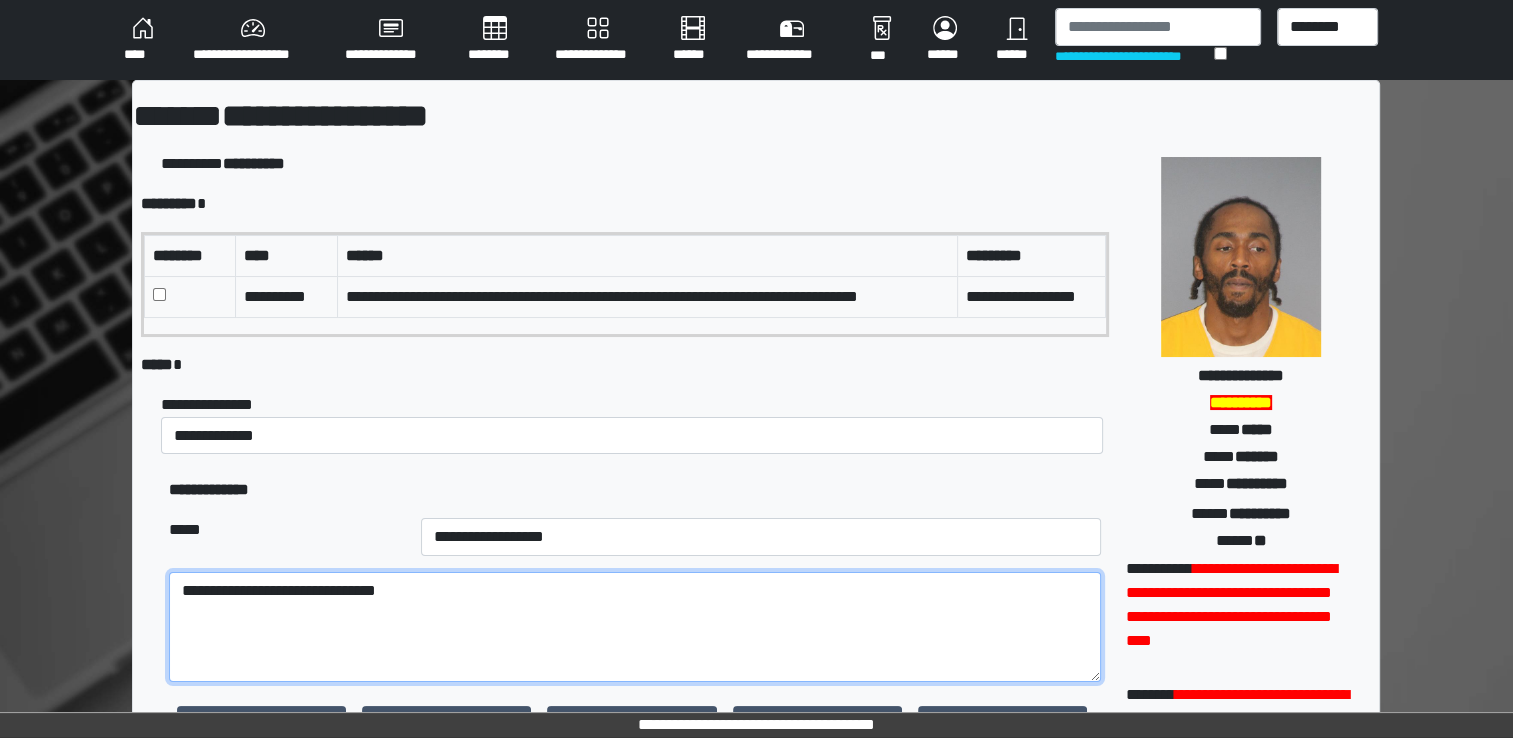 click on "**********" at bounding box center (635, 627) 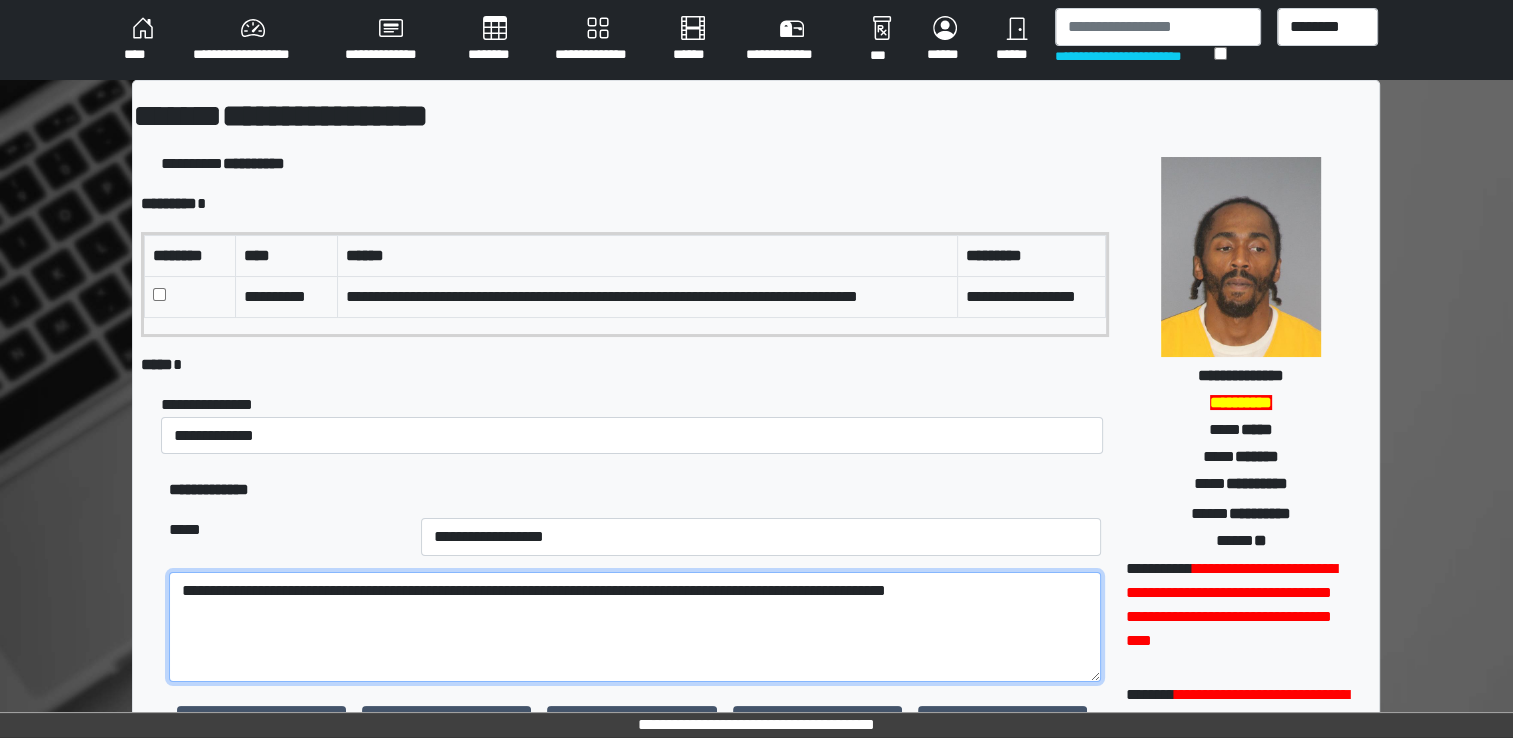 click on "**********" at bounding box center [635, 627] 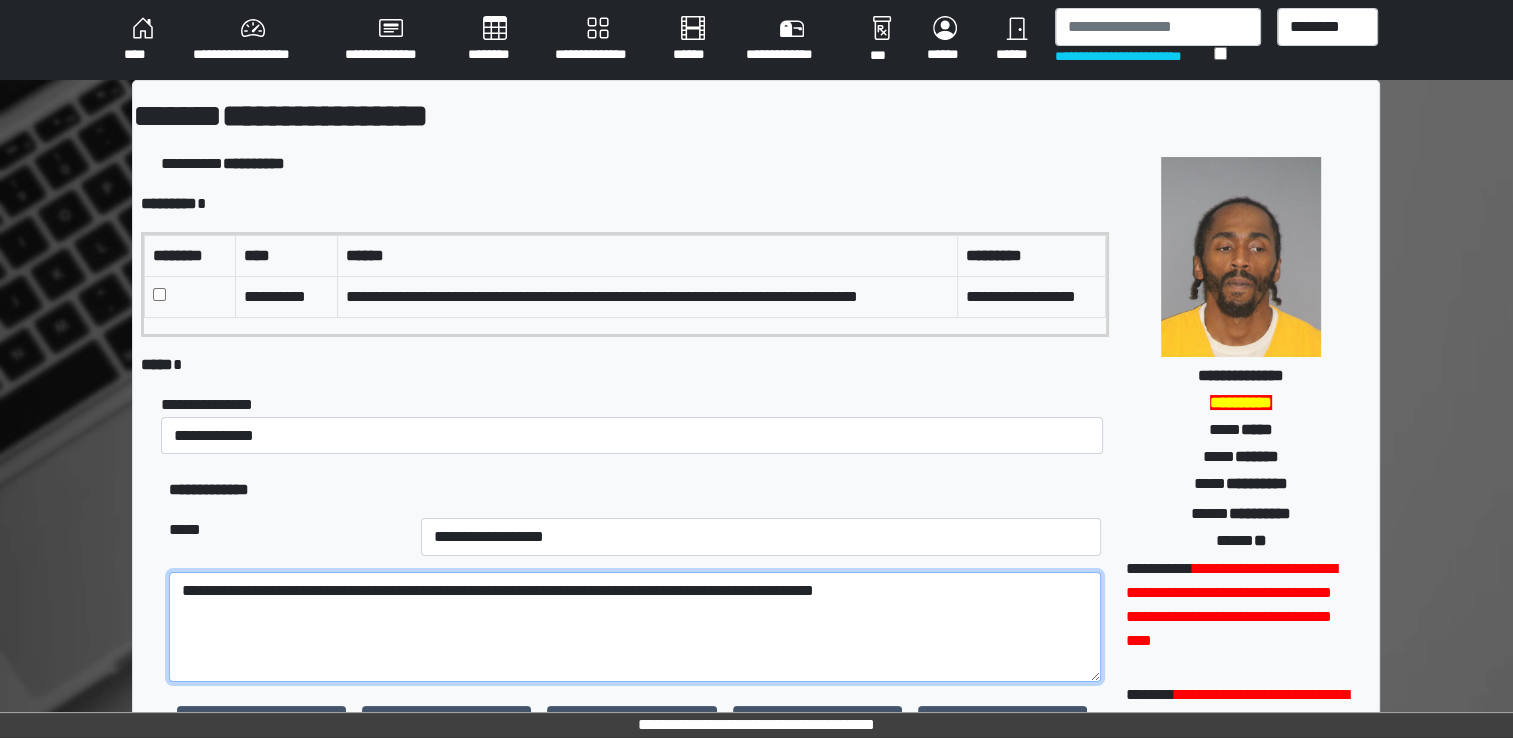 click on "**********" at bounding box center [635, 627] 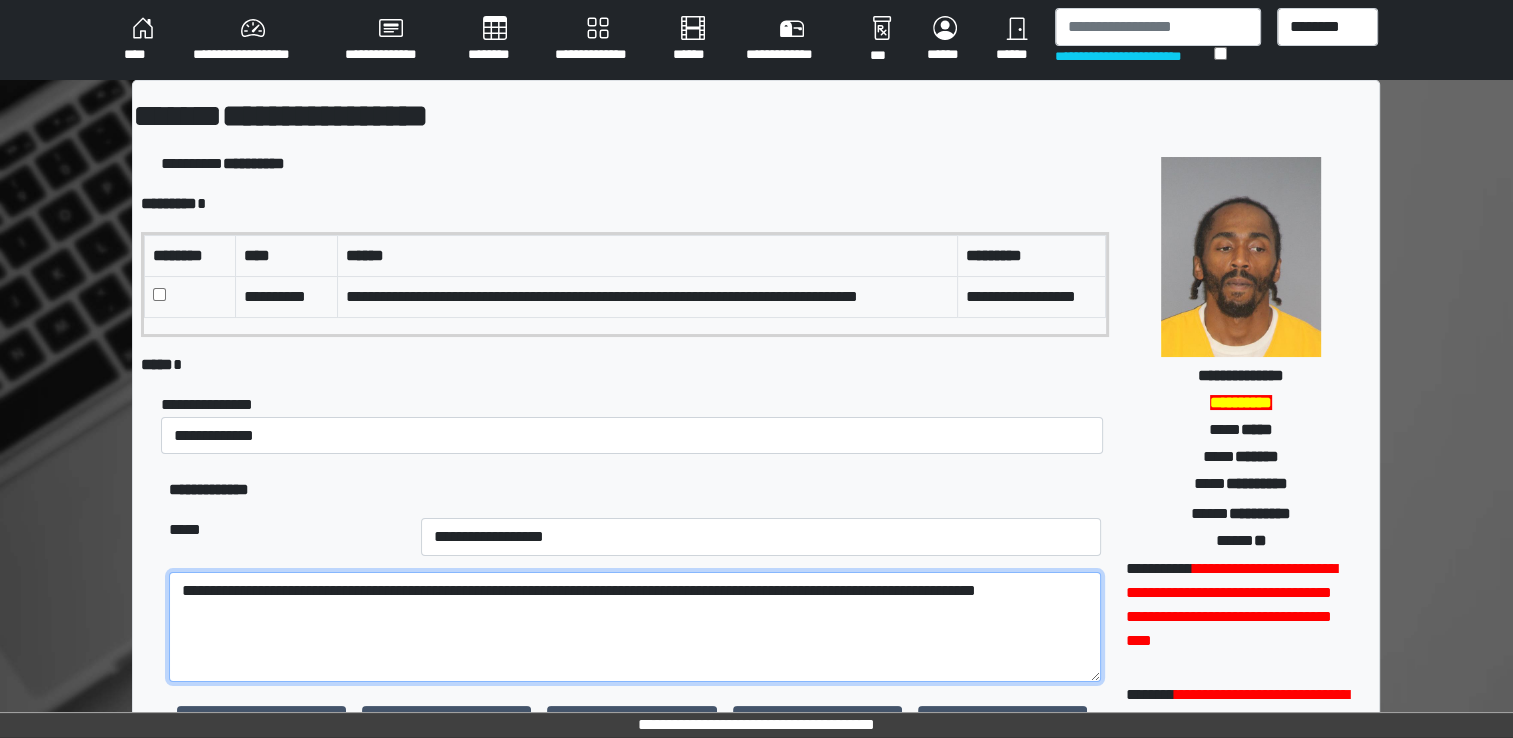 click on "**********" at bounding box center [635, 627] 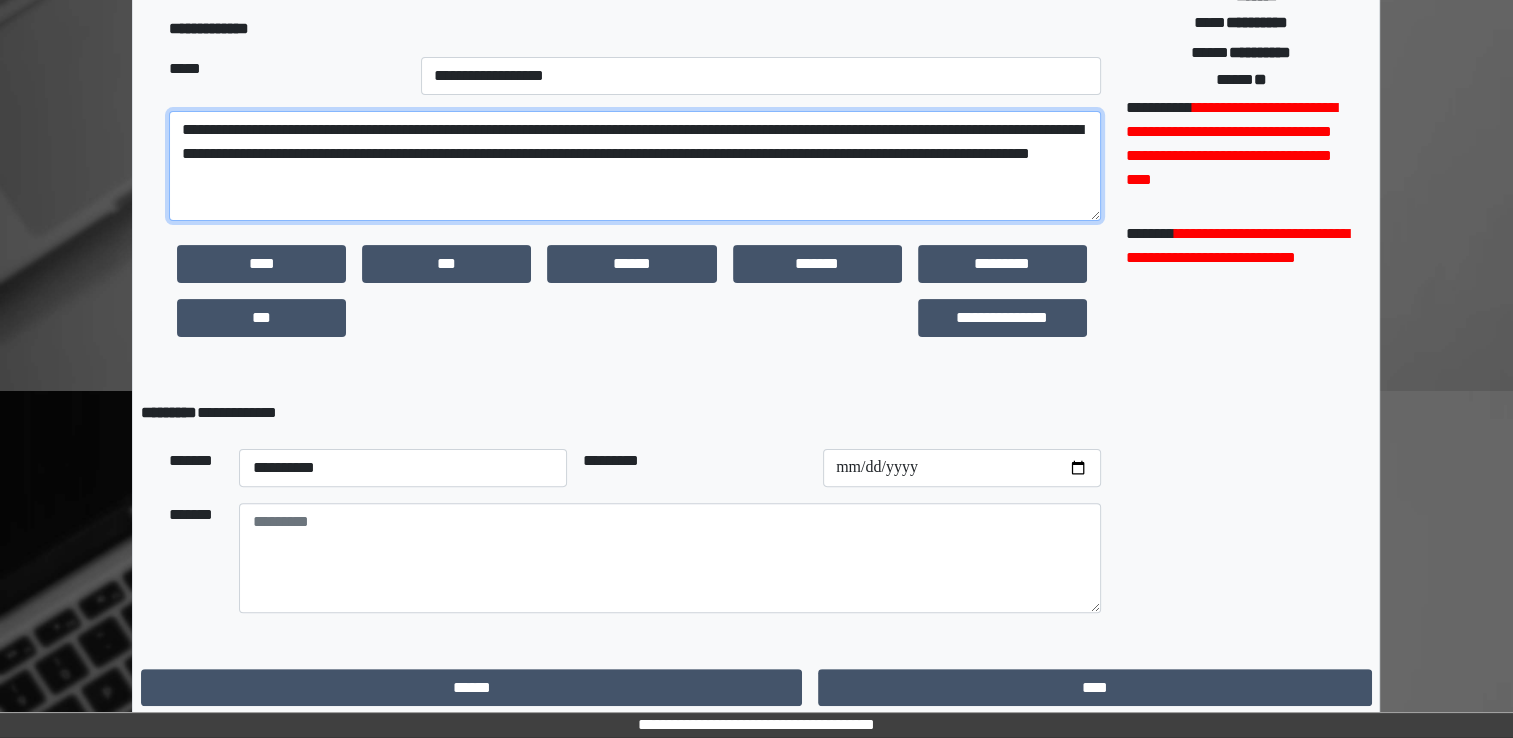 scroll, scrollTop: 466, scrollLeft: 0, axis: vertical 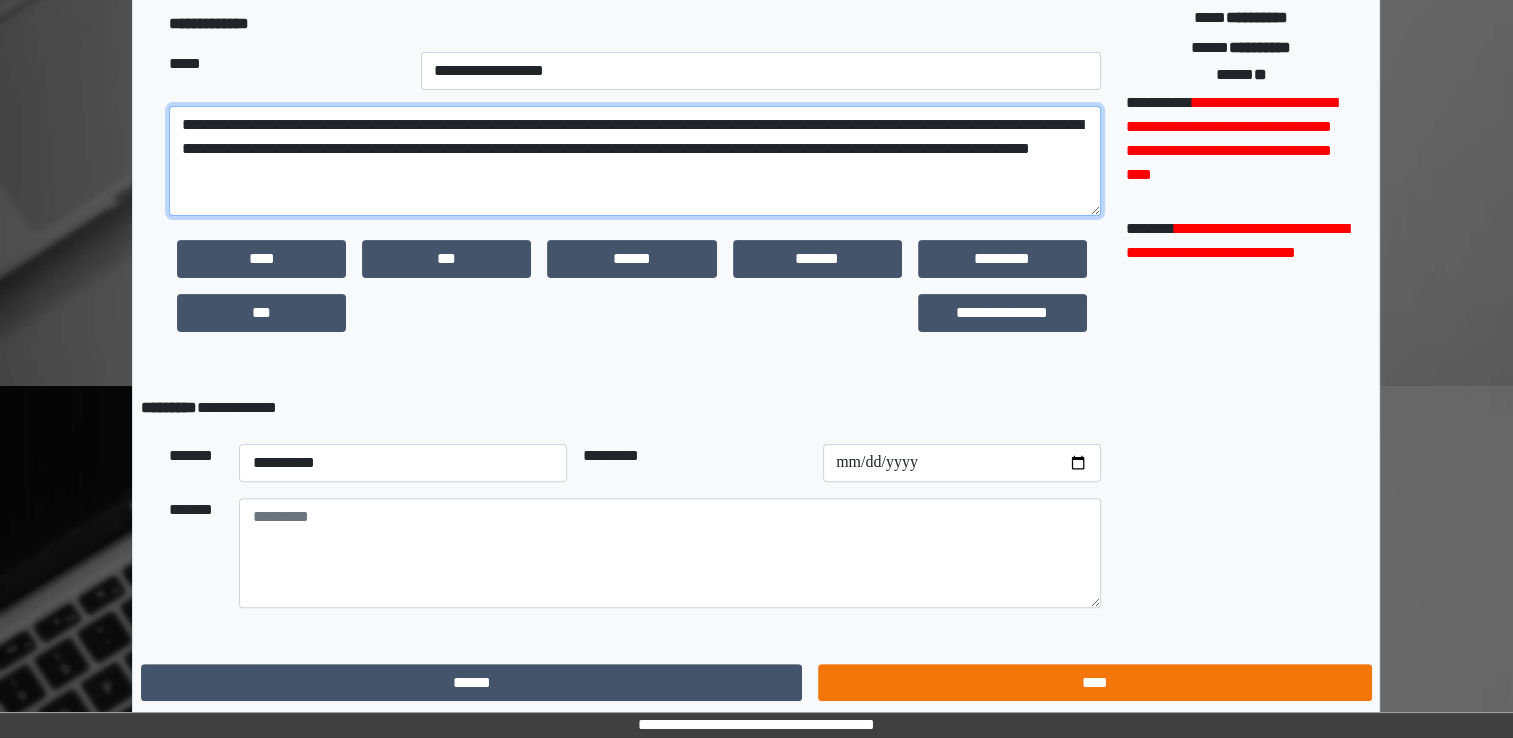 type on "**********" 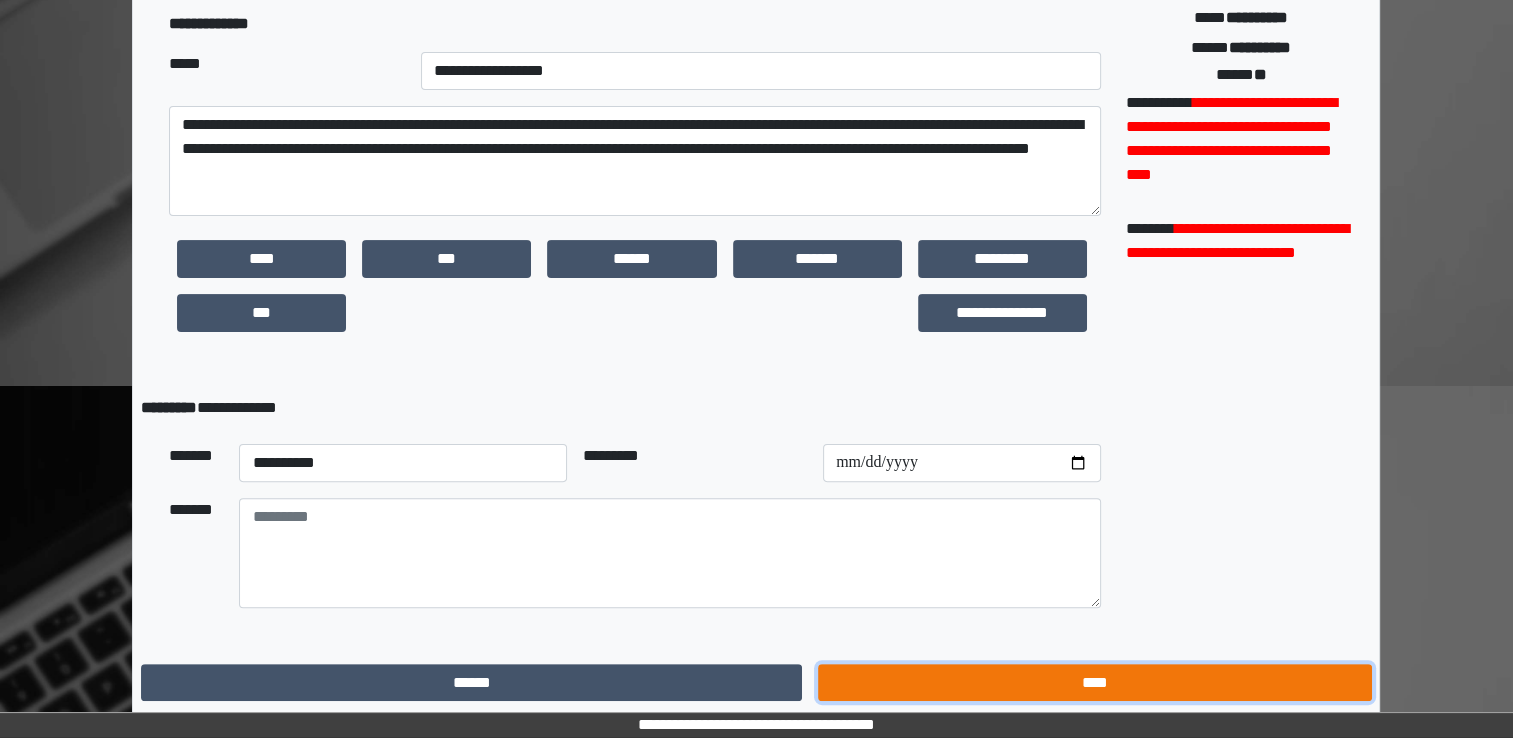 click on "****" at bounding box center (1094, 683) 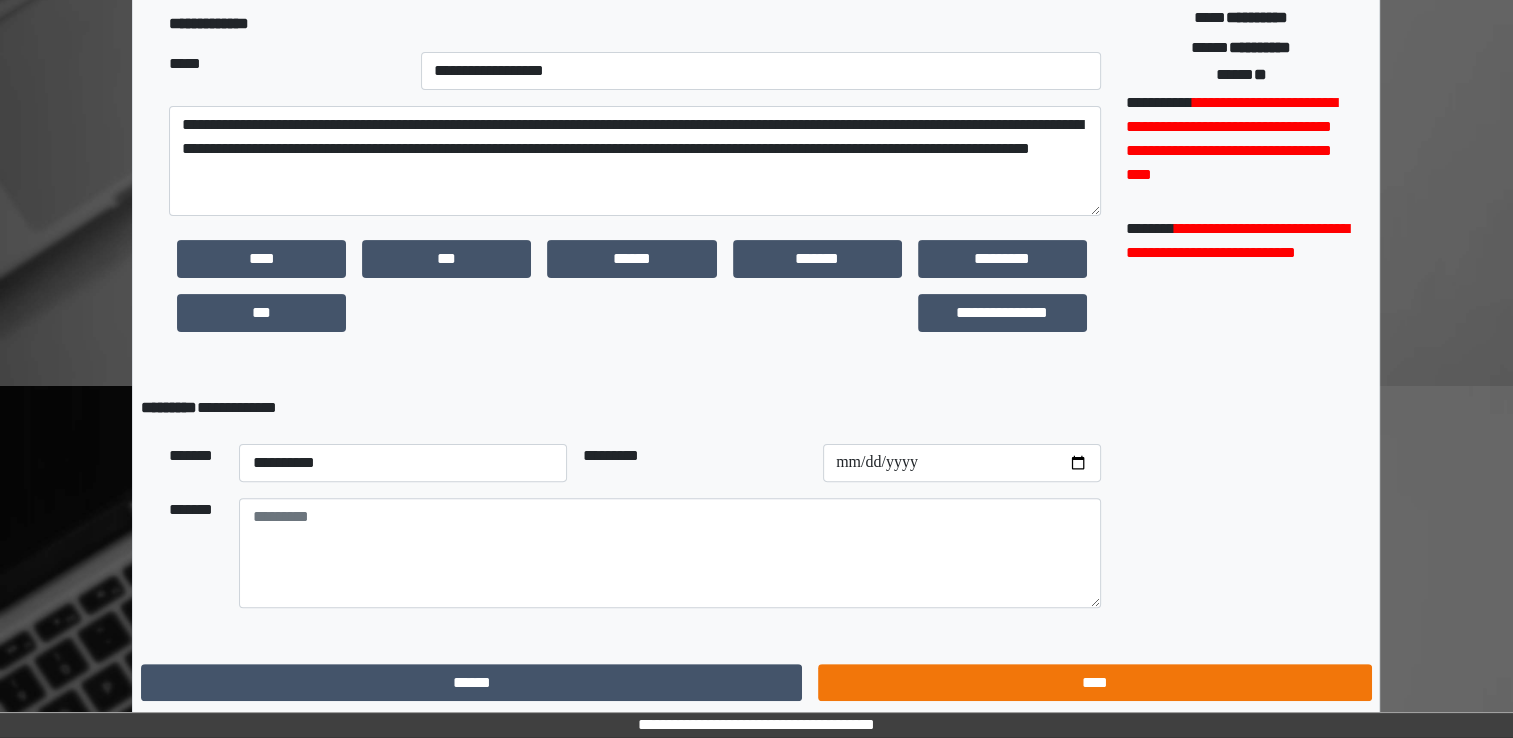scroll, scrollTop: 0, scrollLeft: 0, axis: both 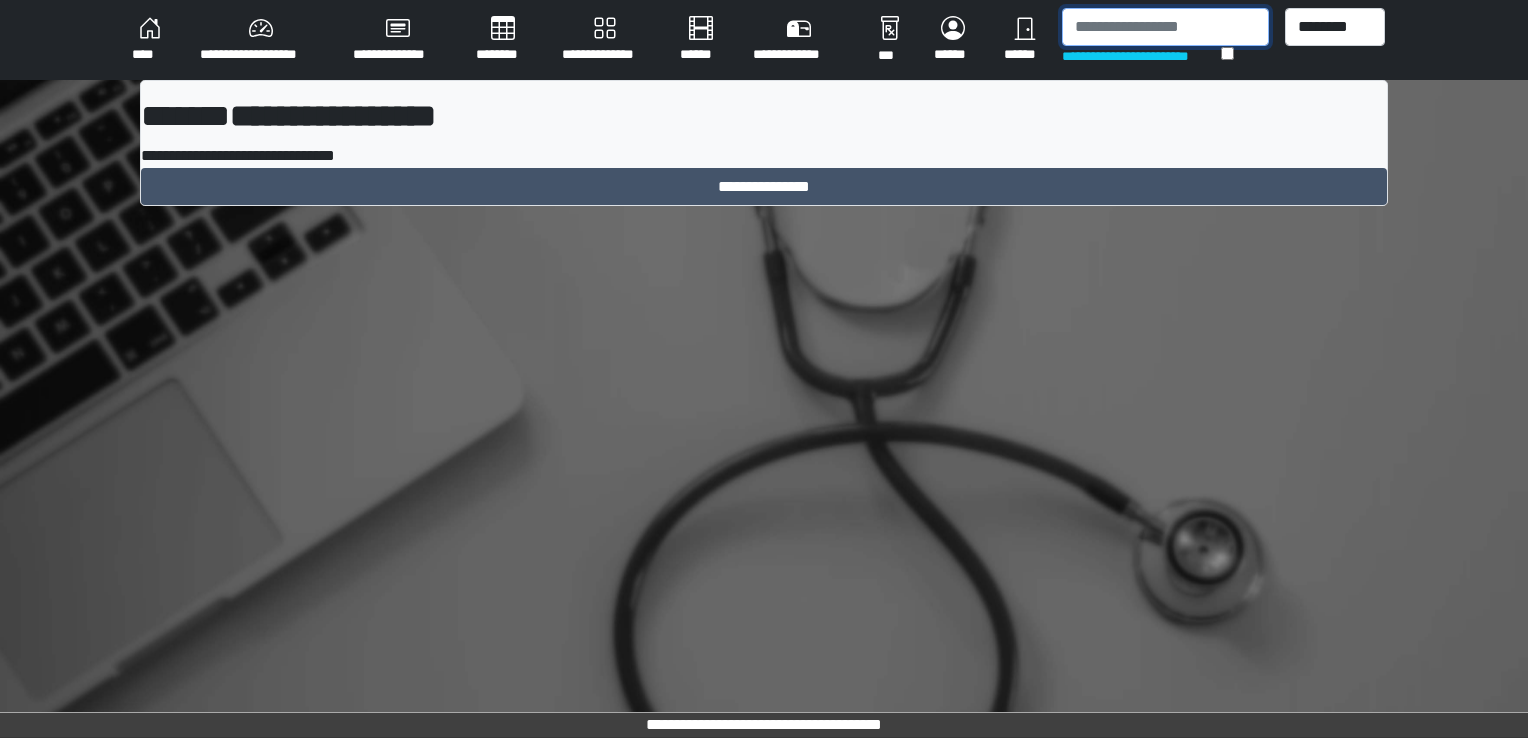 click at bounding box center (1165, 27) 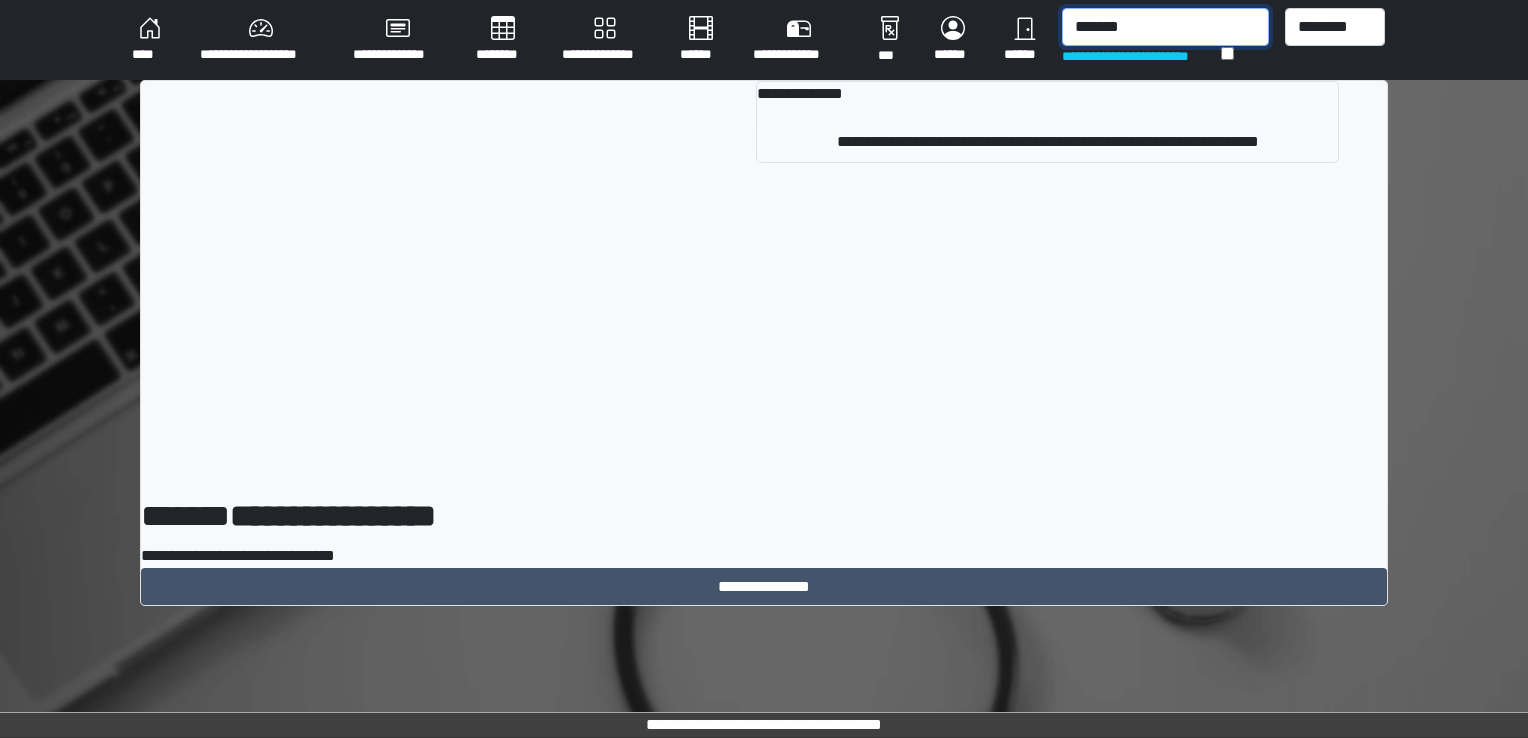 type on "*******" 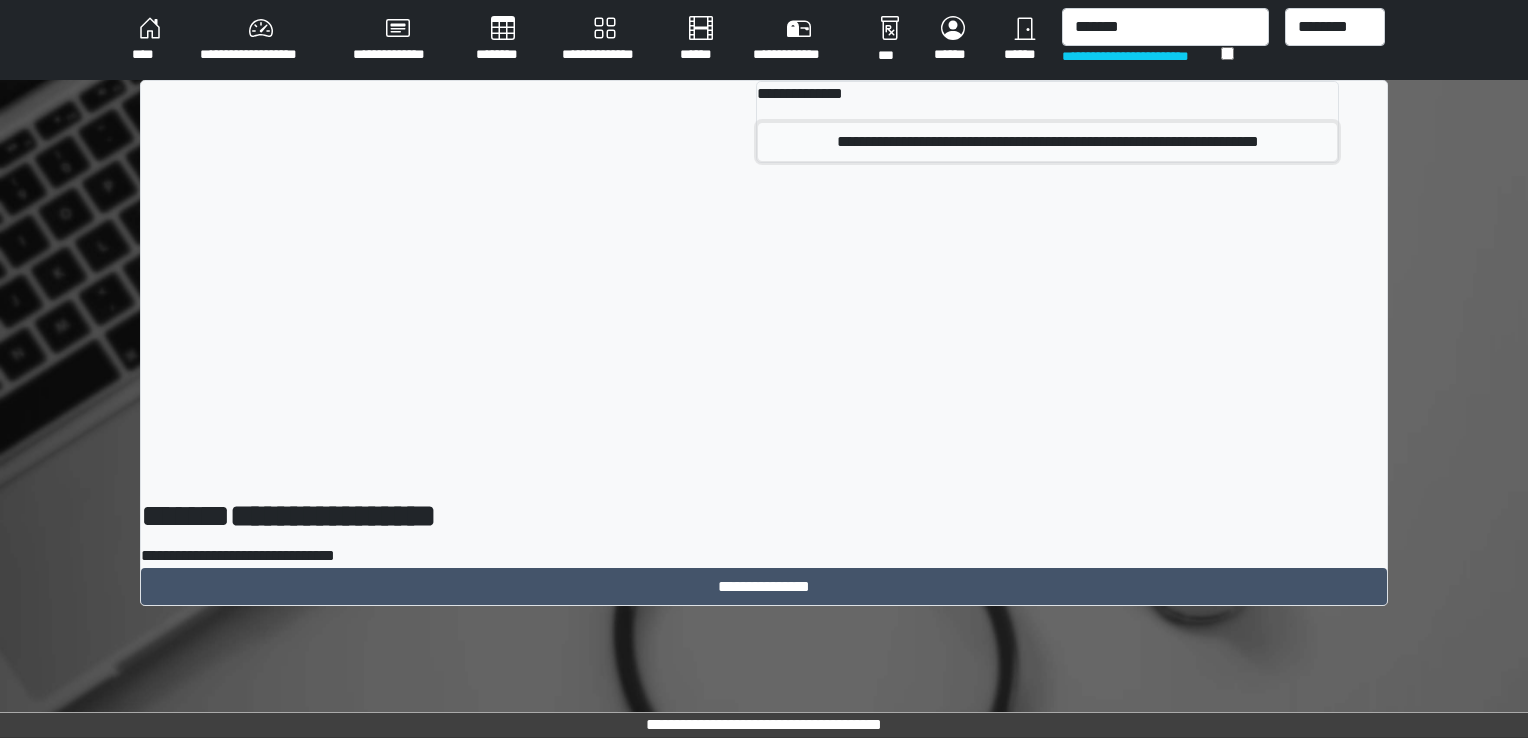 click on "**********" at bounding box center (1047, 142) 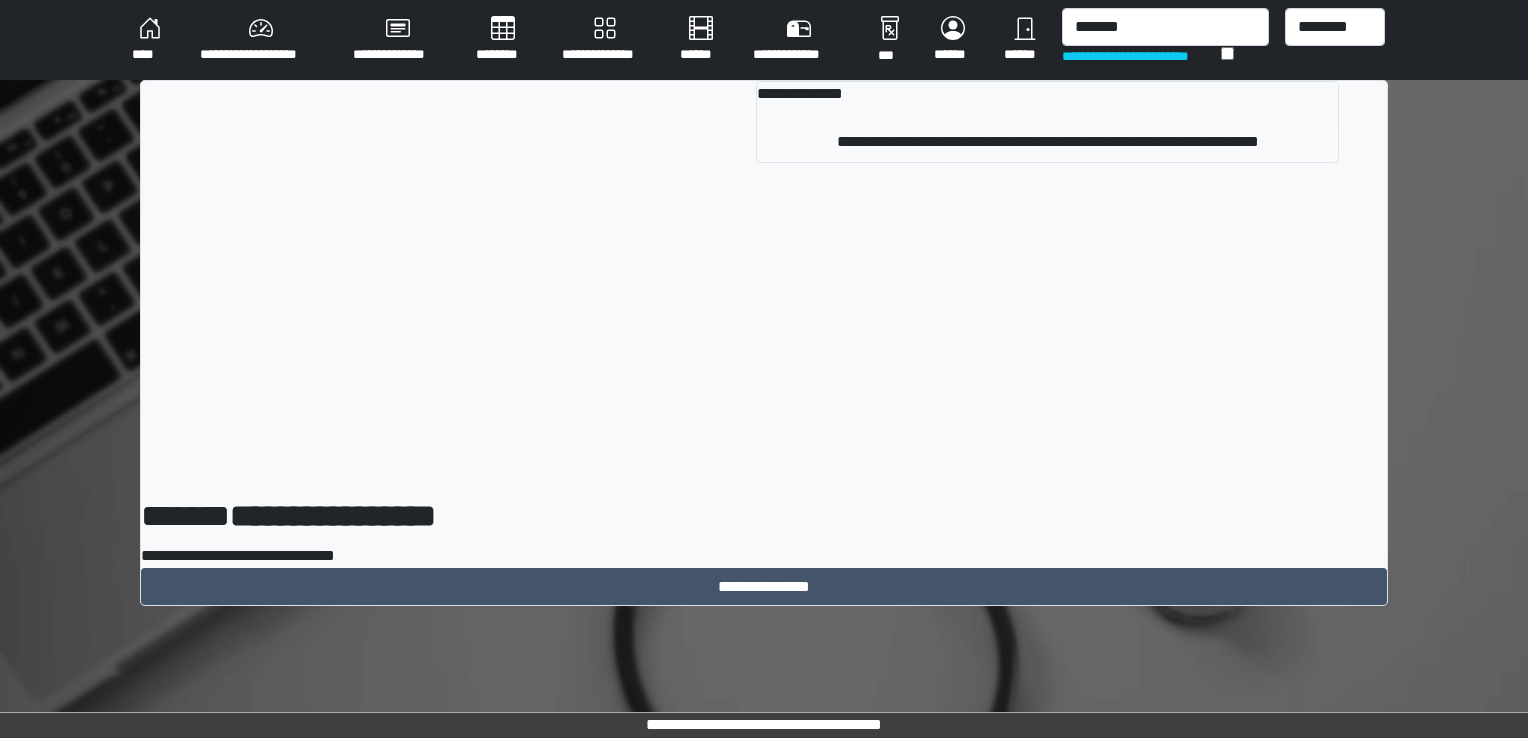 type 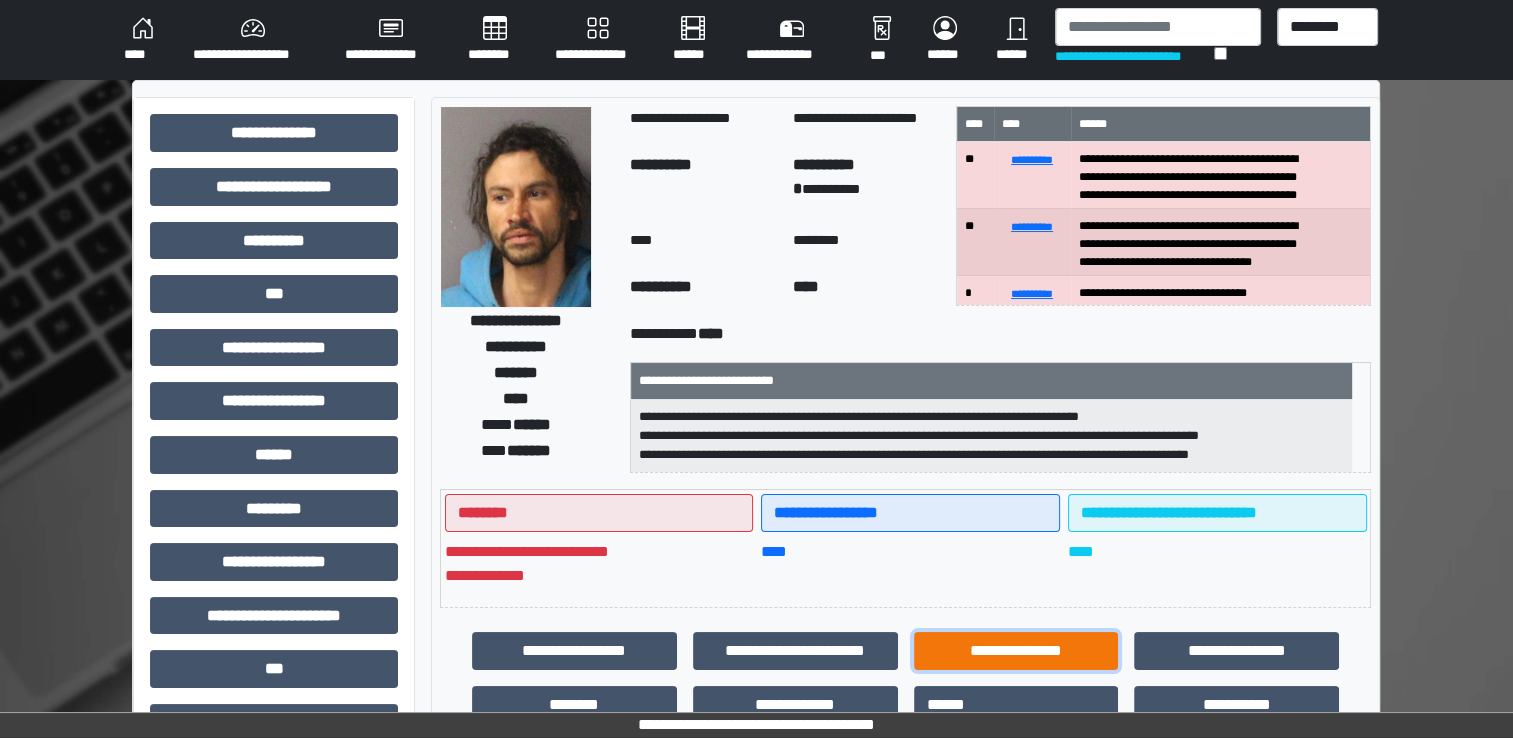 click on "**********" at bounding box center (1016, 651) 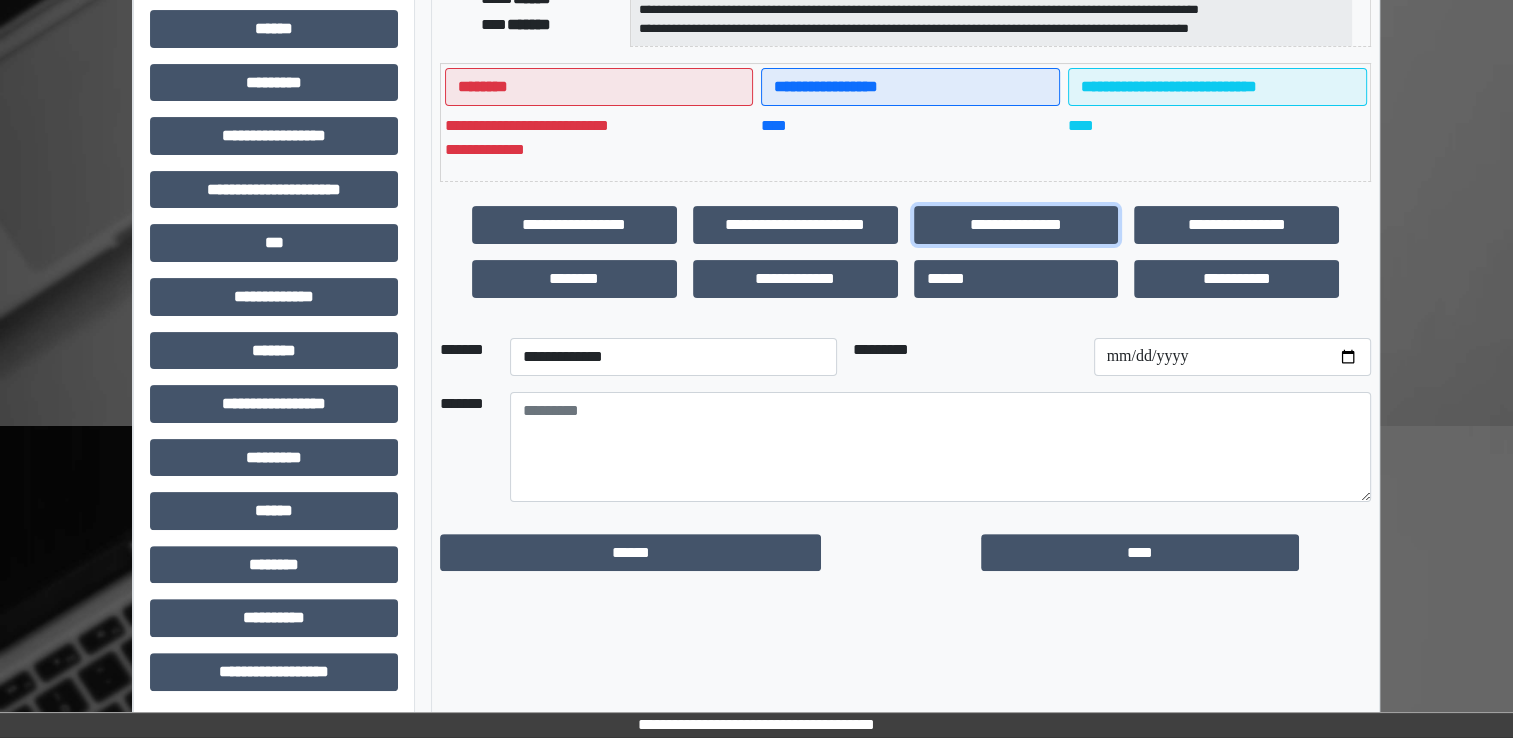 scroll, scrollTop: 428, scrollLeft: 0, axis: vertical 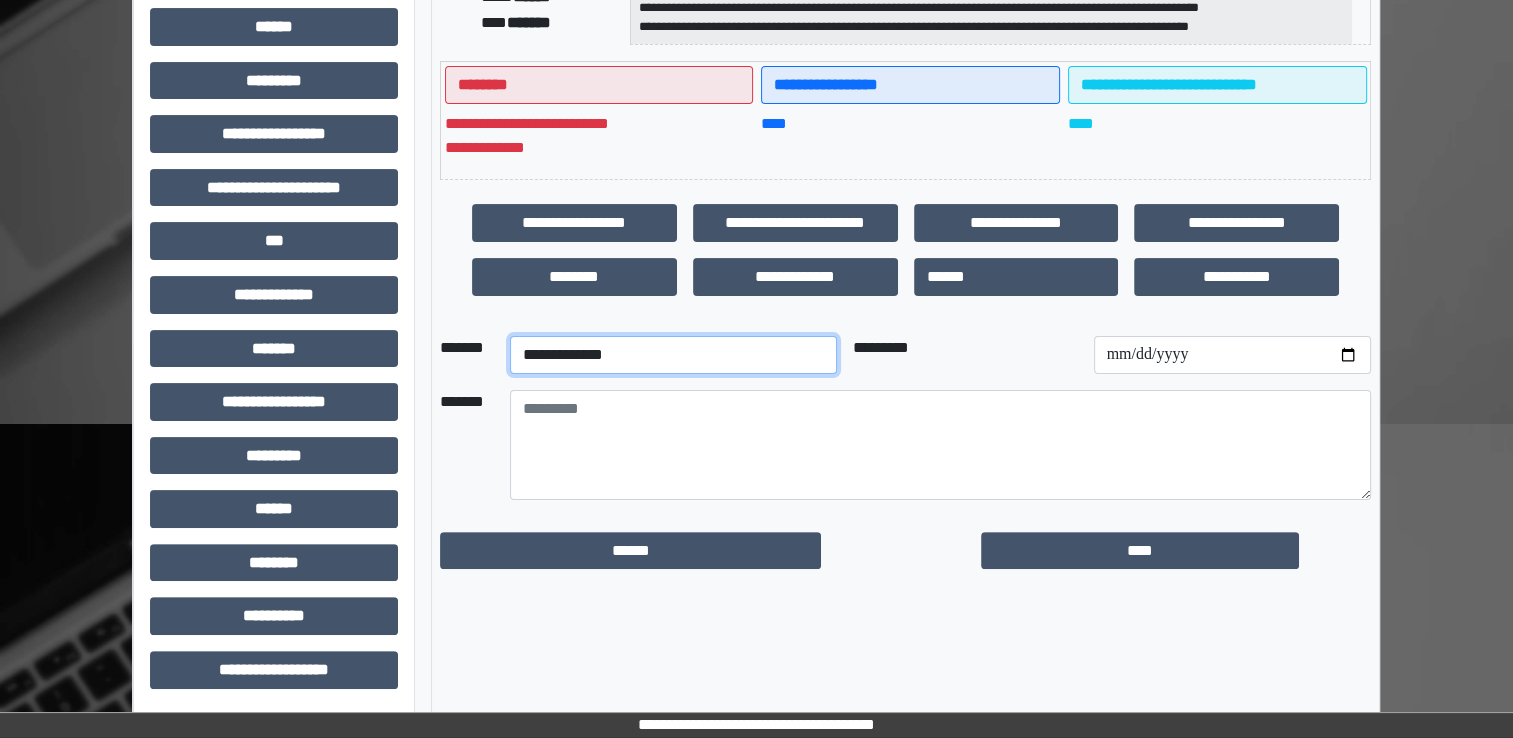 click on "**********" at bounding box center [673, 355] 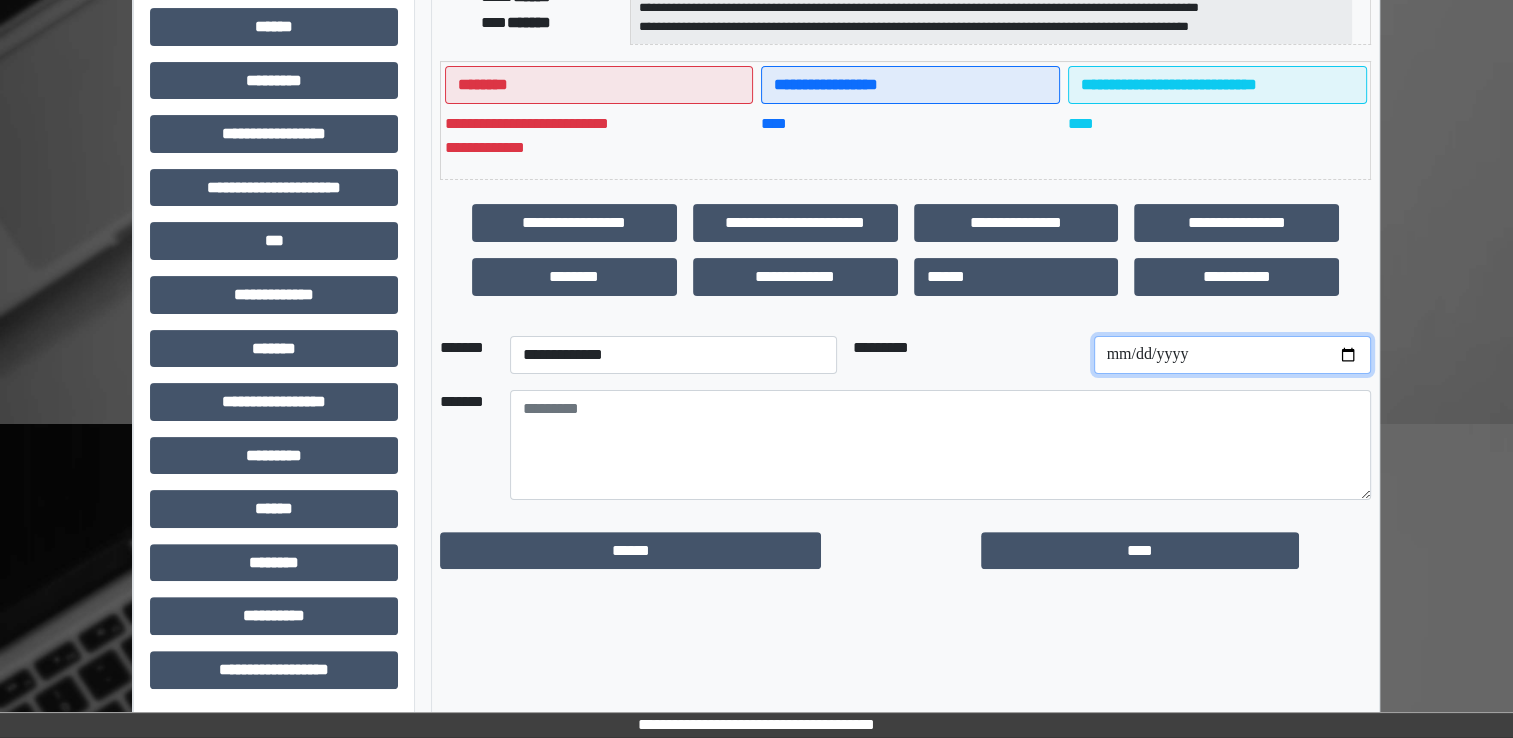 click at bounding box center [1232, 355] 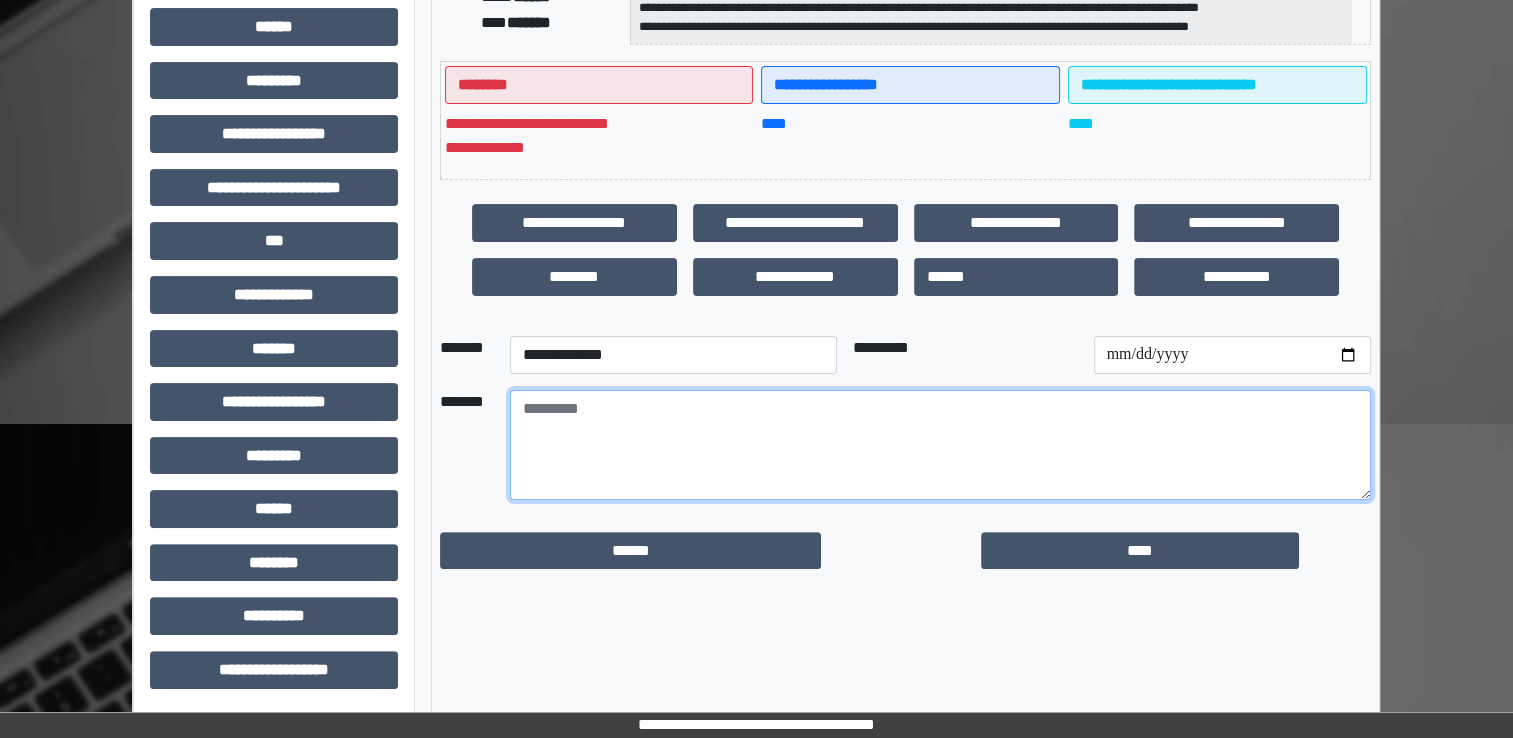 click at bounding box center [940, 445] 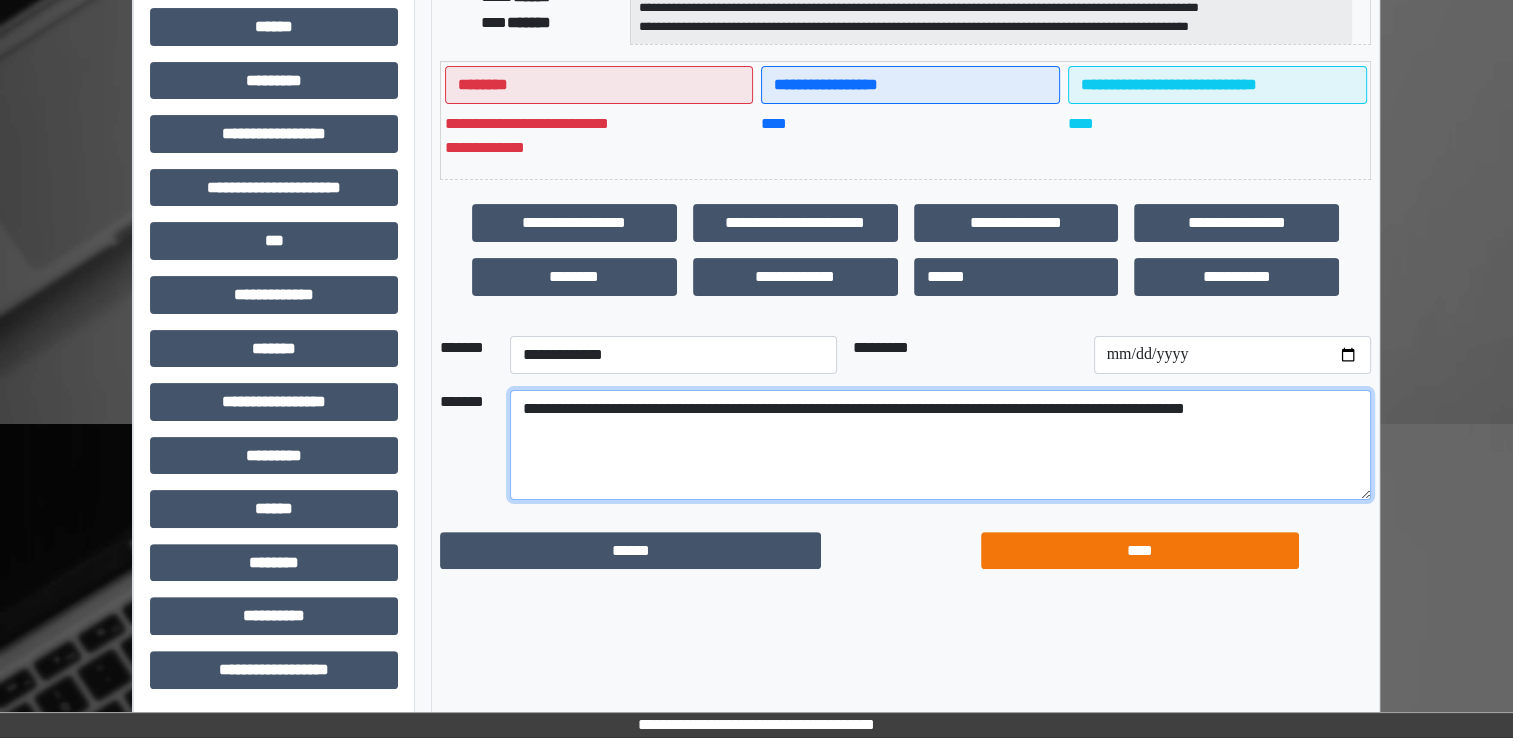 type on "**********" 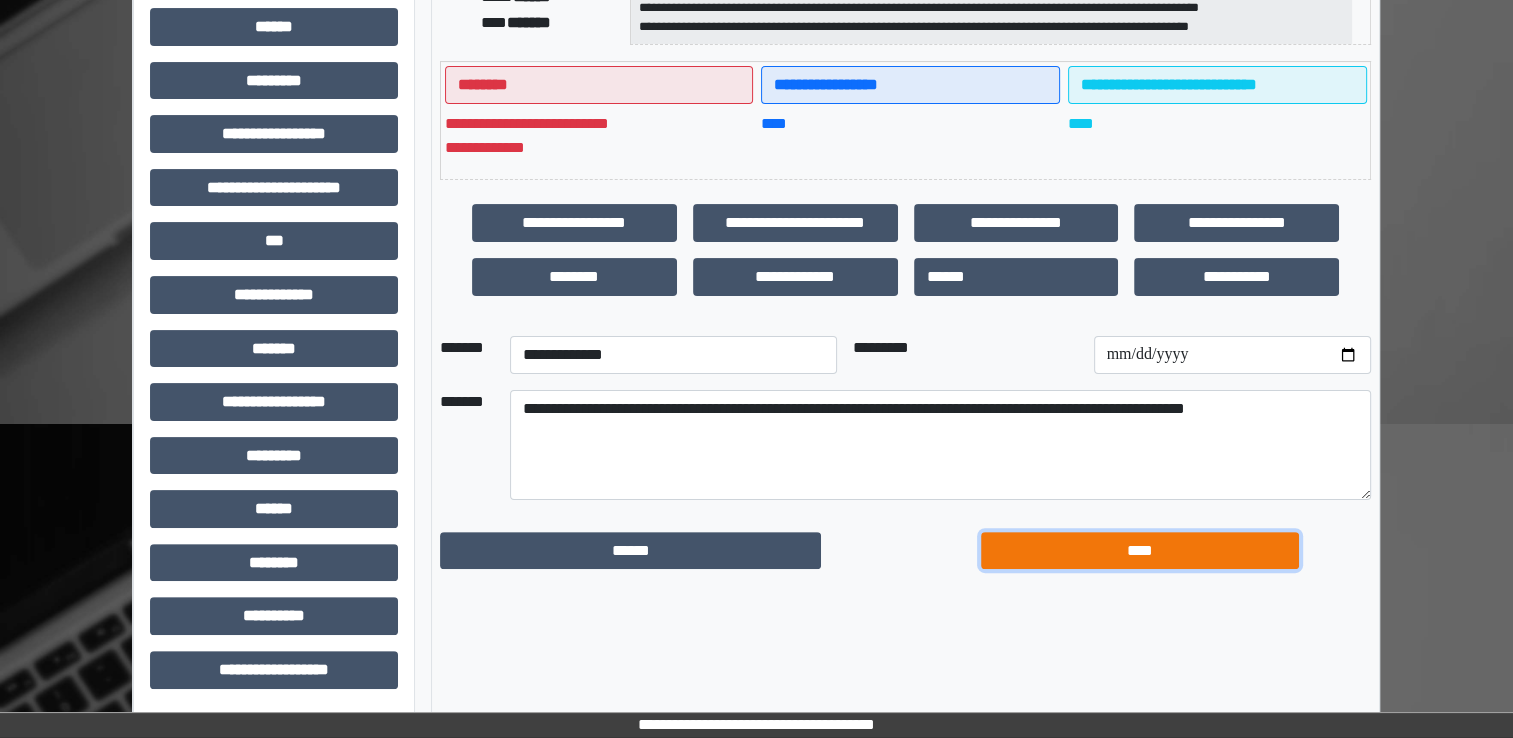 click on "****" at bounding box center [1140, 551] 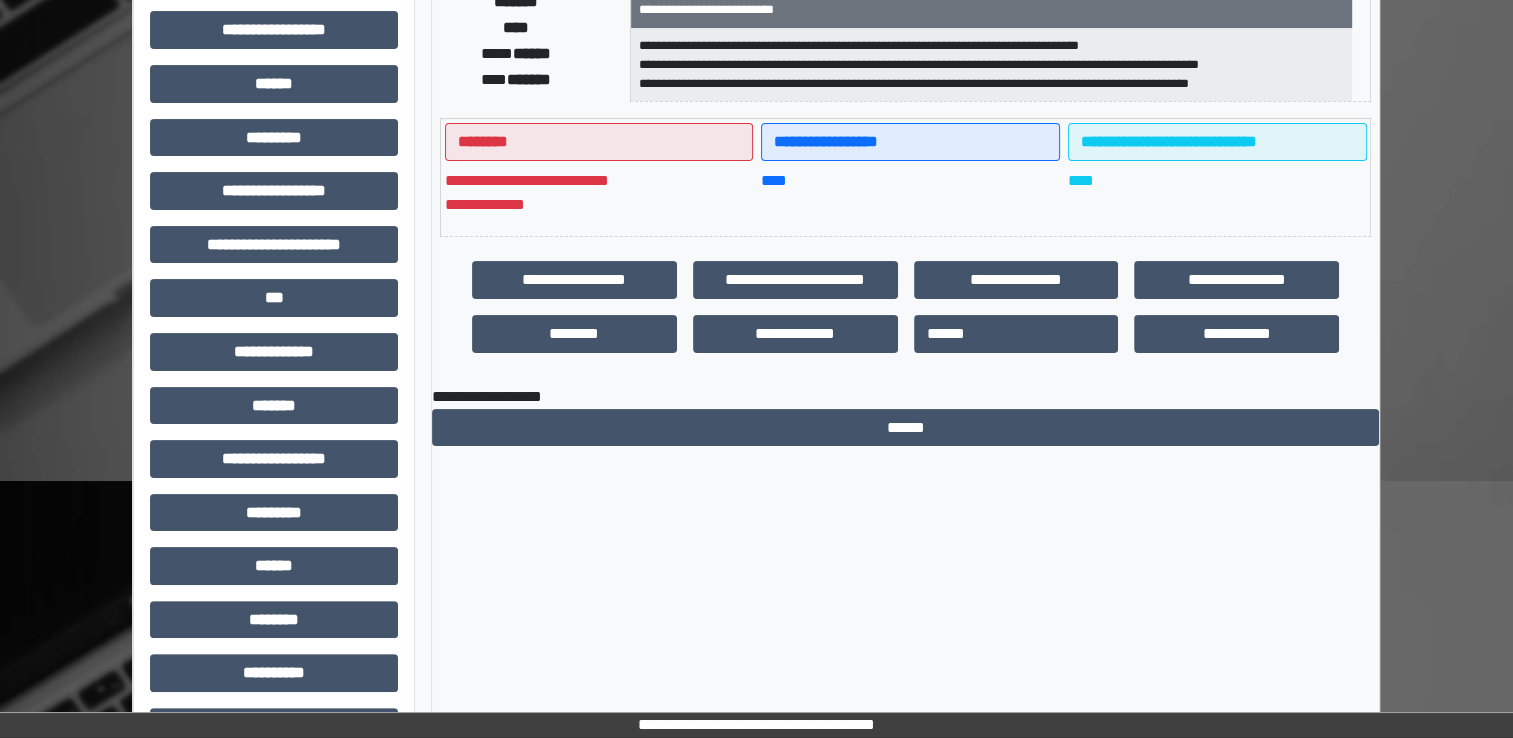 scroll, scrollTop: 428, scrollLeft: 0, axis: vertical 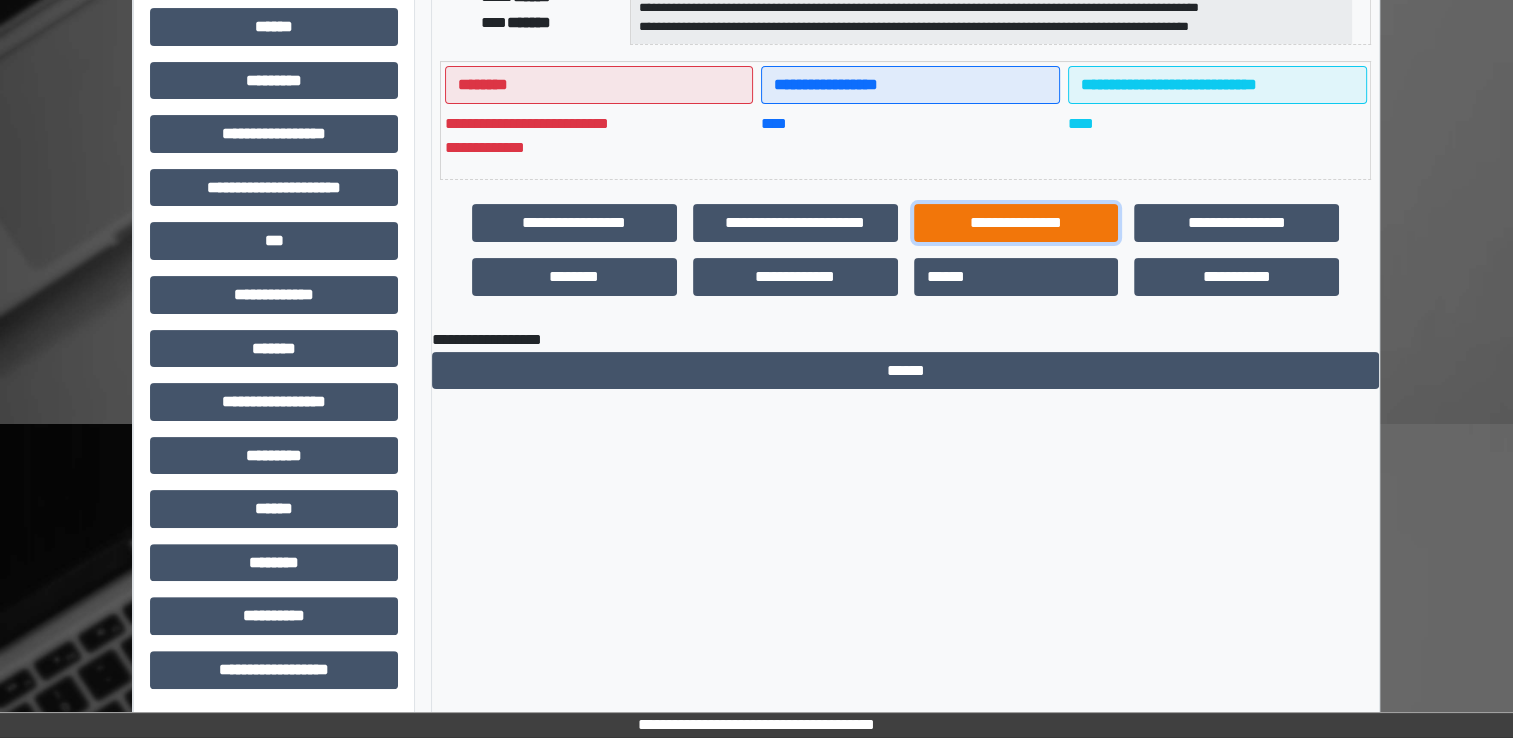 click on "**********" at bounding box center [1016, 223] 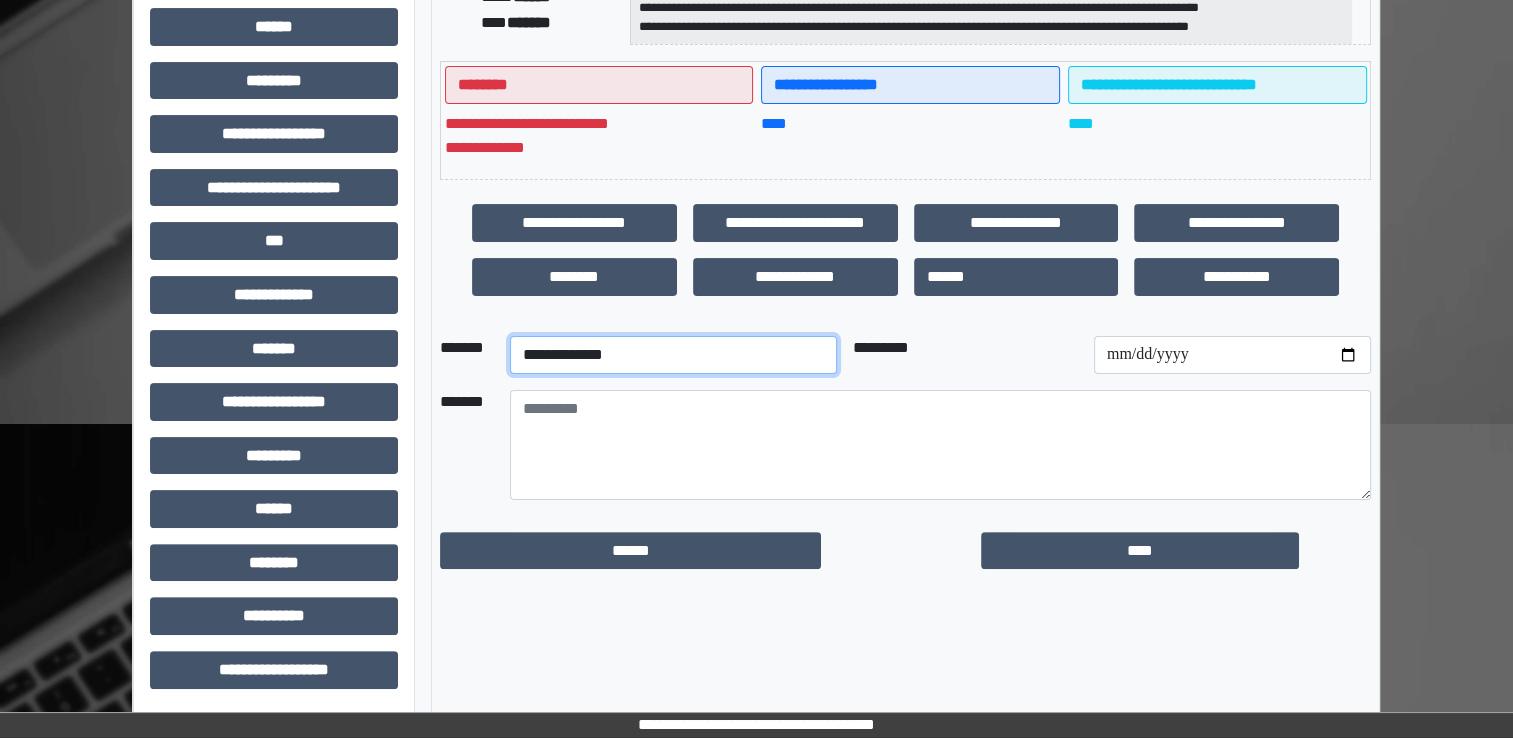 click on "**********" at bounding box center [673, 355] 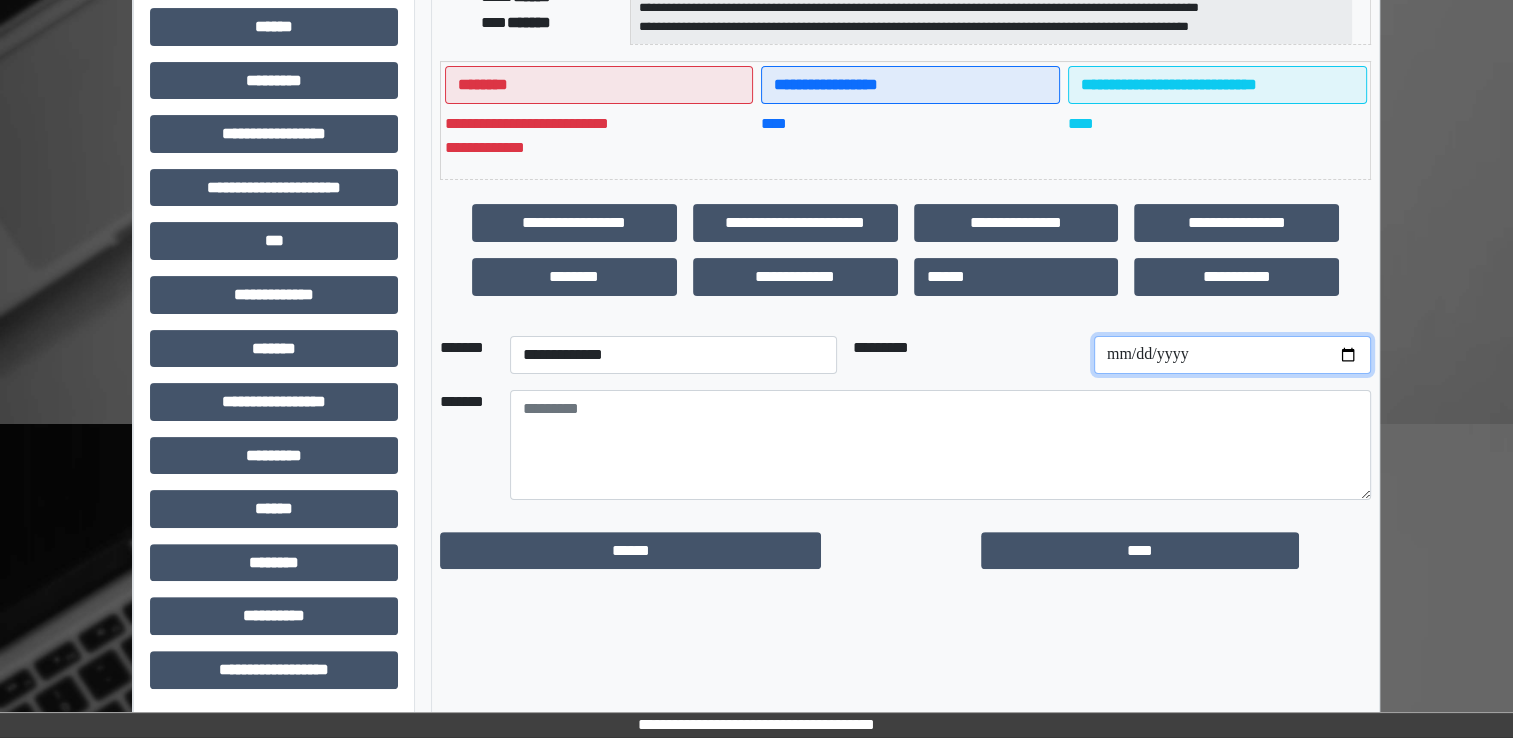 click at bounding box center [1232, 355] 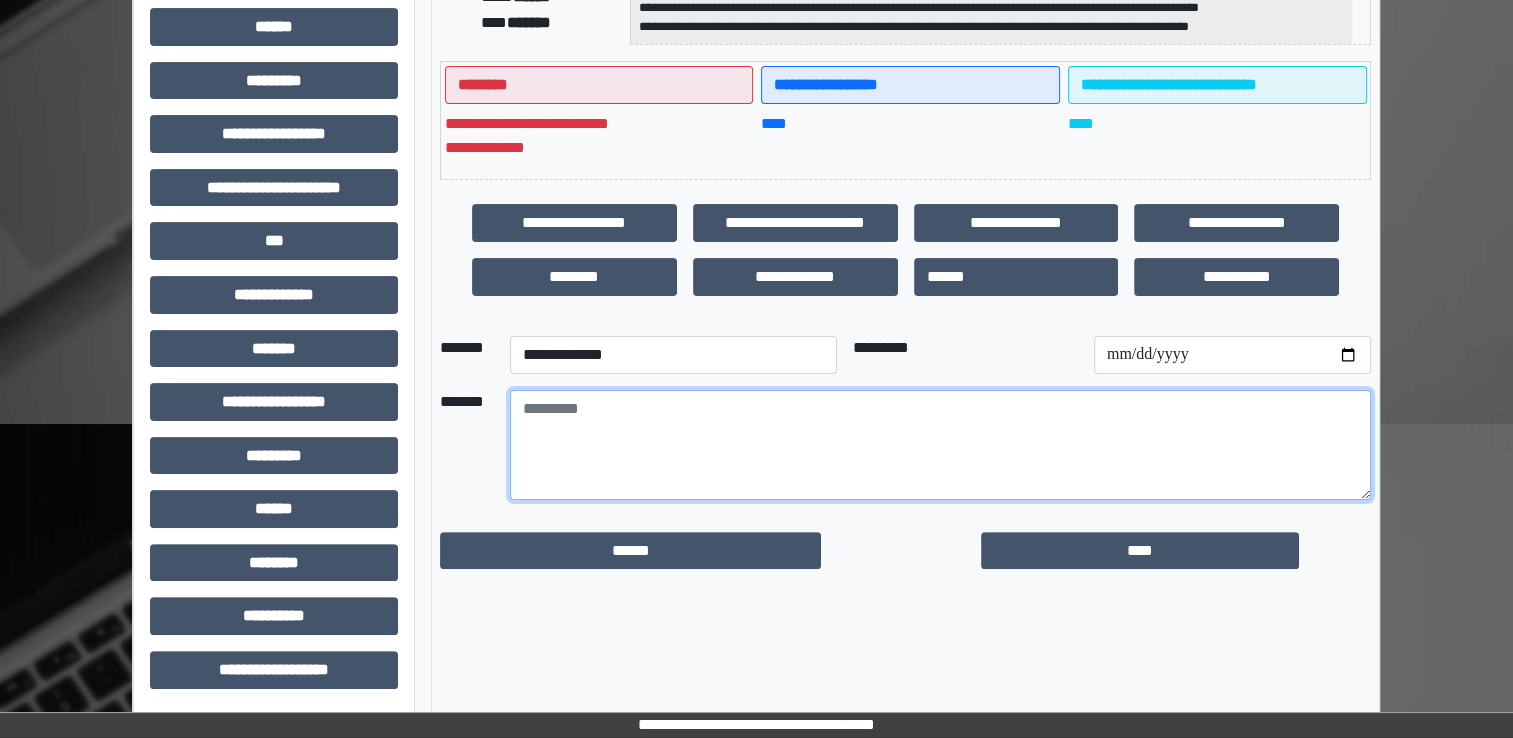click at bounding box center (940, 445) 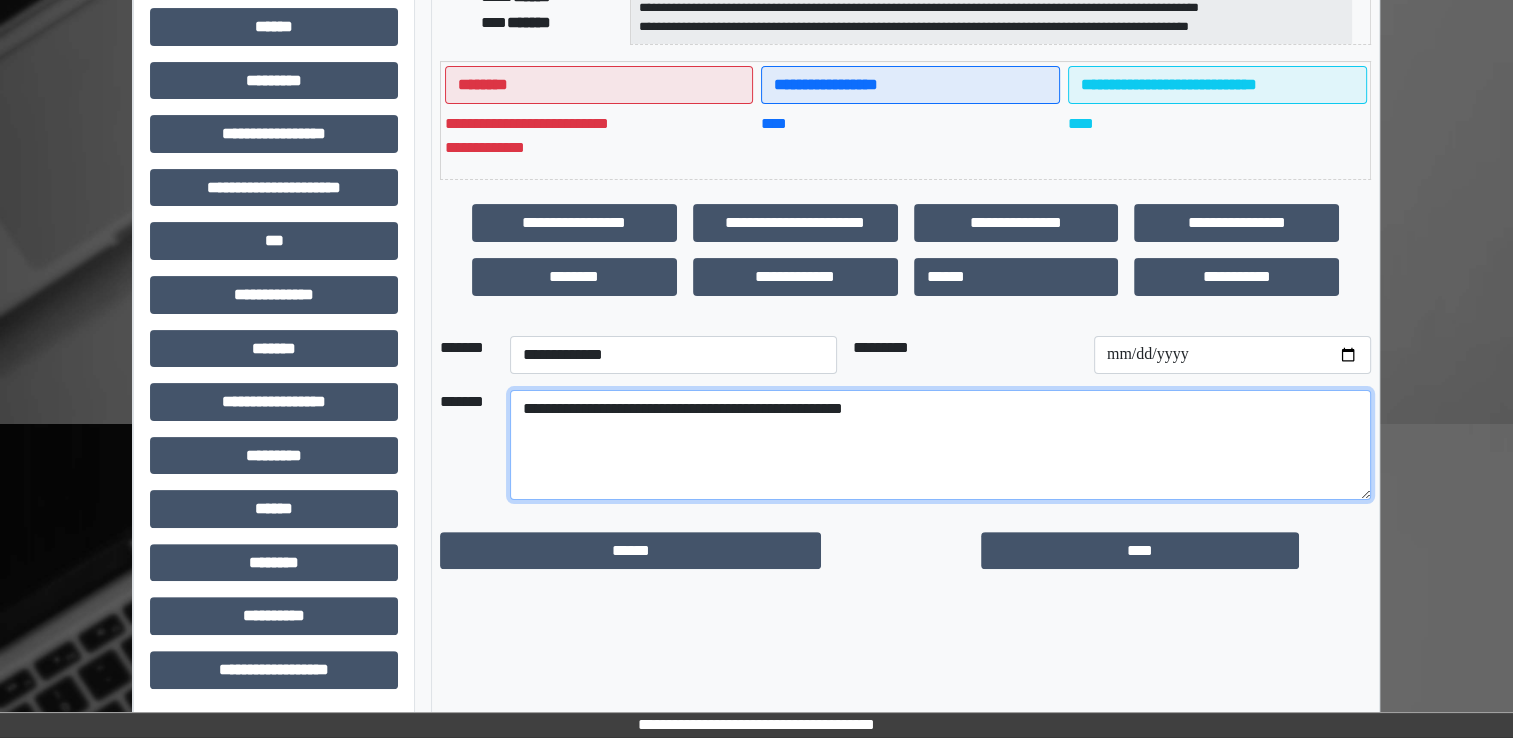 click on "**********" at bounding box center [940, 445] 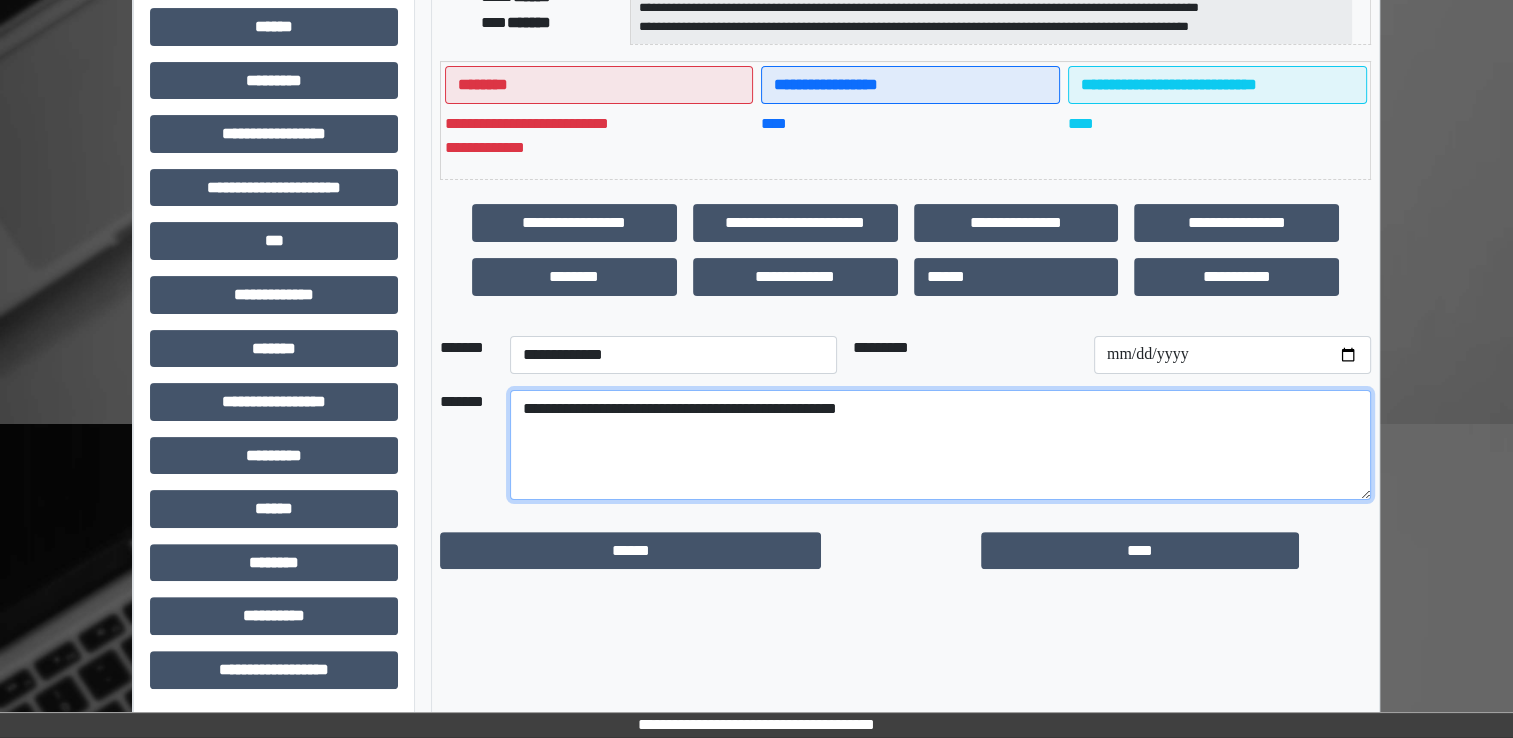 drag, startPoint x: 518, startPoint y: 403, endPoint x: 977, endPoint y: 466, distance: 463.30334 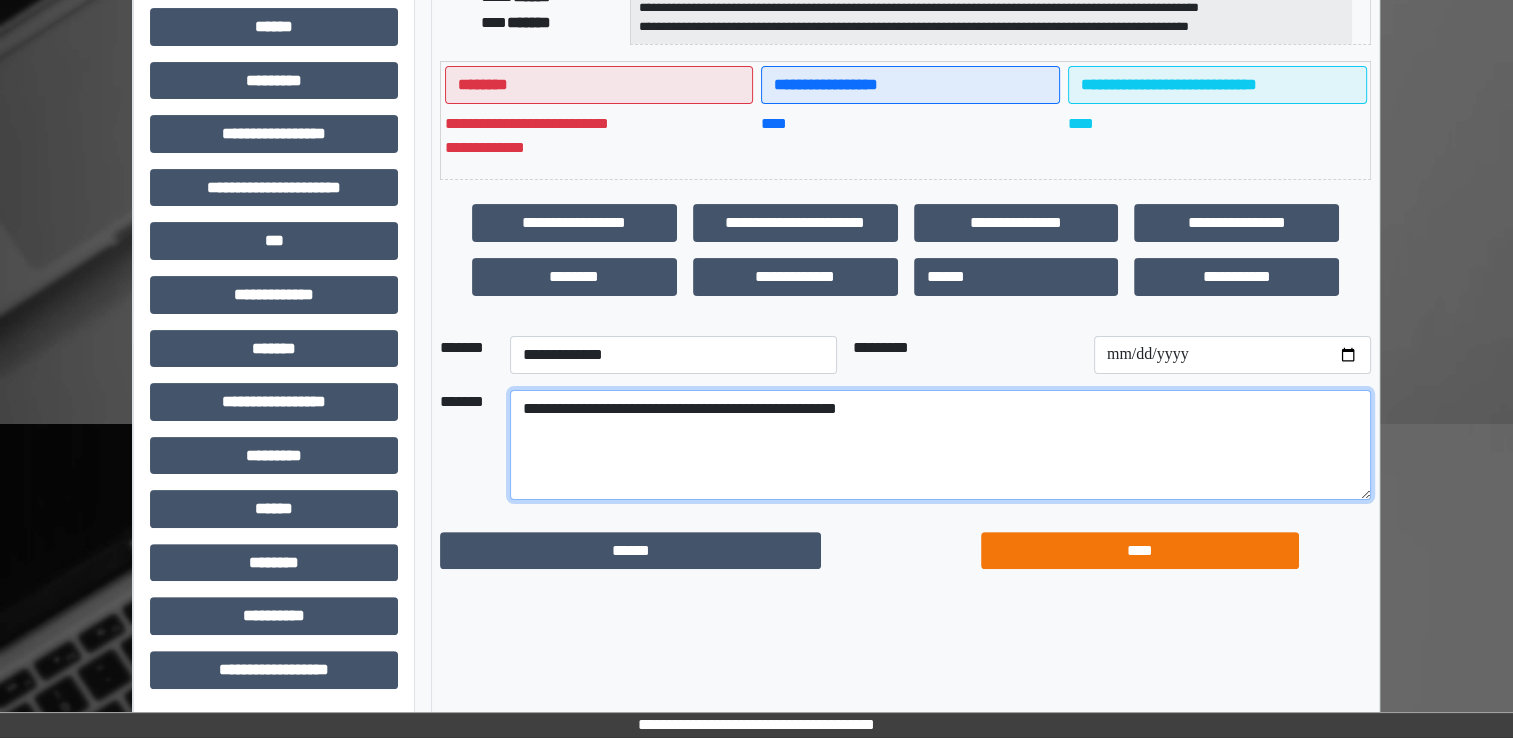 type on "**********" 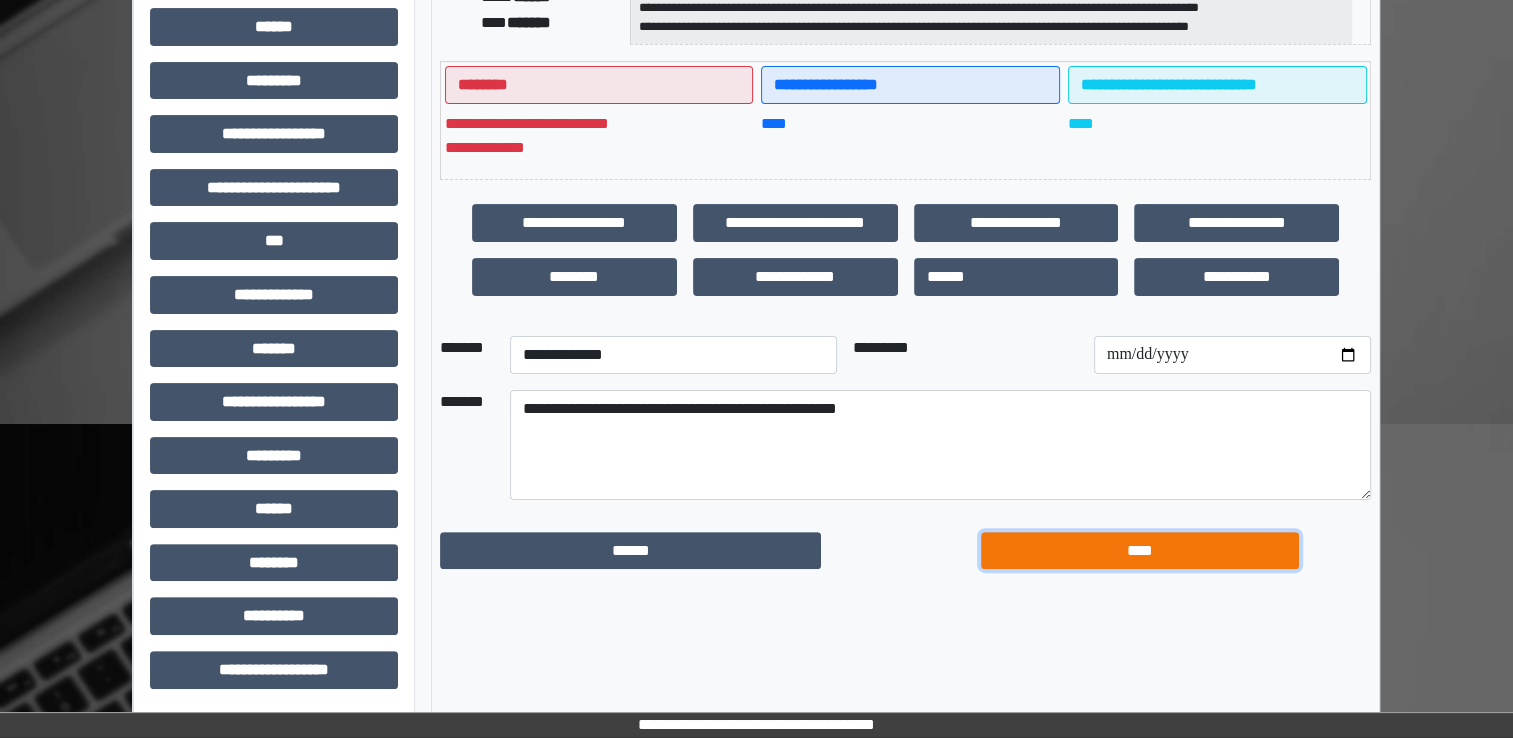 click on "****" at bounding box center [1140, 551] 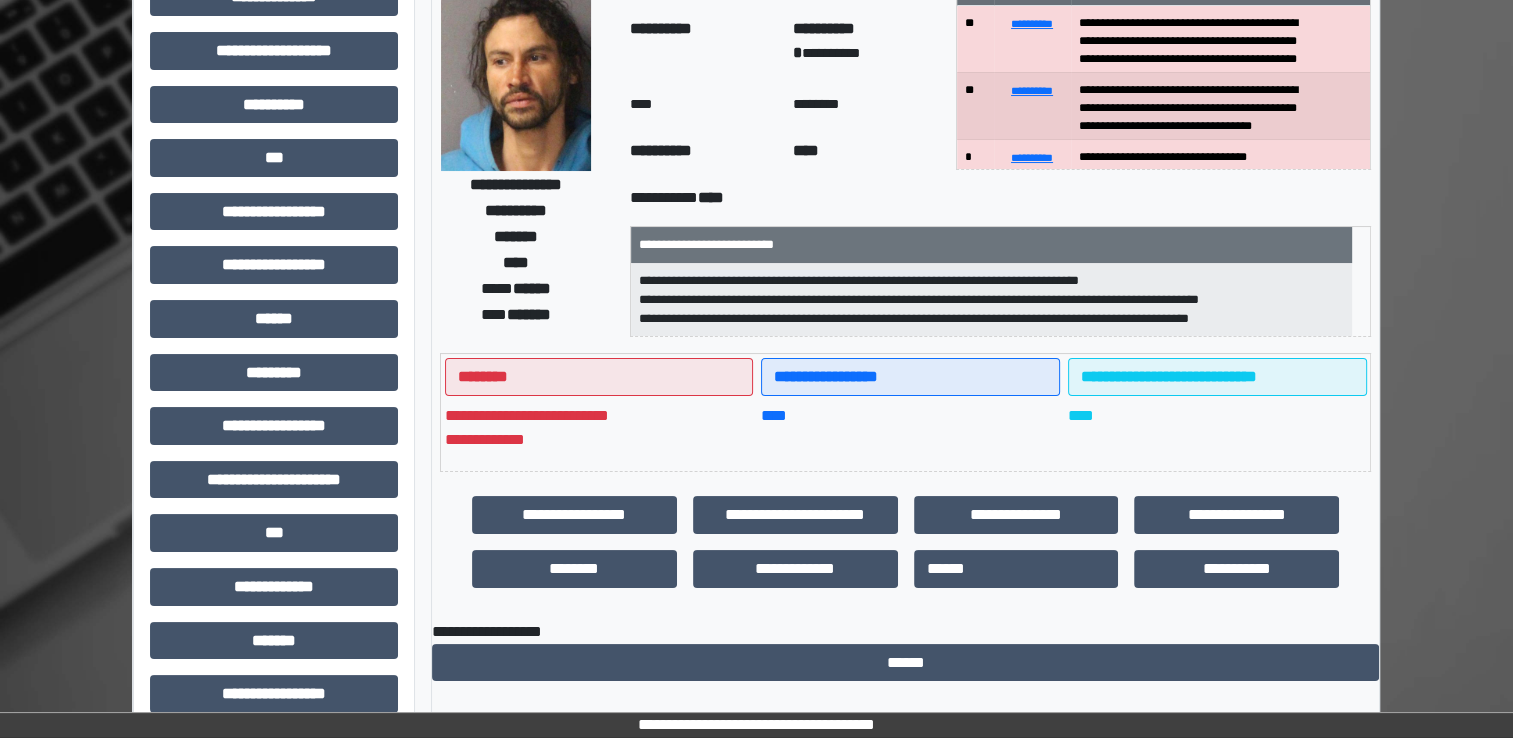 scroll, scrollTop: 28, scrollLeft: 0, axis: vertical 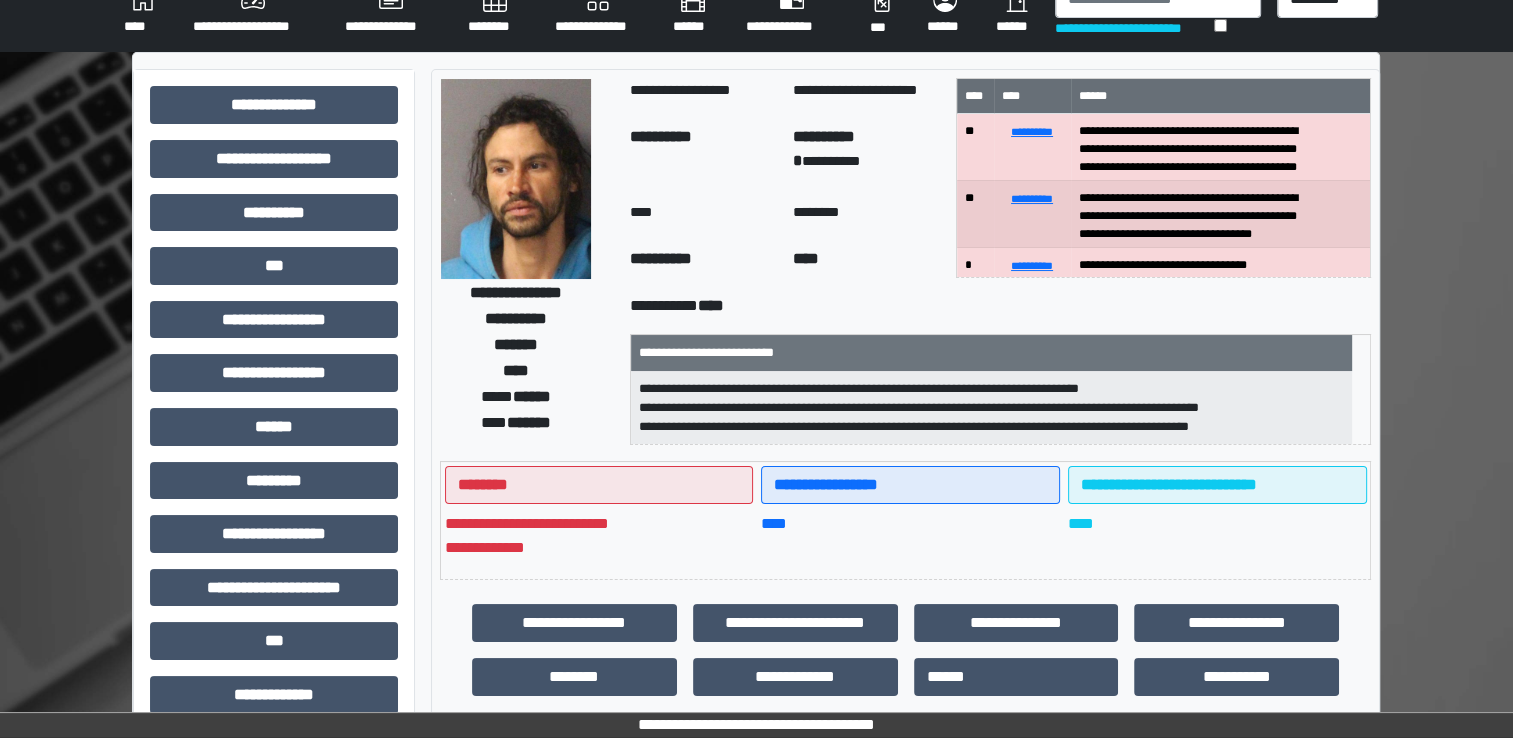 click on "********" at bounding box center [495, 12] 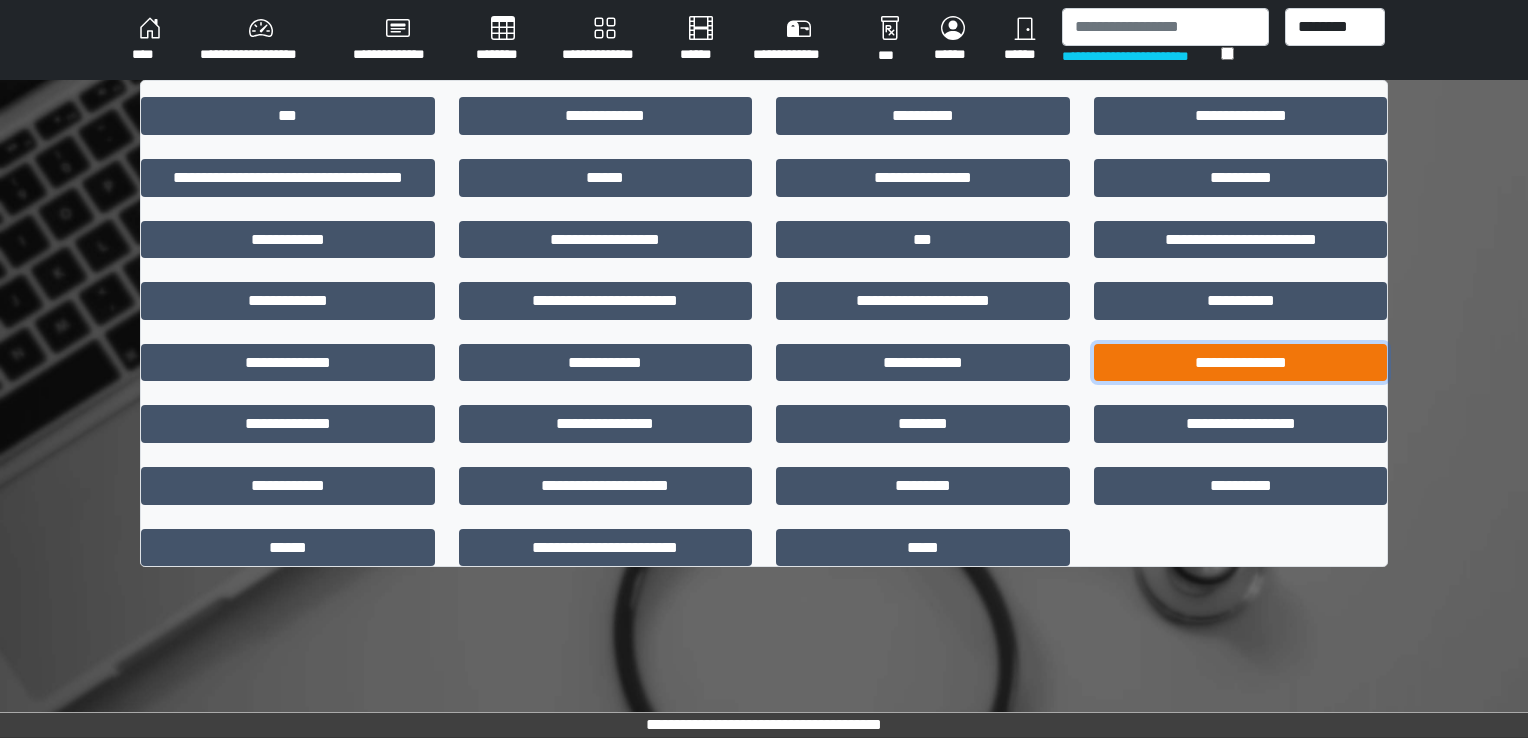 click on "**********" at bounding box center (1241, 363) 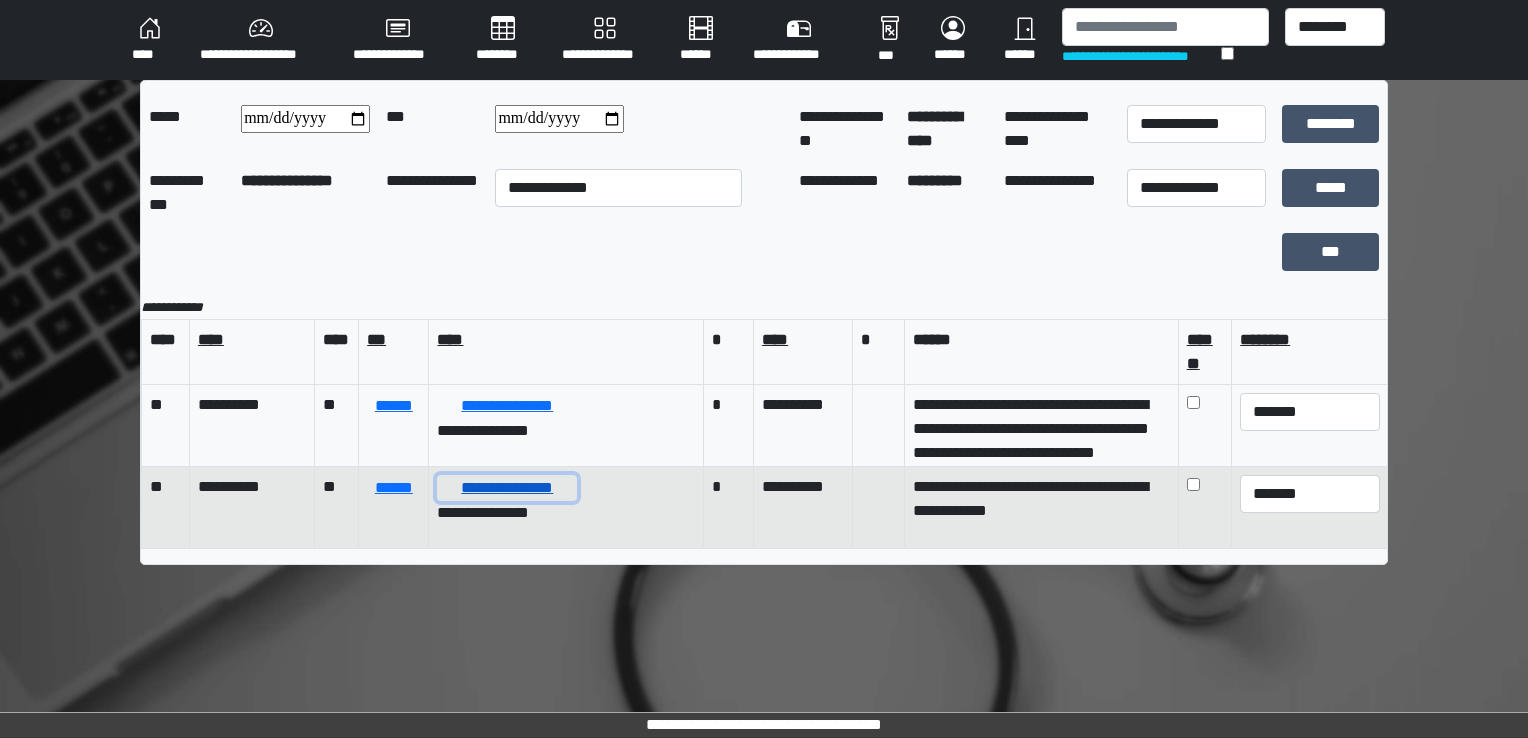 click on "**********" at bounding box center (507, 488) 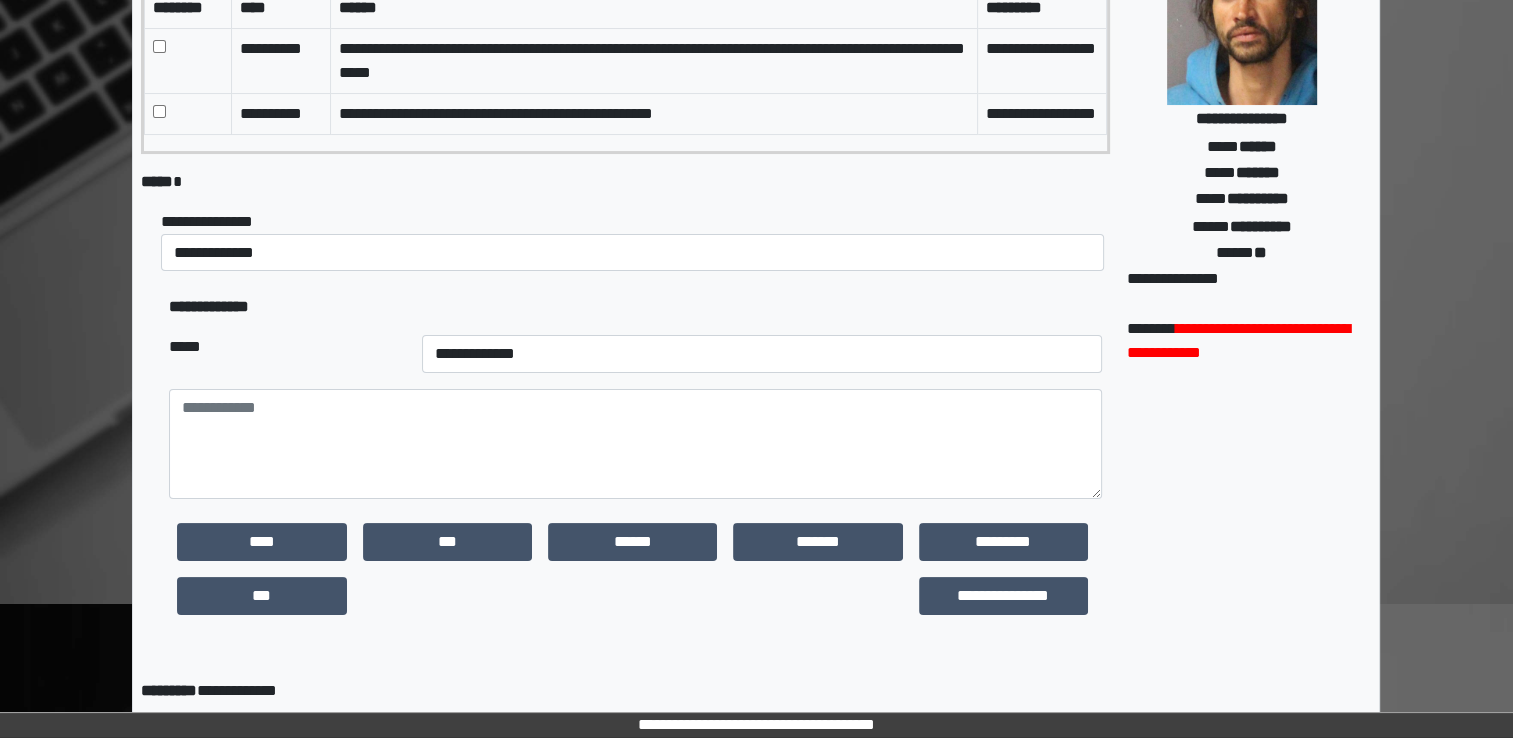 scroll, scrollTop: 300, scrollLeft: 0, axis: vertical 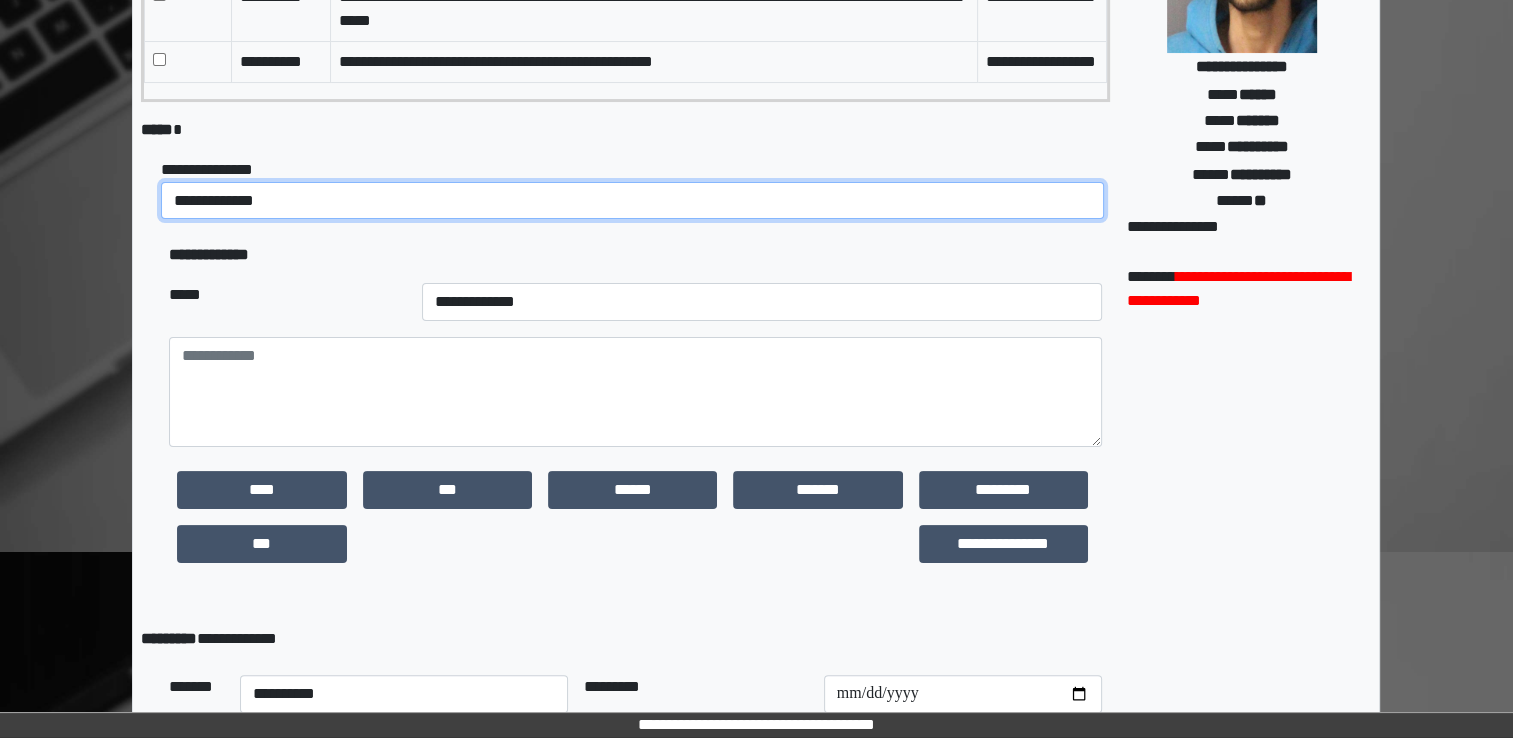 click on "**********" at bounding box center (632, 201) 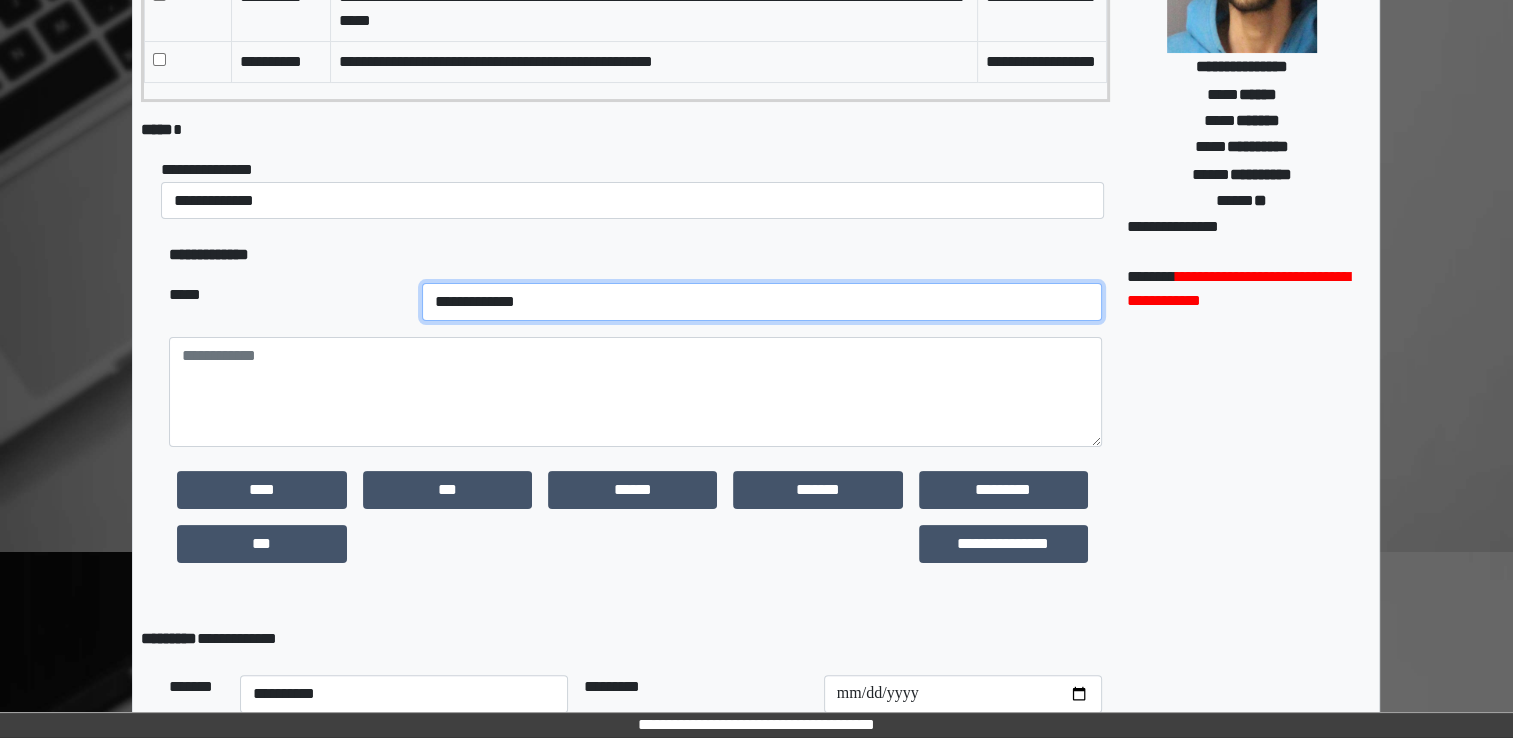 click on "**********" at bounding box center (762, 302) 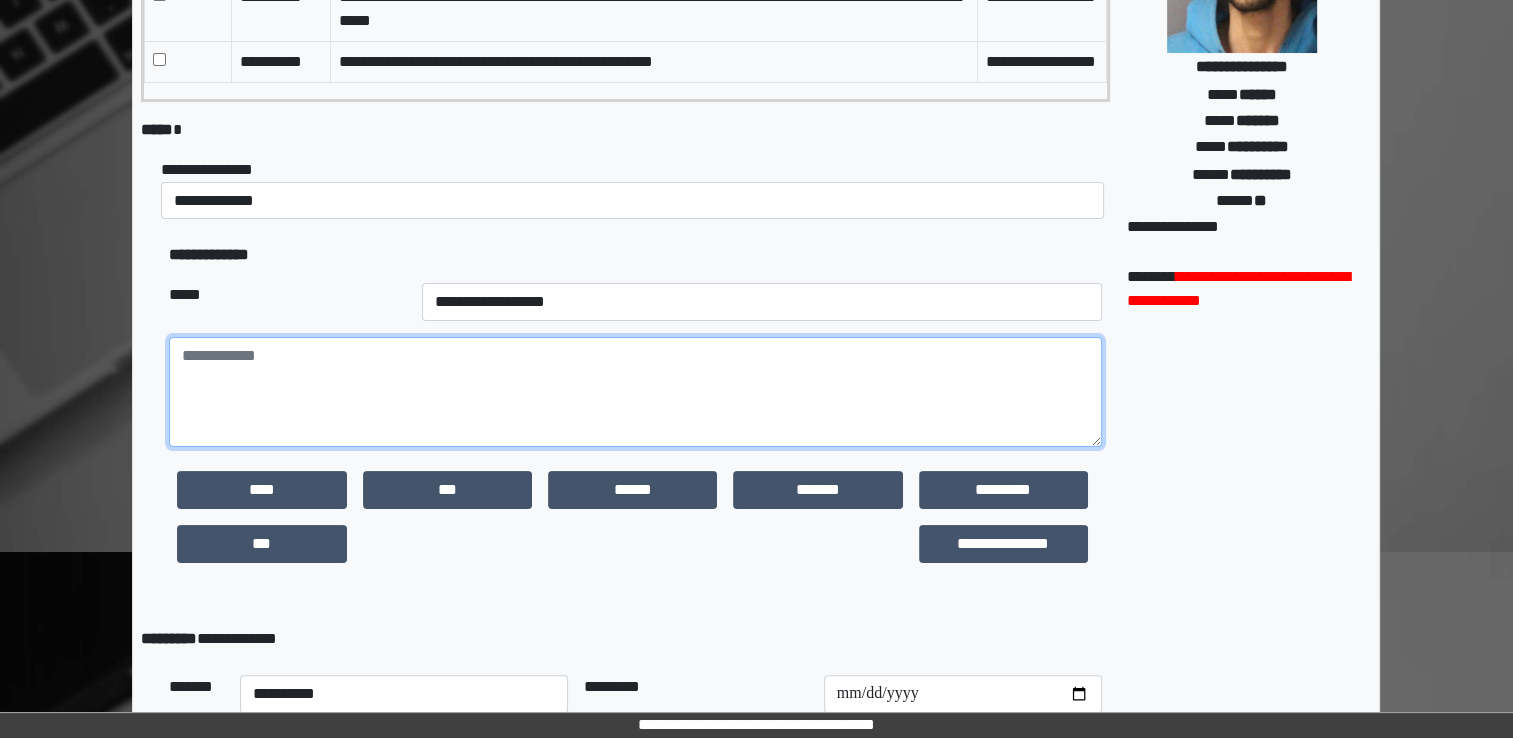 paste on "**********" 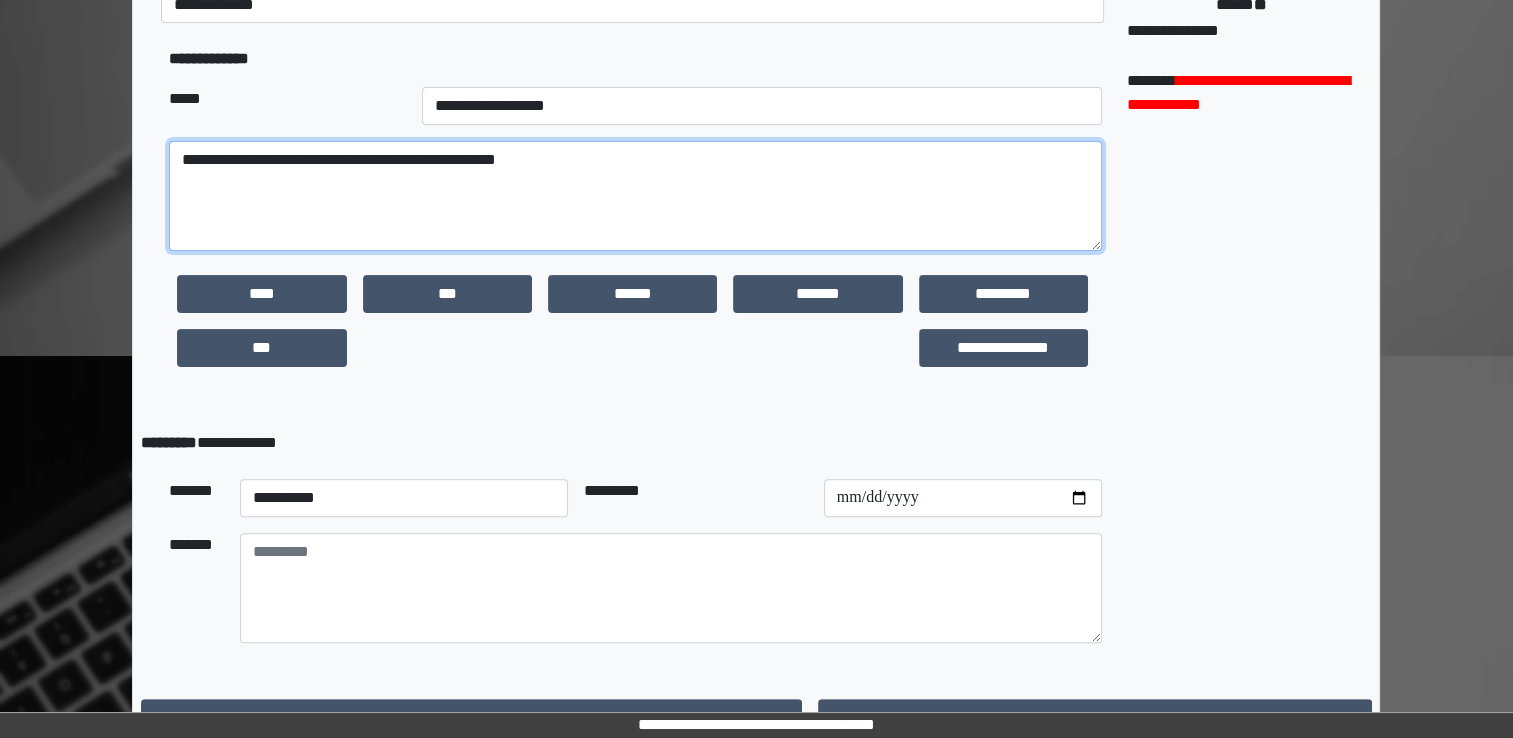 scroll, scrollTop: 555, scrollLeft: 0, axis: vertical 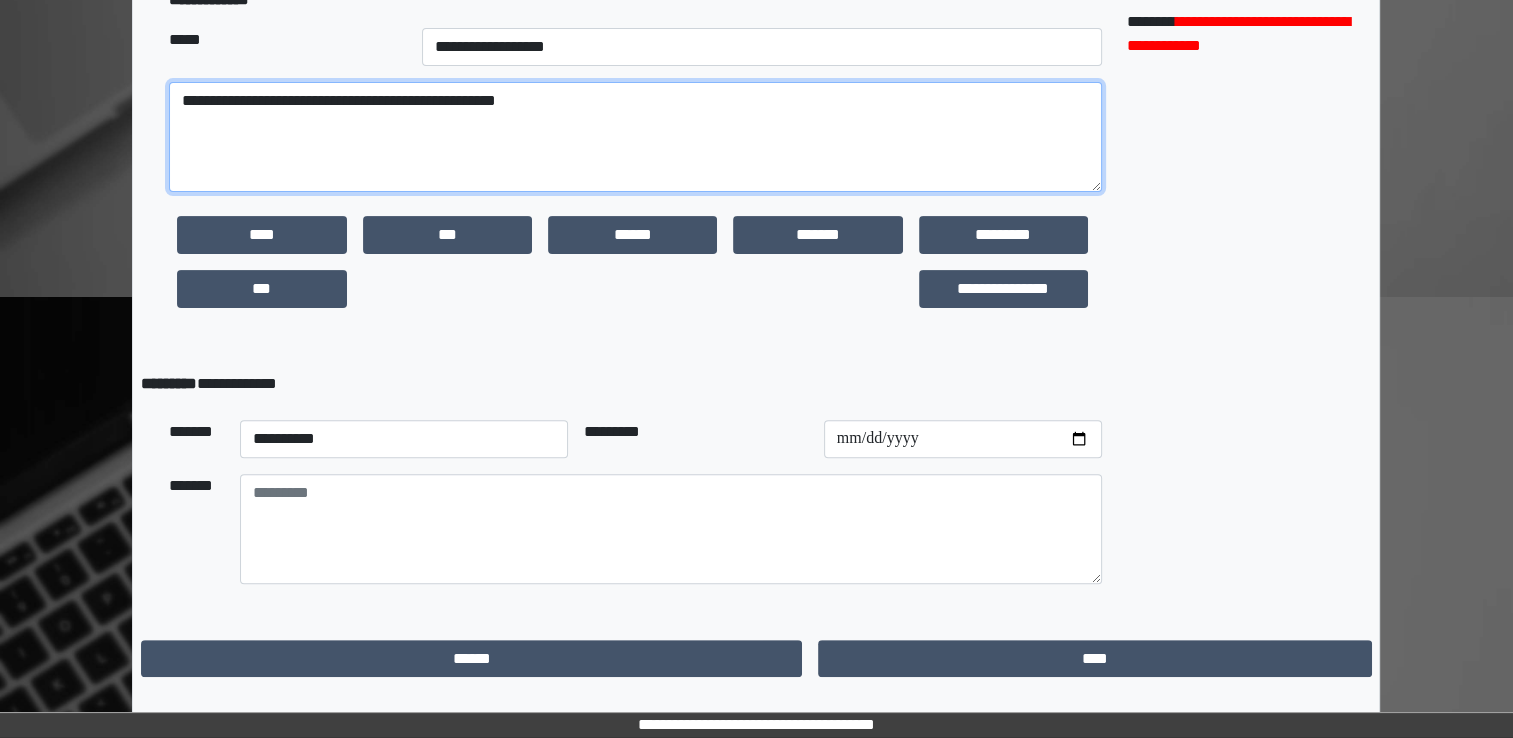 type on "**********" 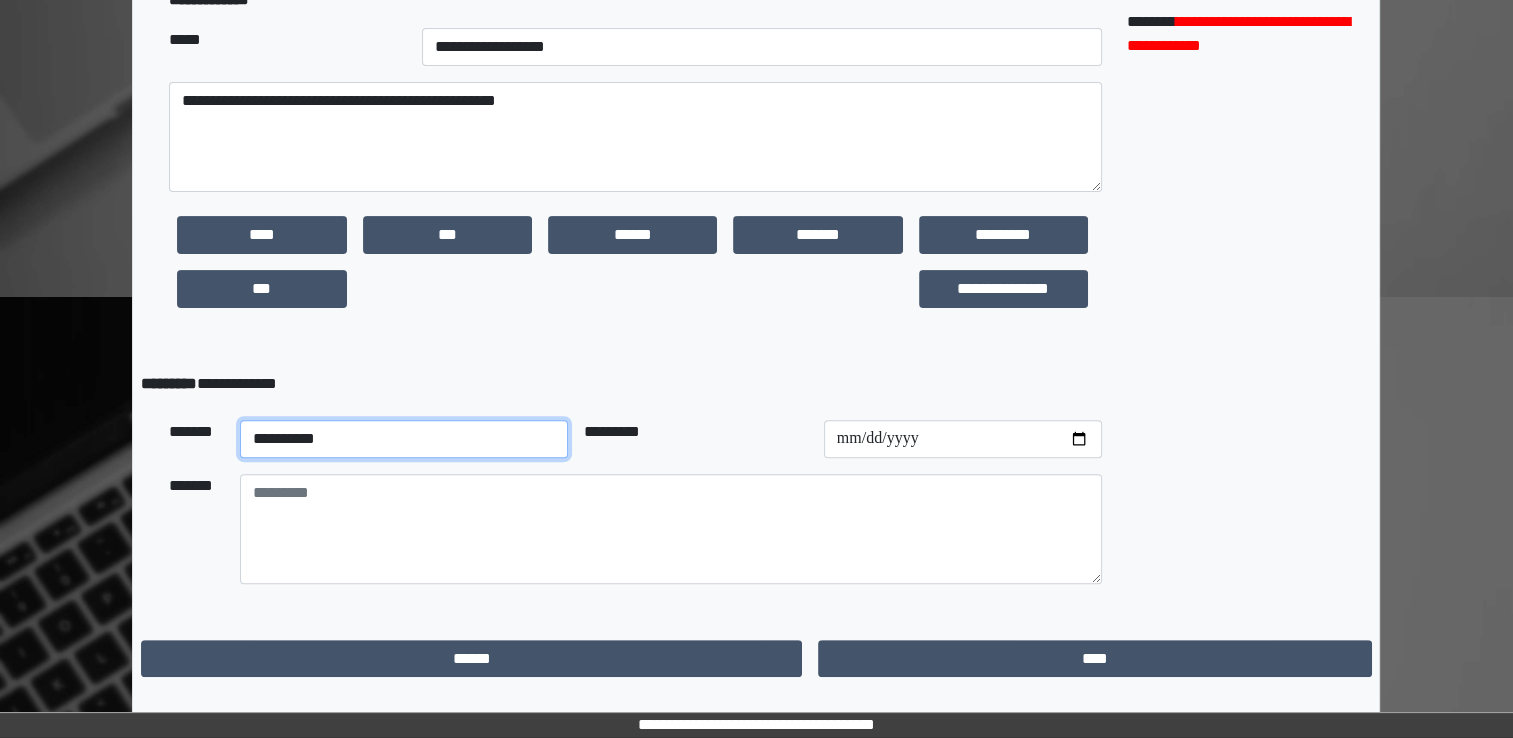 click on "**********" at bounding box center (404, 439) 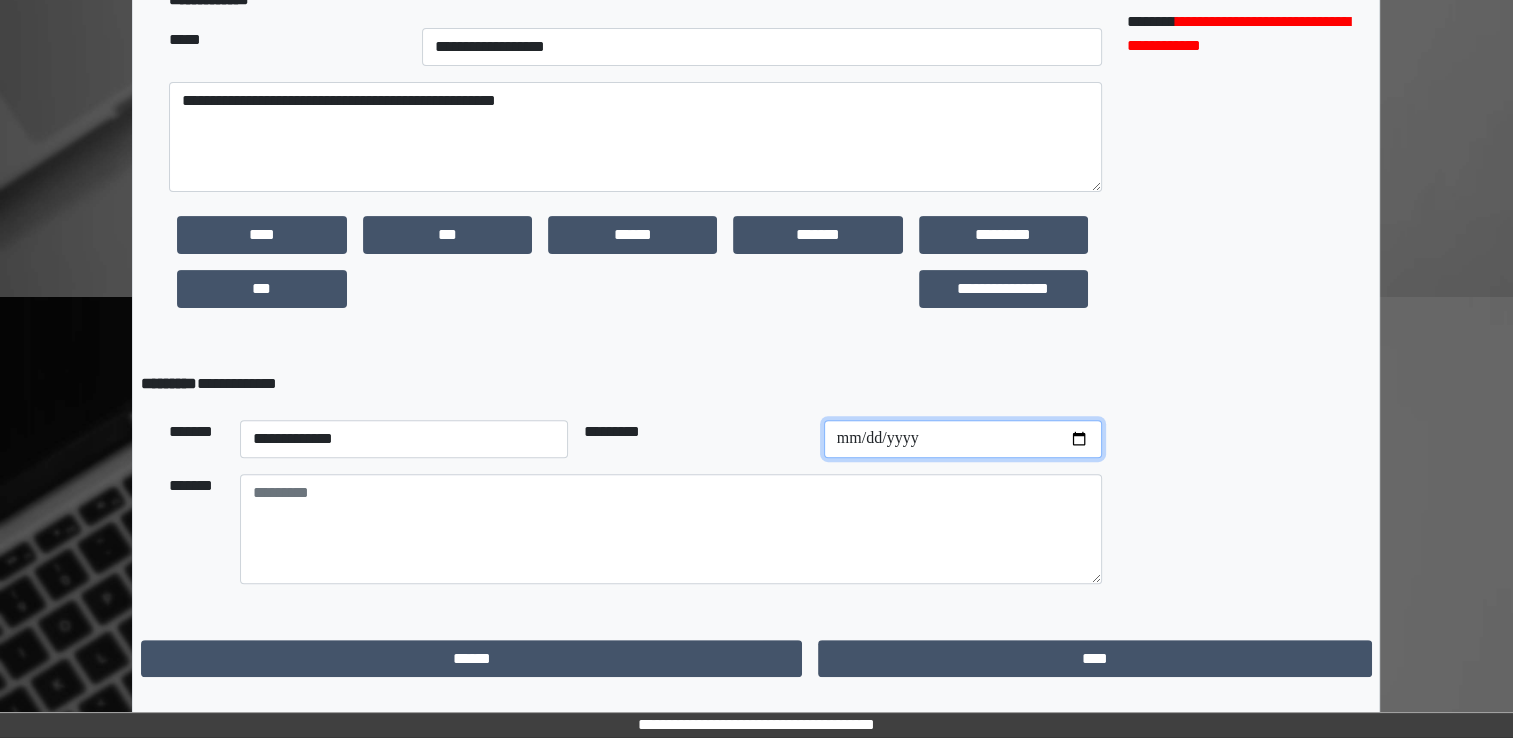 click at bounding box center (963, 439) 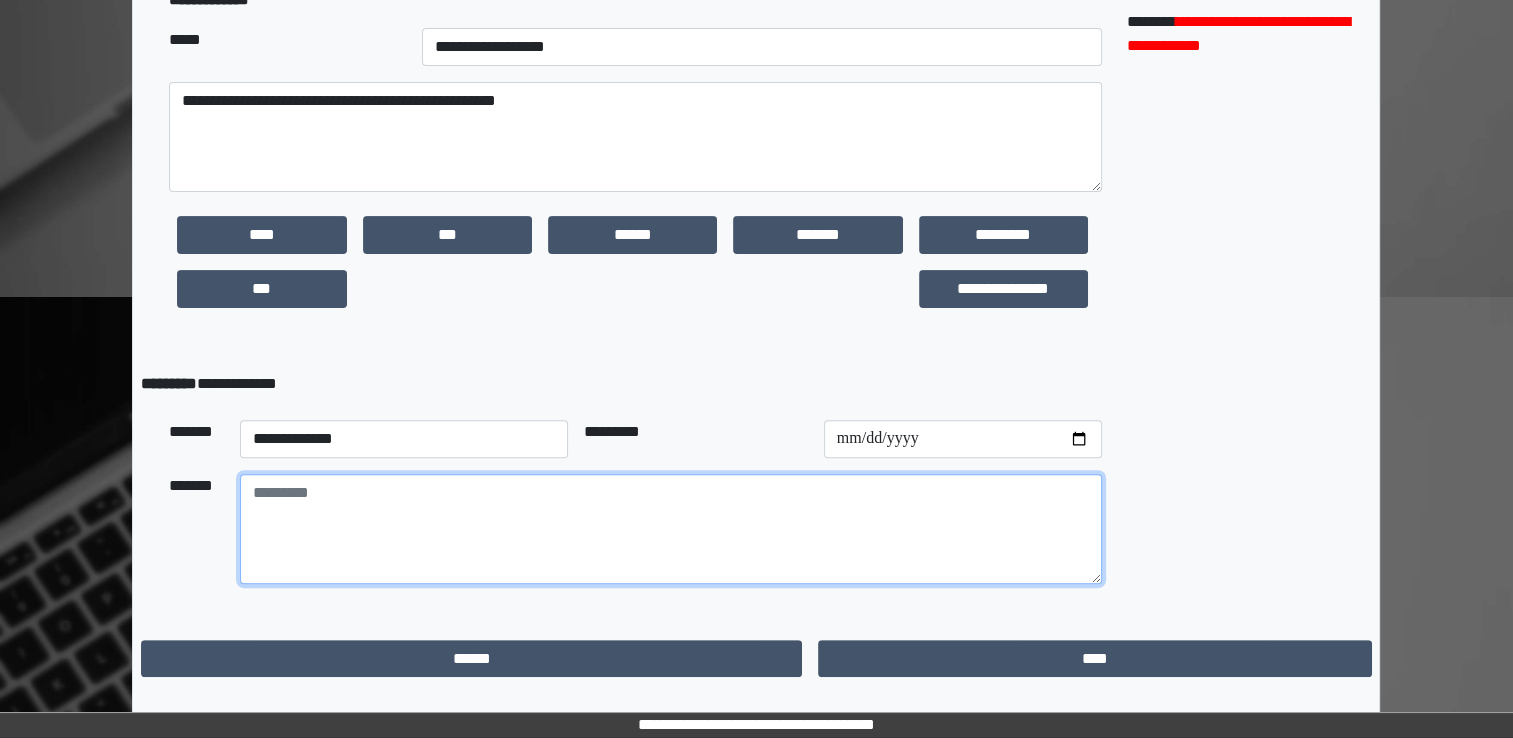 click at bounding box center (671, 529) 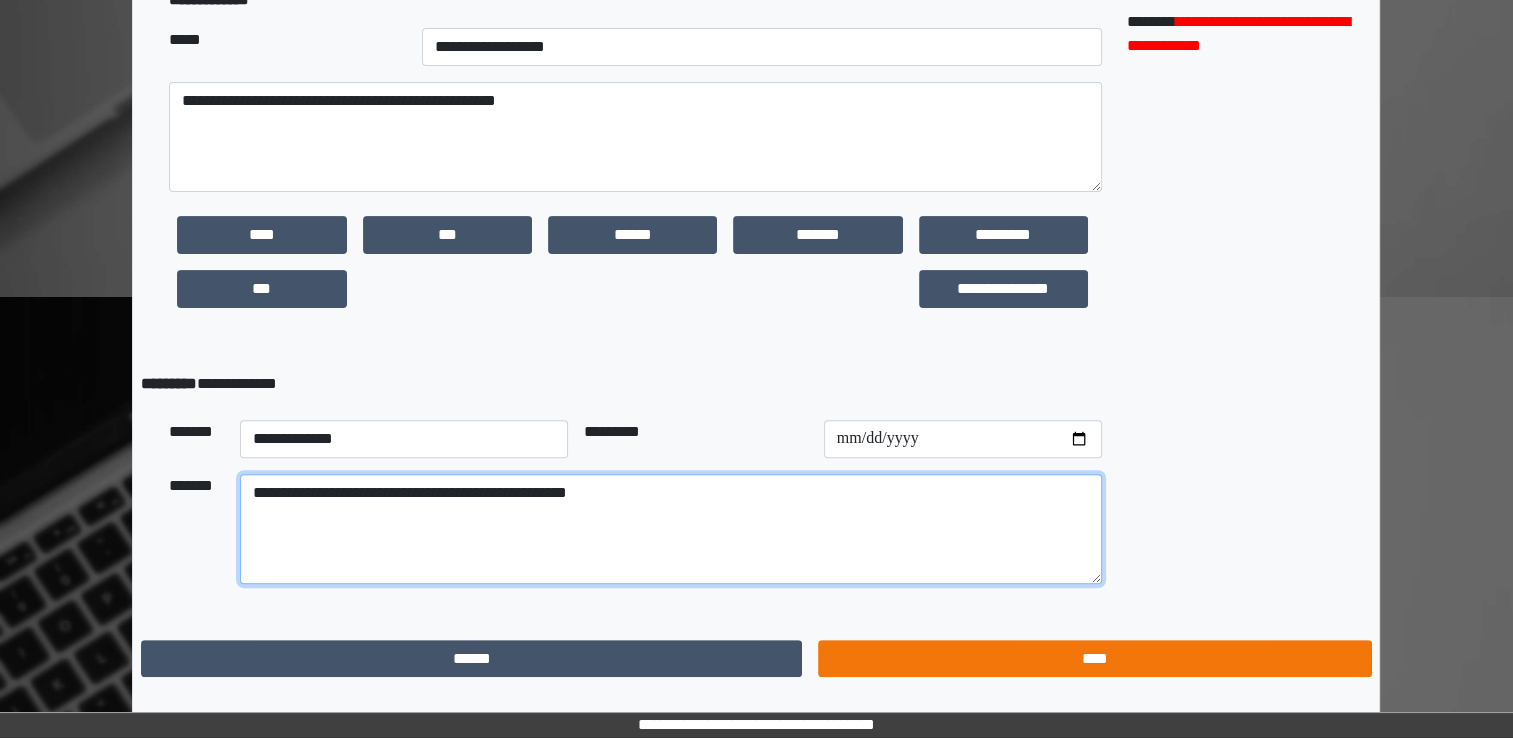 type on "**********" 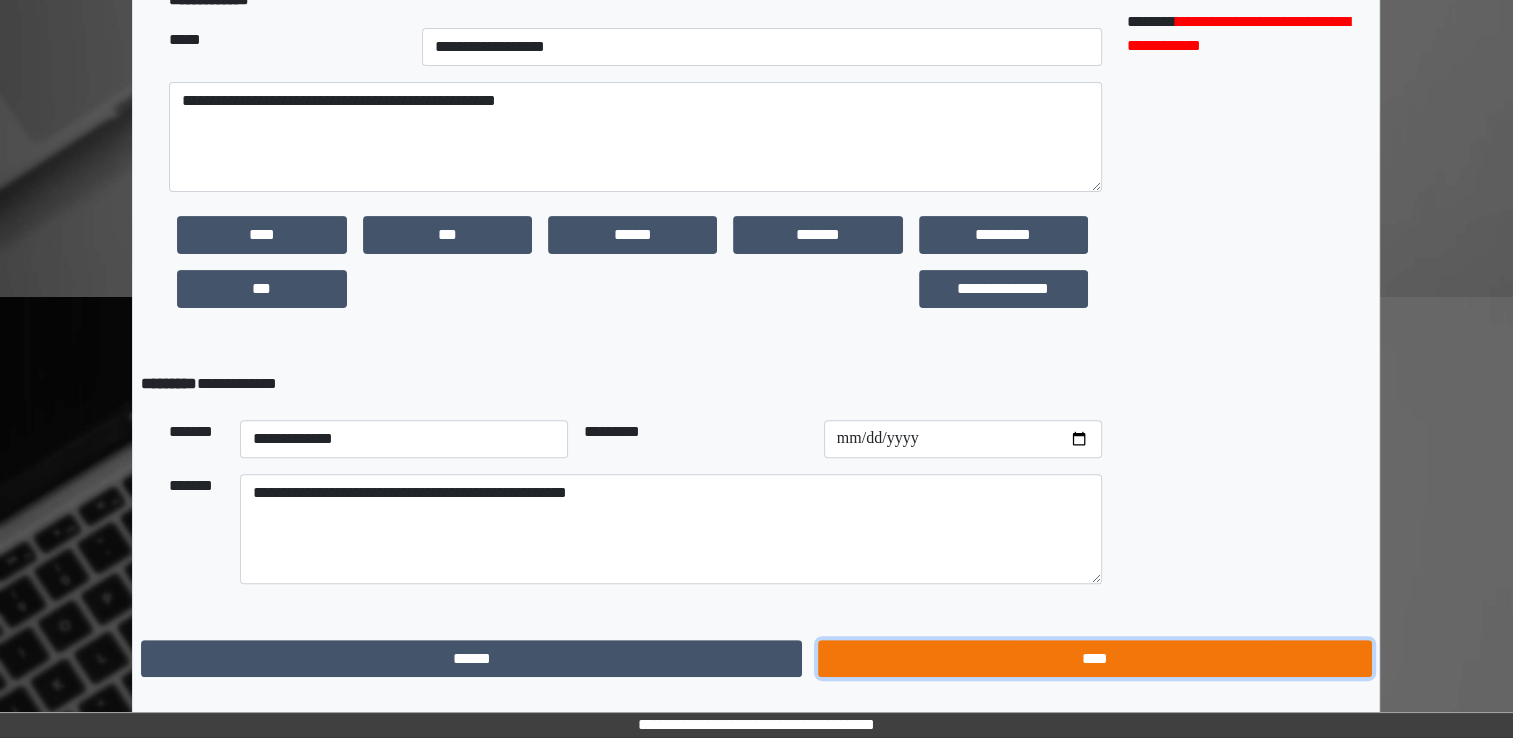 click on "****" at bounding box center [1094, 659] 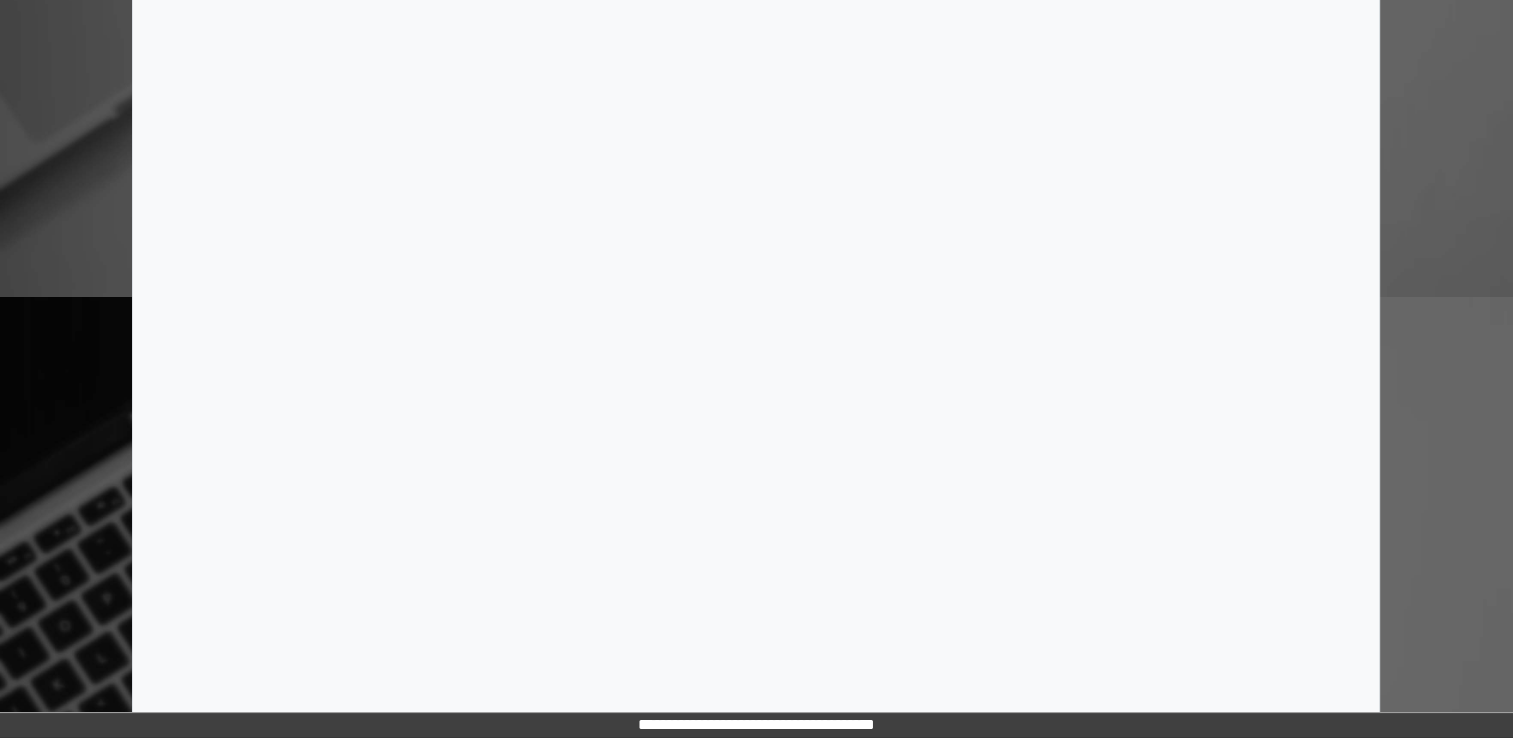 scroll, scrollTop: 0, scrollLeft: 0, axis: both 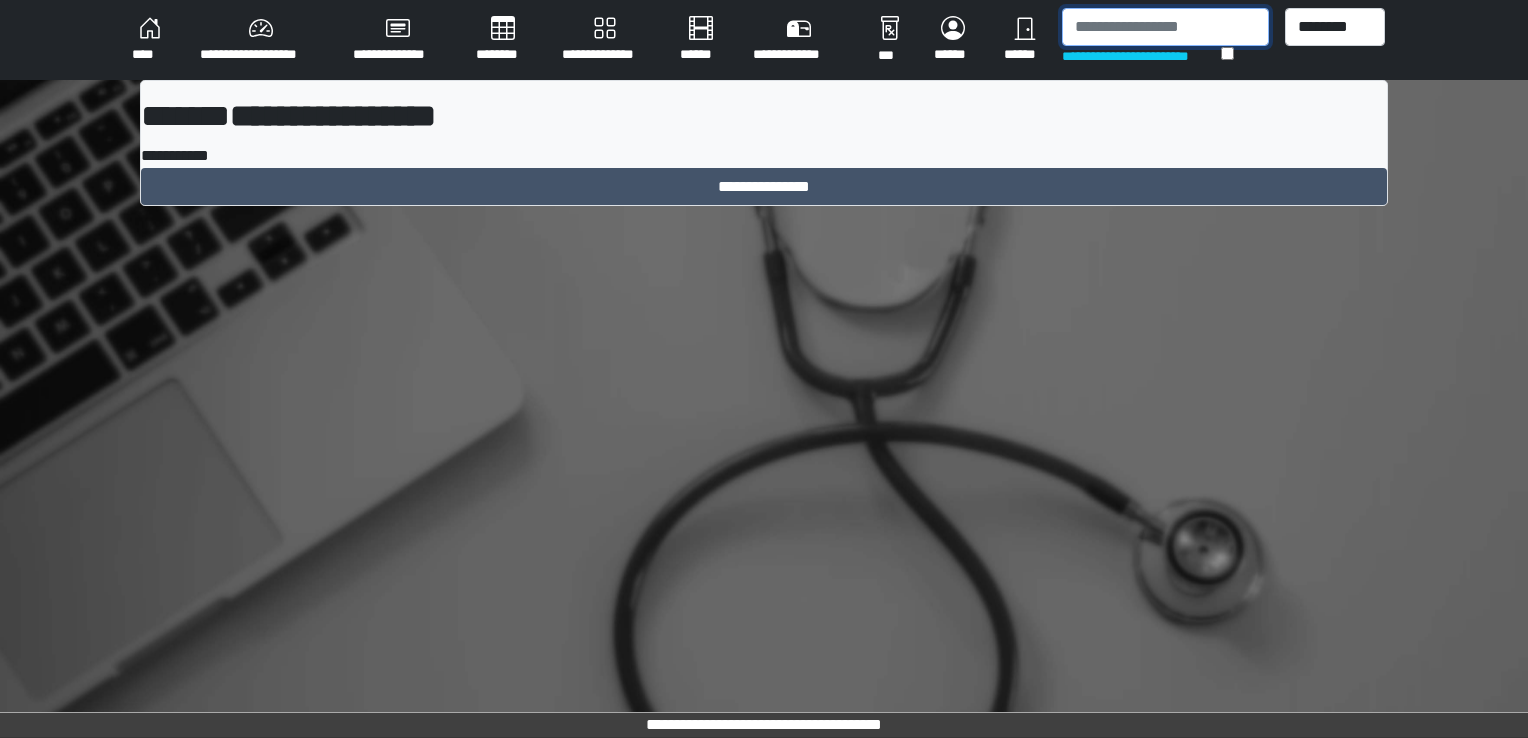 click at bounding box center (1165, 27) 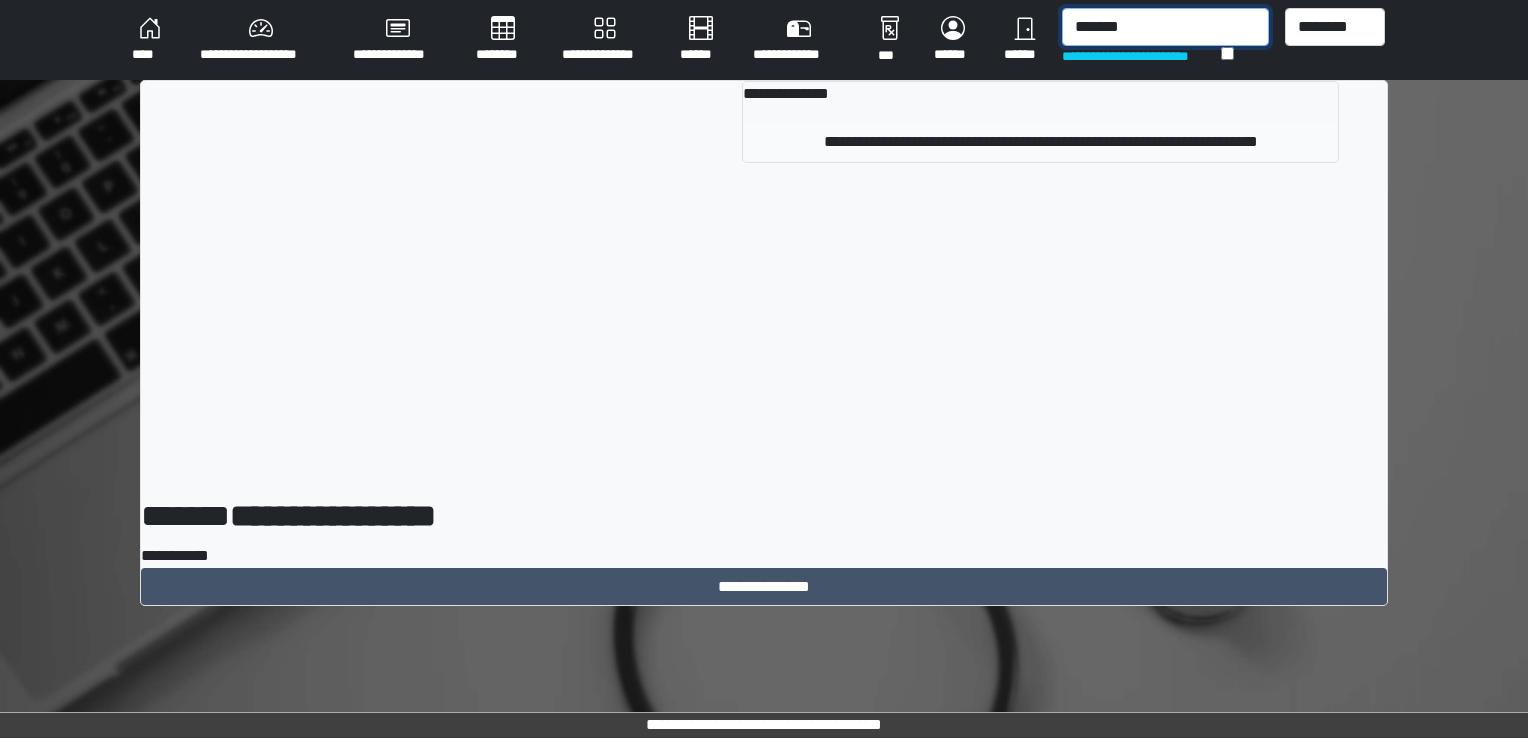 type on "*******" 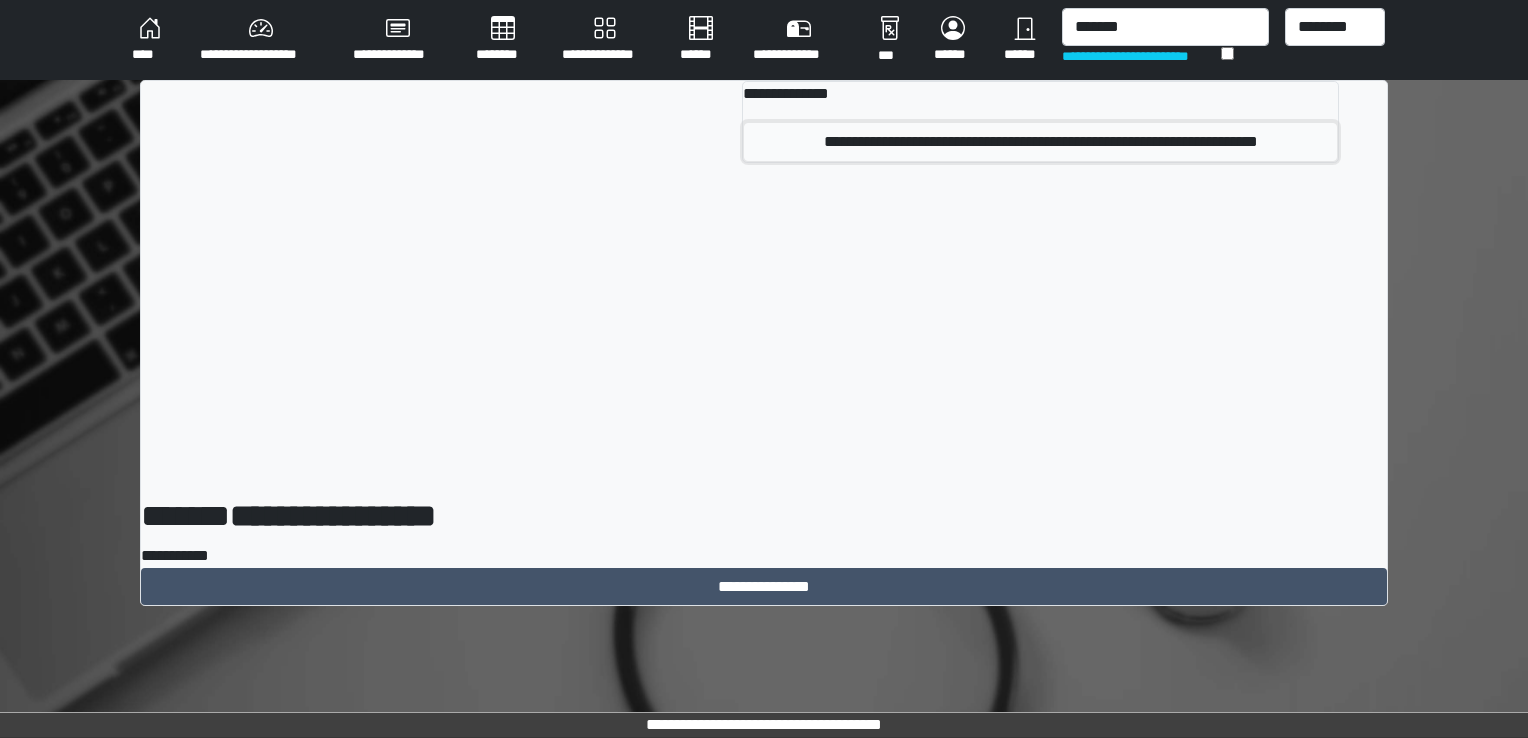 click on "**********" at bounding box center [1041, 142] 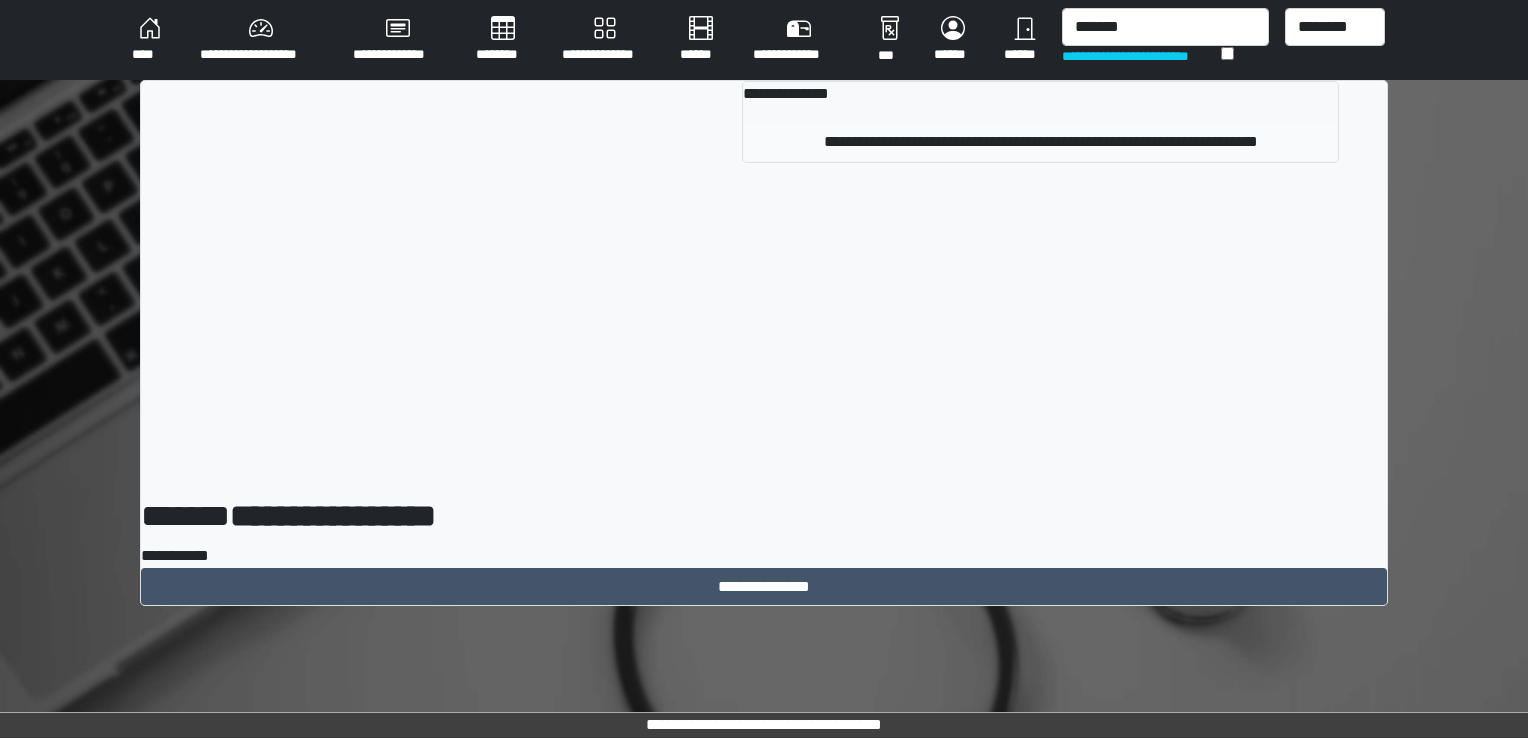 type 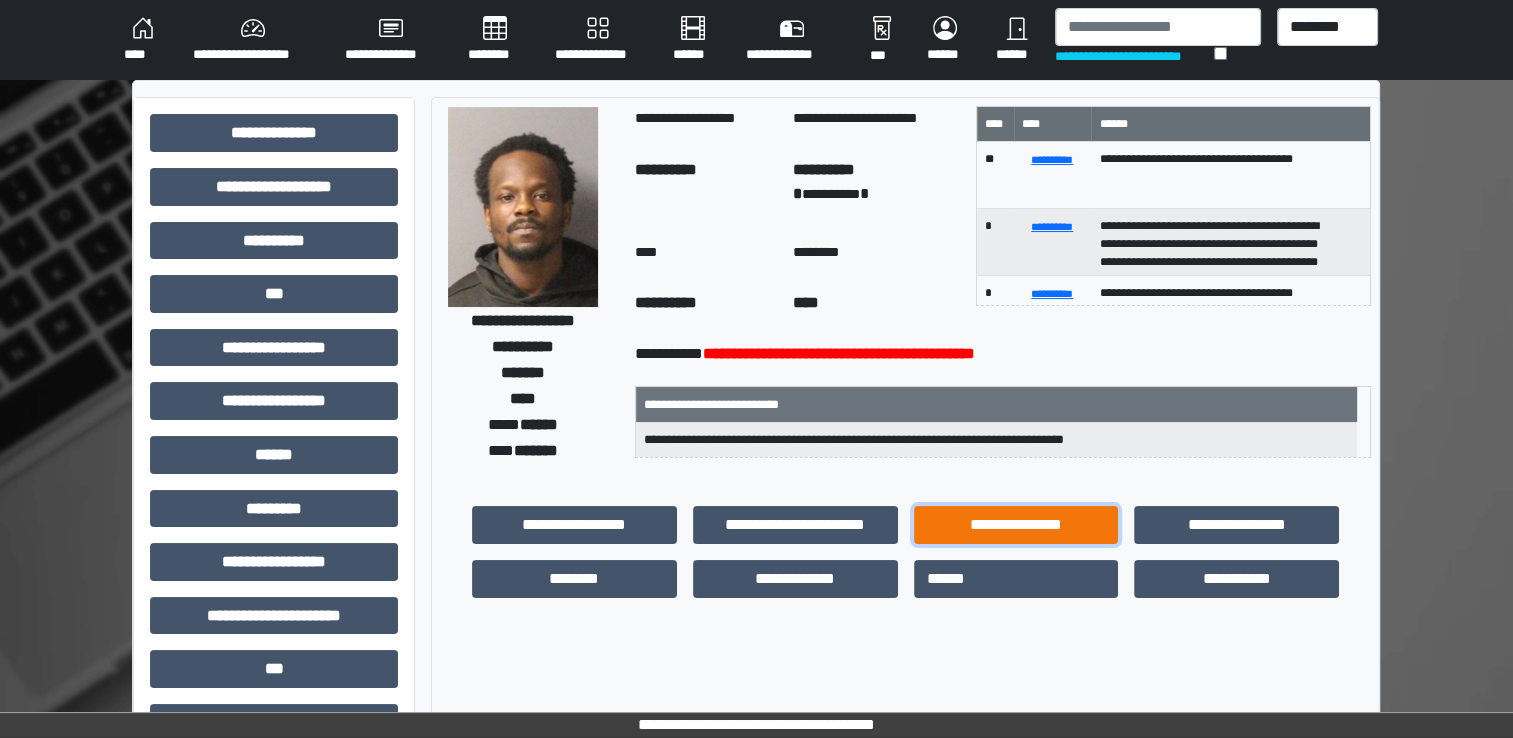 click on "**********" at bounding box center (1016, 525) 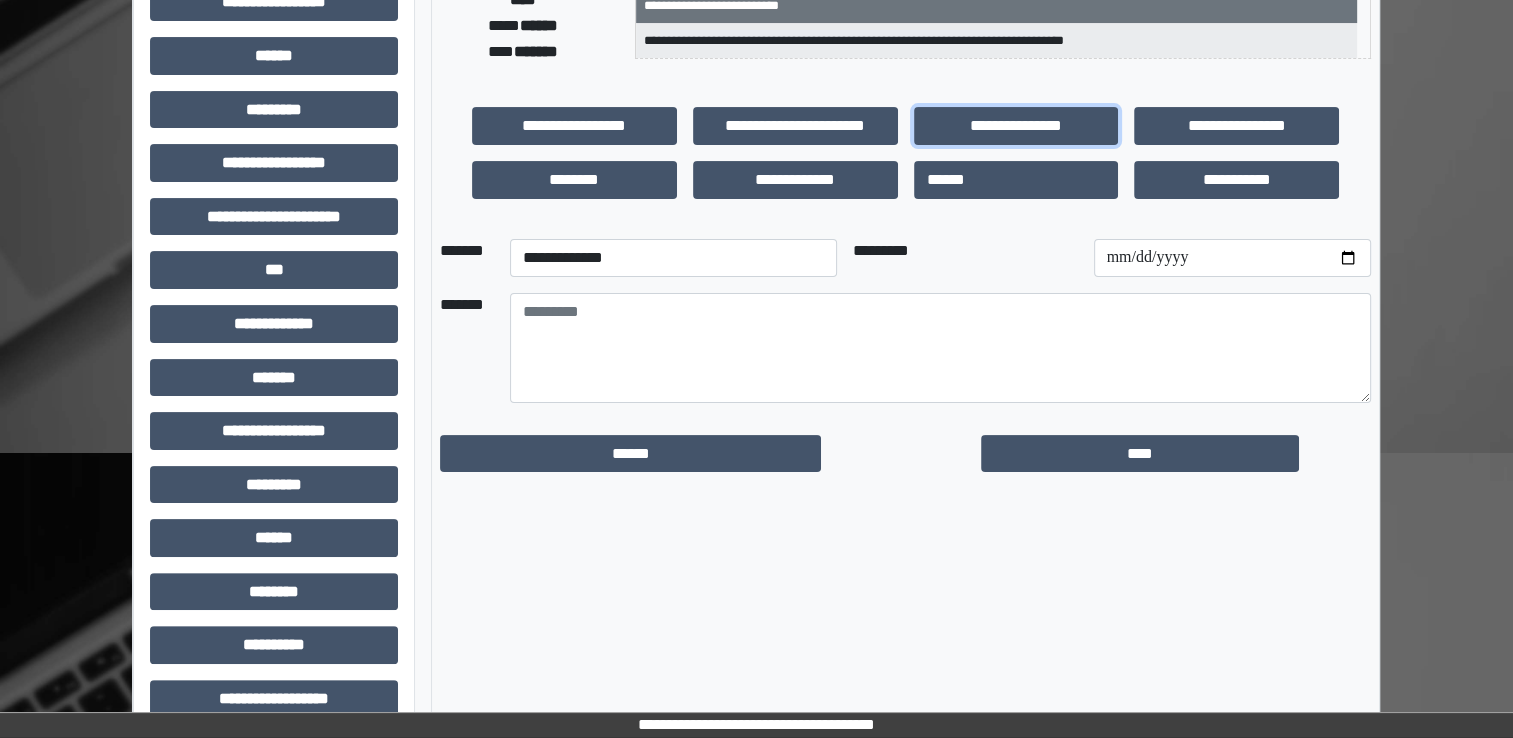 scroll, scrollTop: 400, scrollLeft: 0, axis: vertical 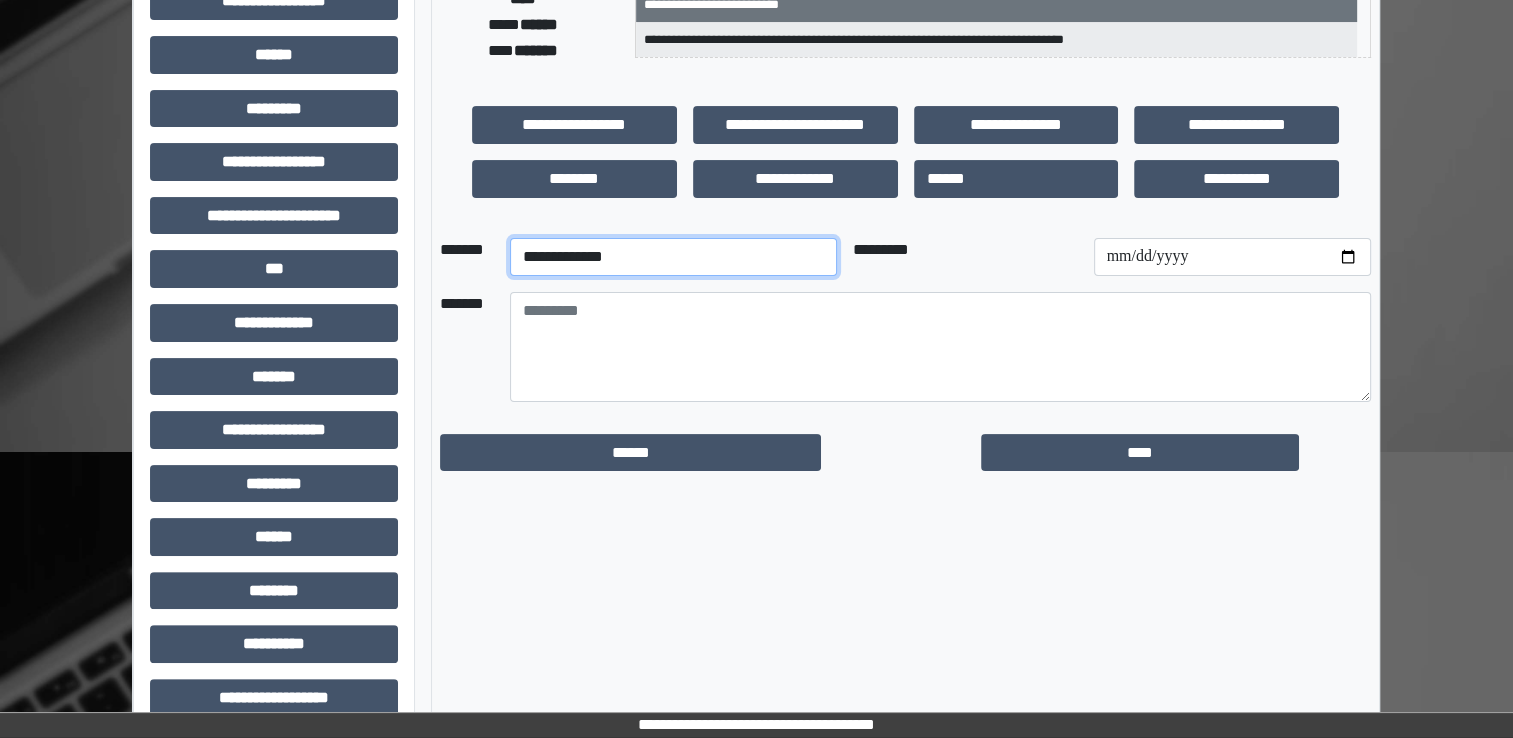 click on "**********" at bounding box center (673, 257) 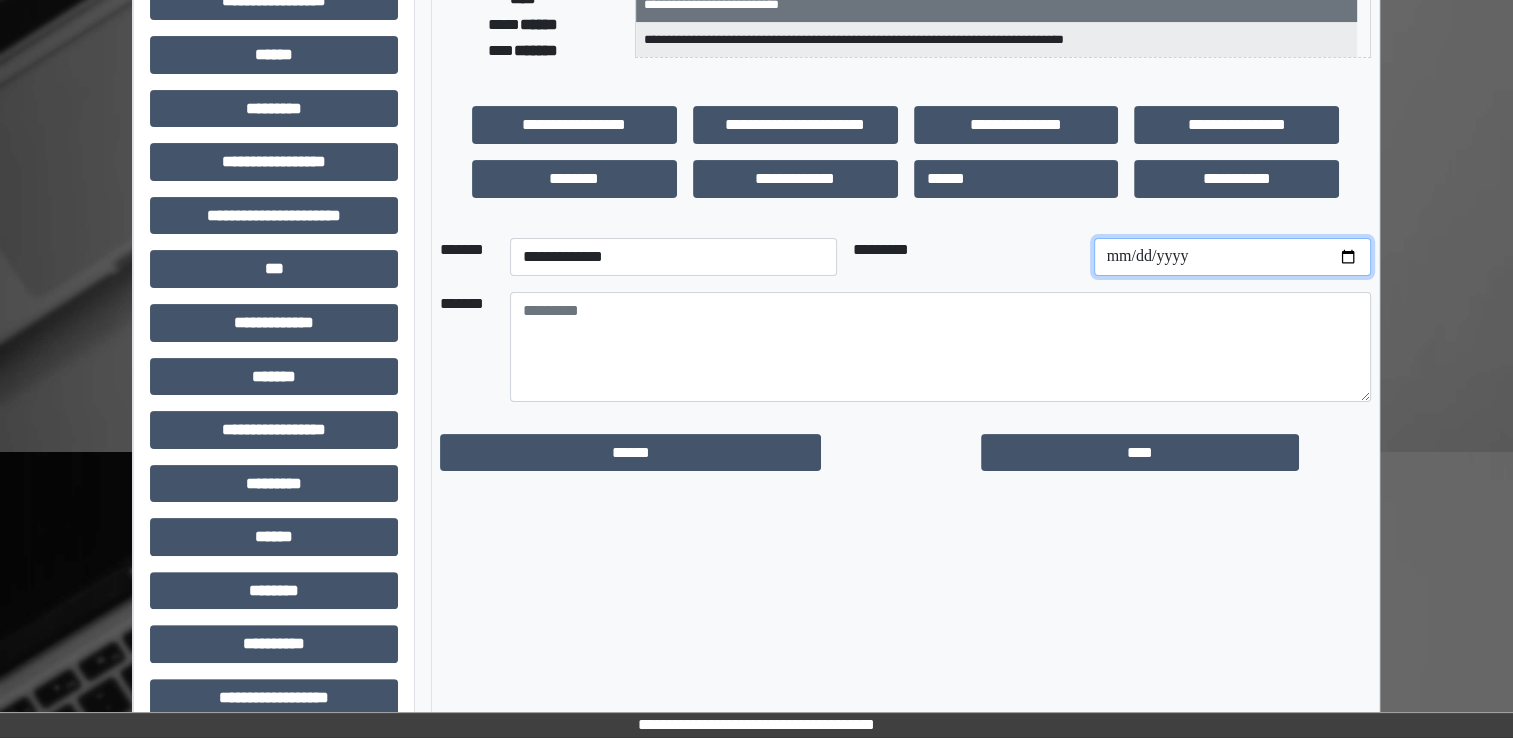 click at bounding box center [1232, 257] 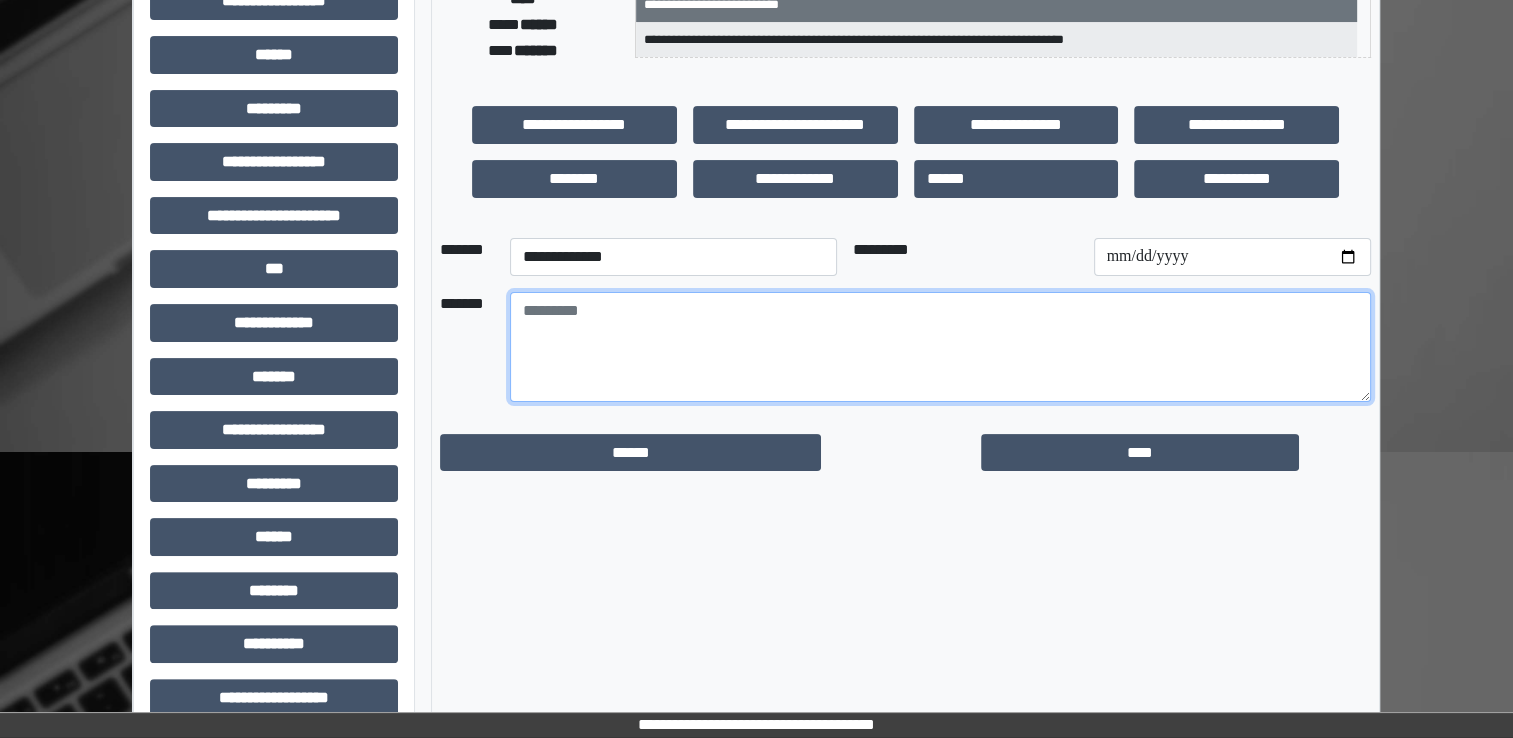click at bounding box center (940, 347) 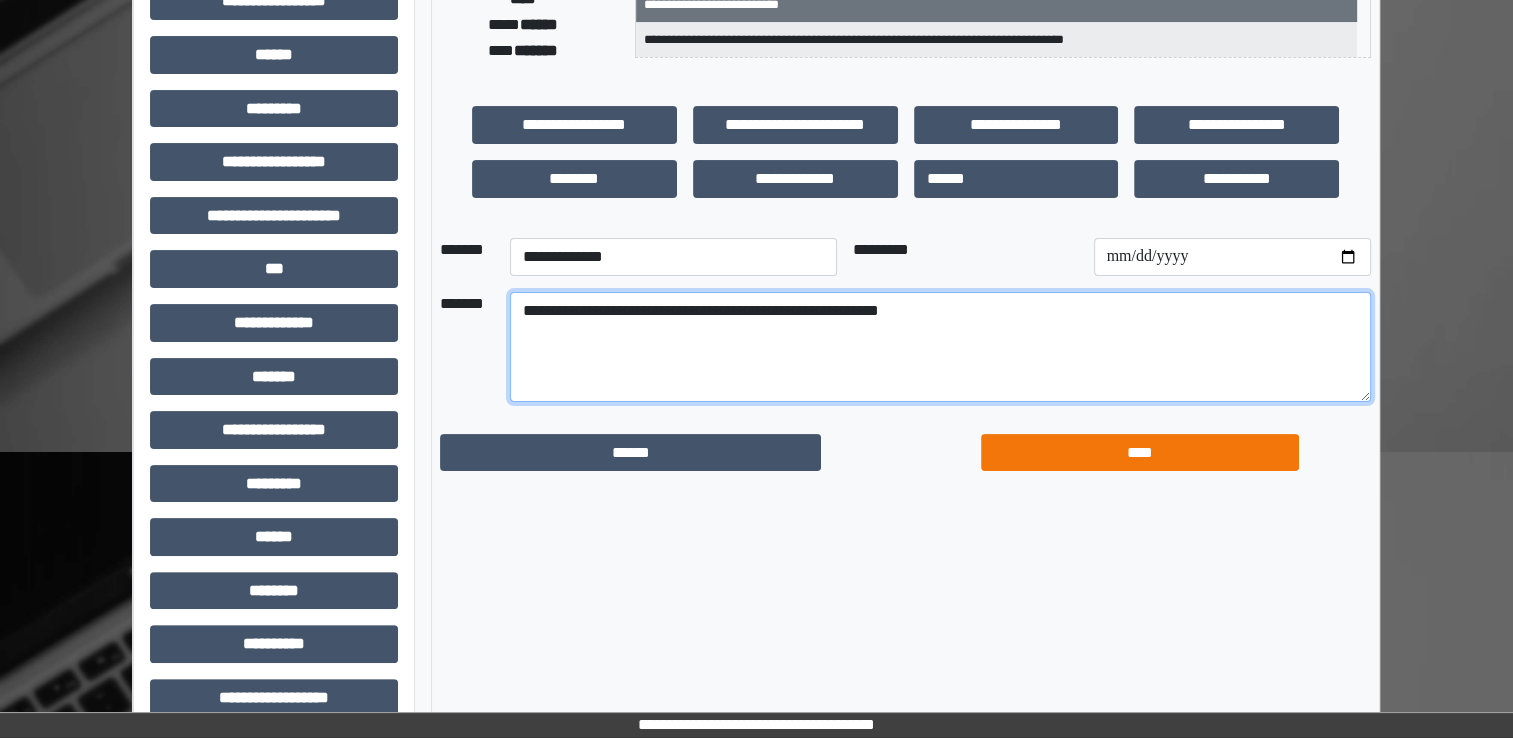 type on "**********" 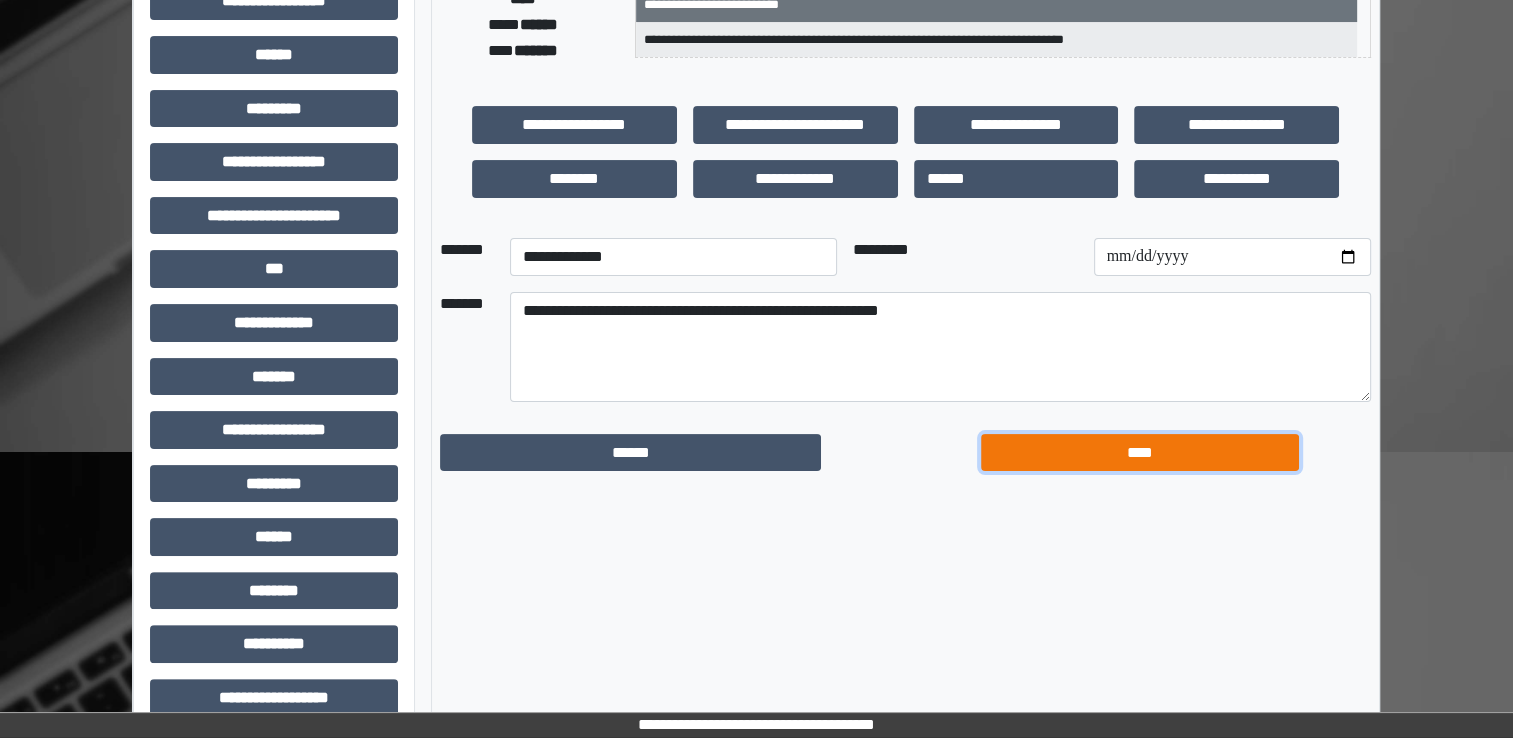 click on "****" at bounding box center (1140, 453) 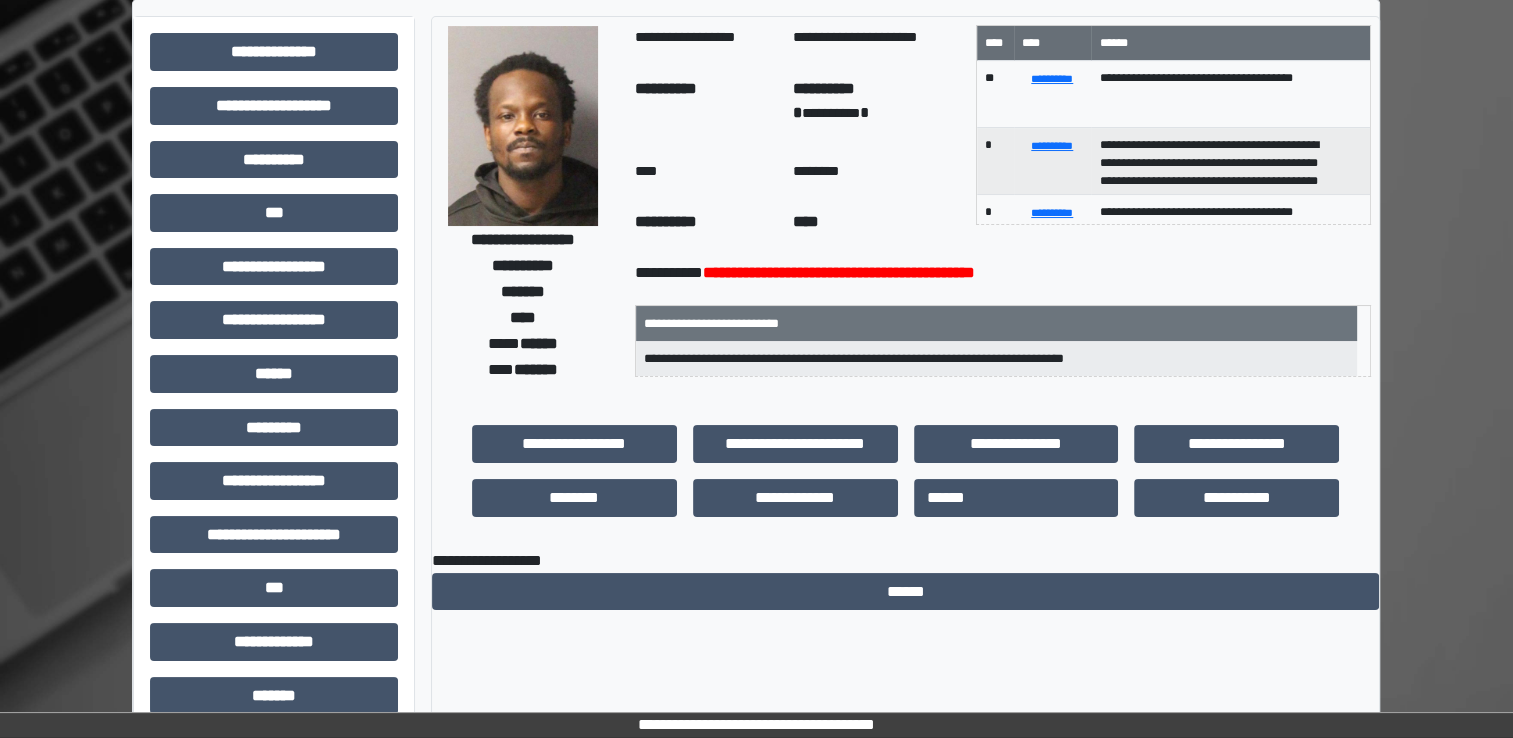 scroll, scrollTop: 0, scrollLeft: 0, axis: both 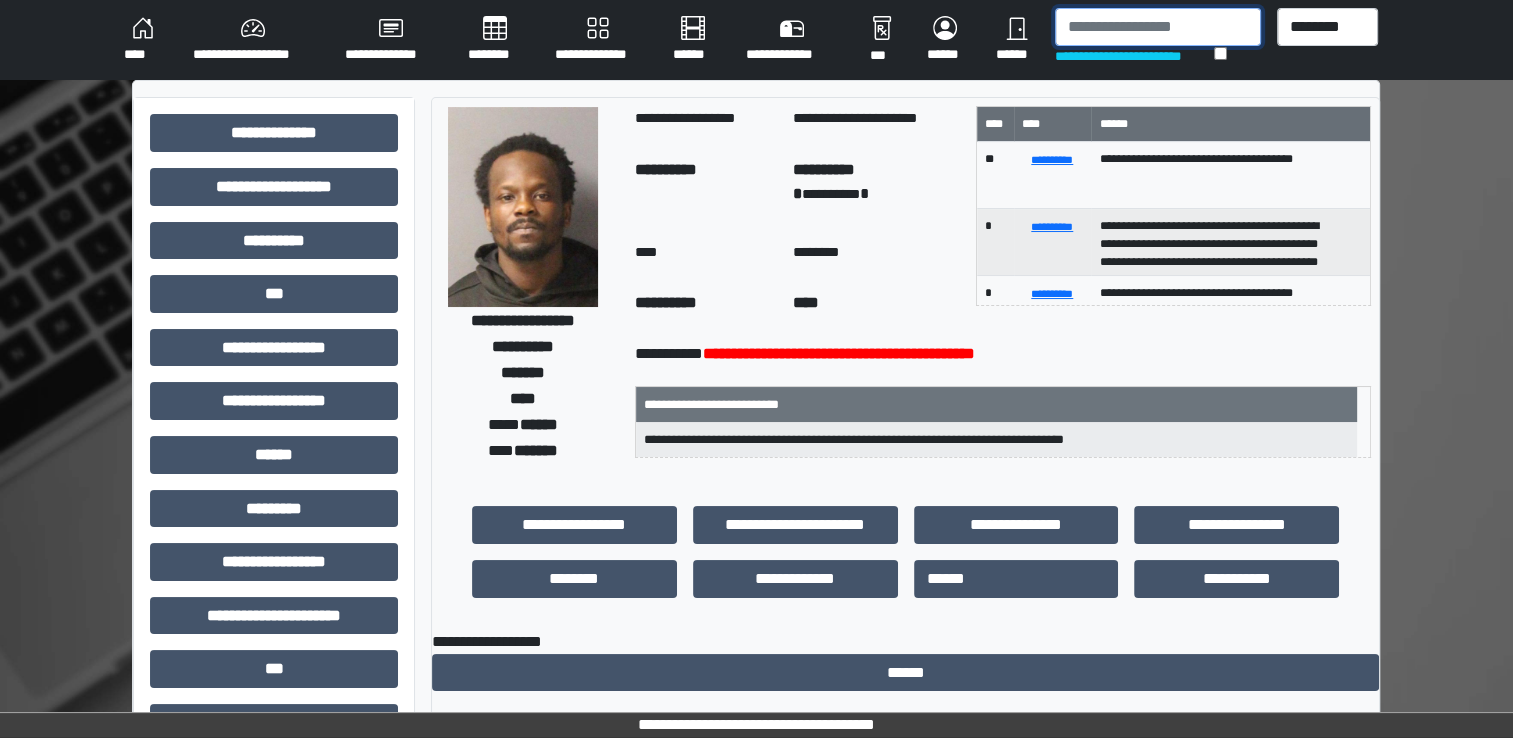 click at bounding box center (1158, 27) 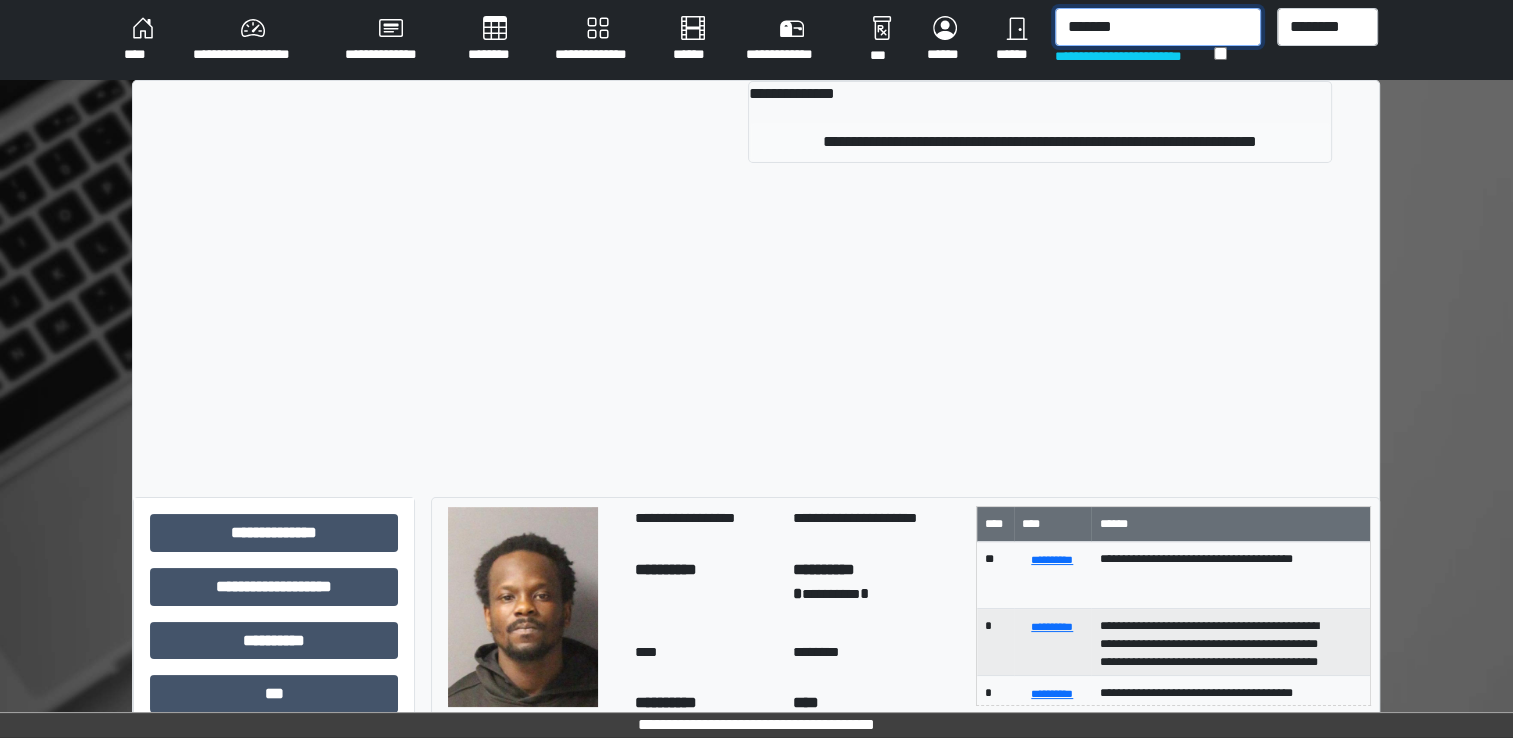 type on "*******" 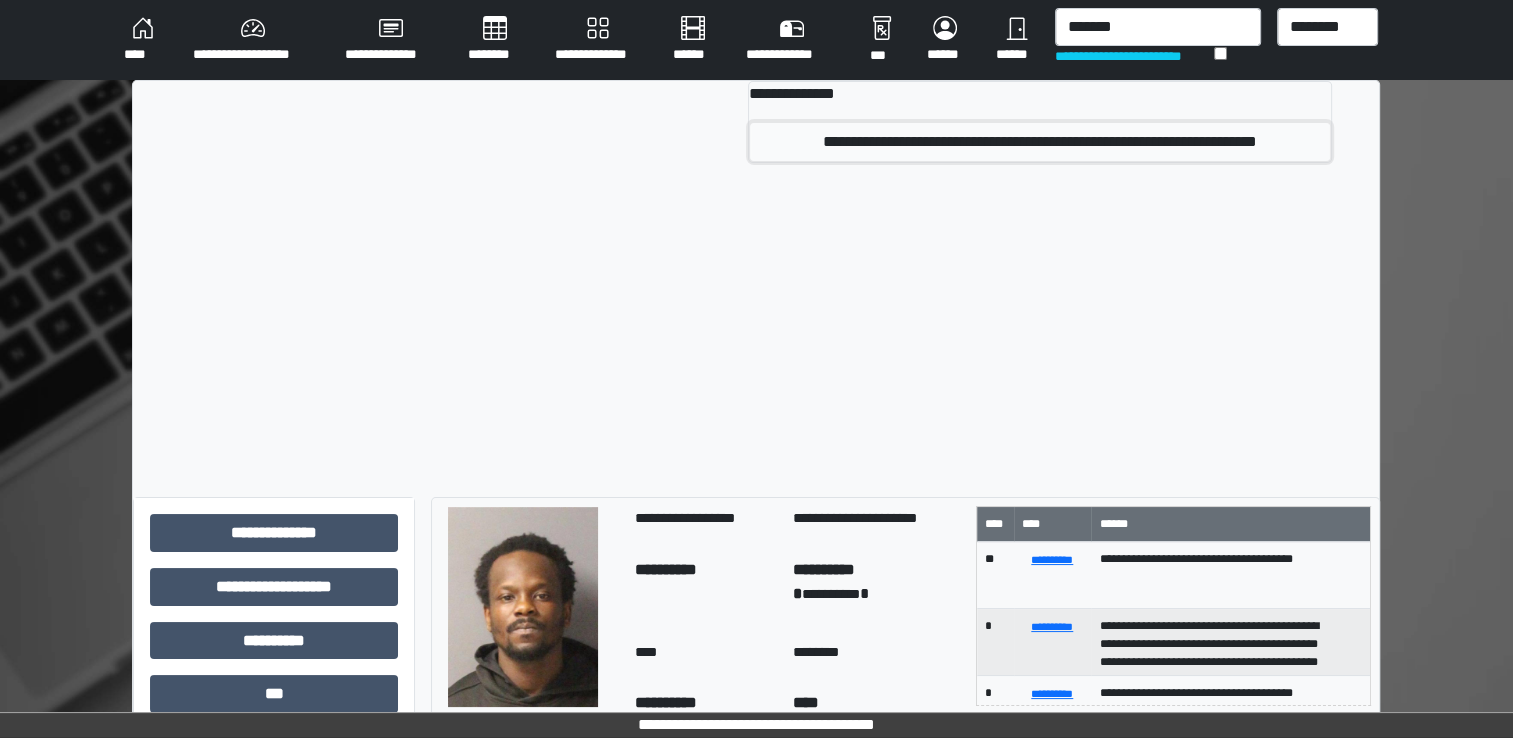 click on "**********" at bounding box center (1040, 142) 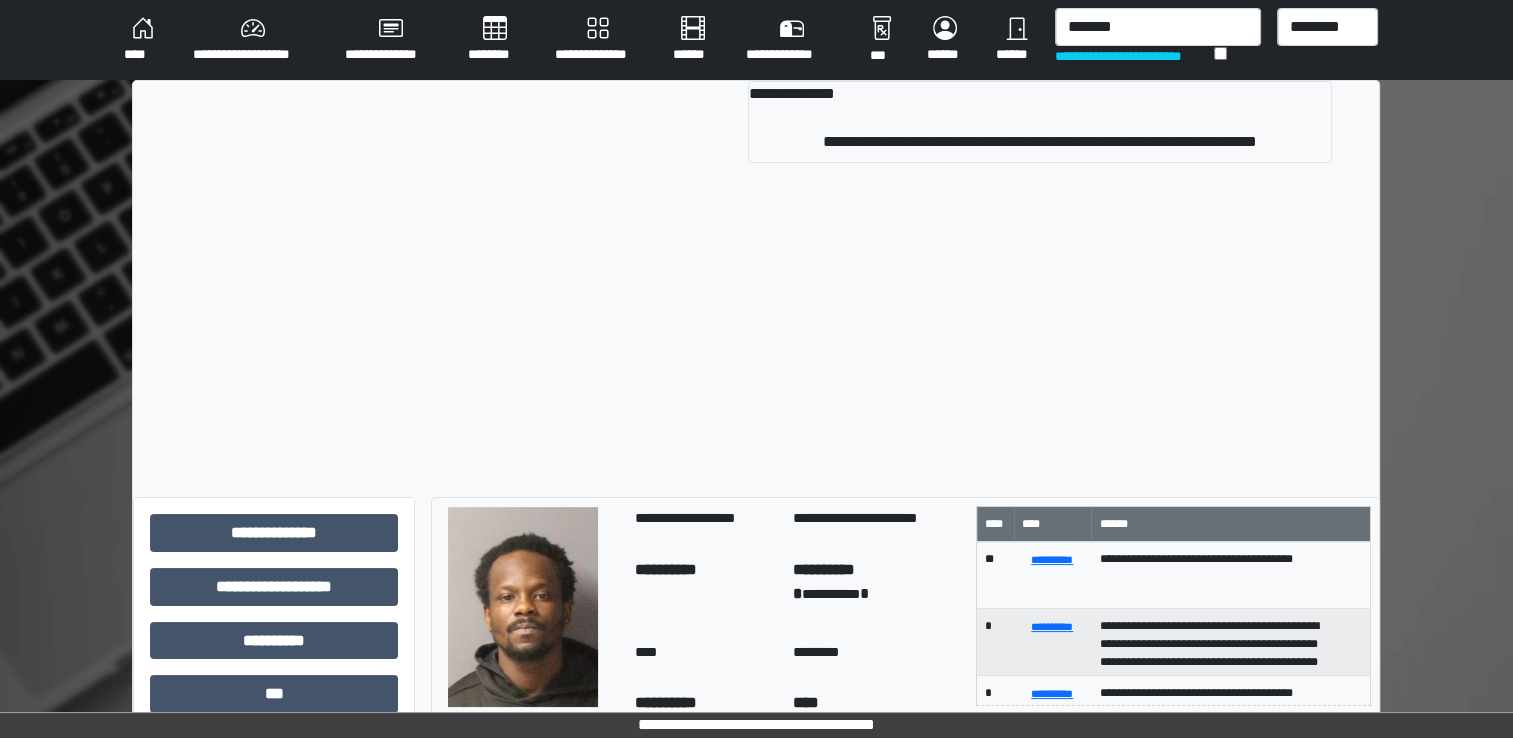 type 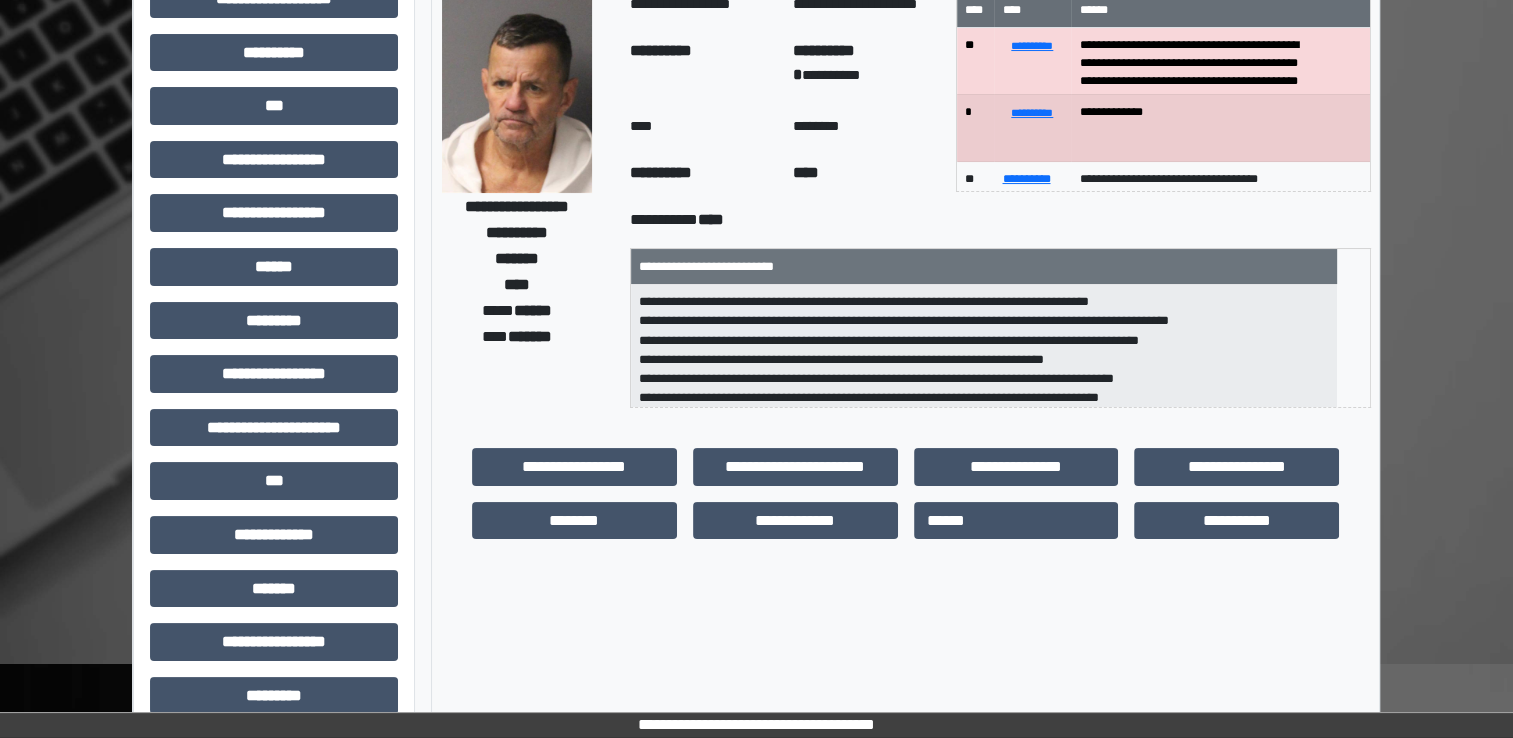 scroll, scrollTop: 200, scrollLeft: 0, axis: vertical 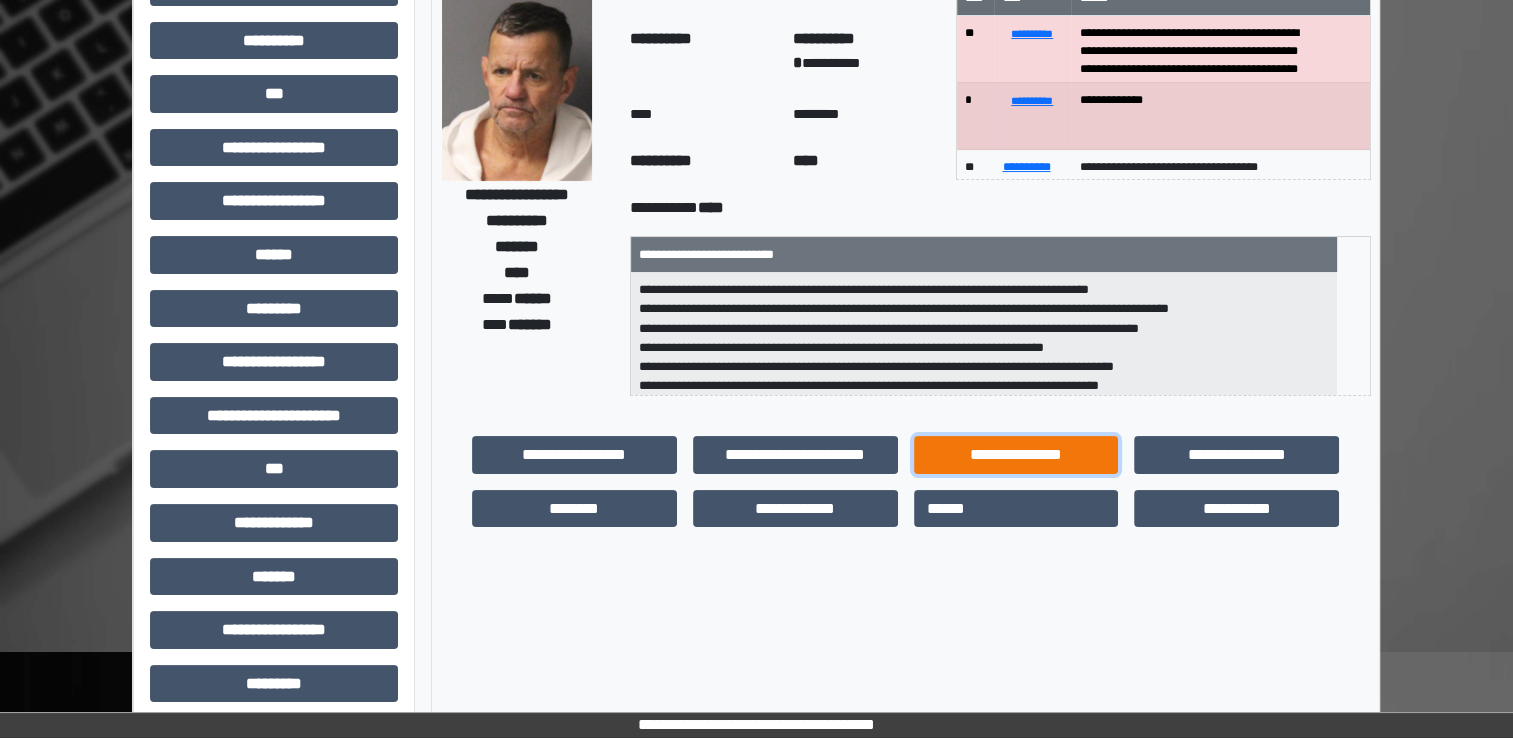 click on "**********" at bounding box center [1016, 455] 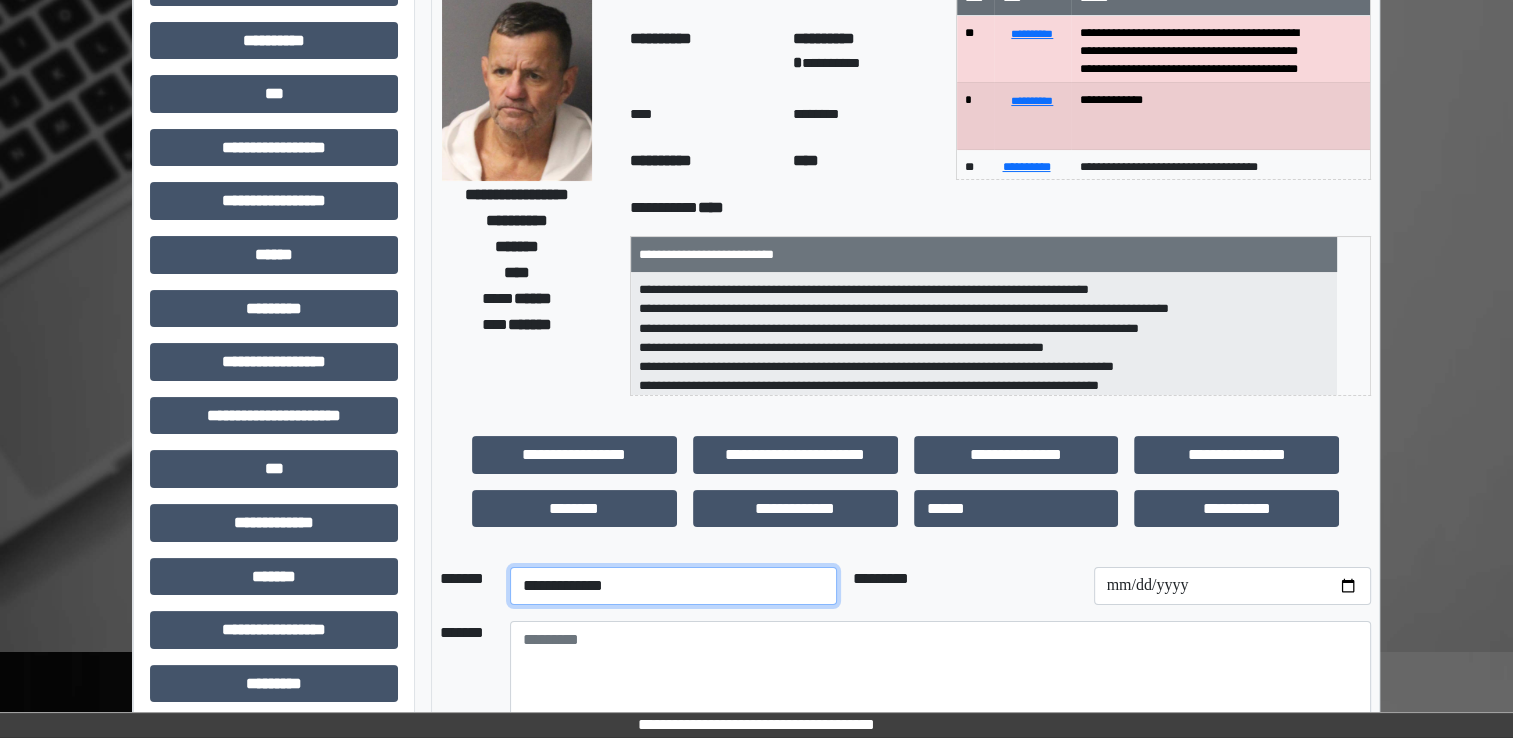 click on "**********" at bounding box center [673, 586] 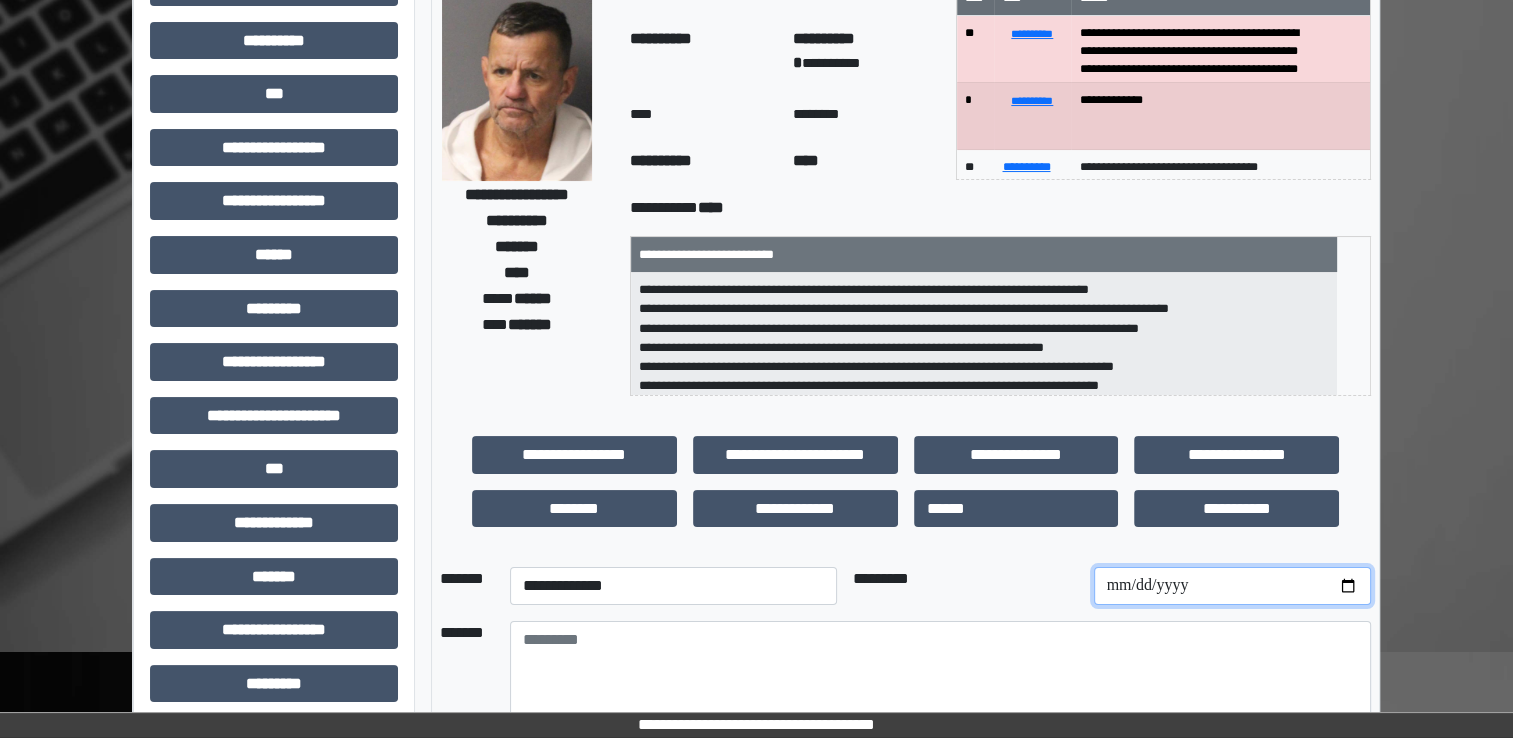 click at bounding box center (1232, 586) 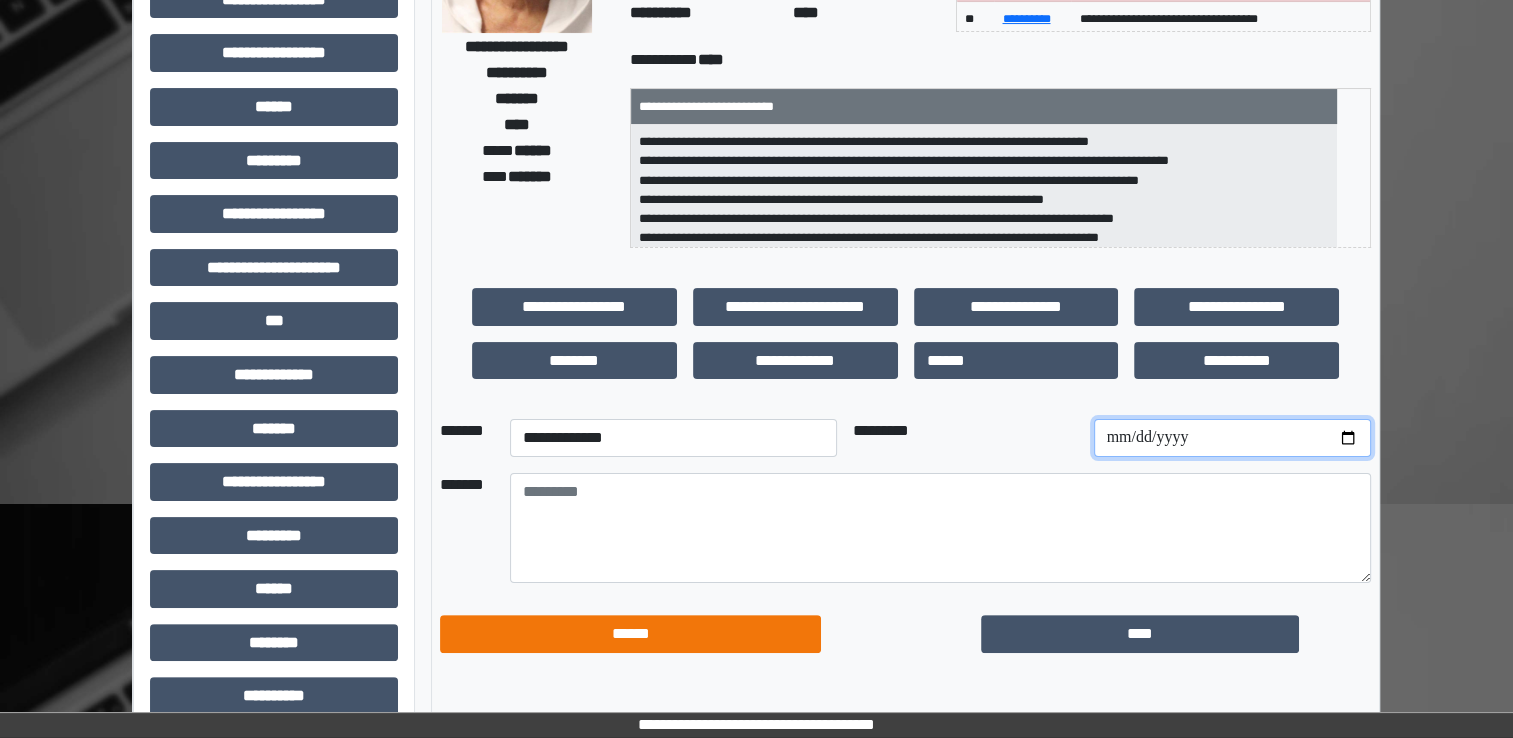 scroll, scrollTop: 400, scrollLeft: 0, axis: vertical 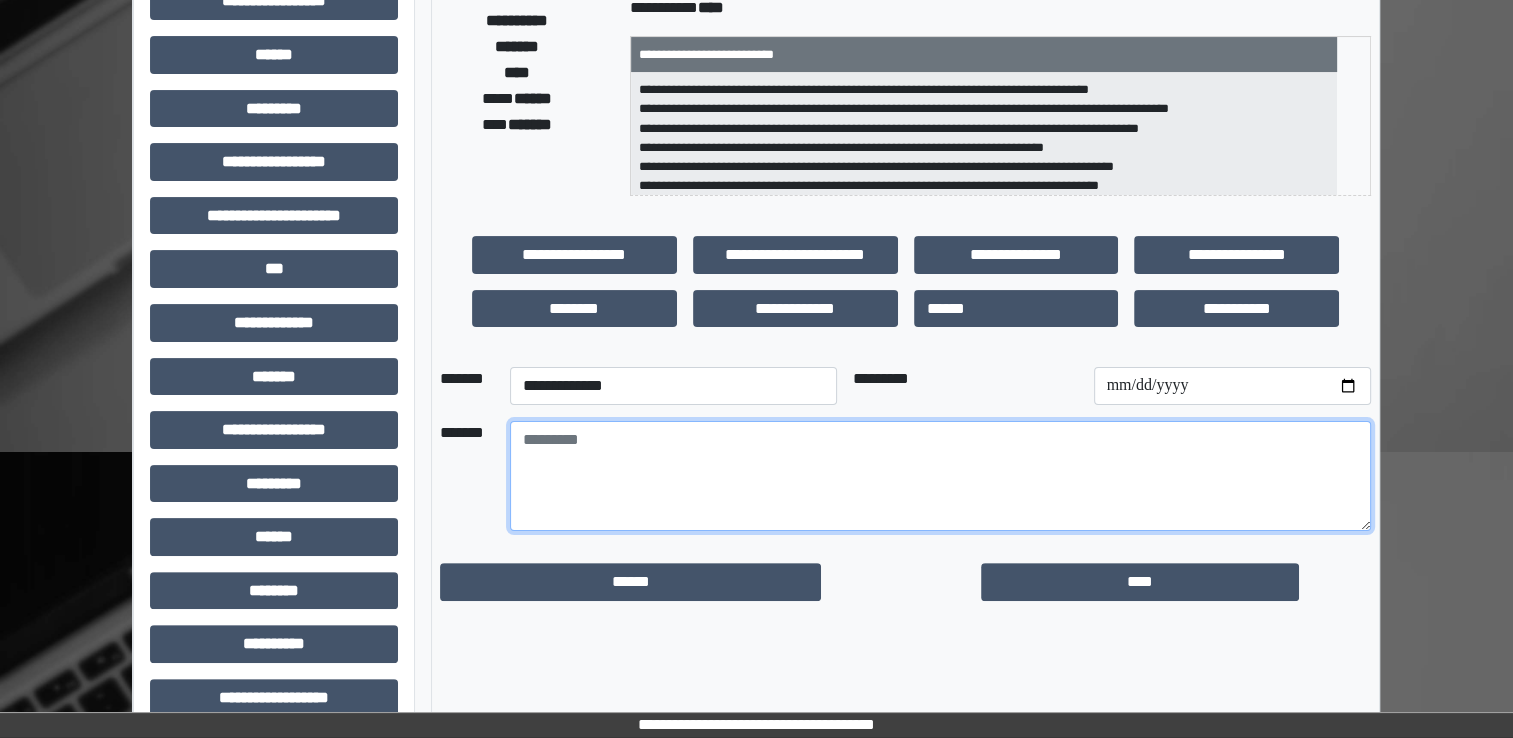click at bounding box center (940, 476) 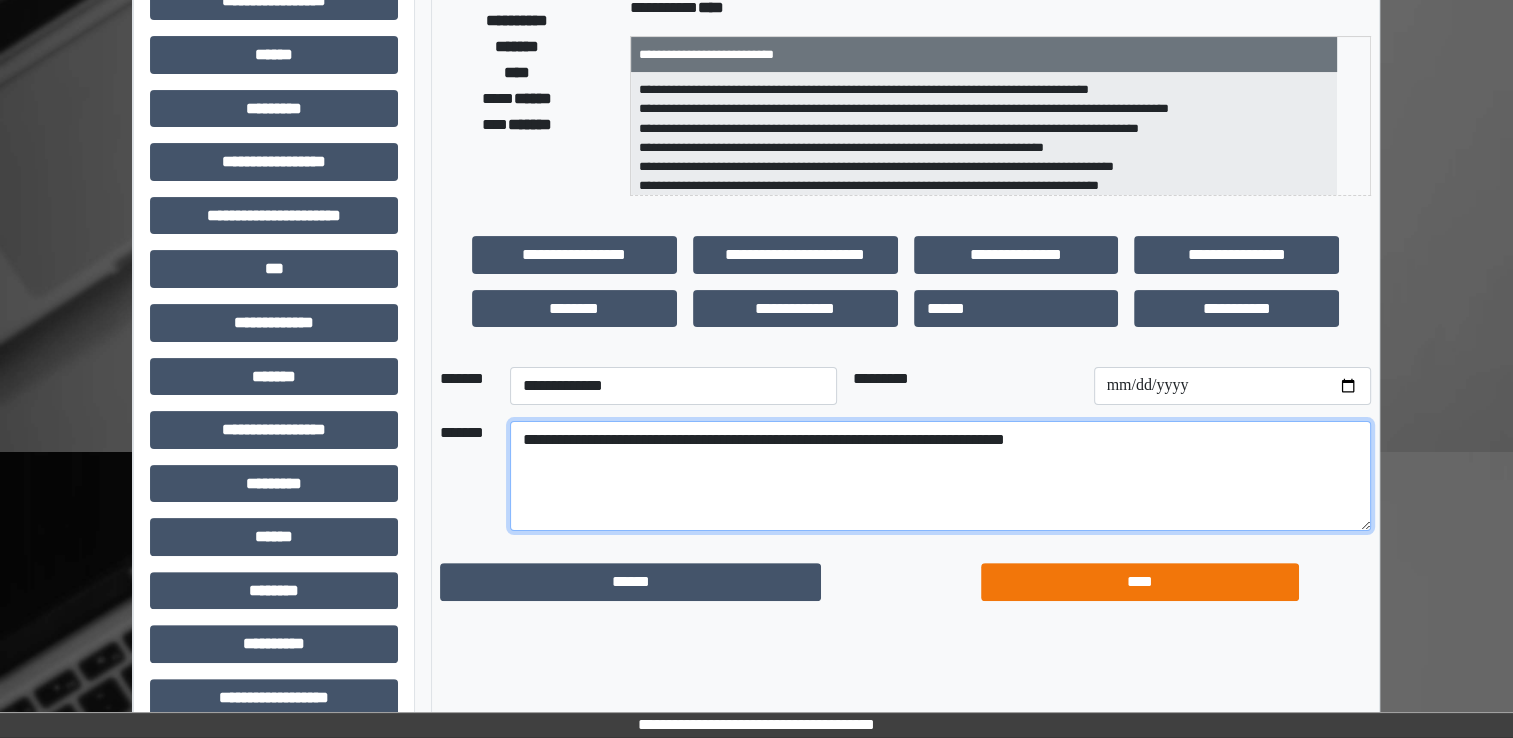 type on "**********" 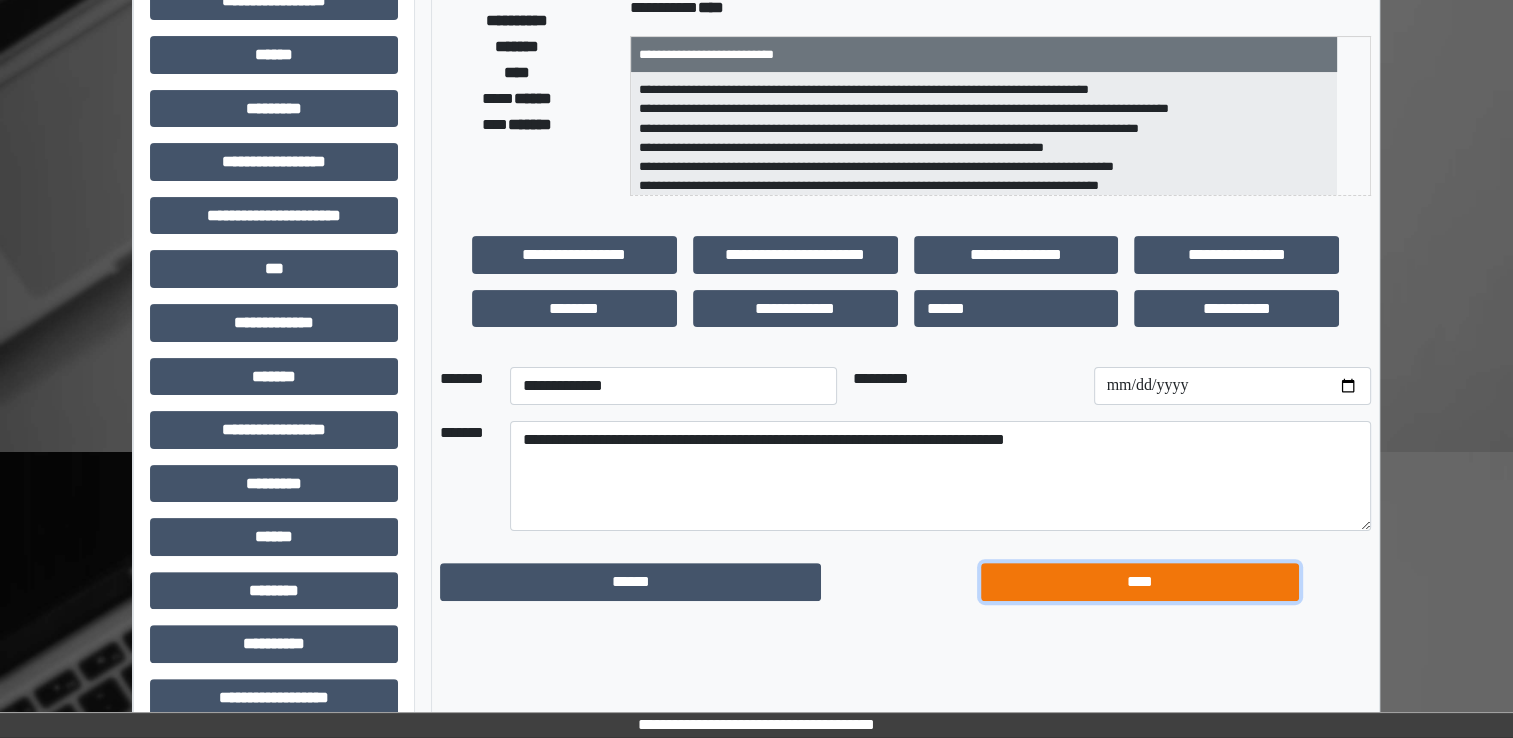 click on "****" at bounding box center [1140, 582] 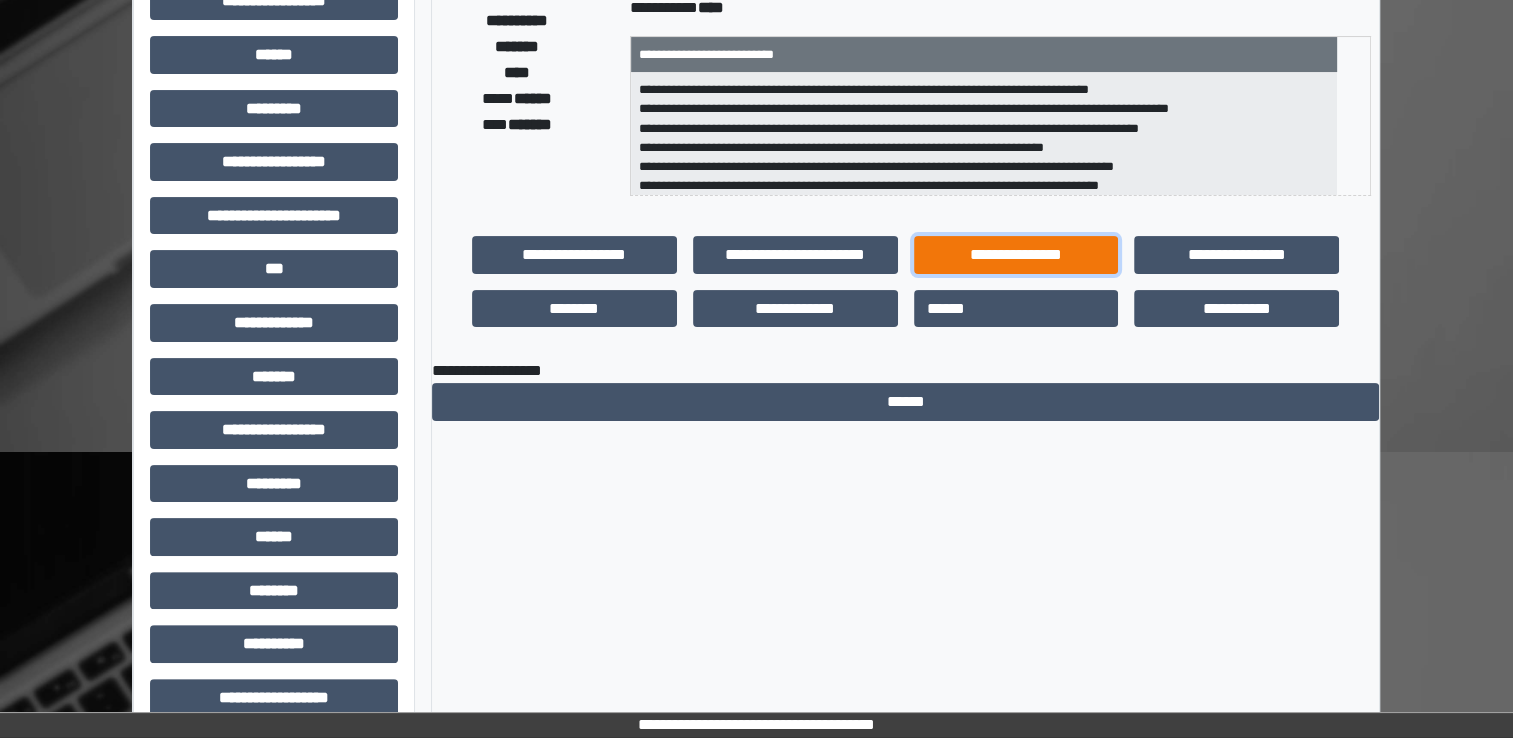click on "**********" at bounding box center (1016, 255) 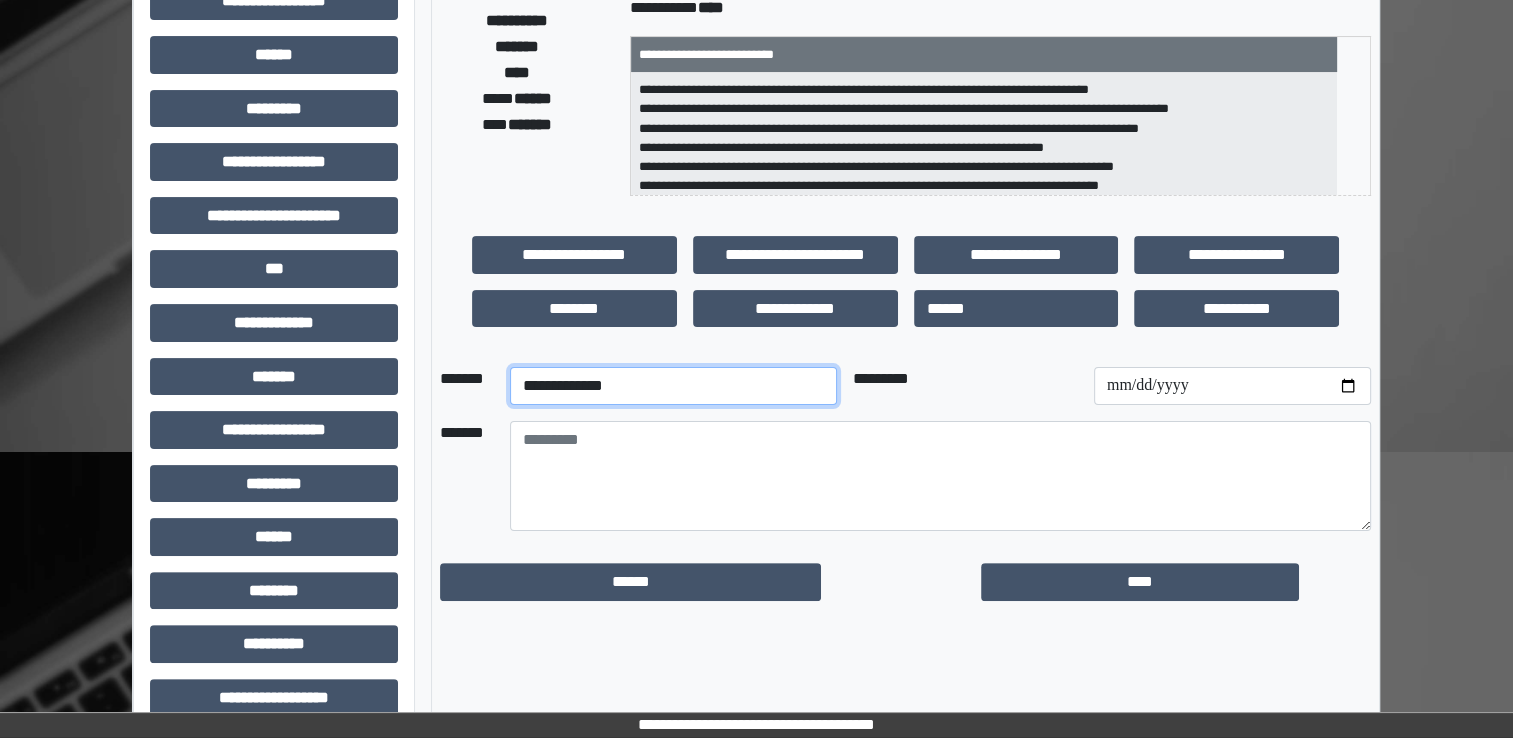 click on "**********" at bounding box center [673, 386] 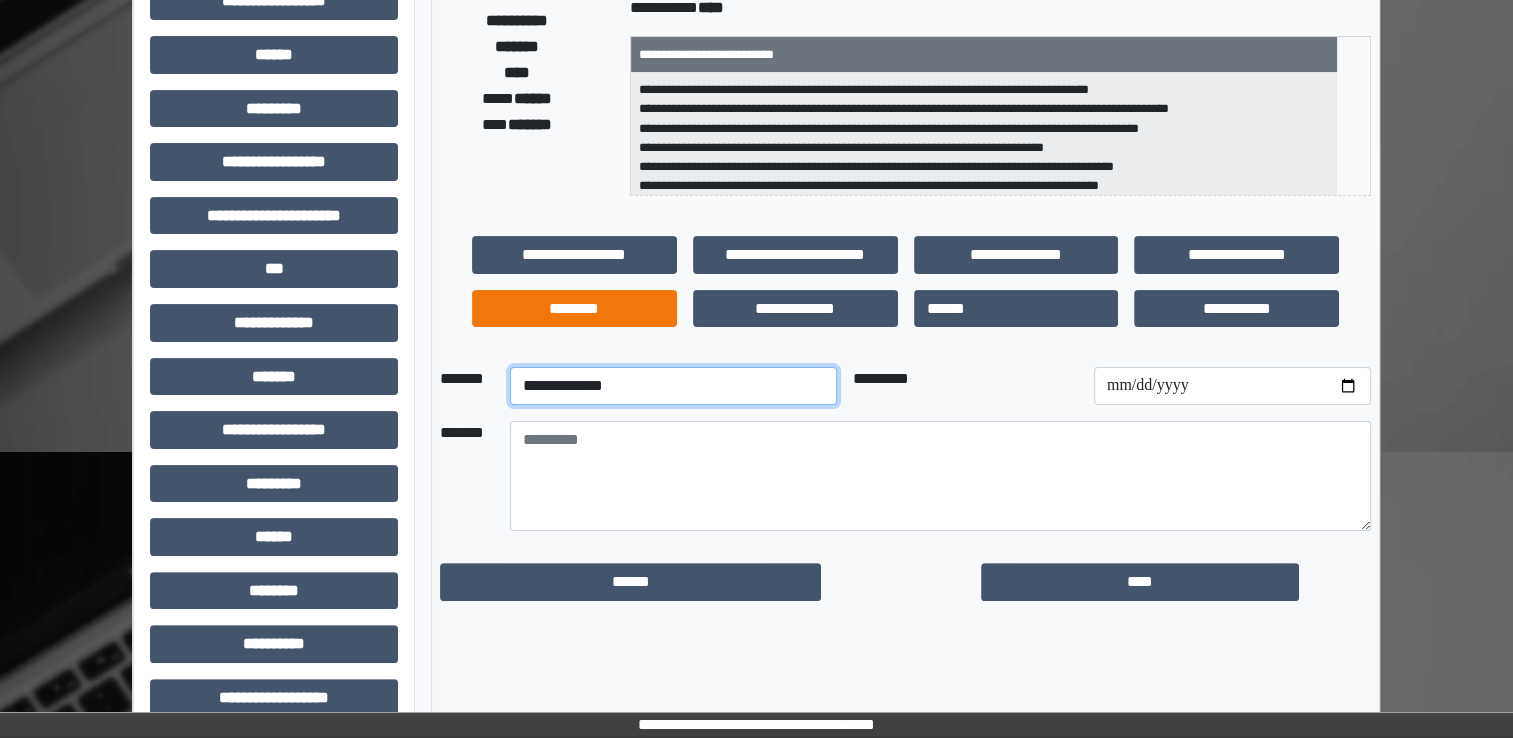 select on "**" 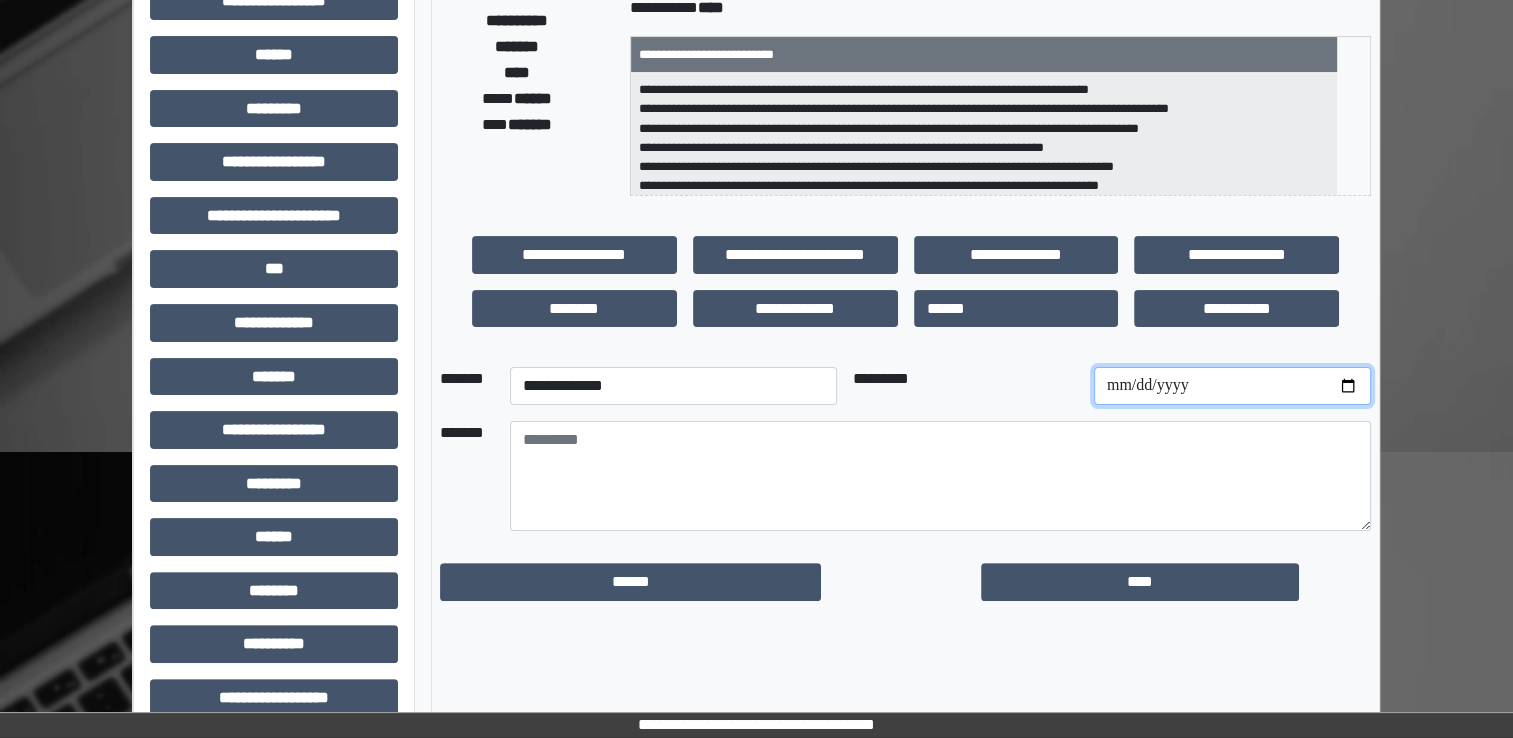 click at bounding box center (1232, 386) 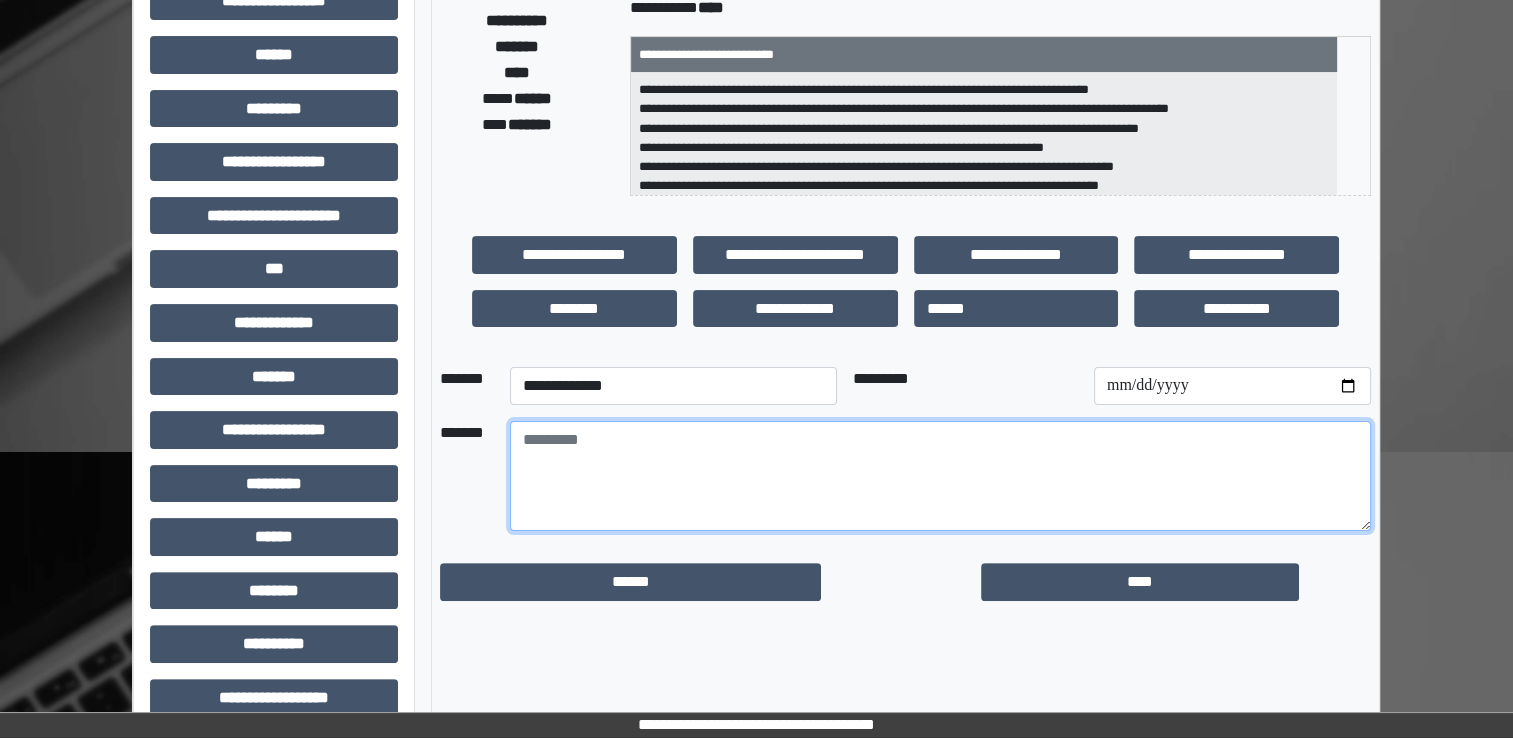 click at bounding box center (940, 476) 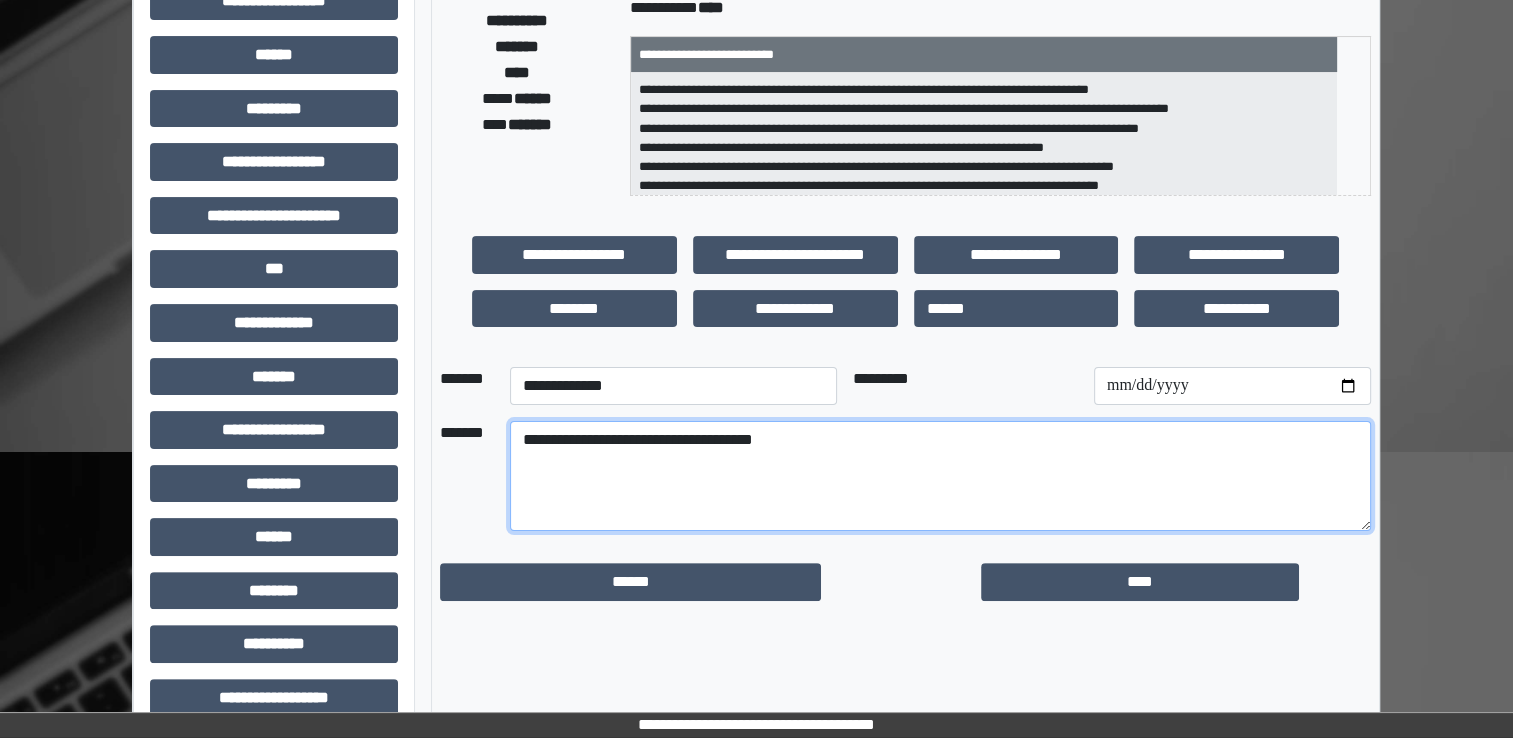 drag, startPoint x: 522, startPoint y: 434, endPoint x: 838, endPoint y: 445, distance: 316.1914 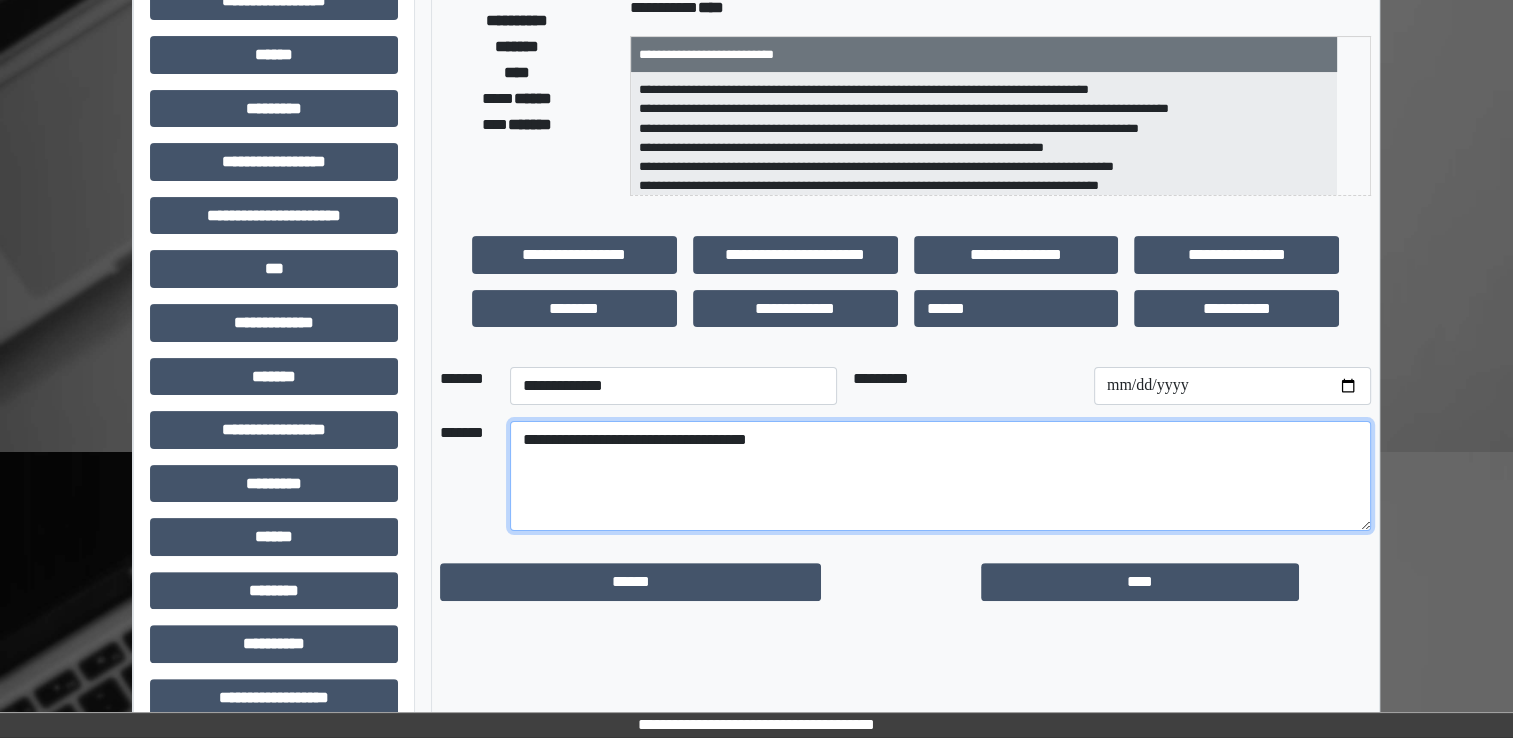 drag, startPoint x: 520, startPoint y: 438, endPoint x: 825, endPoint y: 462, distance: 305.9428 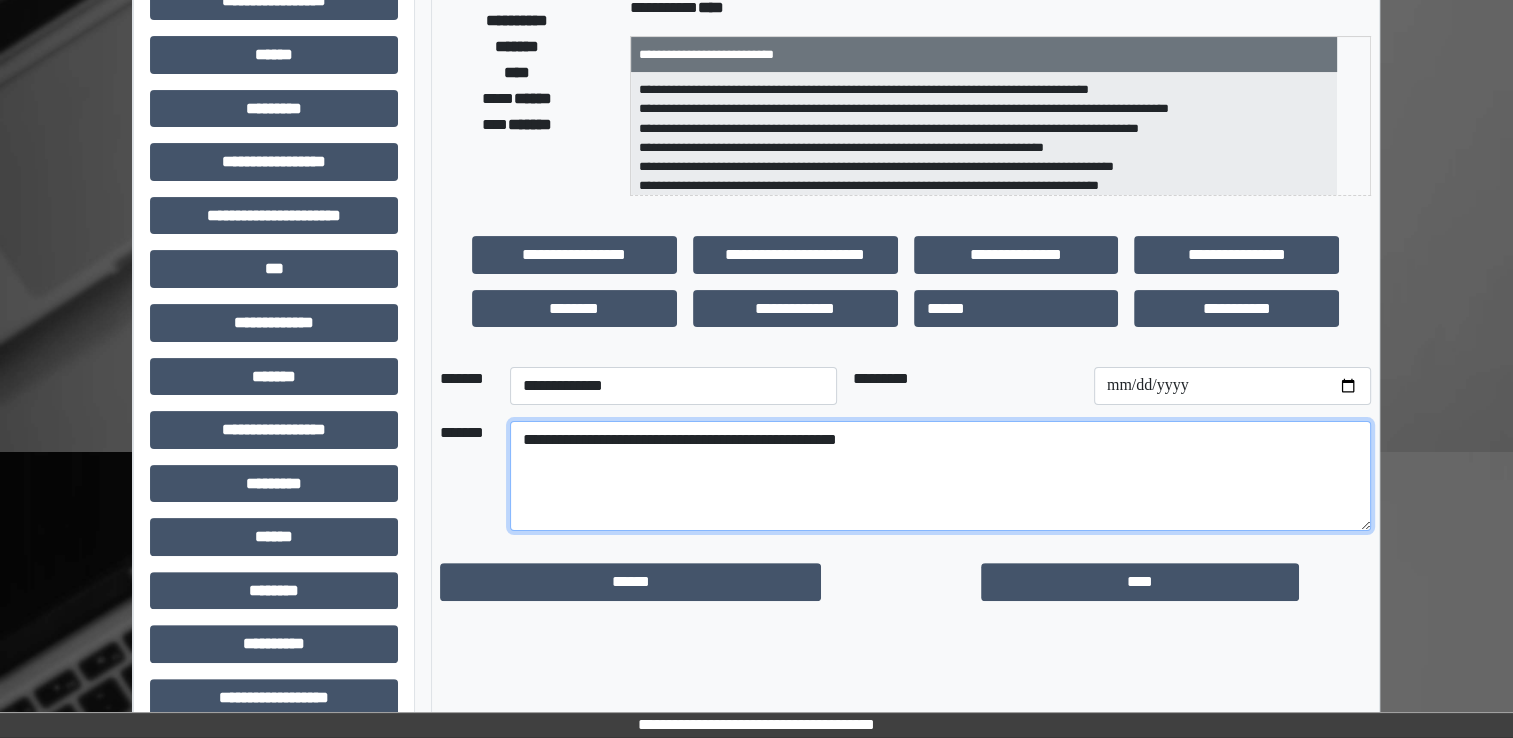 click on "**********" at bounding box center [940, 476] 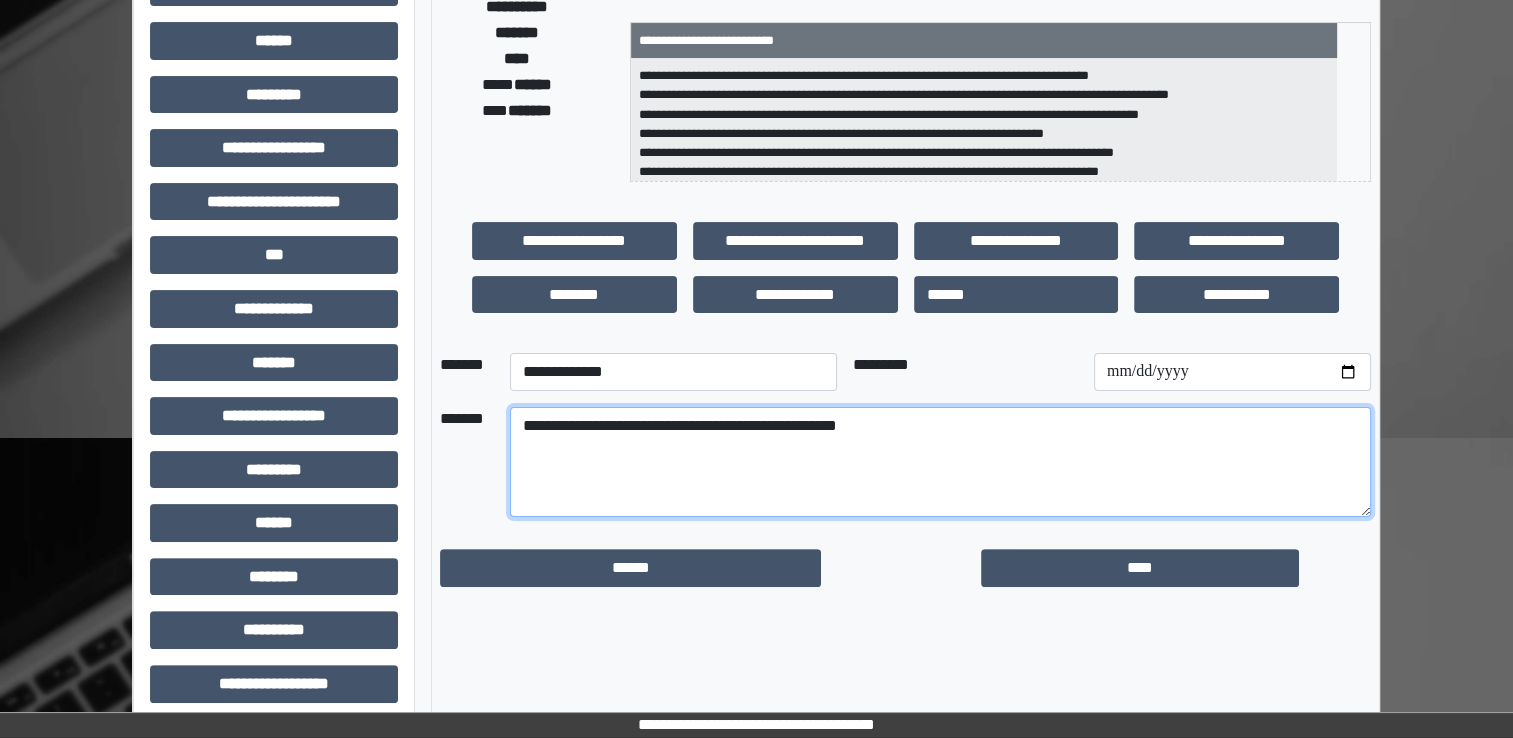 scroll, scrollTop: 428, scrollLeft: 0, axis: vertical 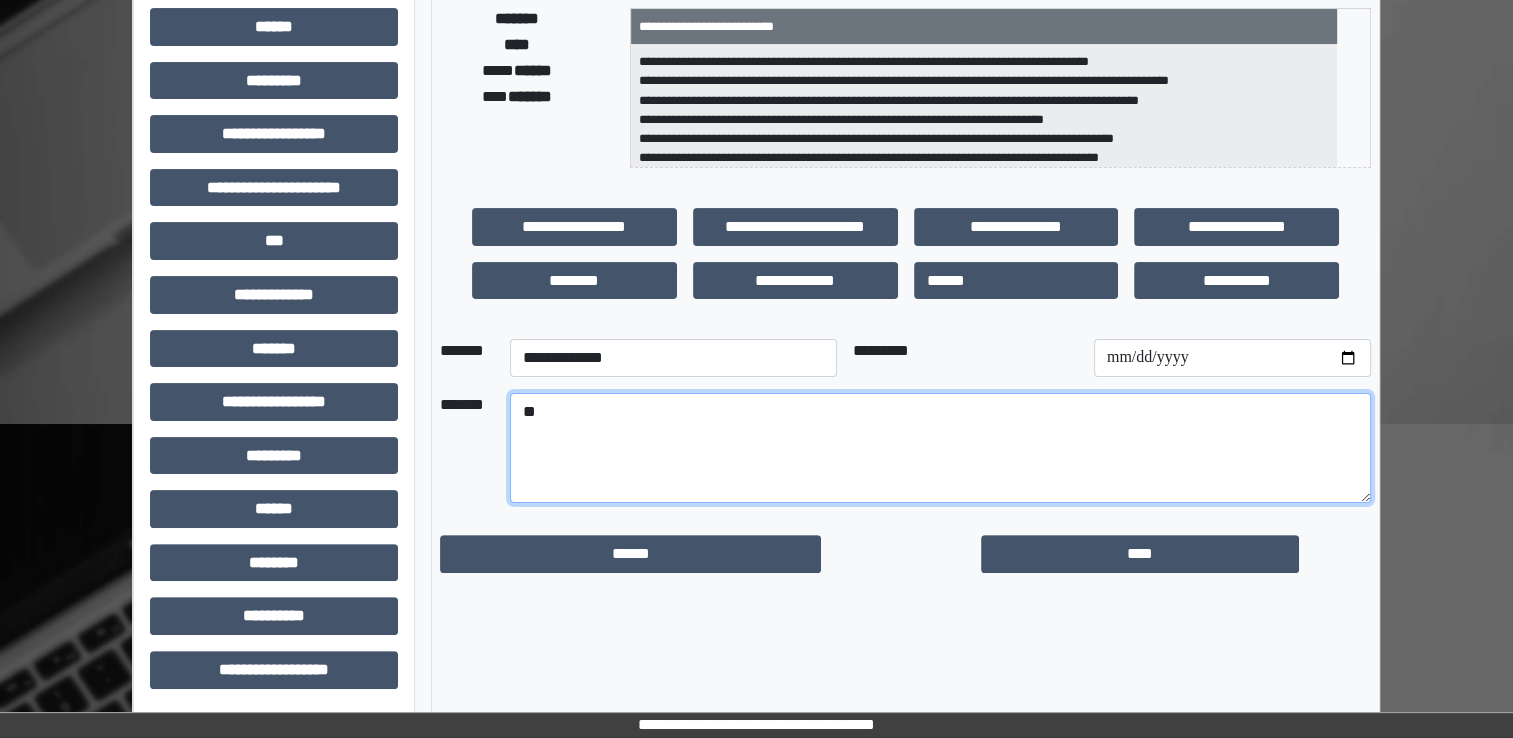 type on "*" 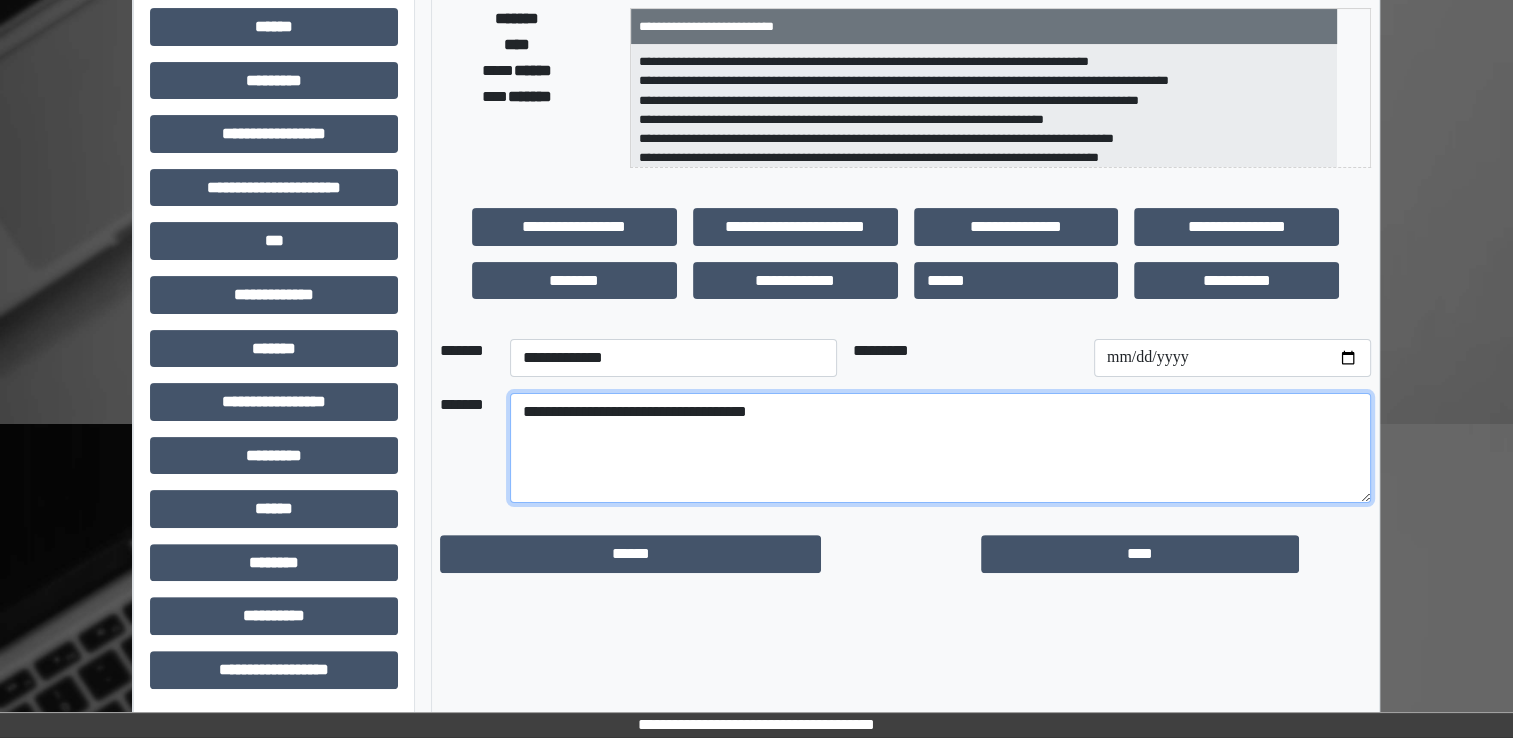 drag, startPoint x: 517, startPoint y: 409, endPoint x: 855, endPoint y: 429, distance: 338.5912 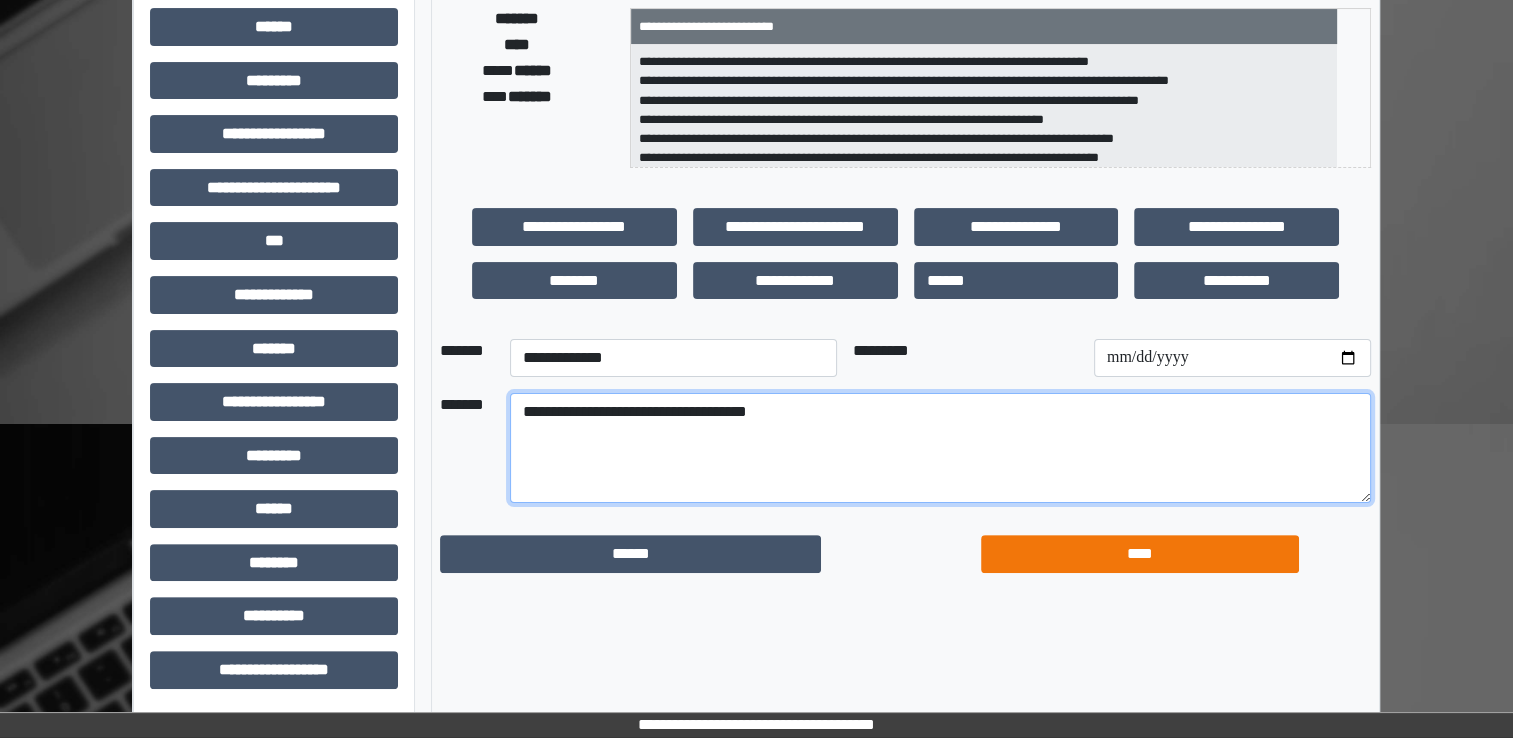 type on "**********" 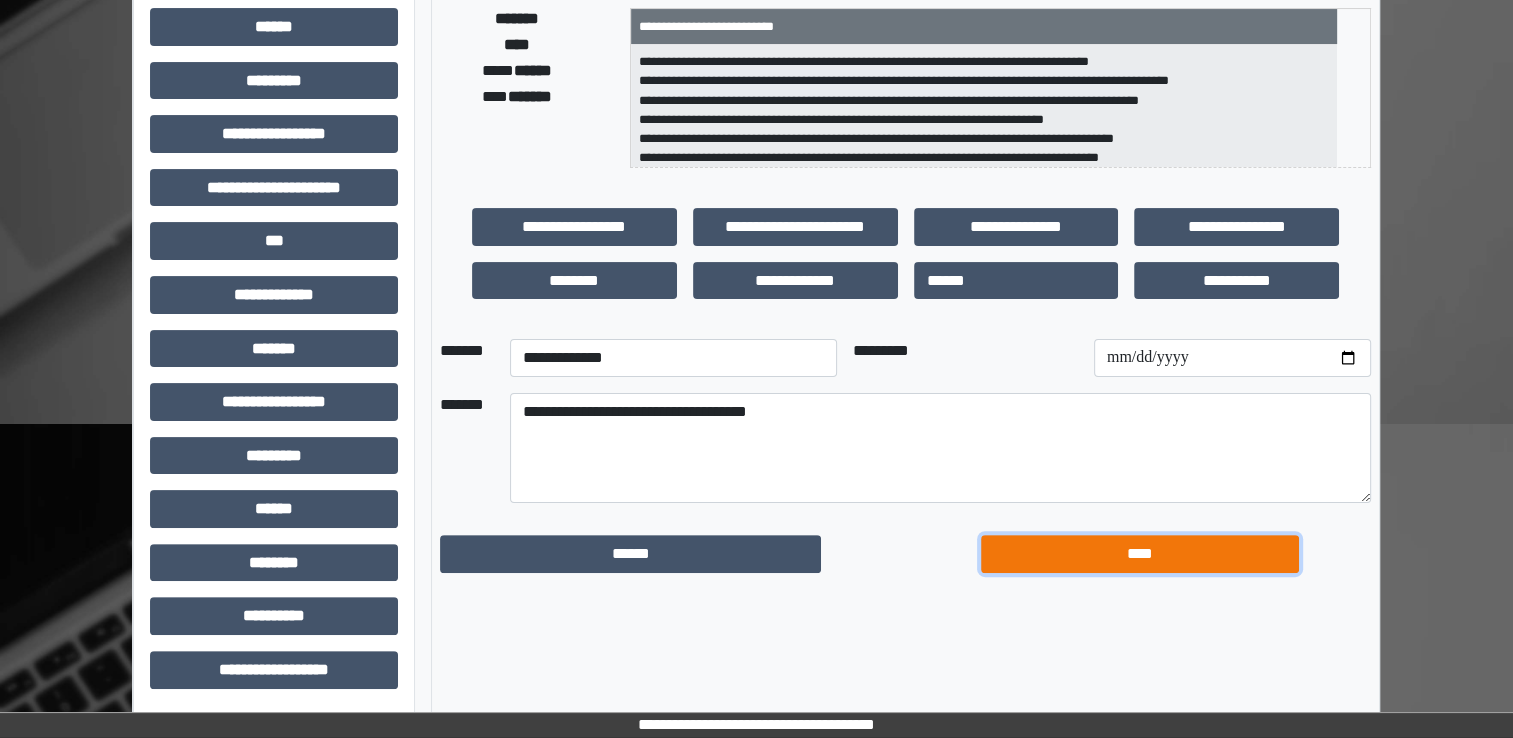 click on "****" at bounding box center [1140, 554] 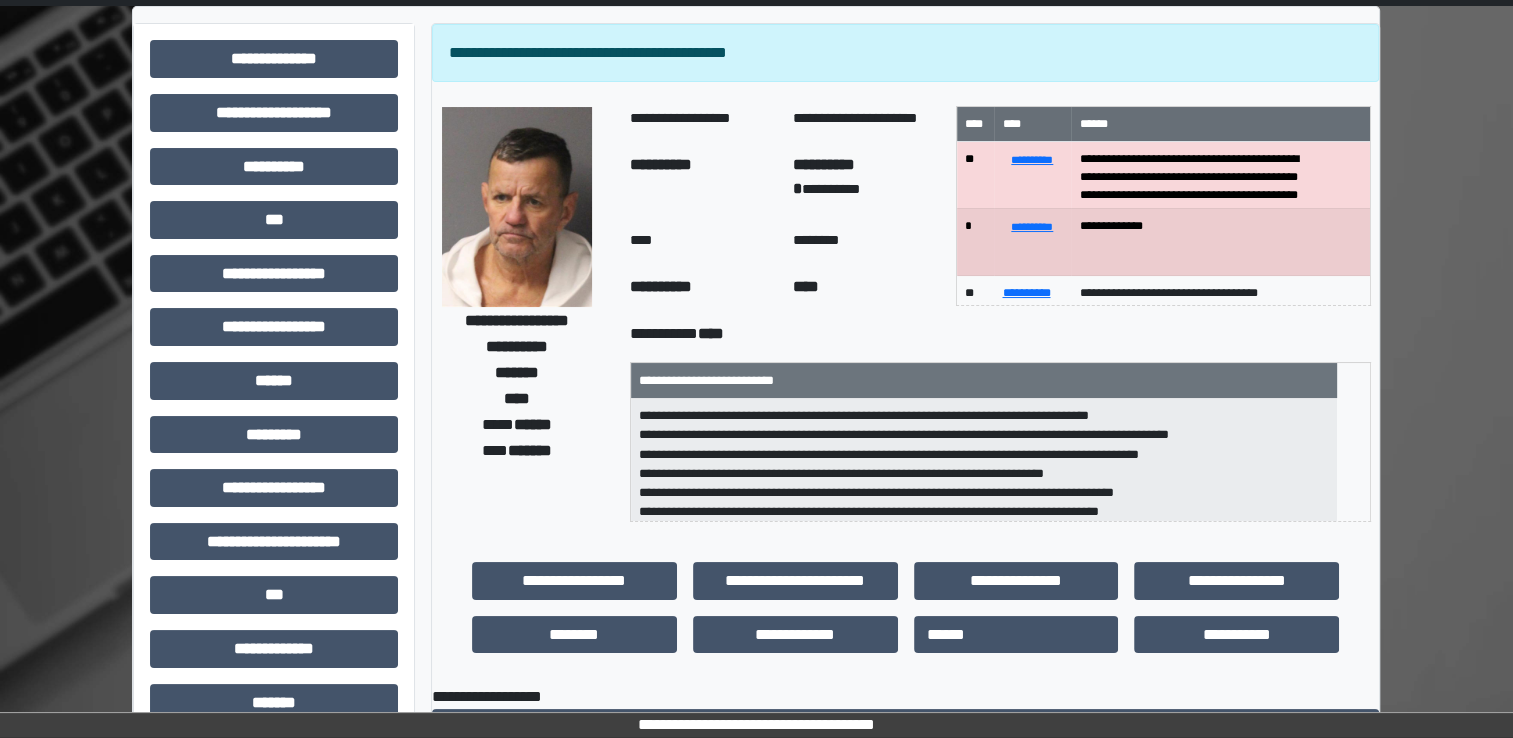 scroll, scrollTop: 0, scrollLeft: 0, axis: both 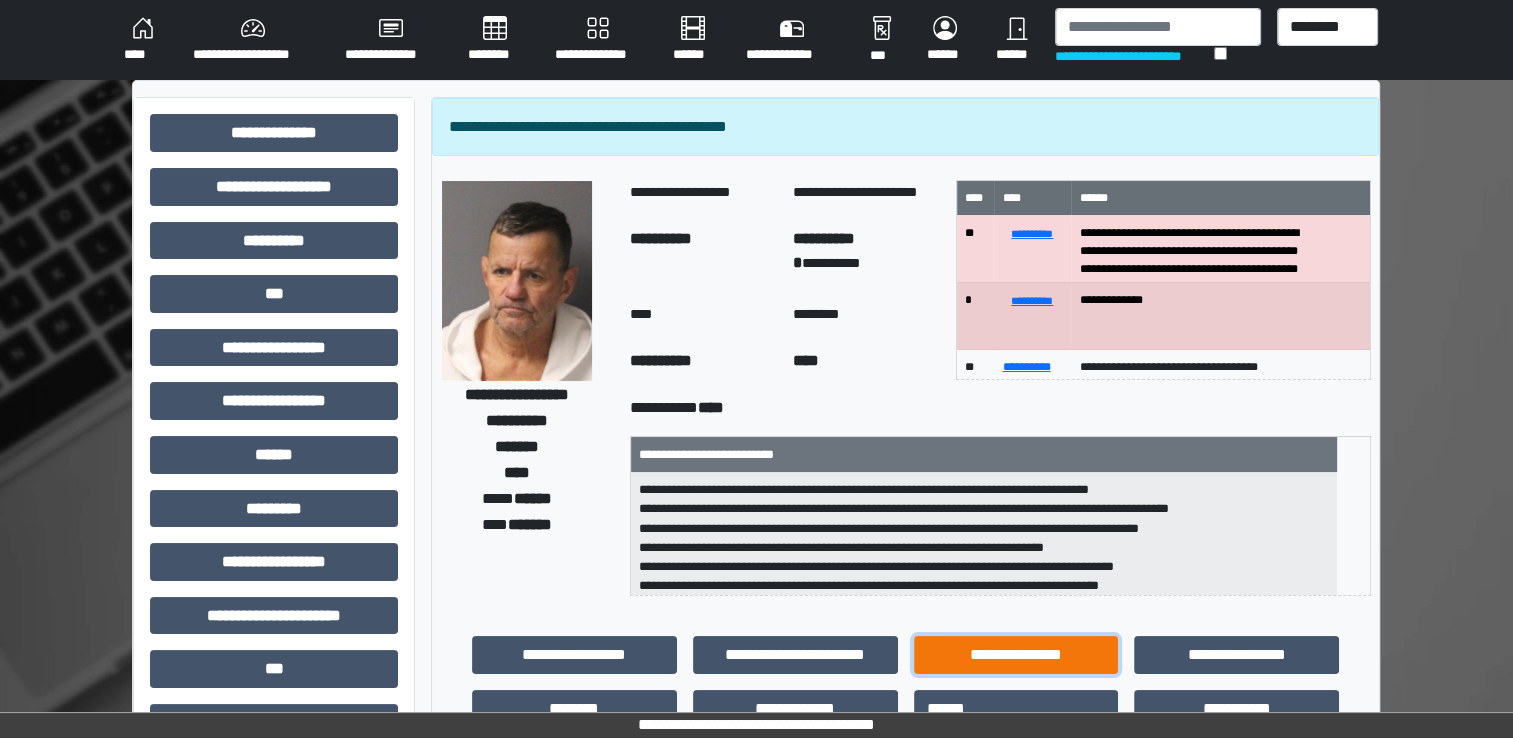 click on "**********" at bounding box center (1016, 655) 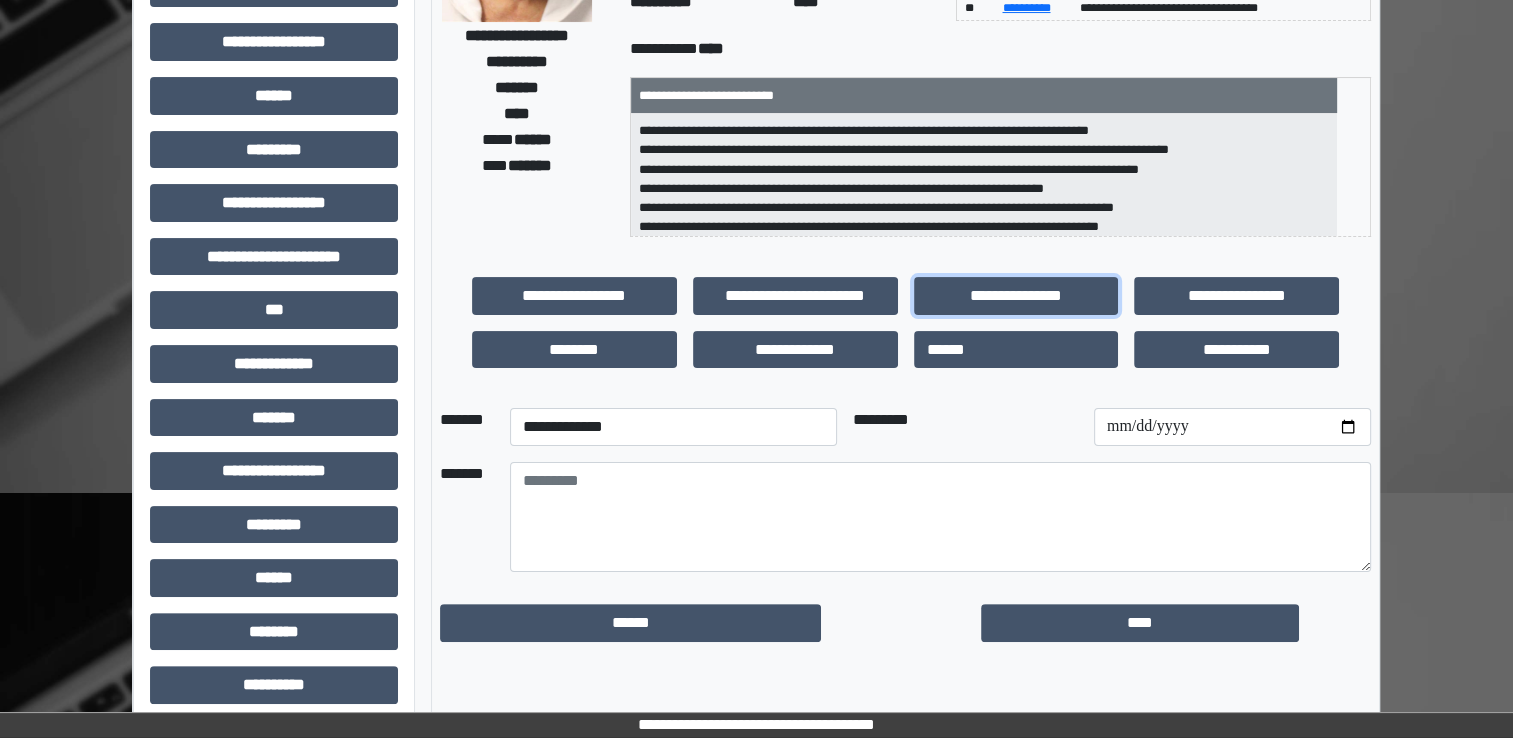 scroll, scrollTop: 428, scrollLeft: 0, axis: vertical 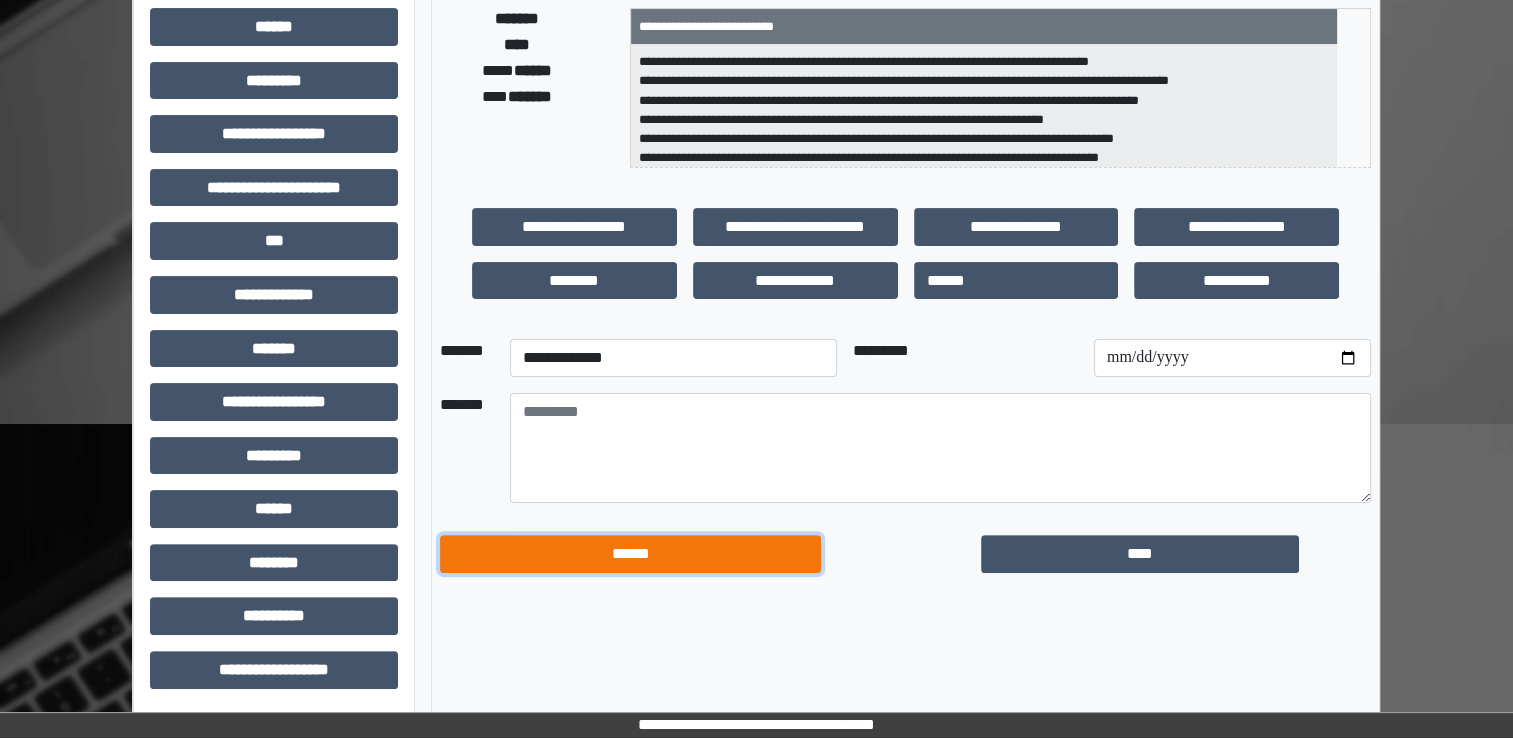 click on "******" at bounding box center [630, 554] 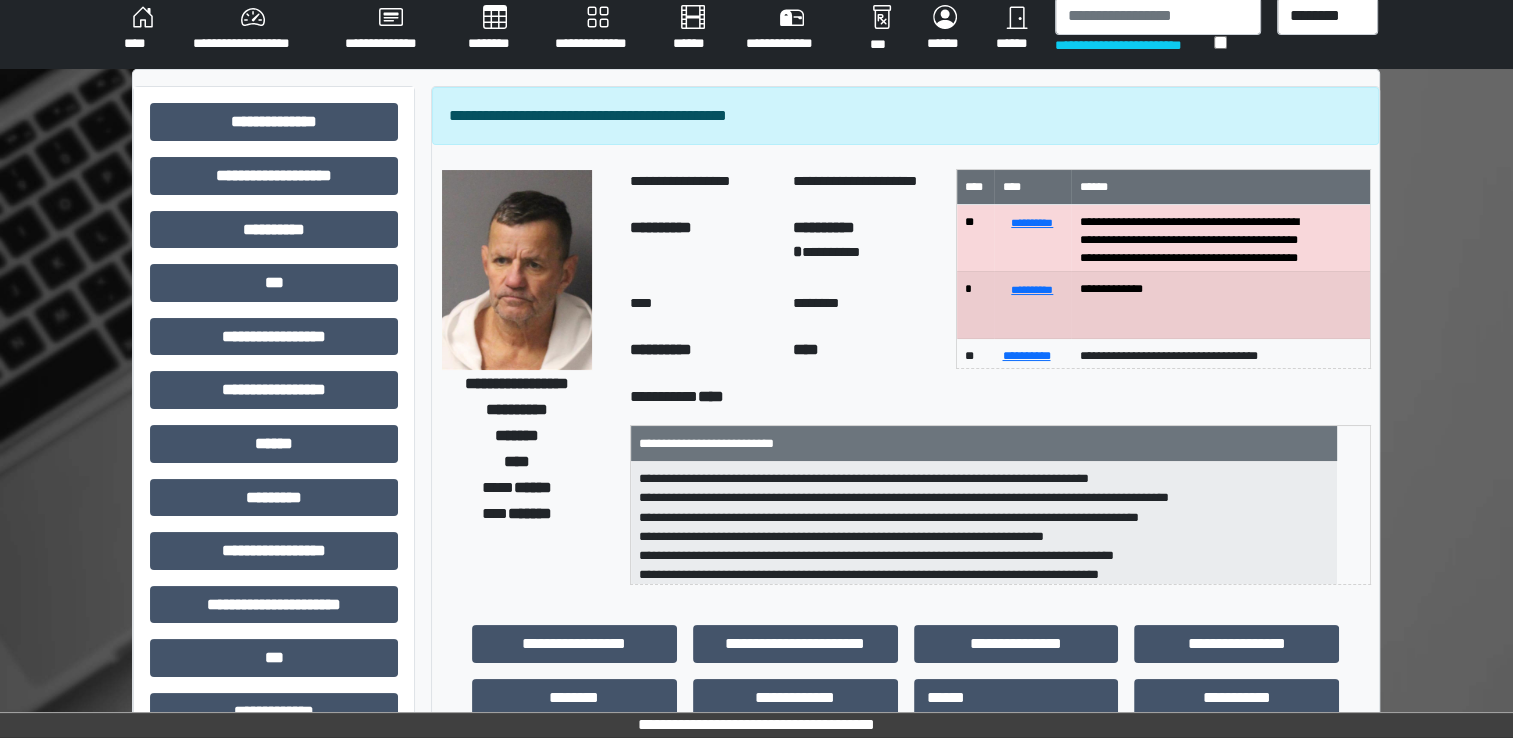 scroll, scrollTop: 0, scrollLeft: 0, axis: both 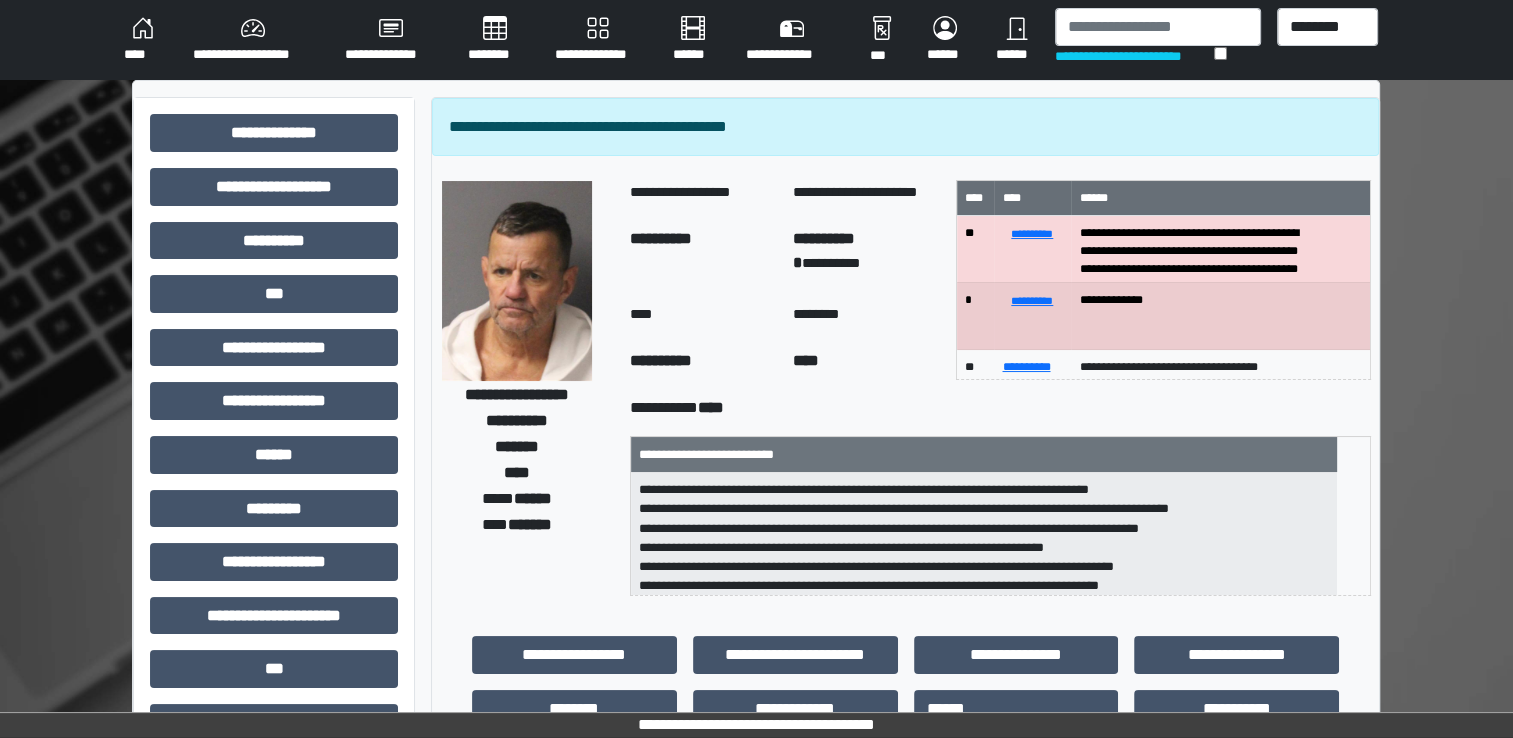 click on "********" at bounding box center (495, 40) 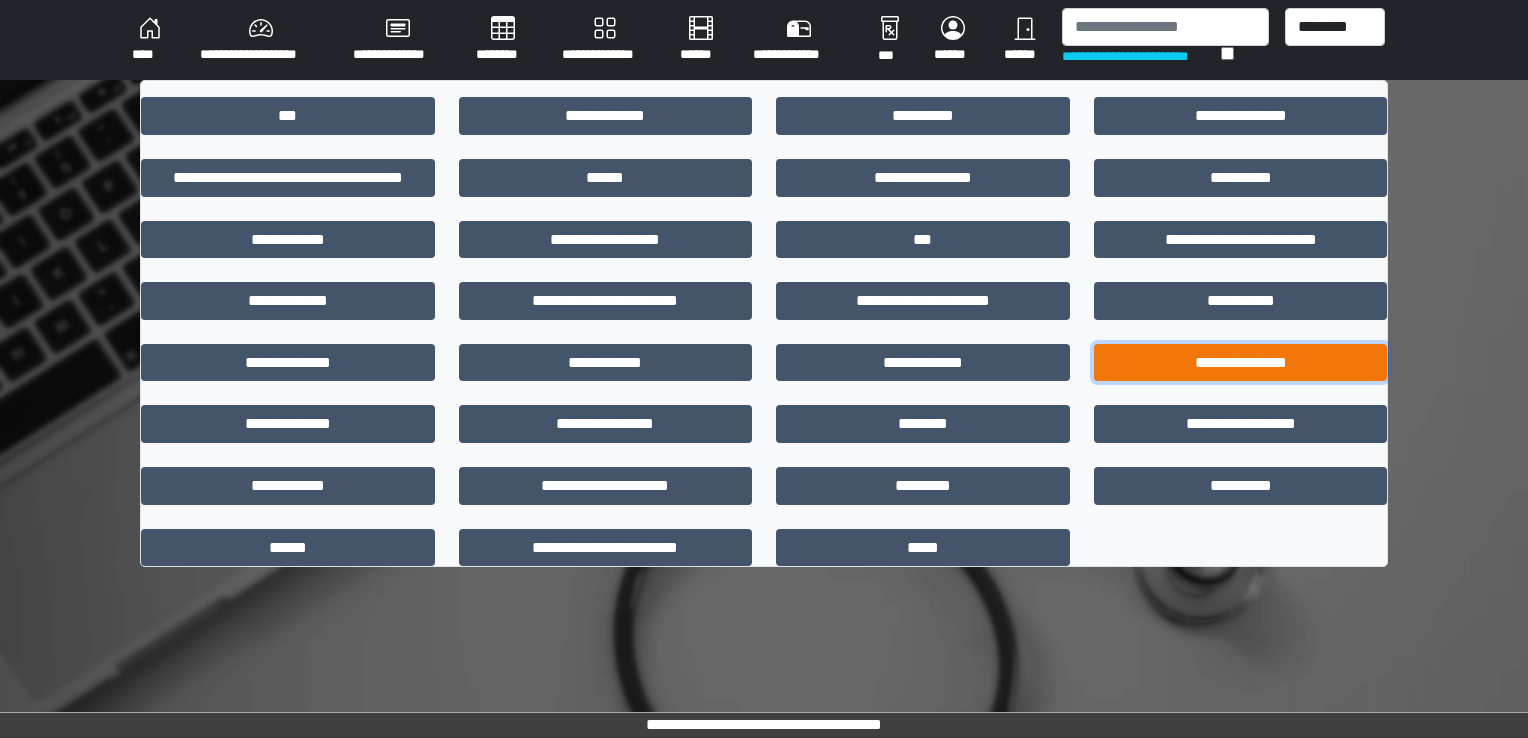 click on "**********" at bounding box center (1241, 363) 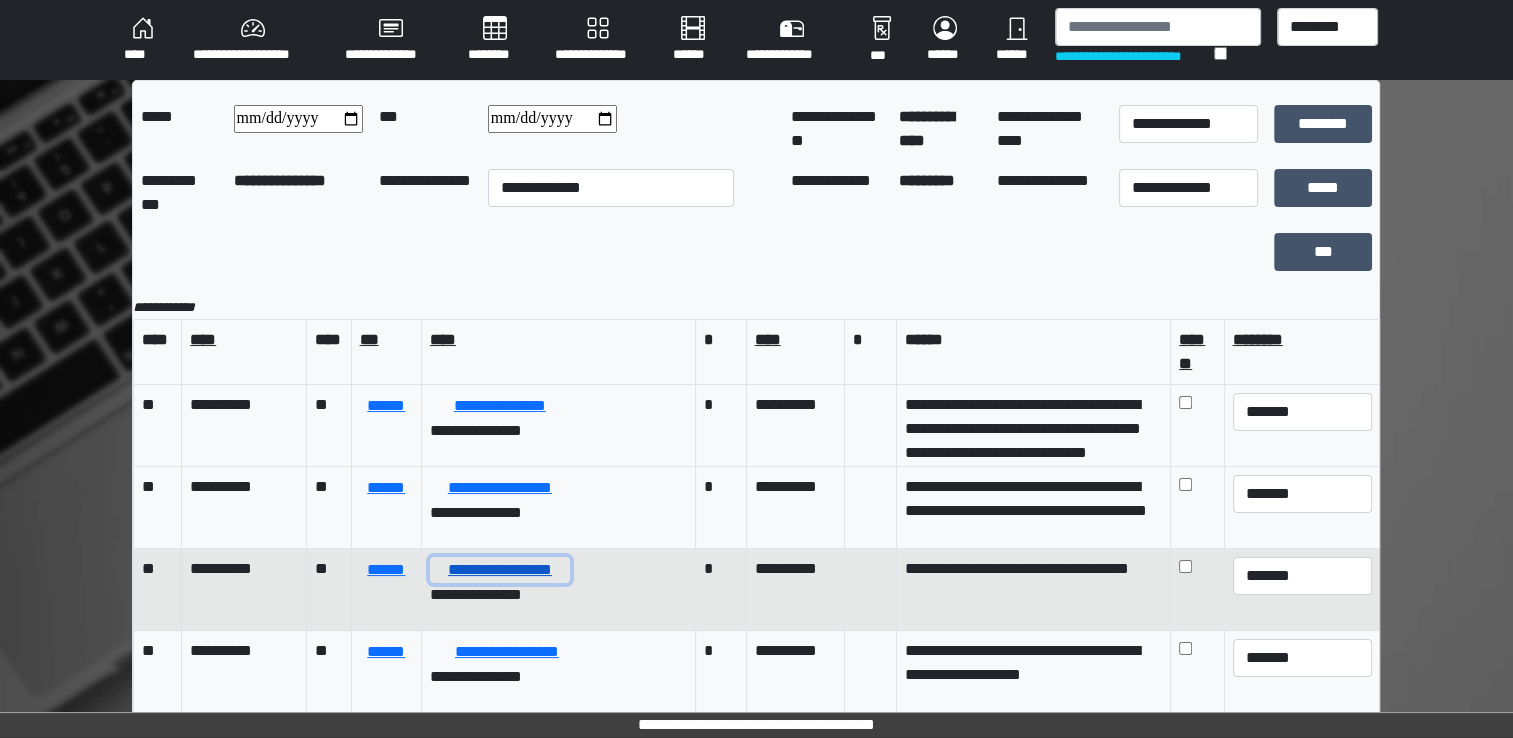 click on "**********" at bounding box center [500, 570] 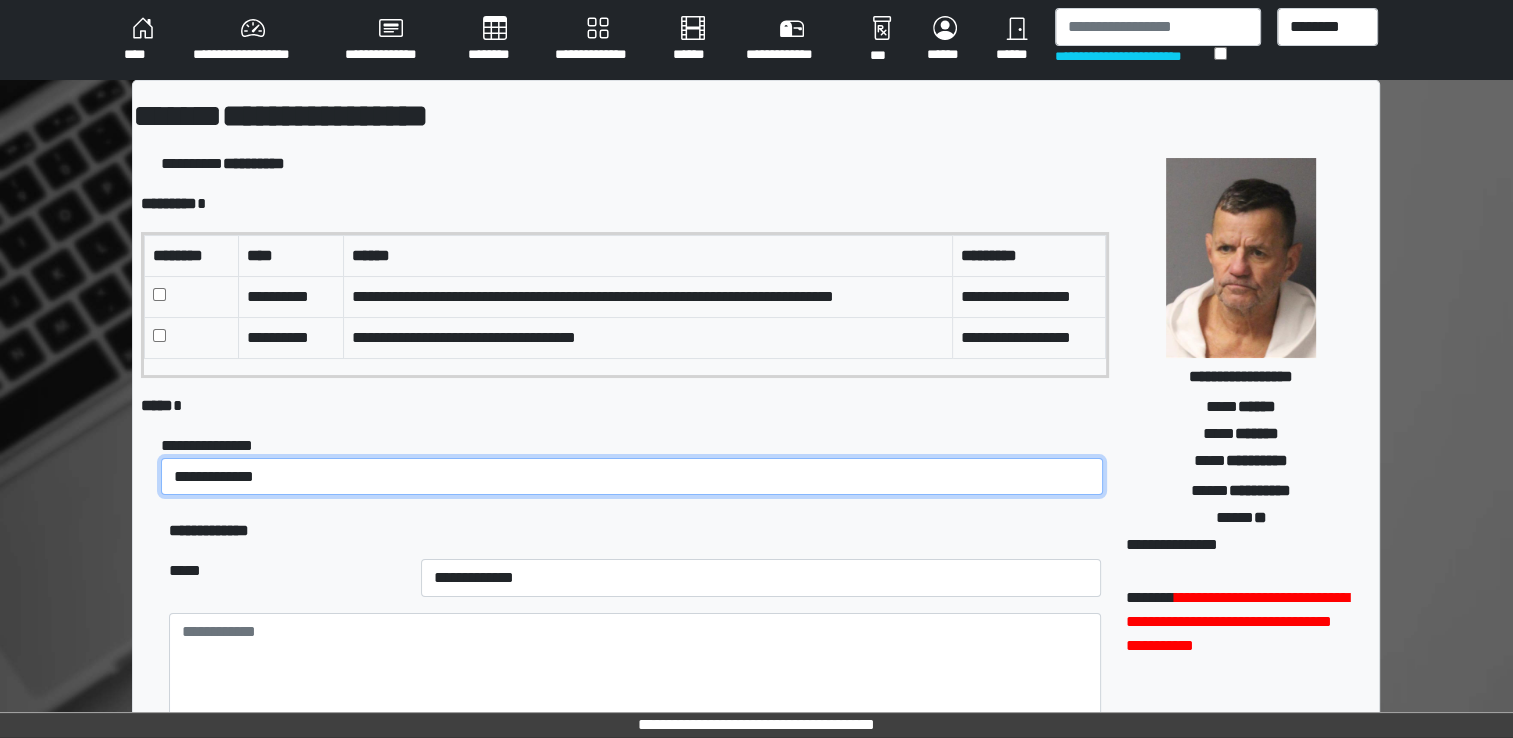 click on "**********" at bounding box center (632, 477) 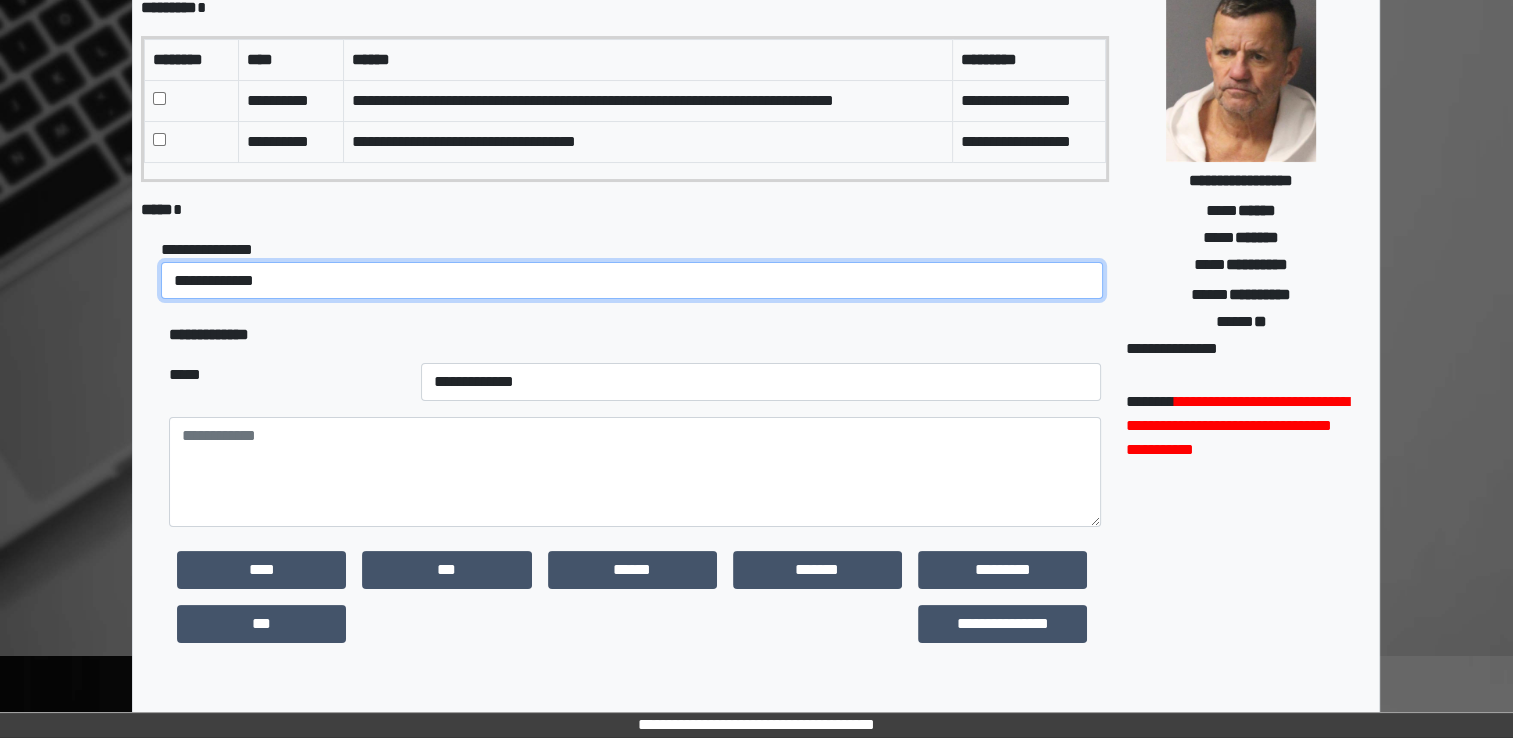 scroll, scrollTop: 200, scrollLeft: 0, axis: vertical 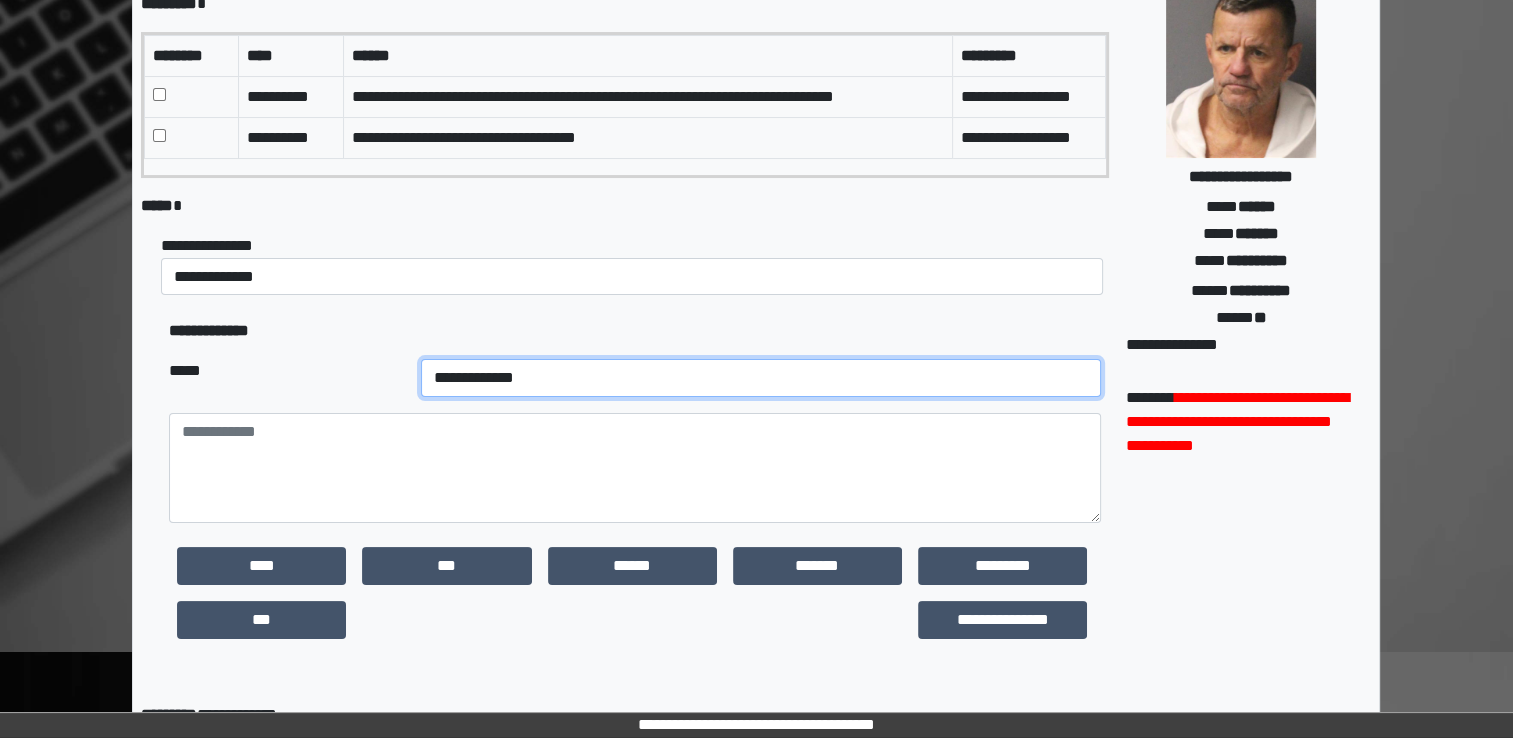 click on "**********" at bounding box center [761, 378] 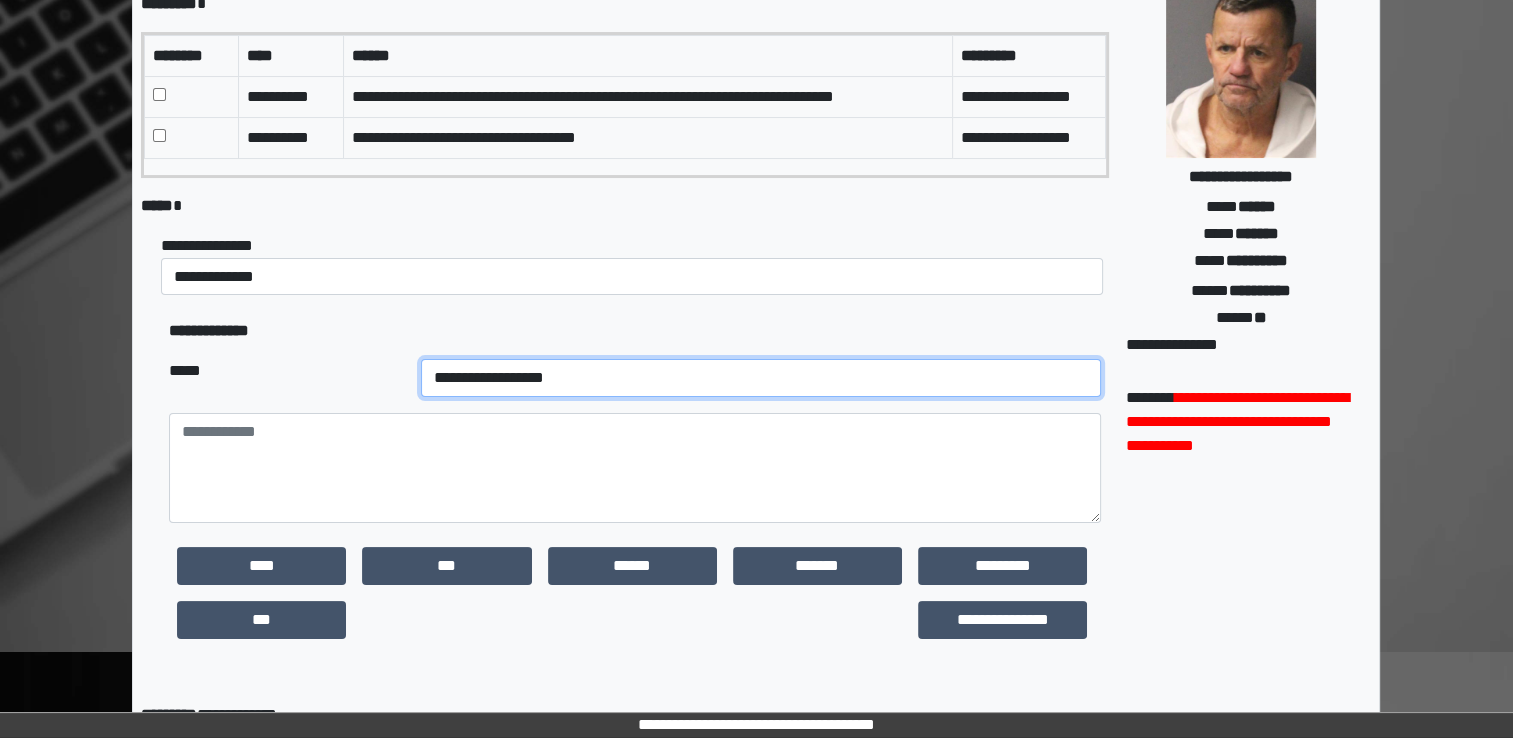 click on "**********" at bounding box center (761, 378) 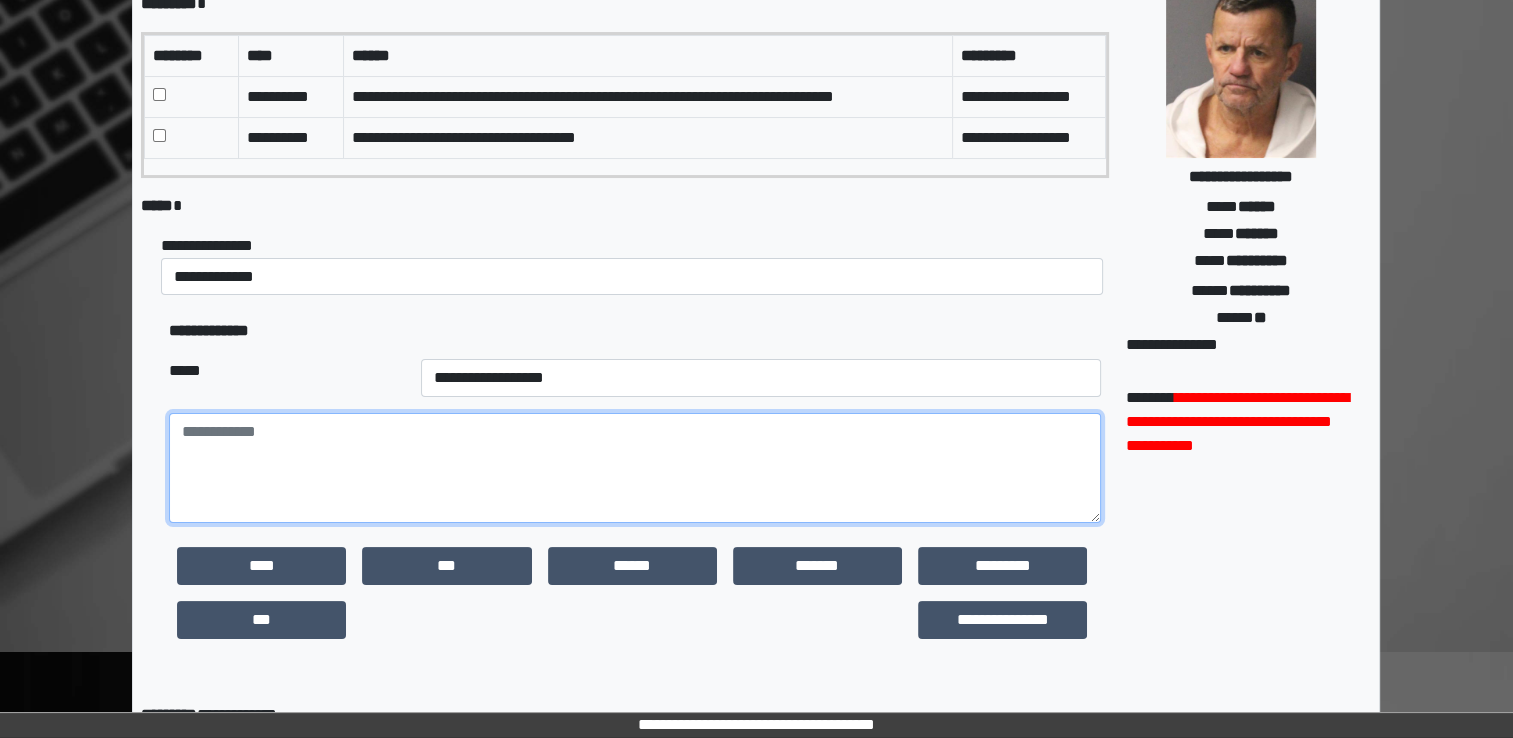 paste on "**********" 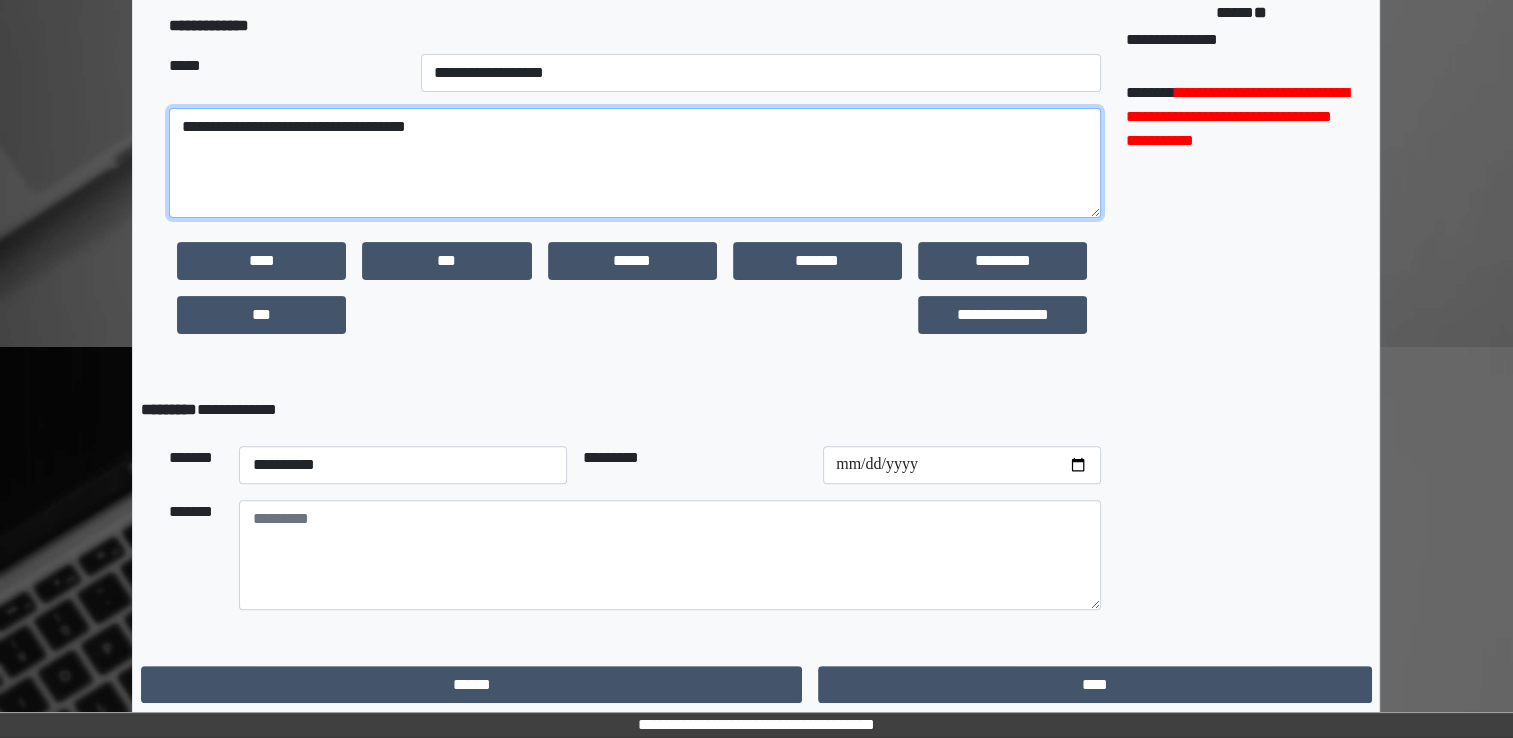 scroll, scrollTop: 507, scrollLeft: 0, axis: vertical 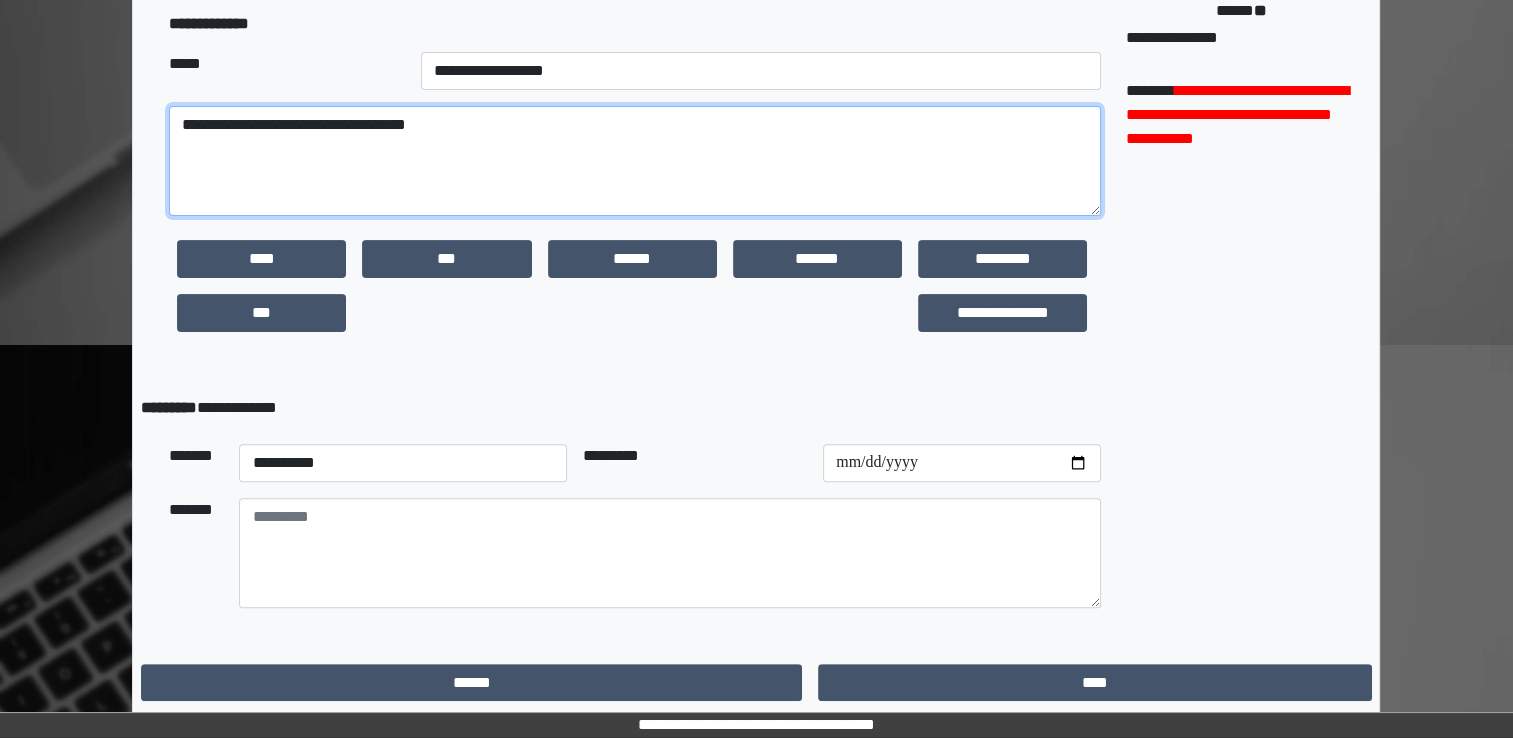 type on "**********" 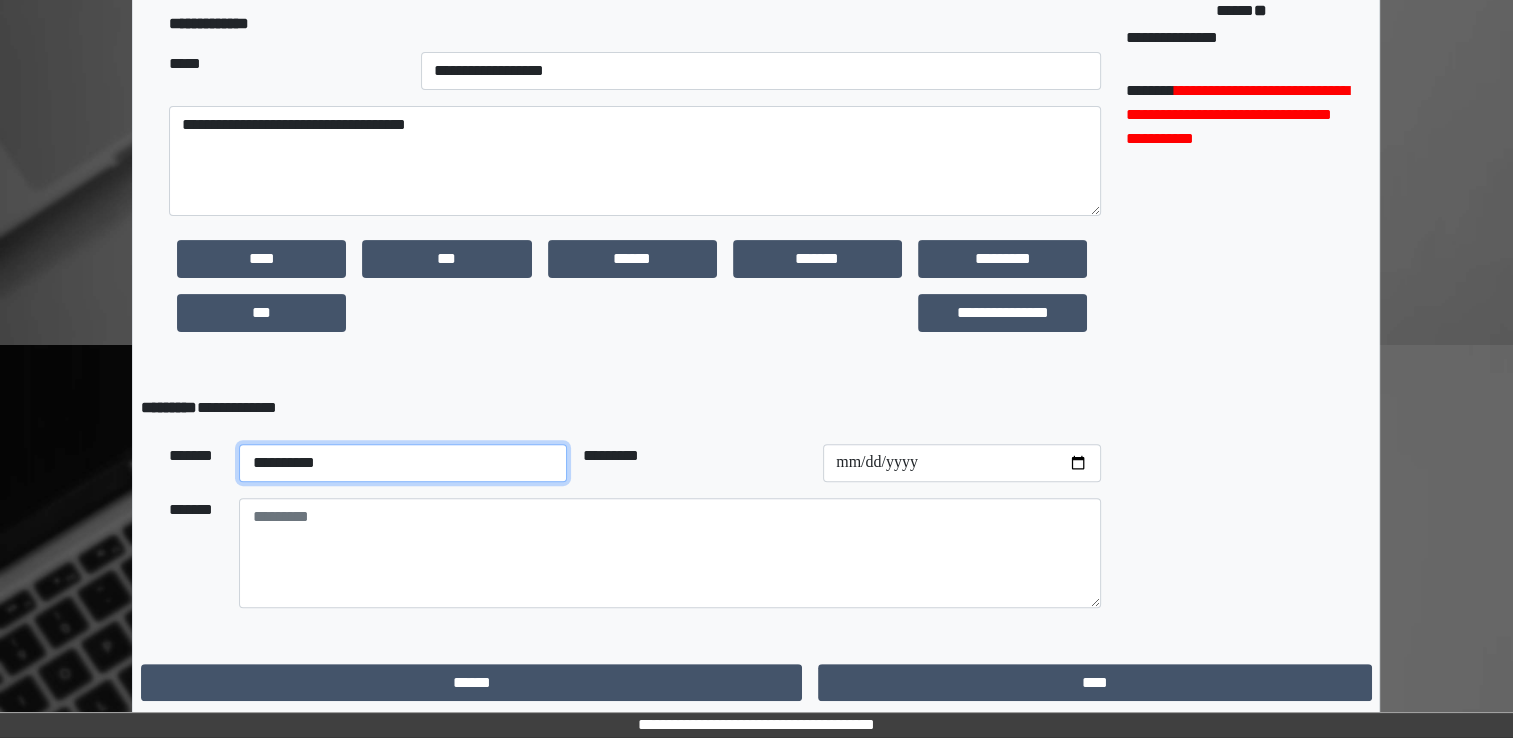 click on "**********" at bounding box center [403, 463] 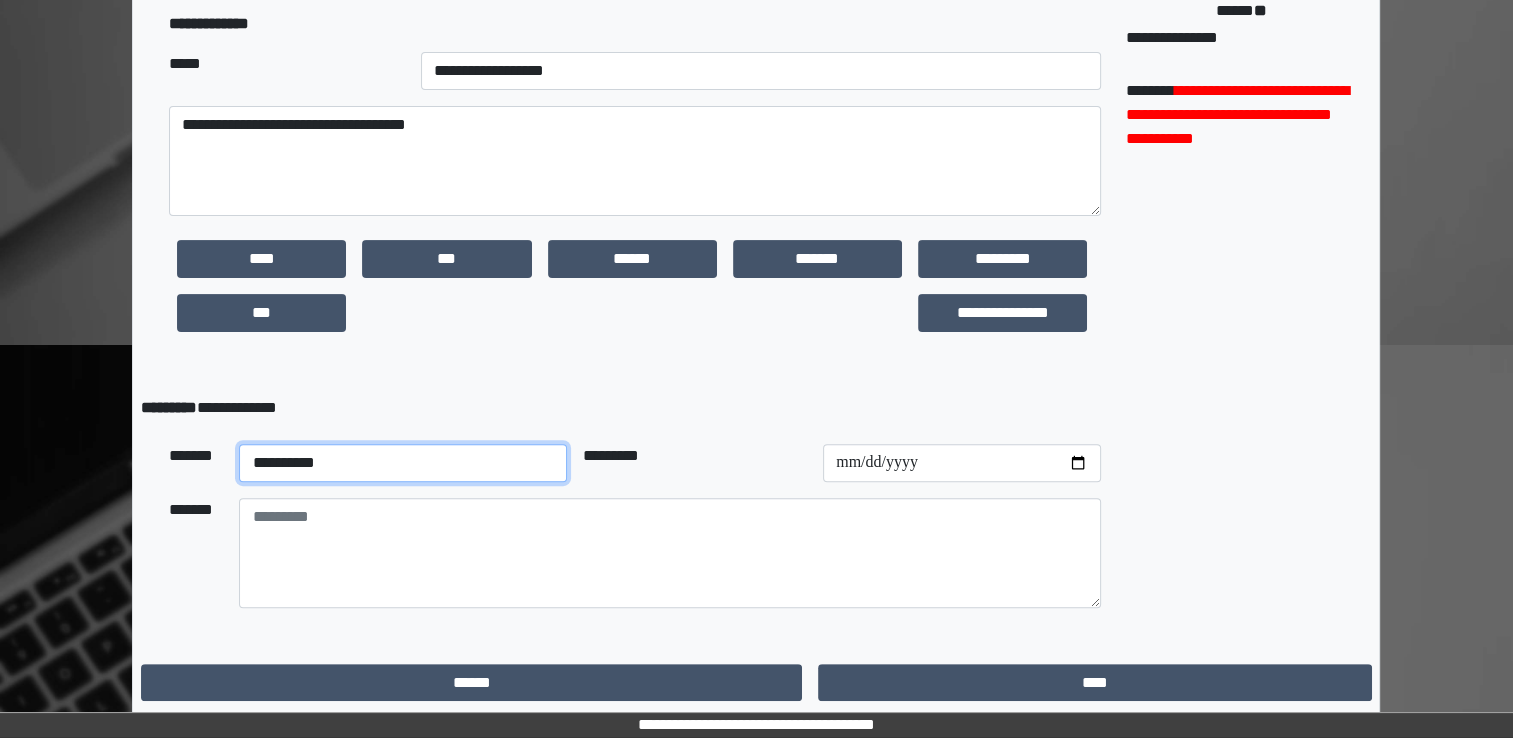 select on "**" 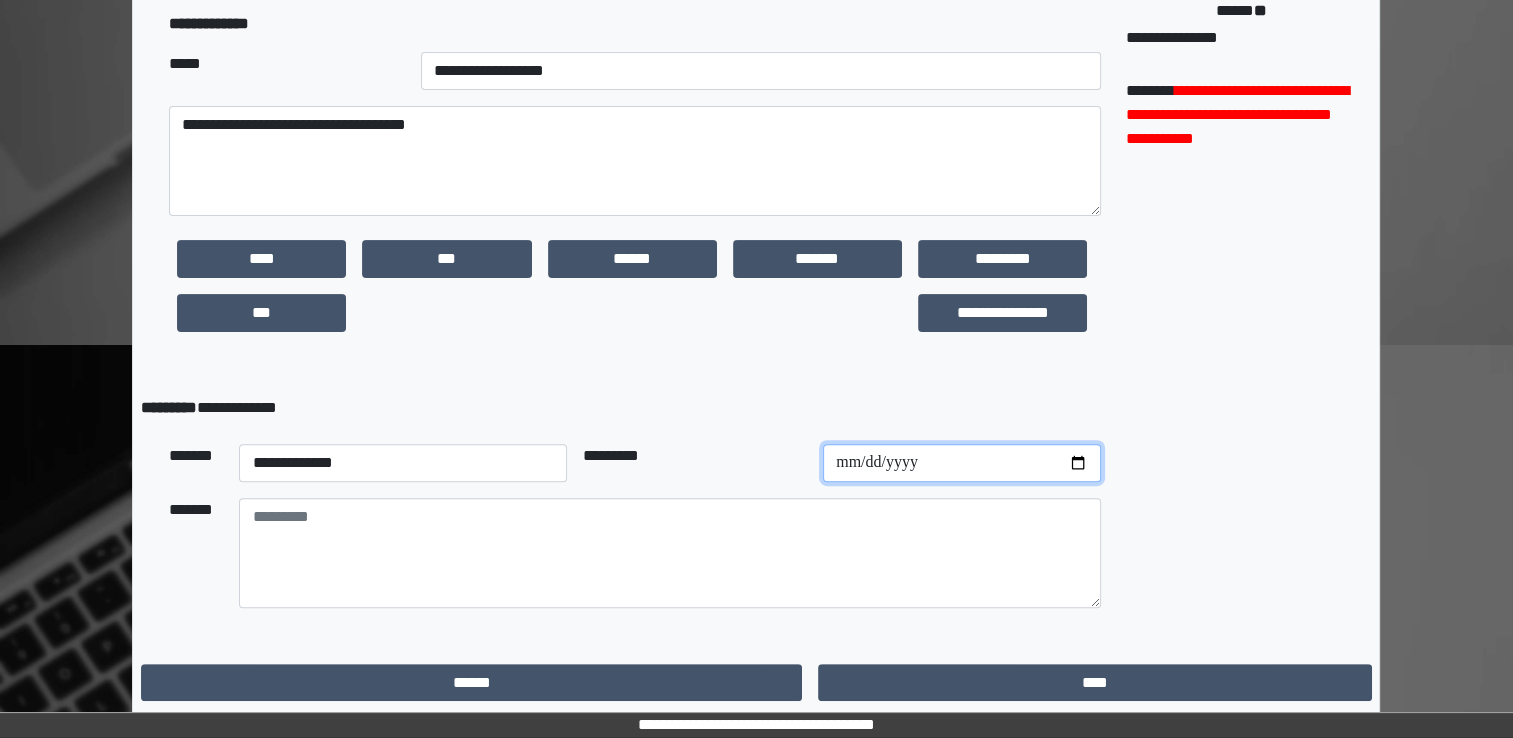 click at bounding box center [962, 463] 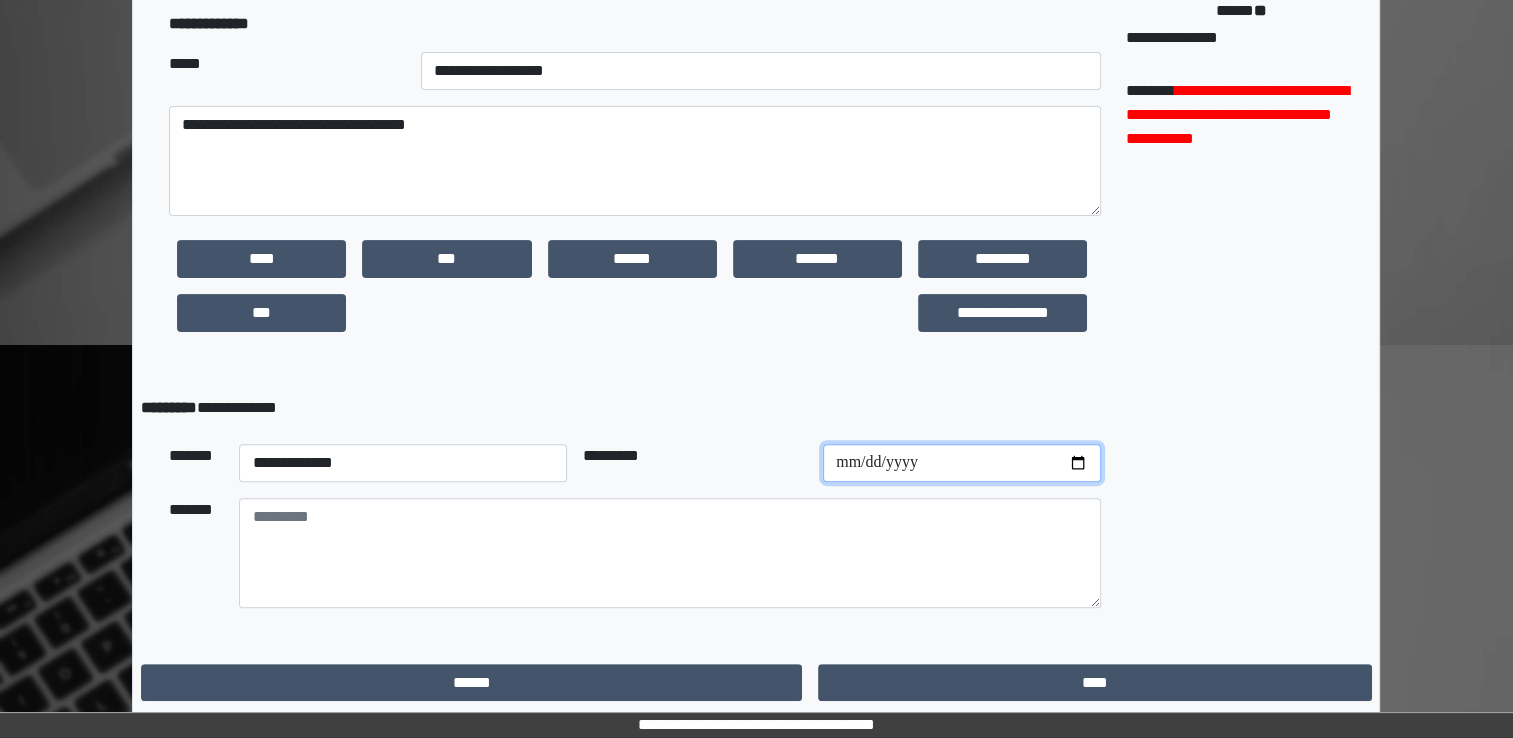 type on "**********" 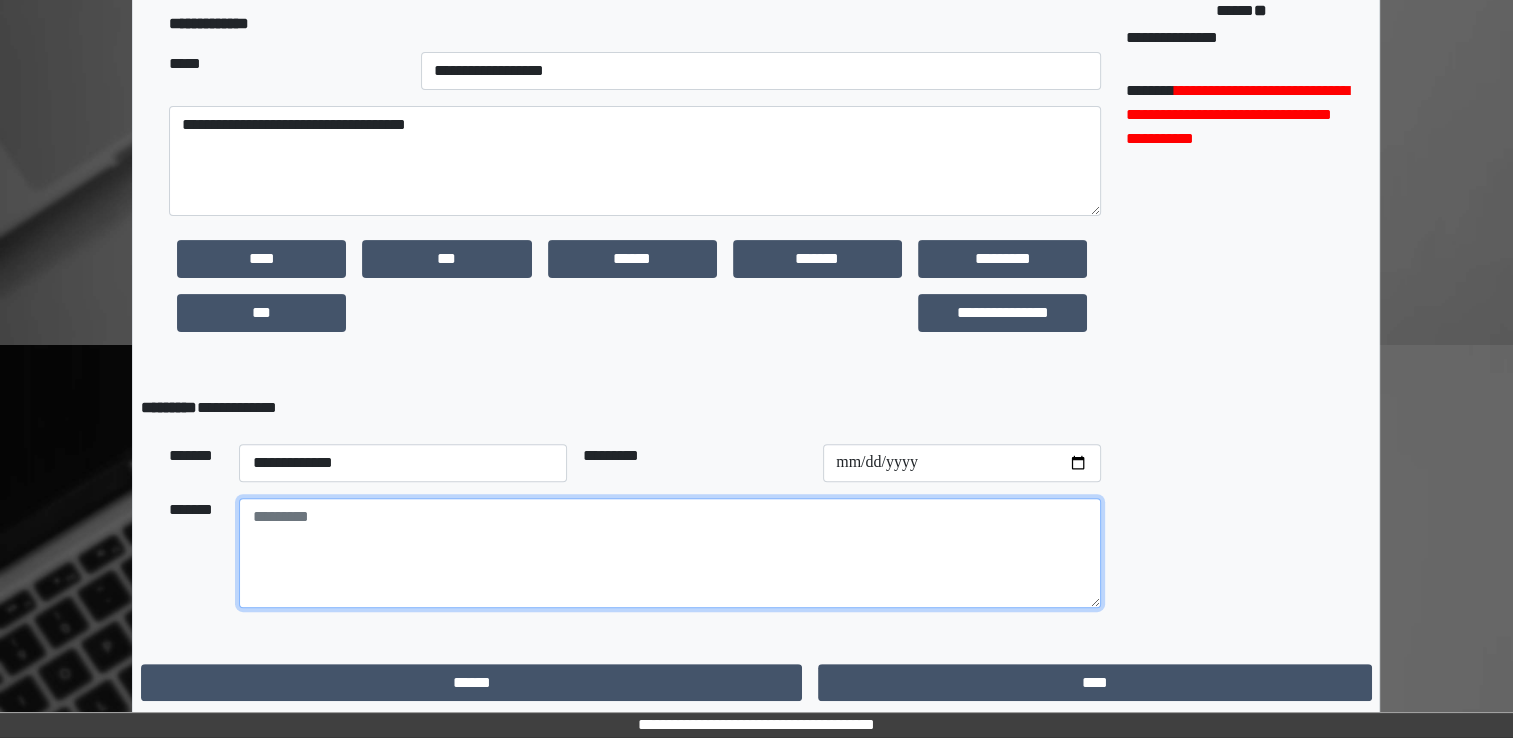paste on "**********" 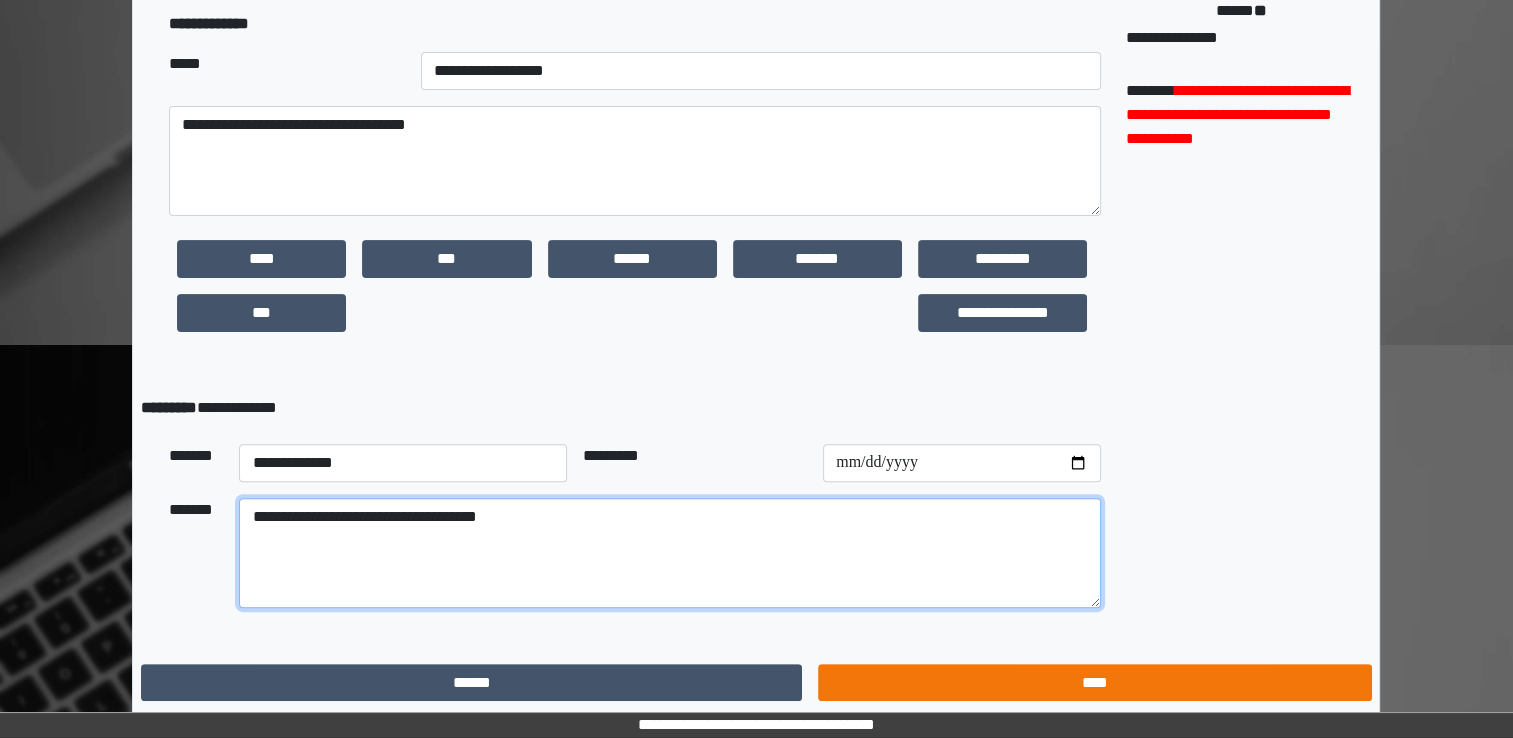 type on "**********" 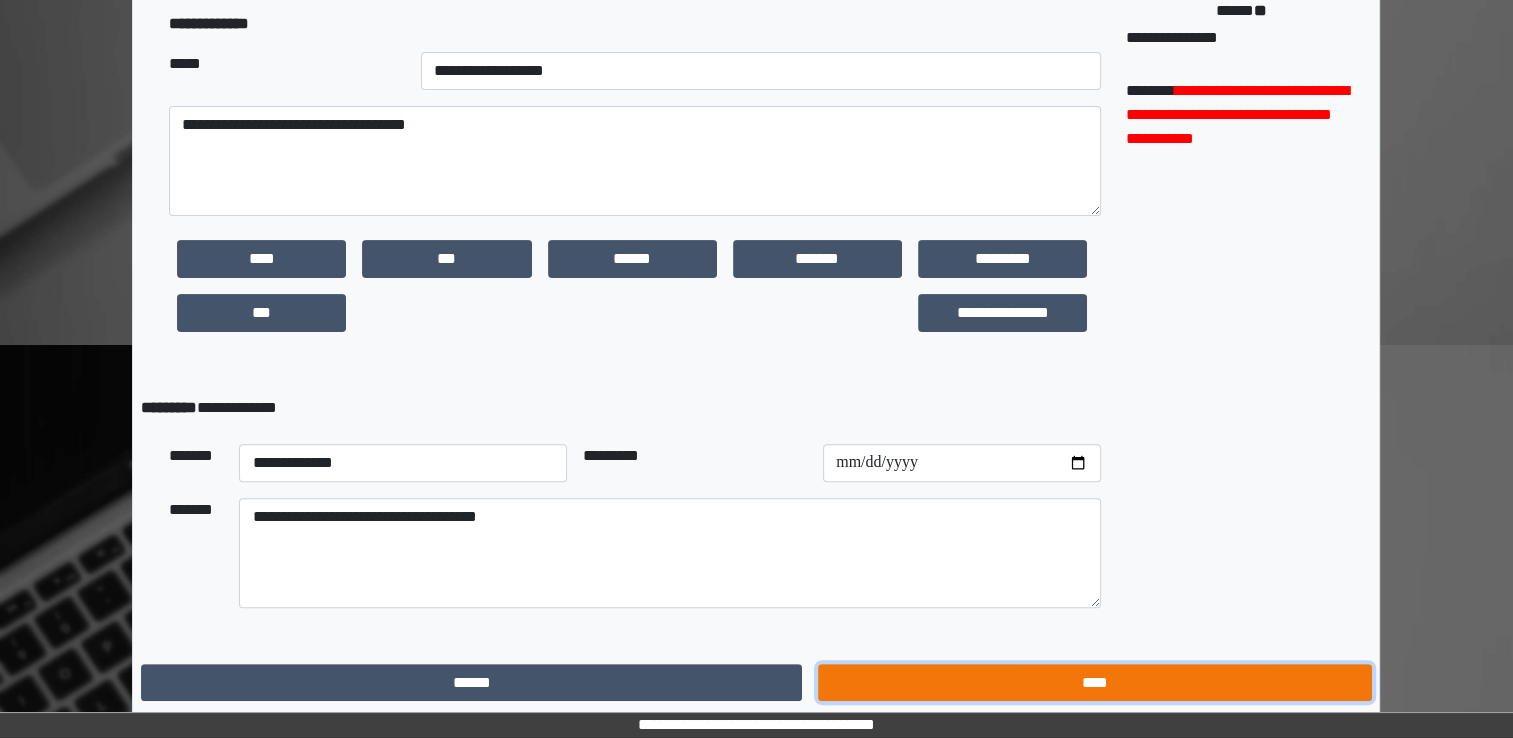 click on "****" at bounding box center (1094, 683) 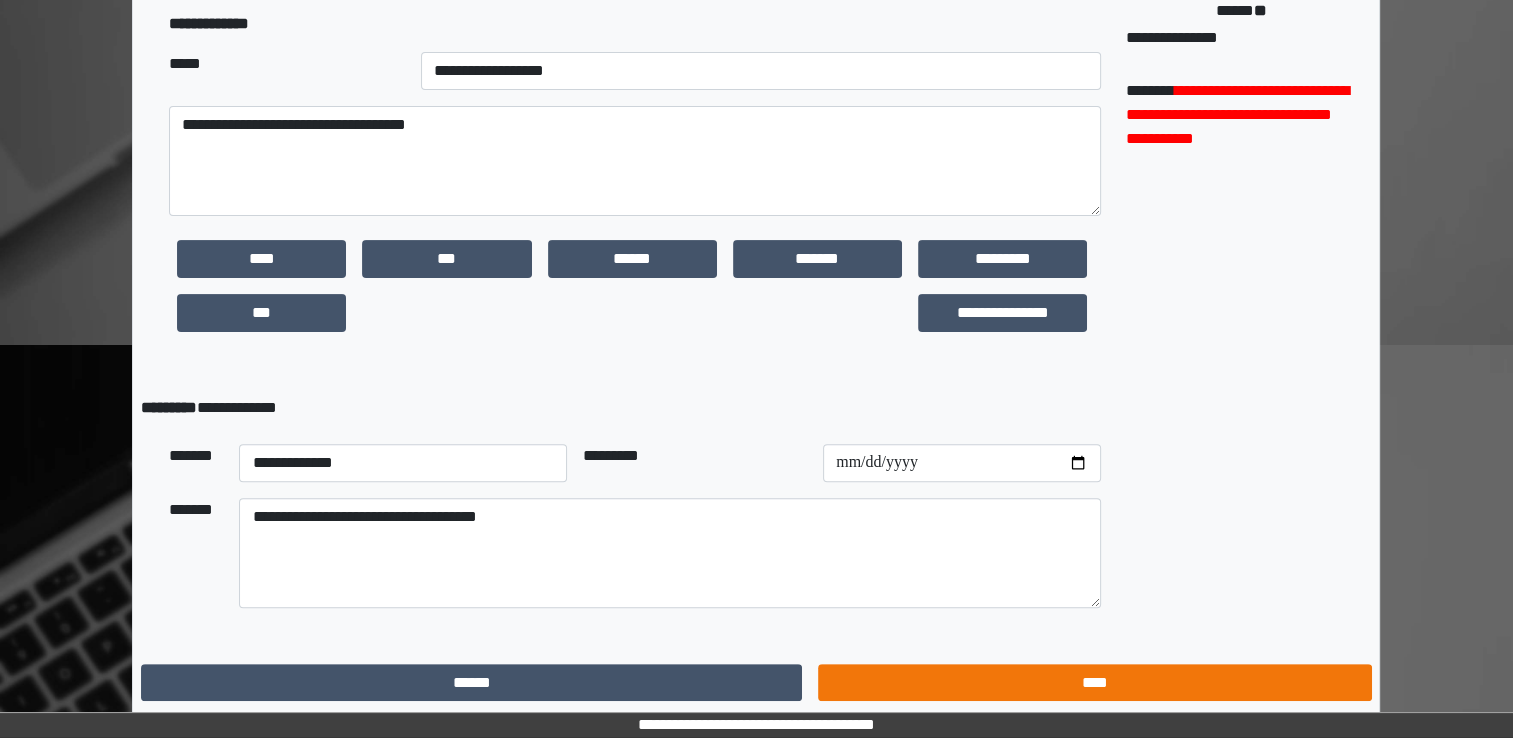 scroll, scrollTop: 0, scrollLeft: 0, axis: both 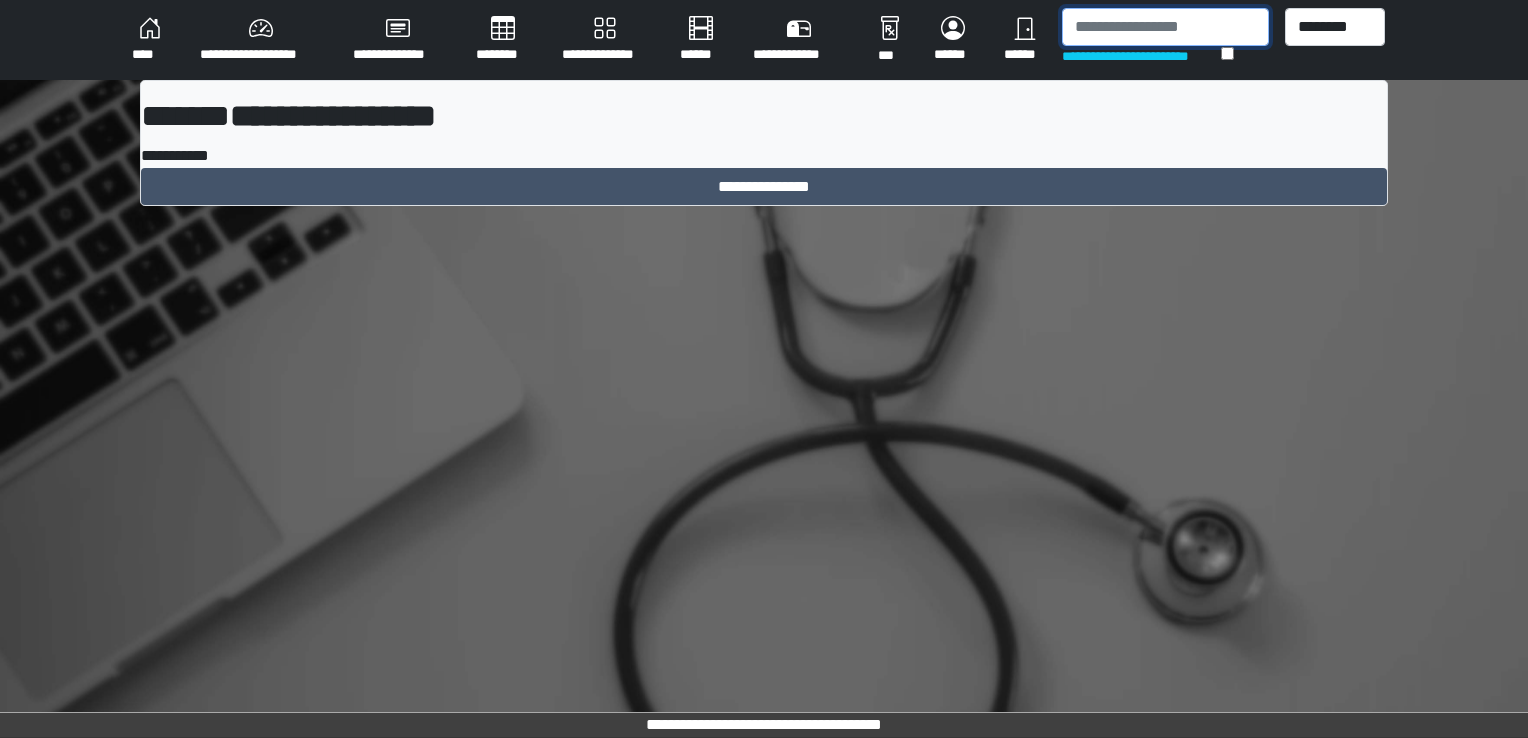 click at bounding box center (1165, 27) 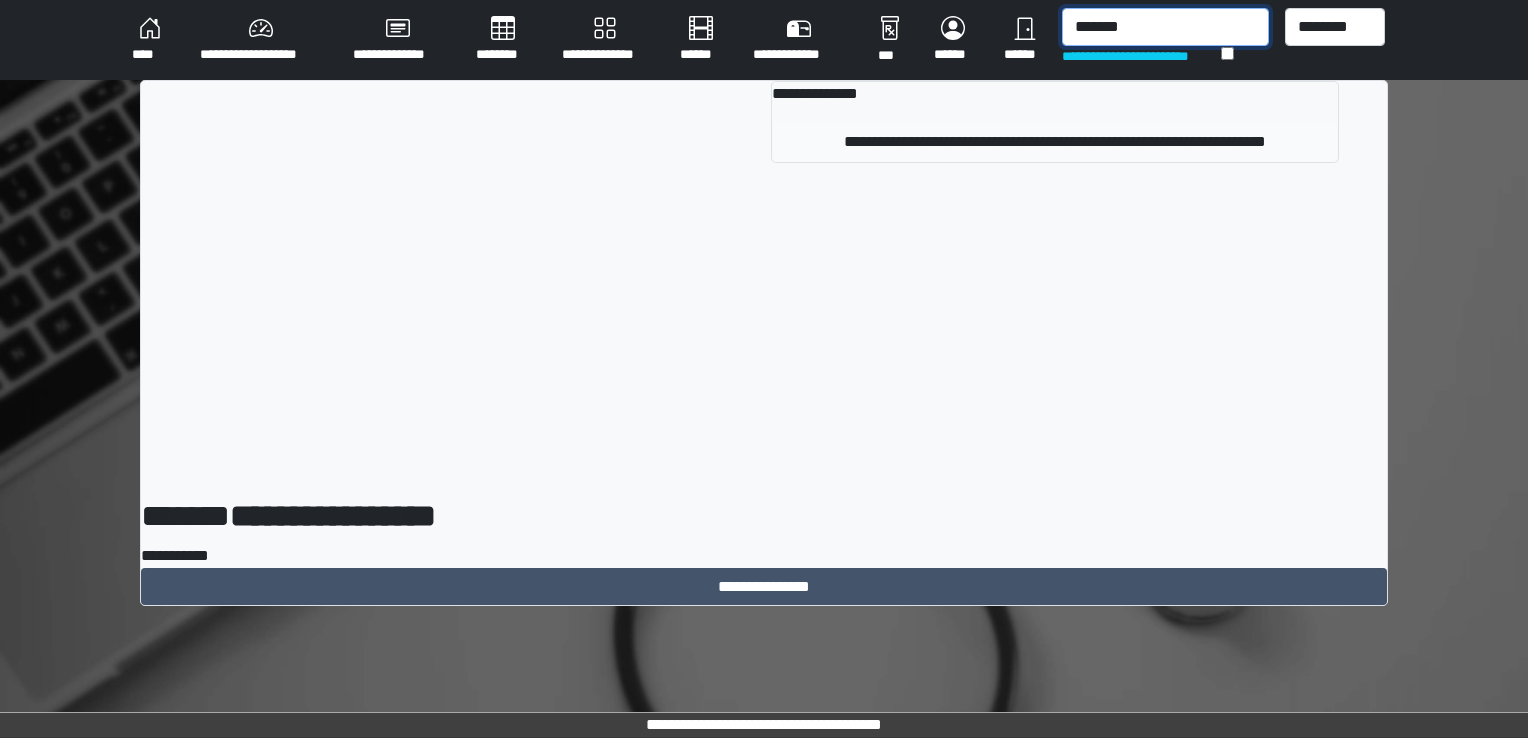 type on "*******" 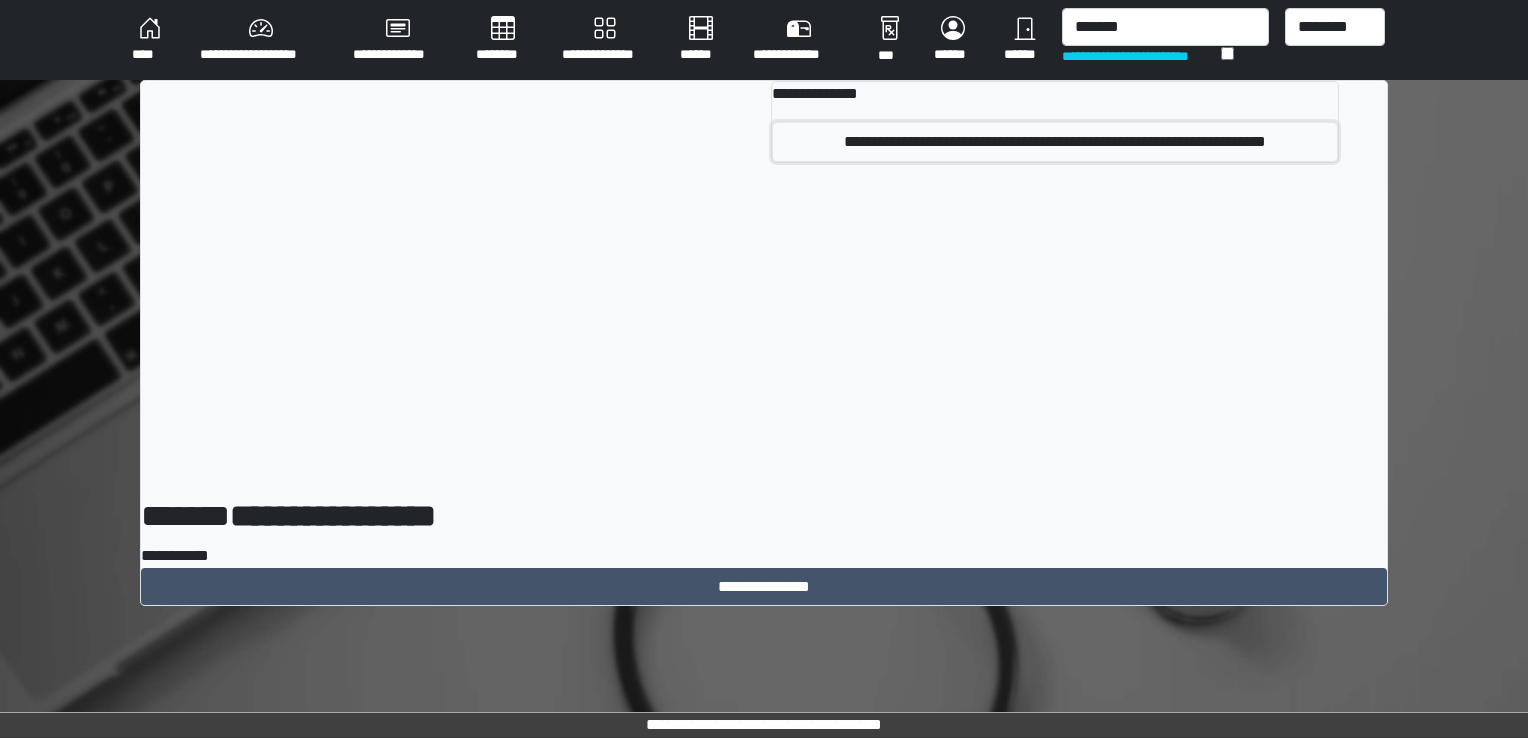 click on "**********" at bounding box center [1055, 142] 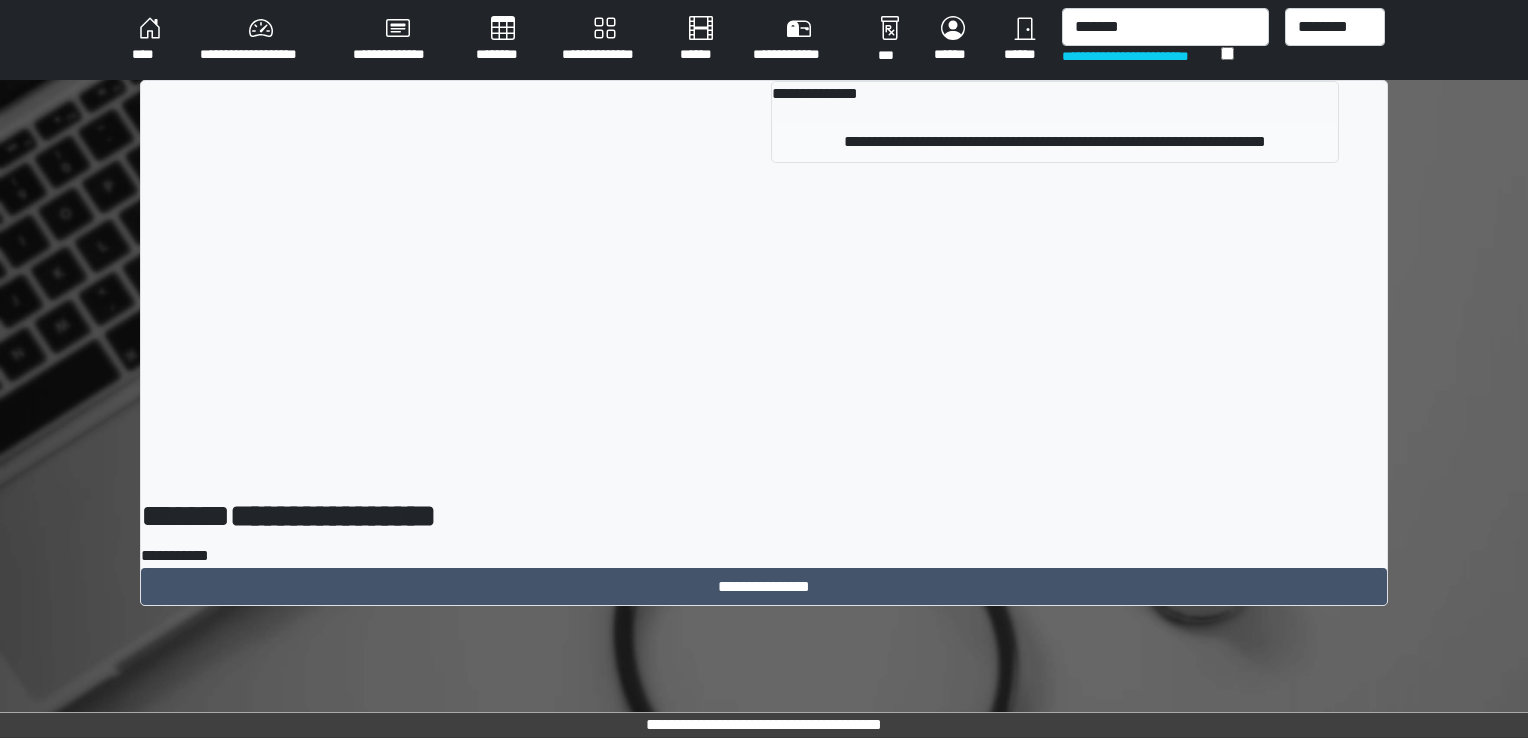 type 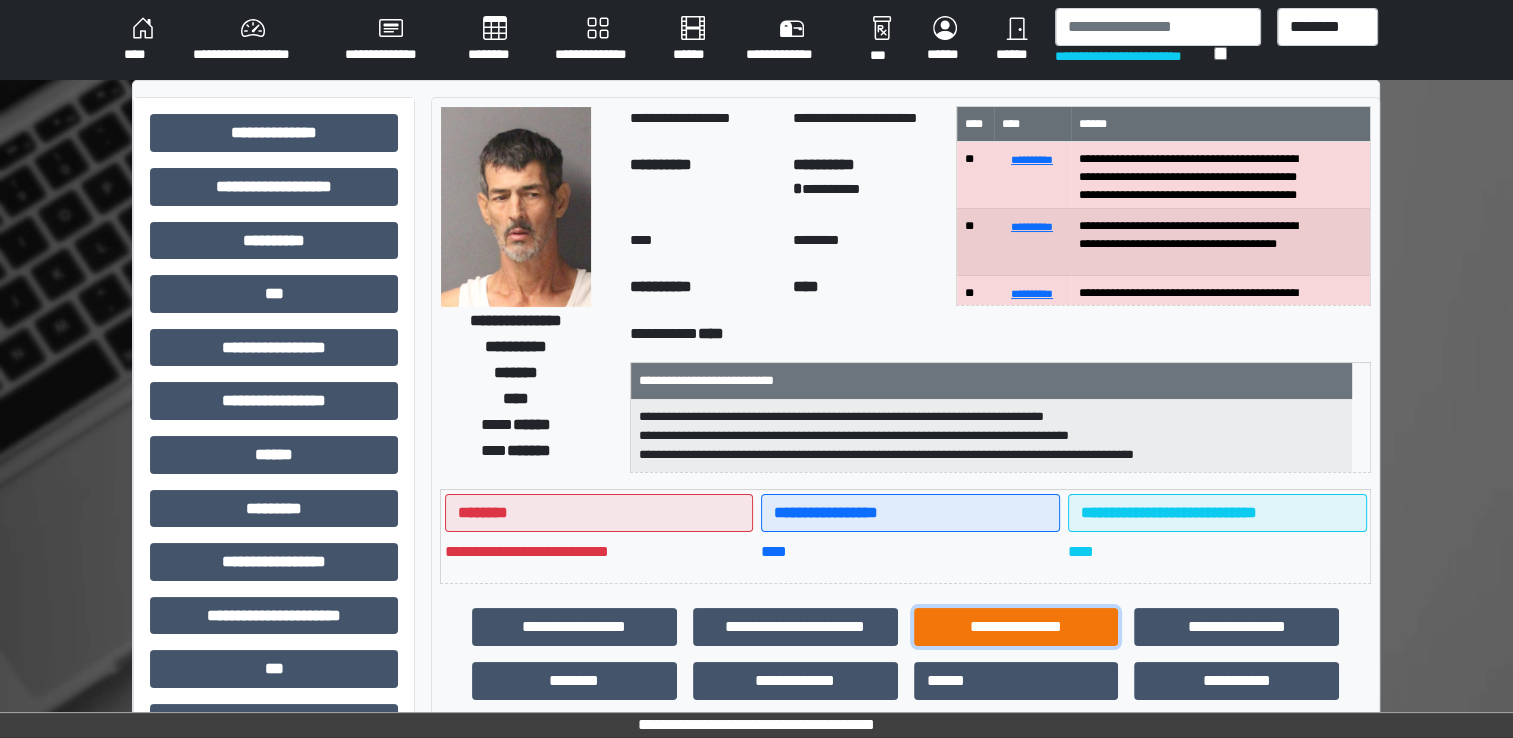 click on "**********" at bounding box center (1016, 627) 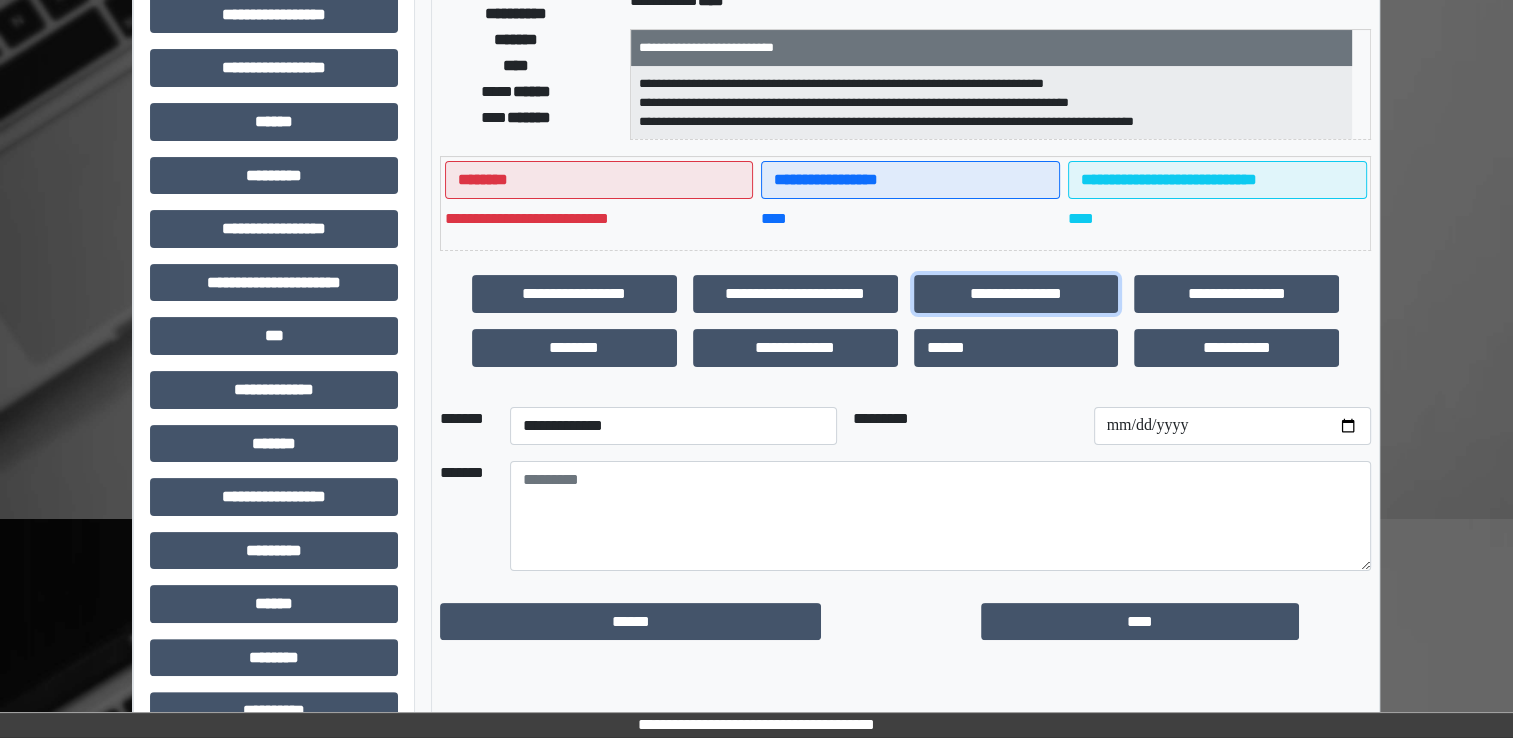 scroll, scrollTop: 428, scrollLeft: 0, axis: vertical 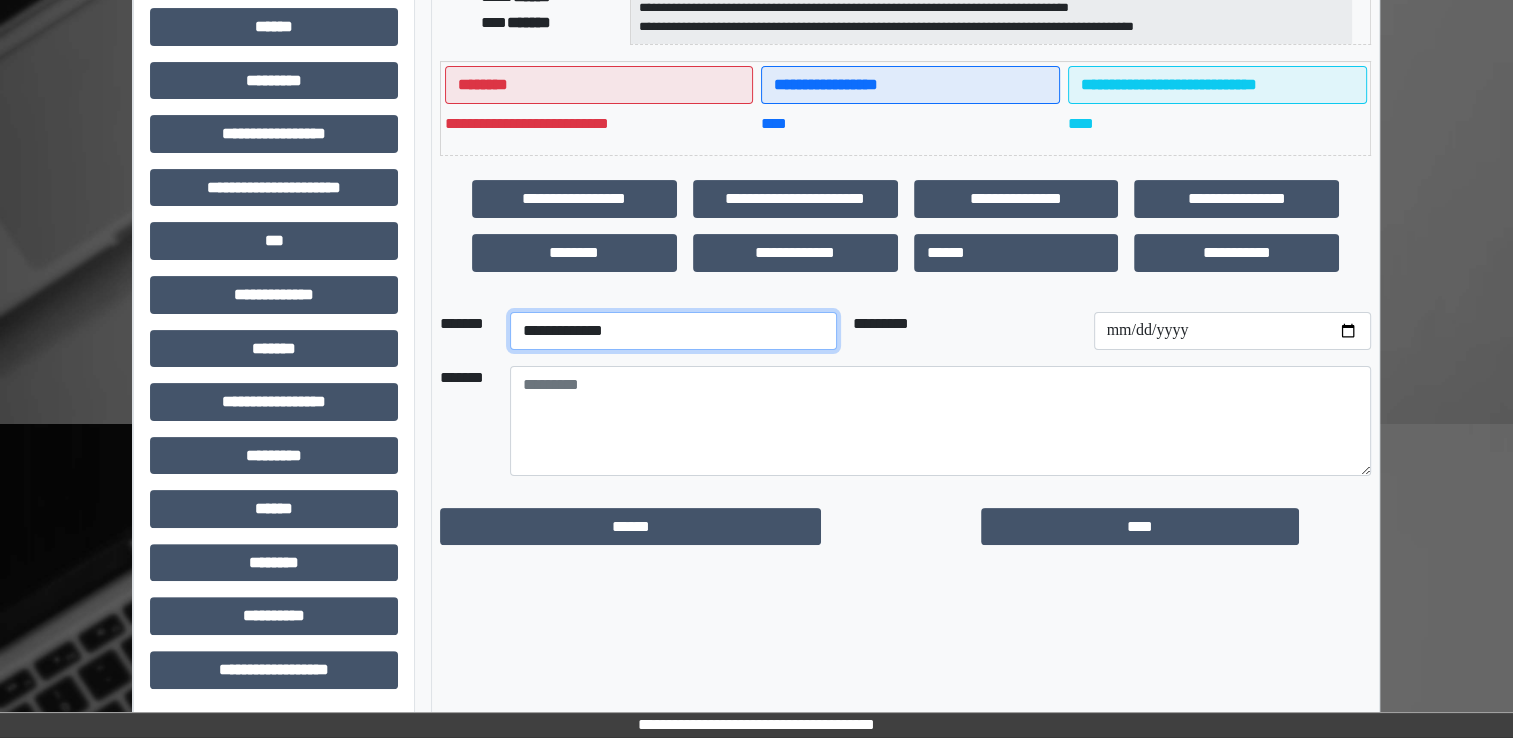click on "**********" at bounding box center (673, 331) 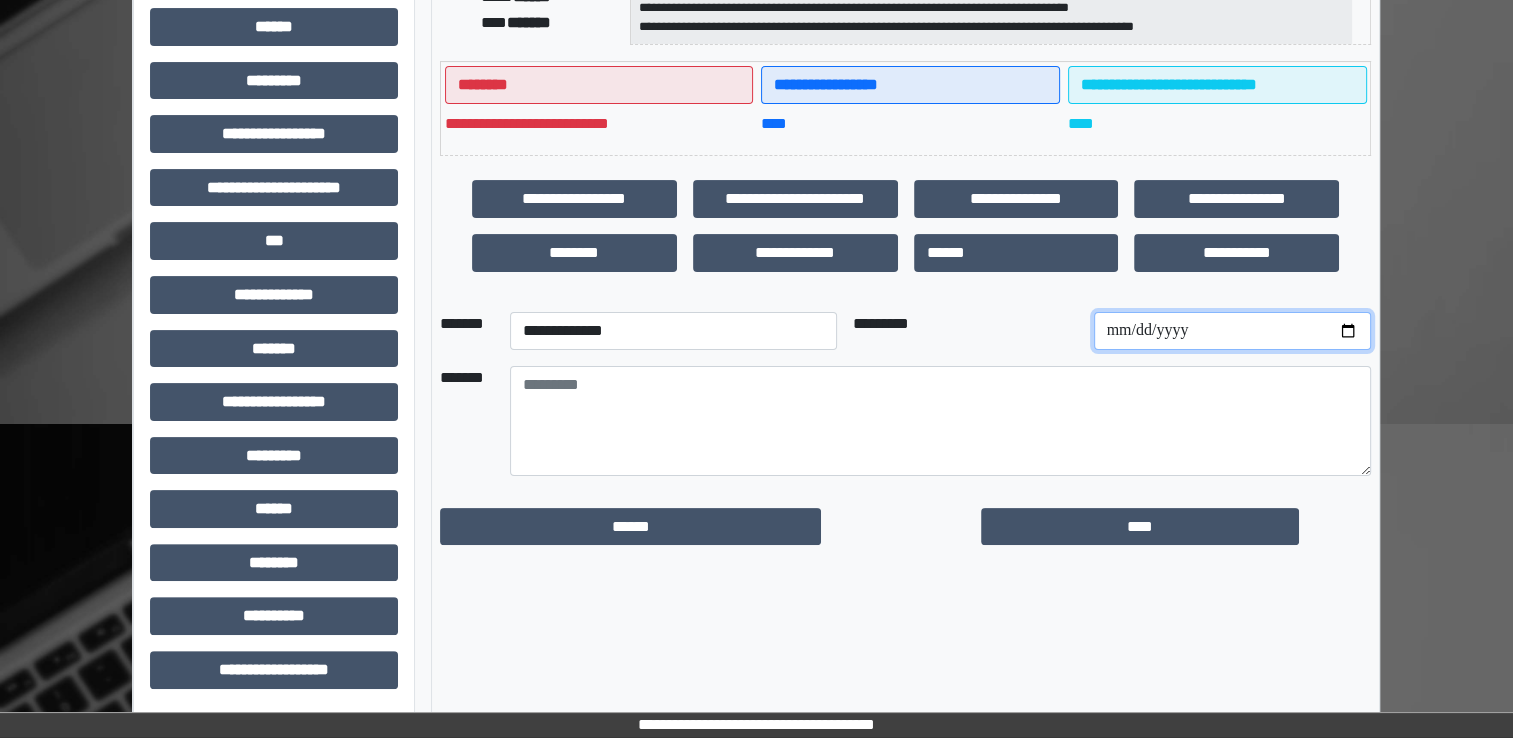 click at bounding box center [1232, 331] 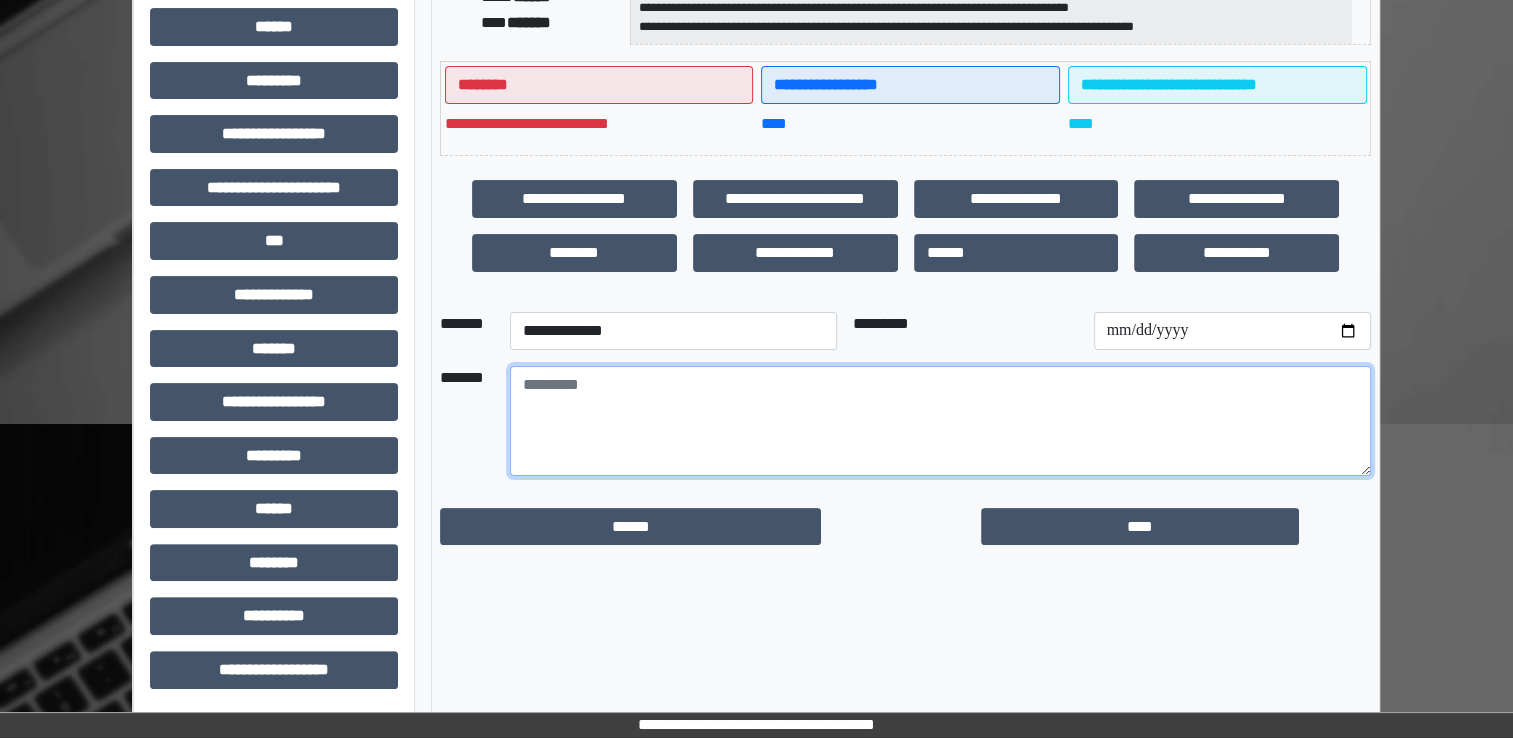 click at bounding box center (940, 421) 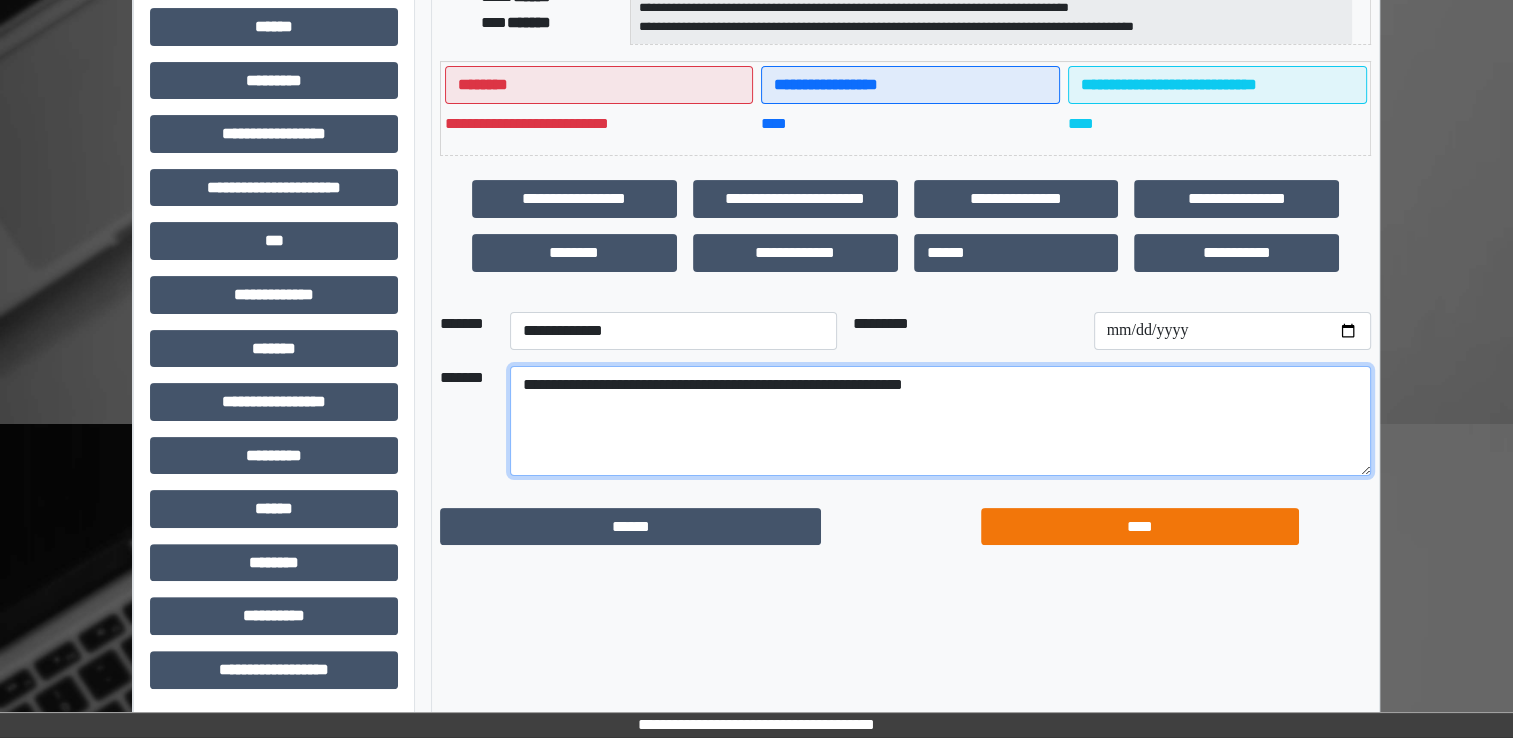 type on "**********" 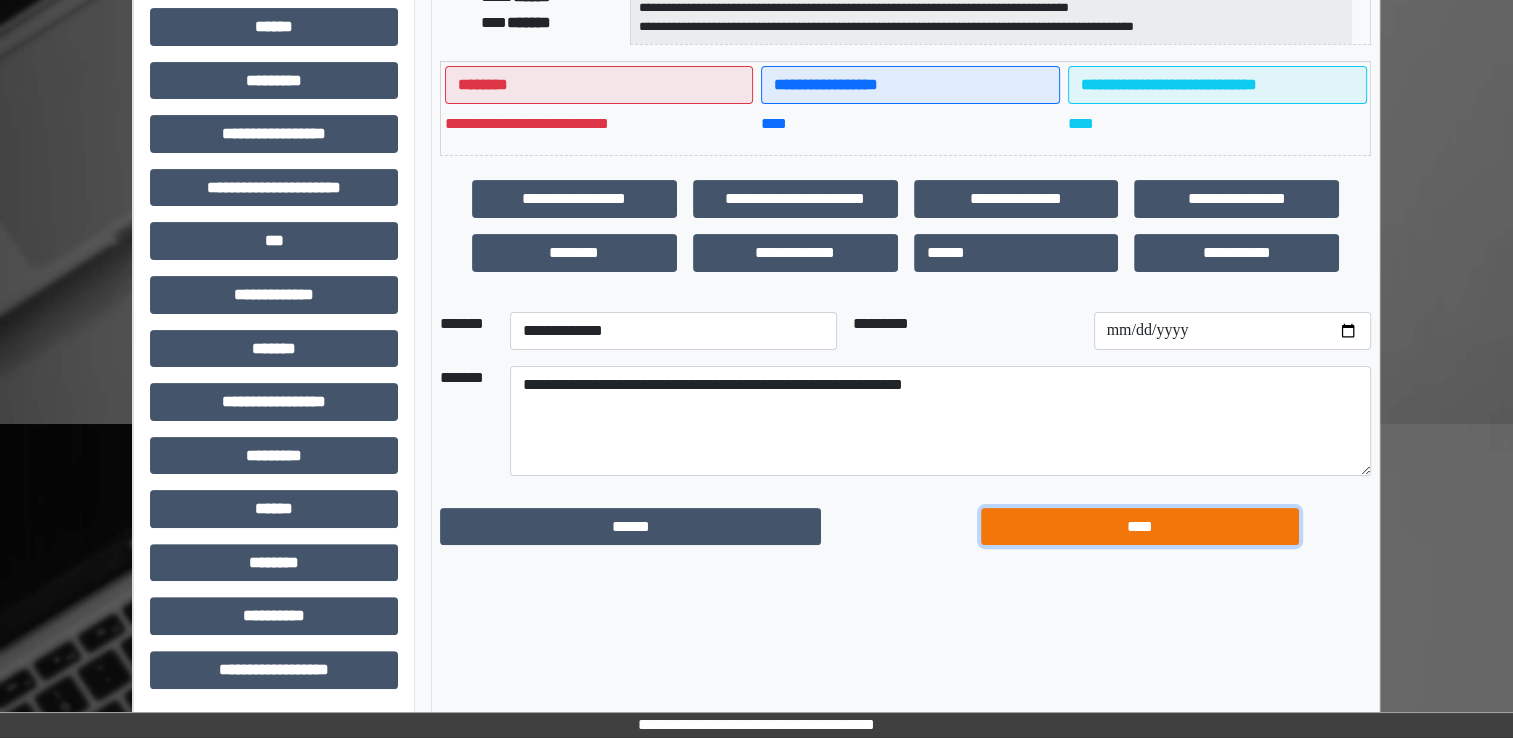 click on "****" at bounding box center (1140, 527) 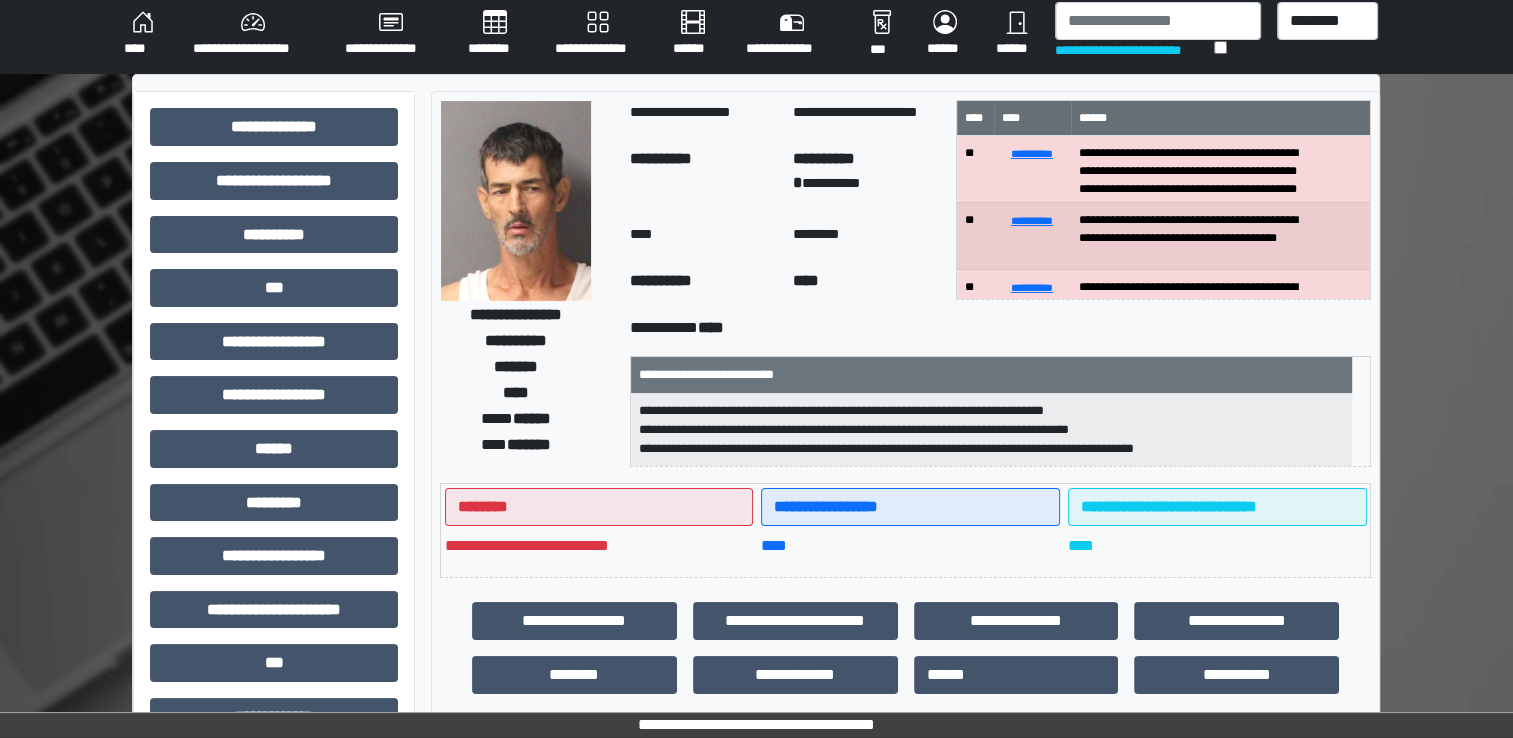 scroll, scrollTop: 0, scrollLeft: 0, axis: both 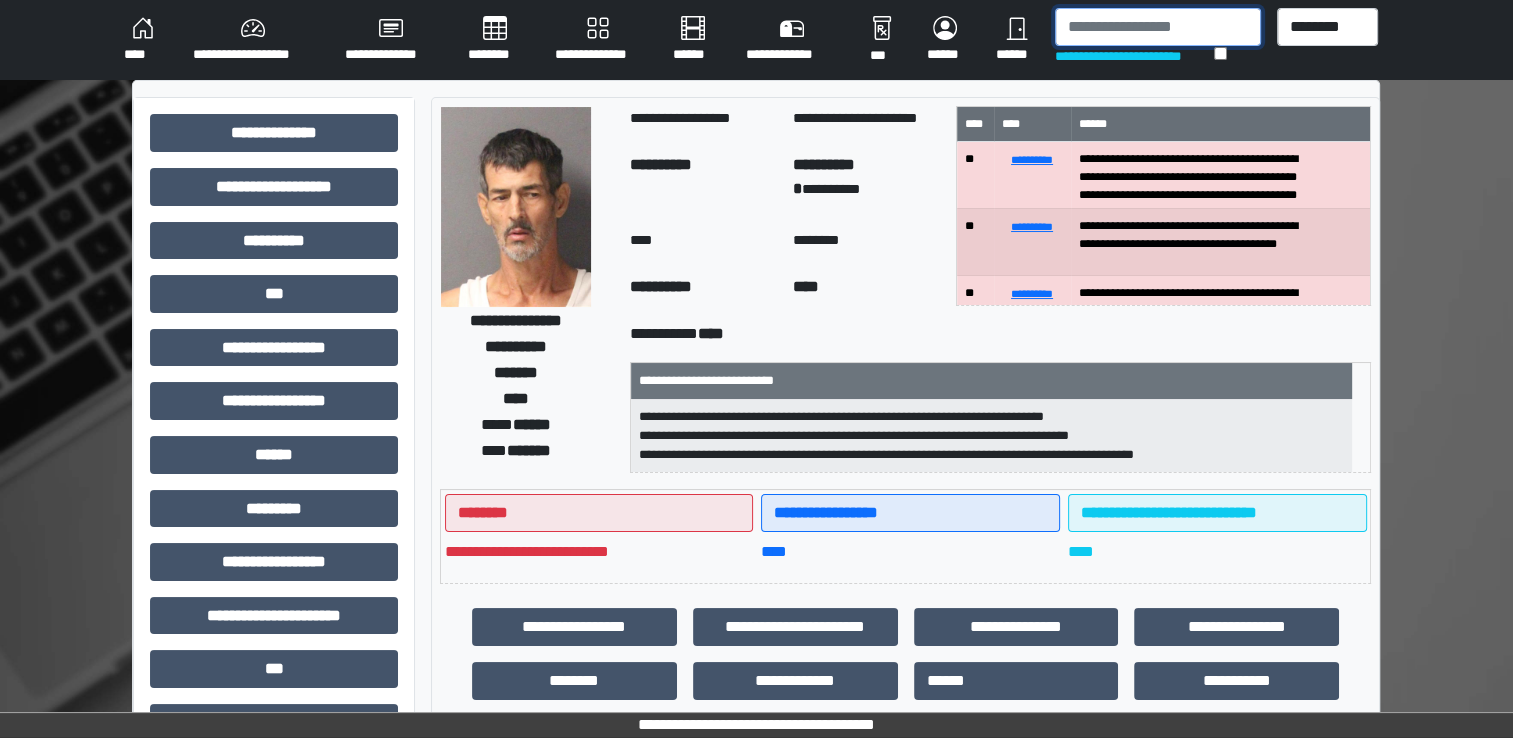 click at bounding box center (1158, 27) 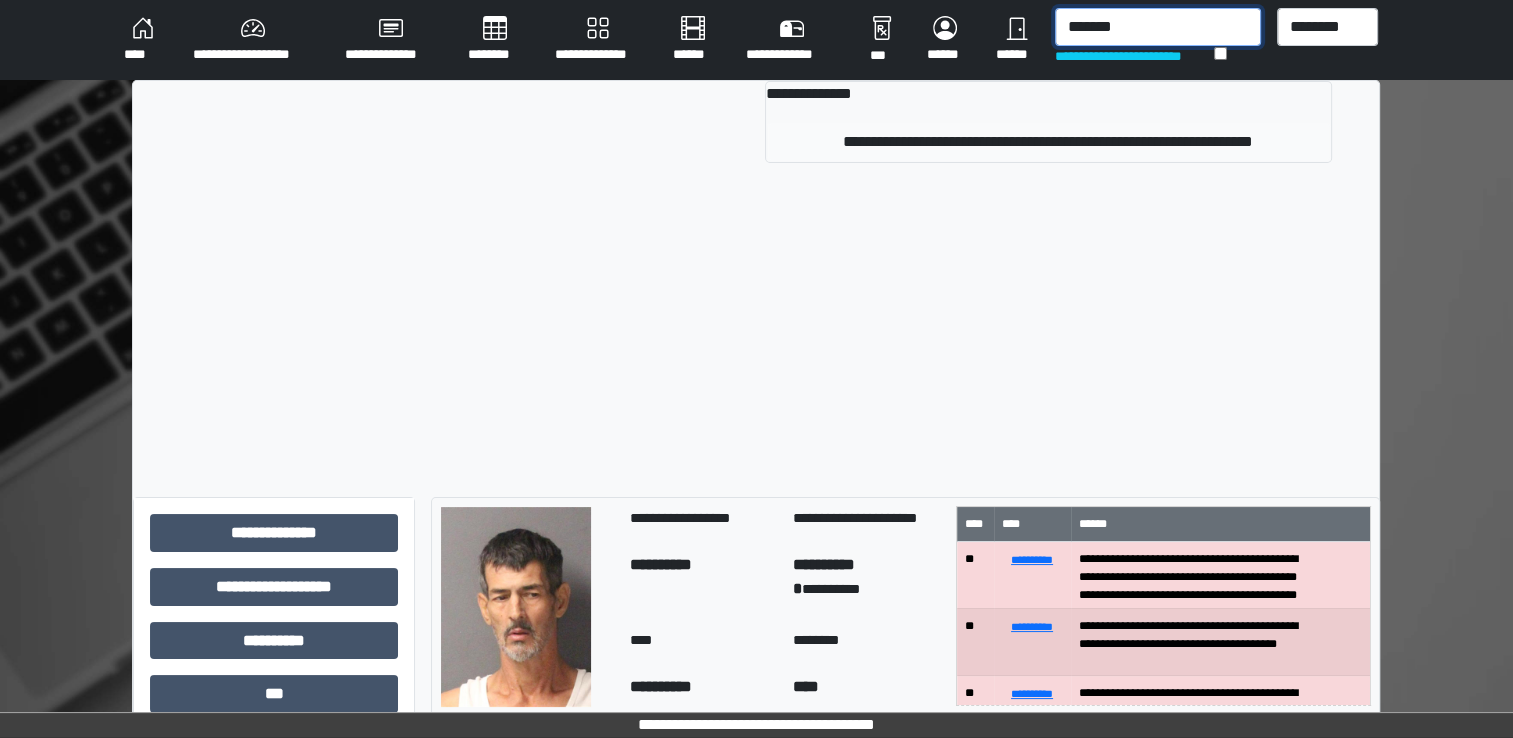 type on "*******" 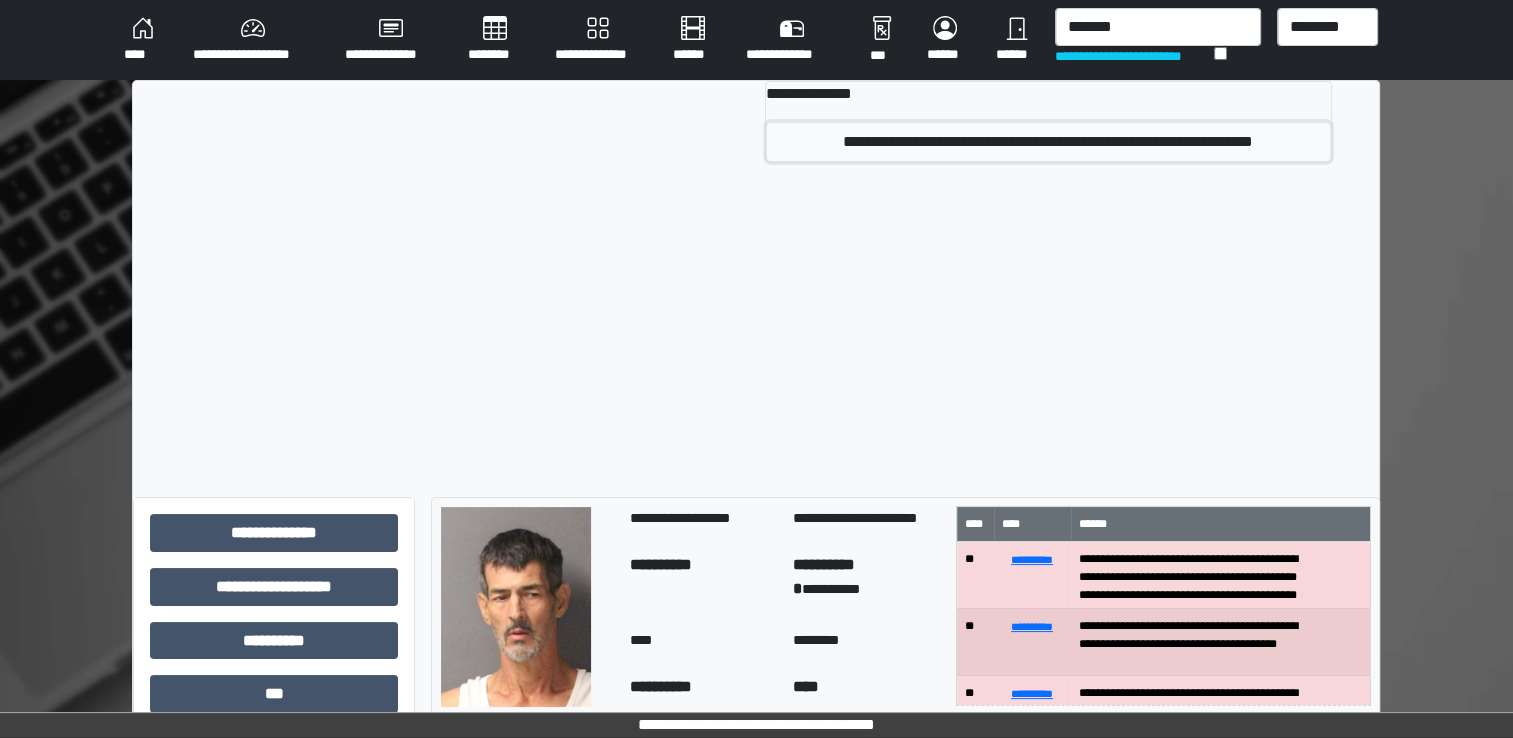 click on "**********" at bounding box center (1048, 142) 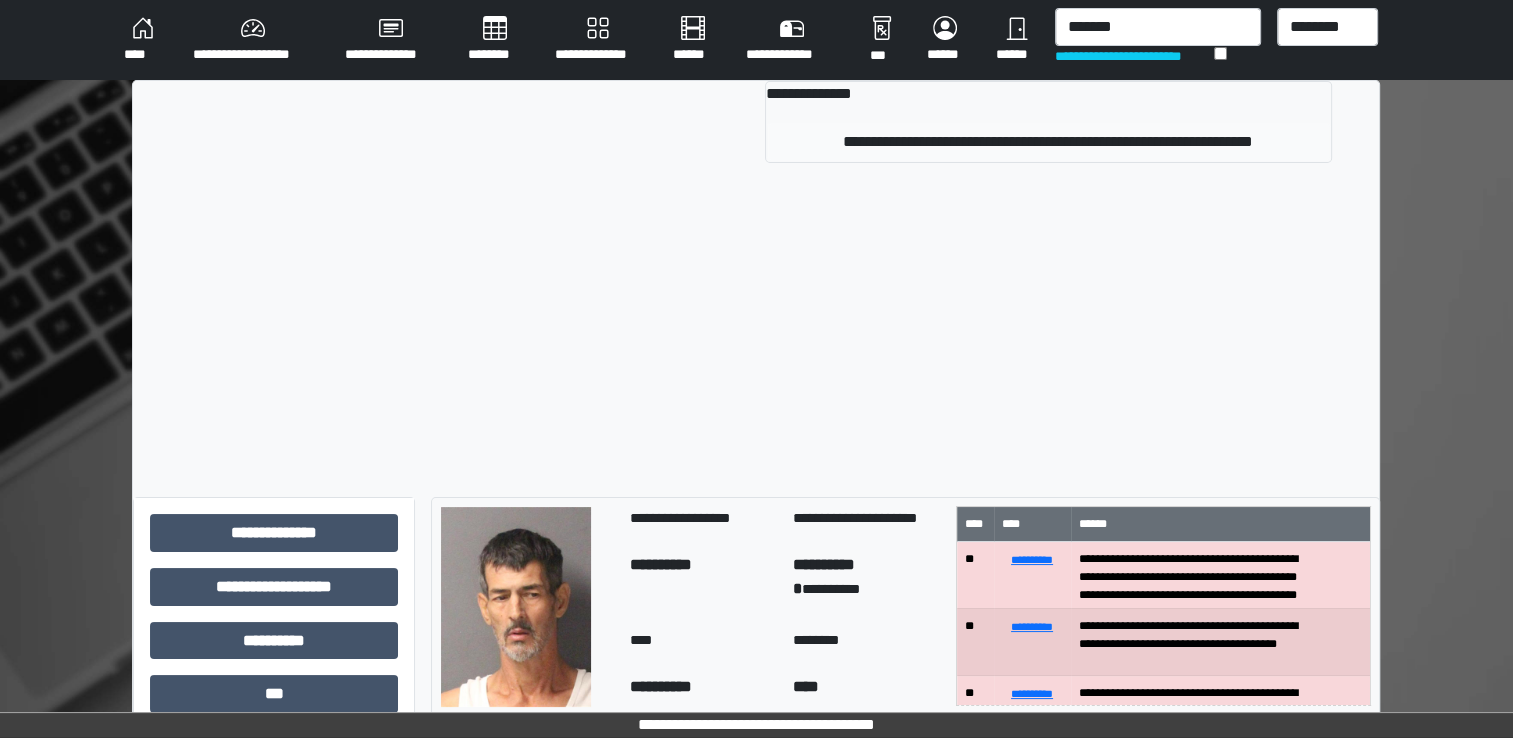 type 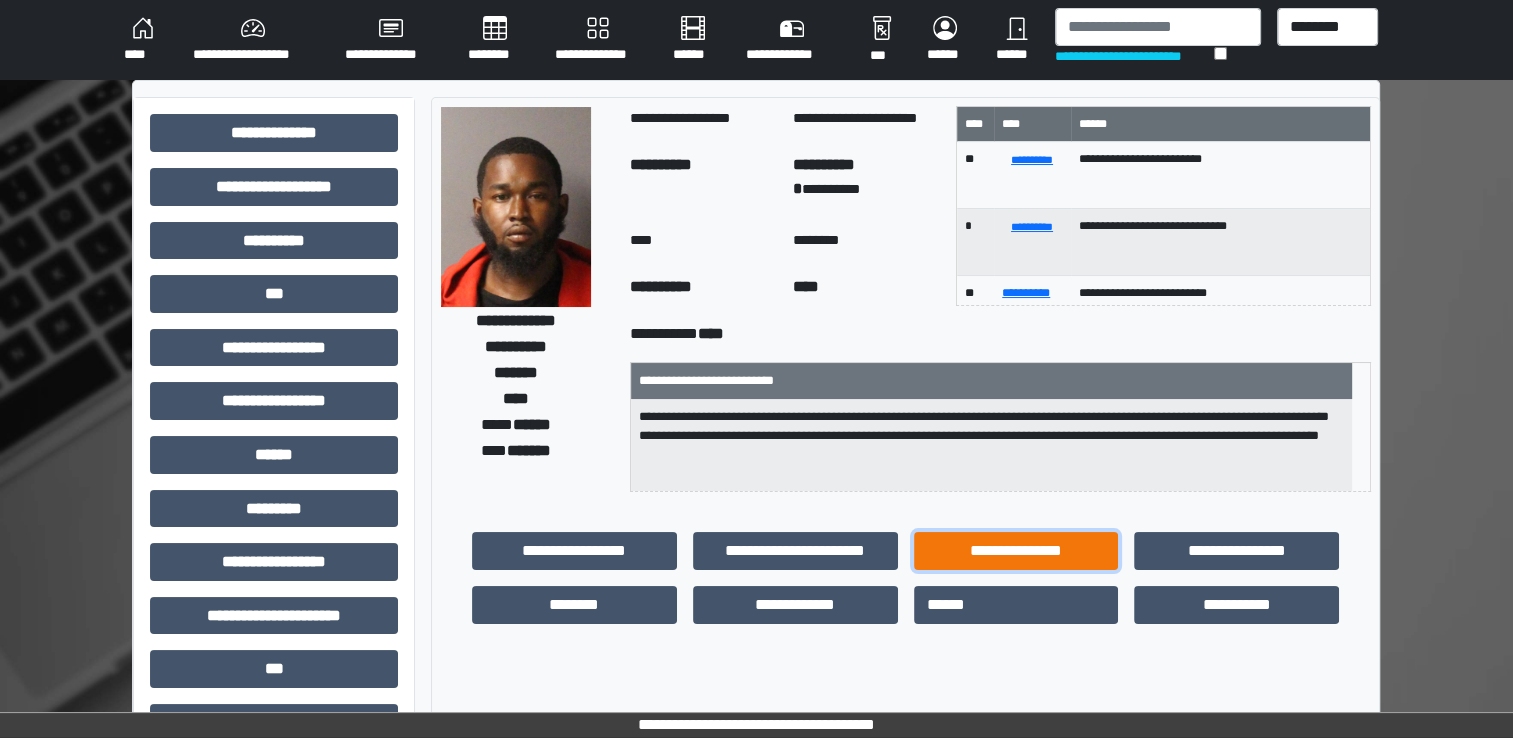 click on "**********" at bounding box center (1016, 551) 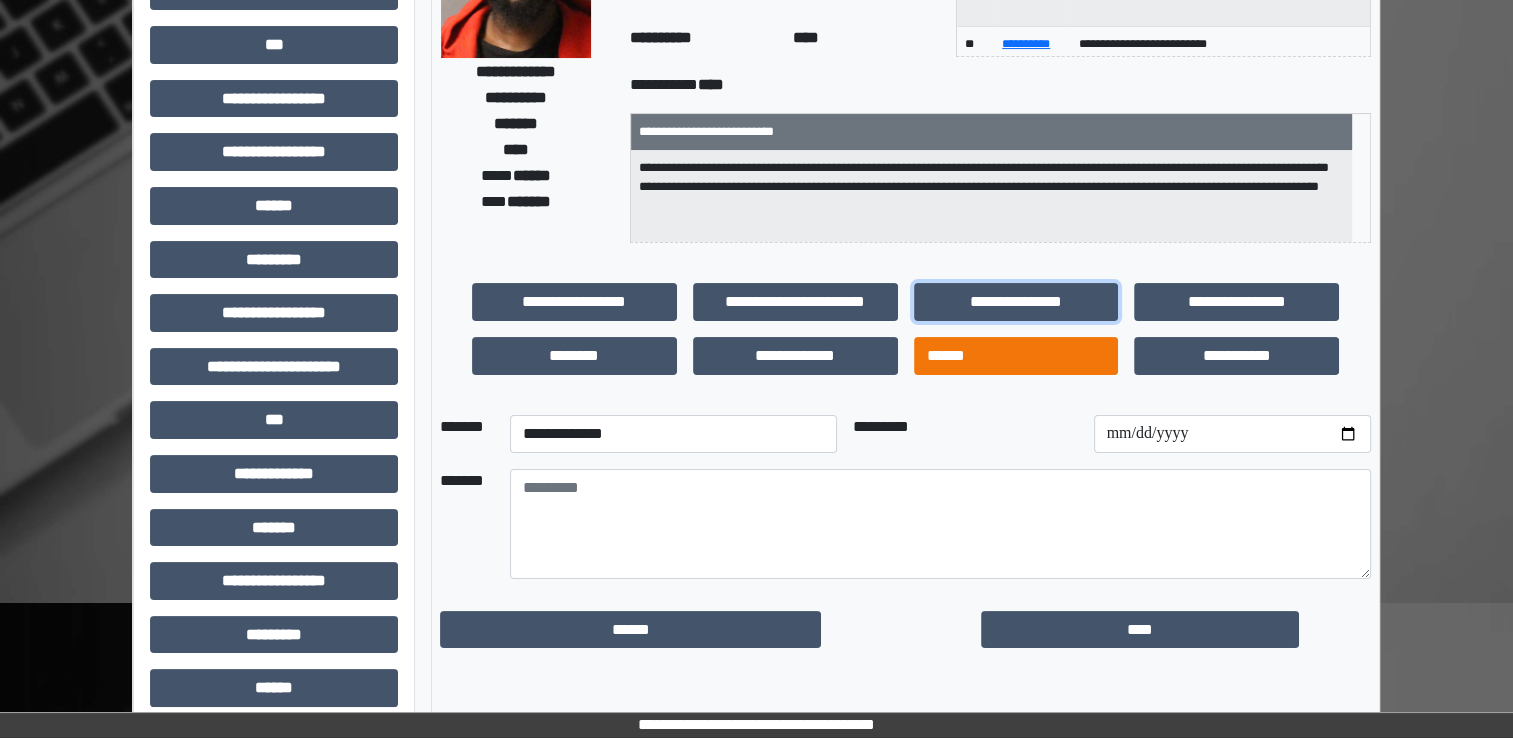 scroll, scrollTop: 300, scrollLeft: 0, axis: vertical 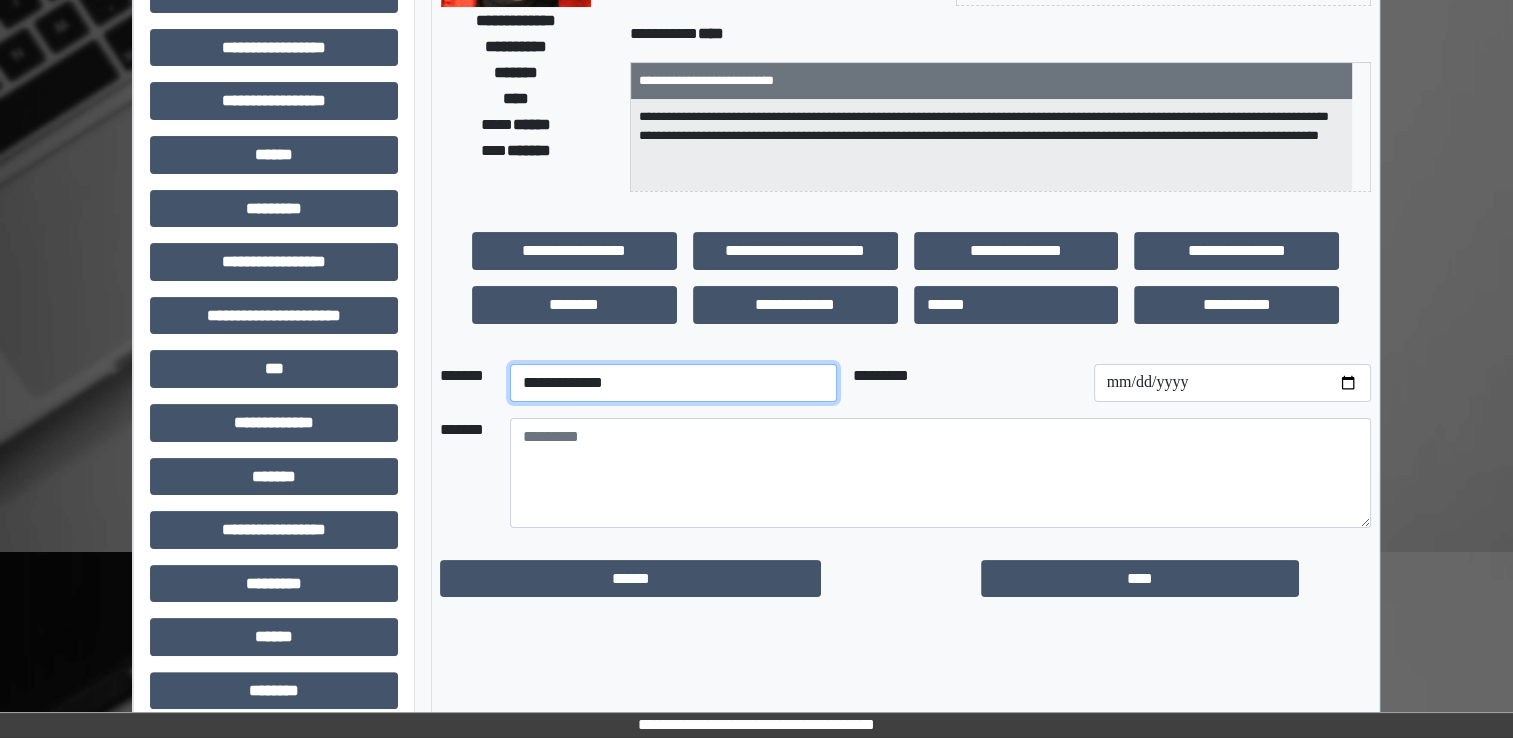 click on "**********" at bounding box center (673, 383) 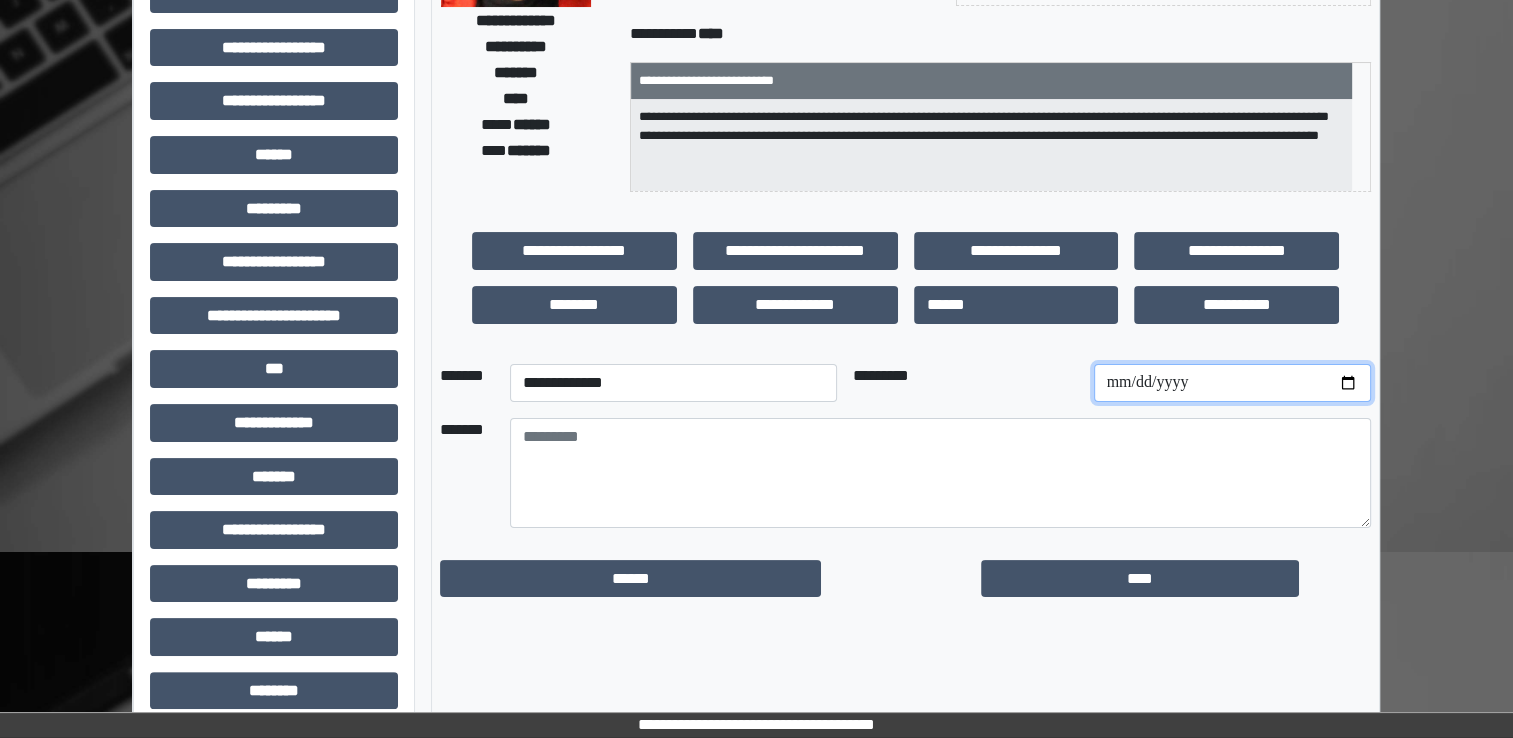 click at bounding box center (1232, 383) 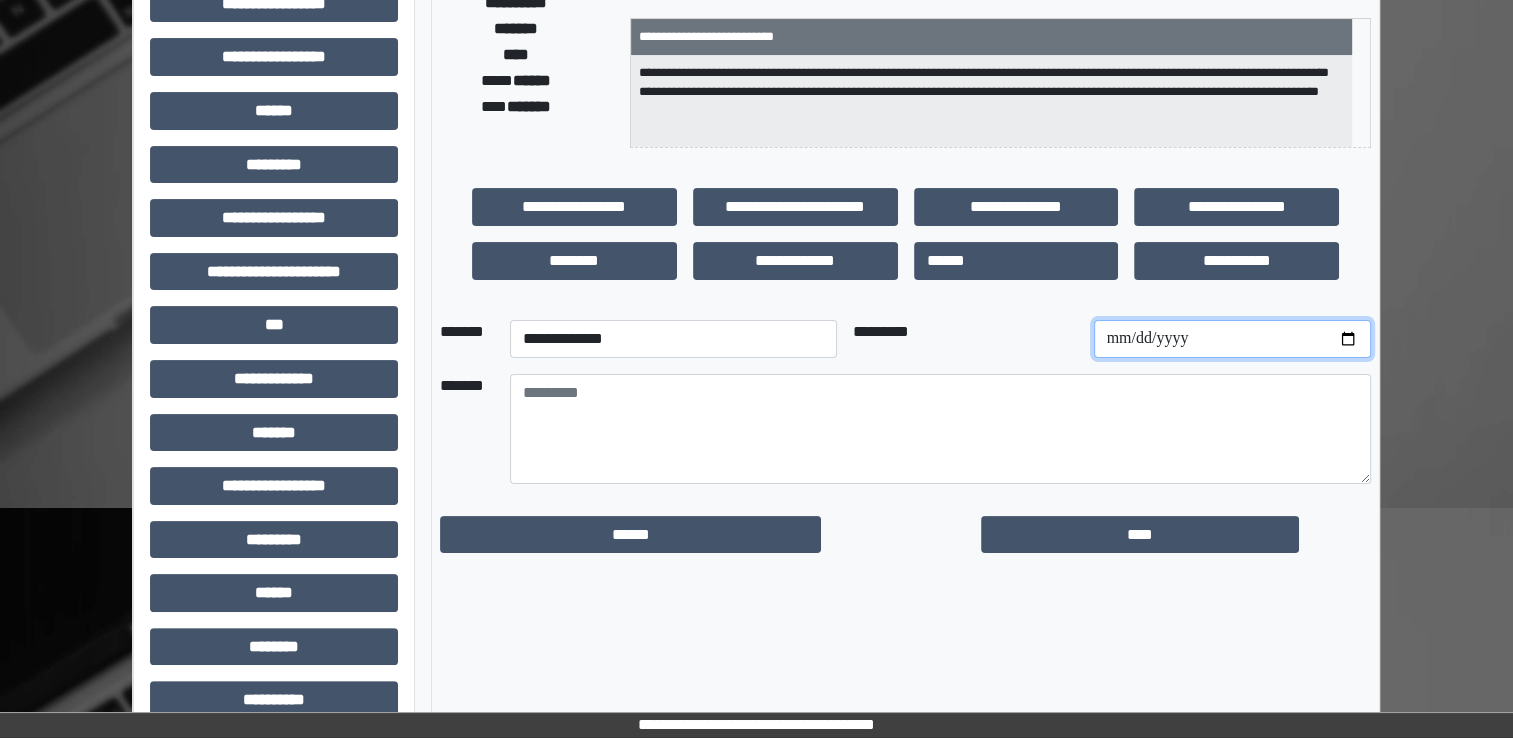 scroll, scrollTop: 400, scrollLeft: 0, axis: vertical 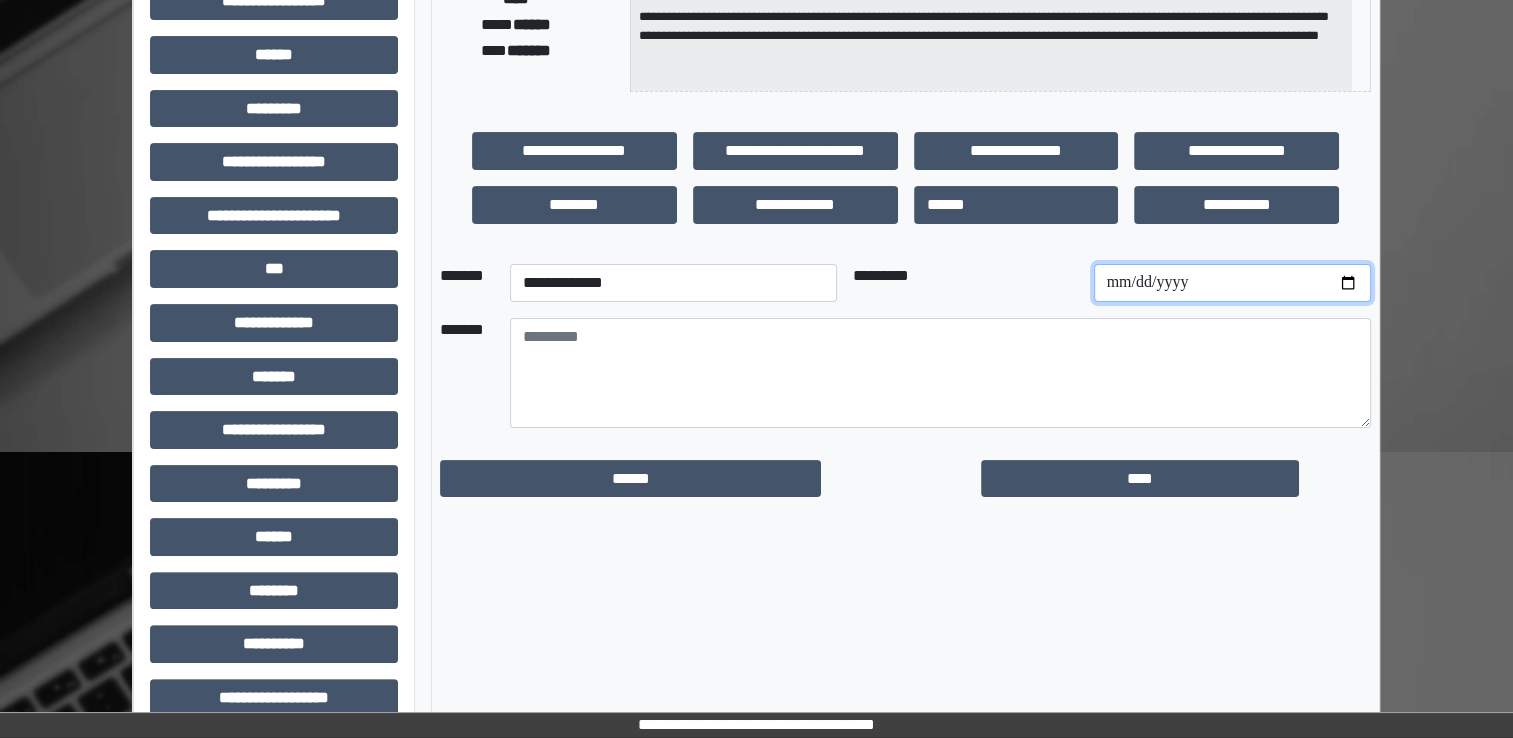 click at bounding box center [1232, 283] 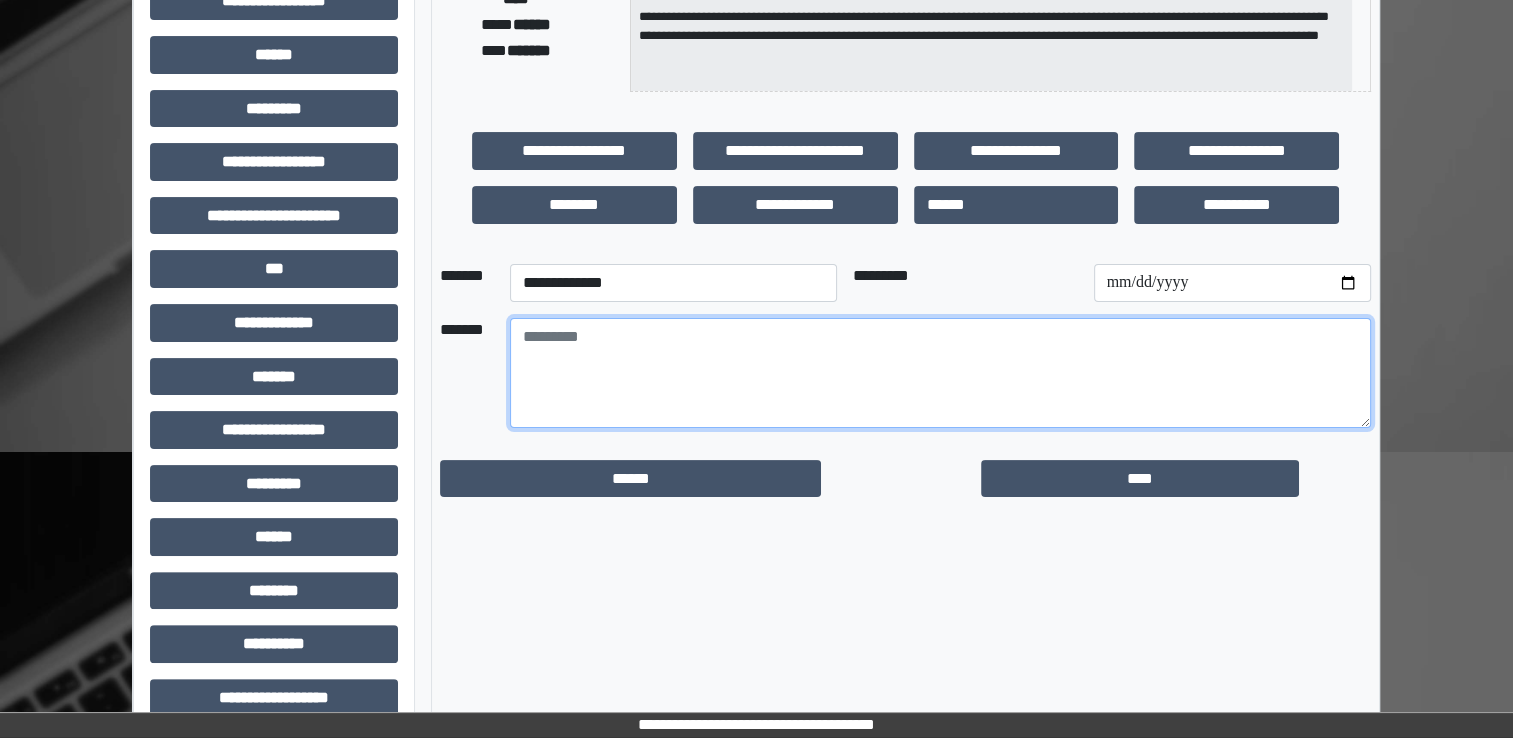 click at bounding box center [940, 373] 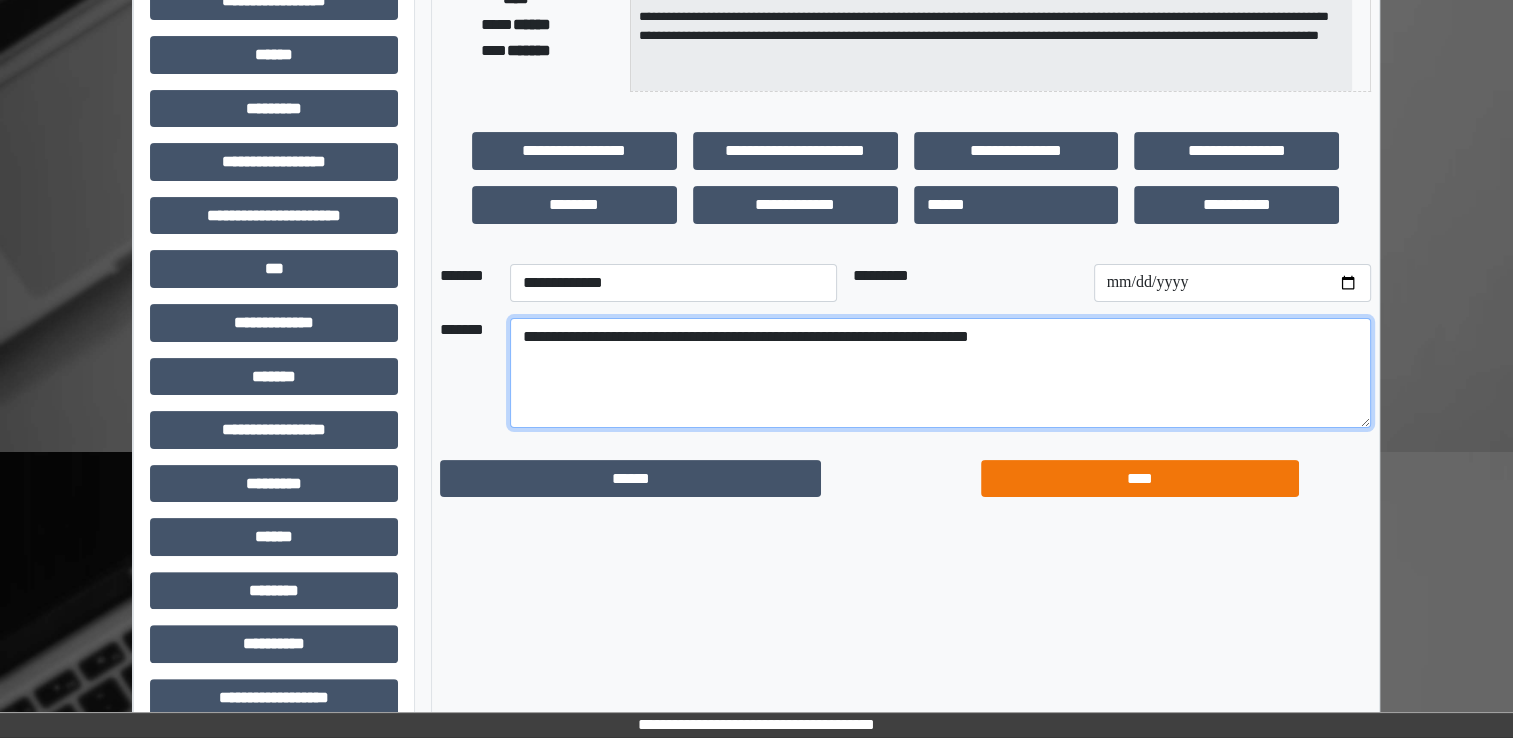 type on "**********" 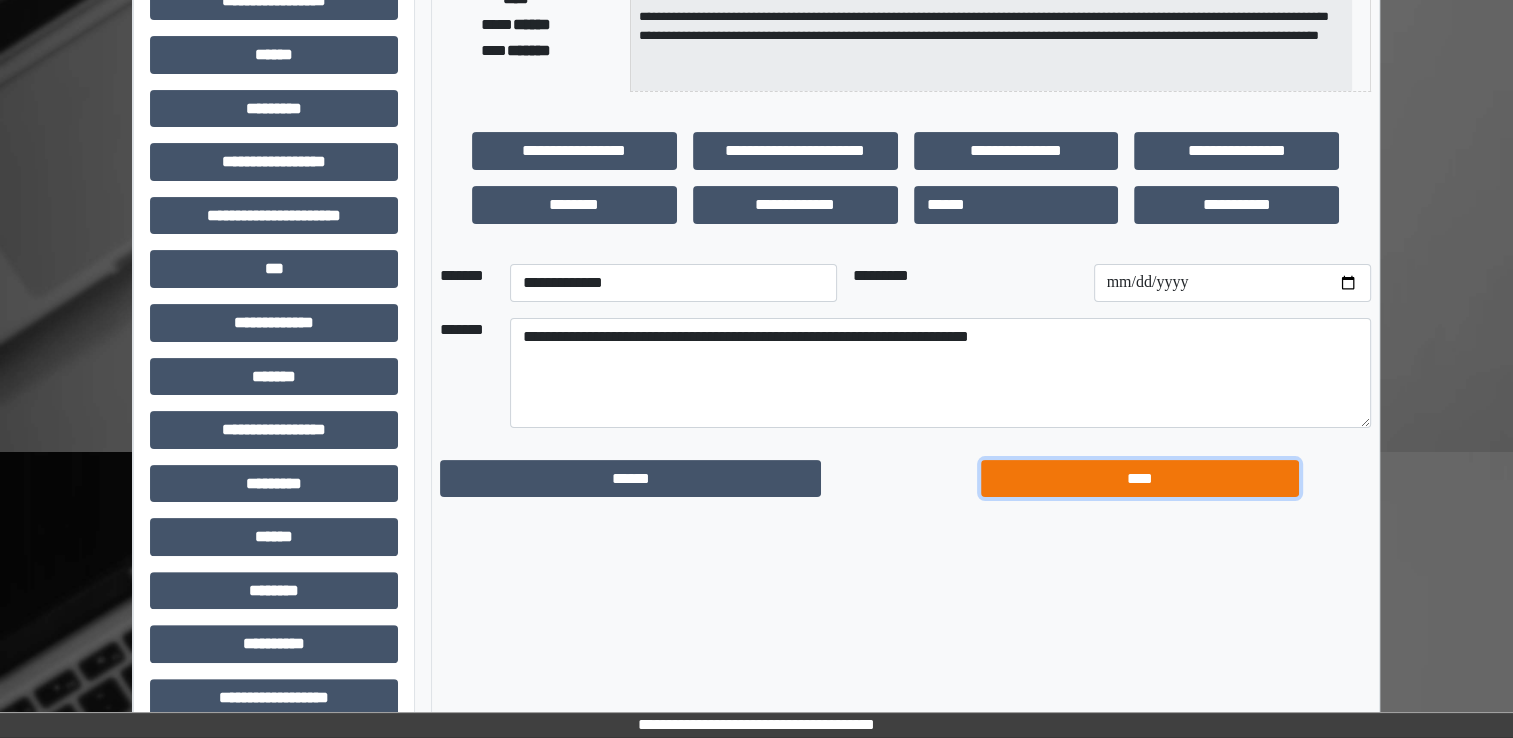 click on "****" at bounding box center [1140, 479] 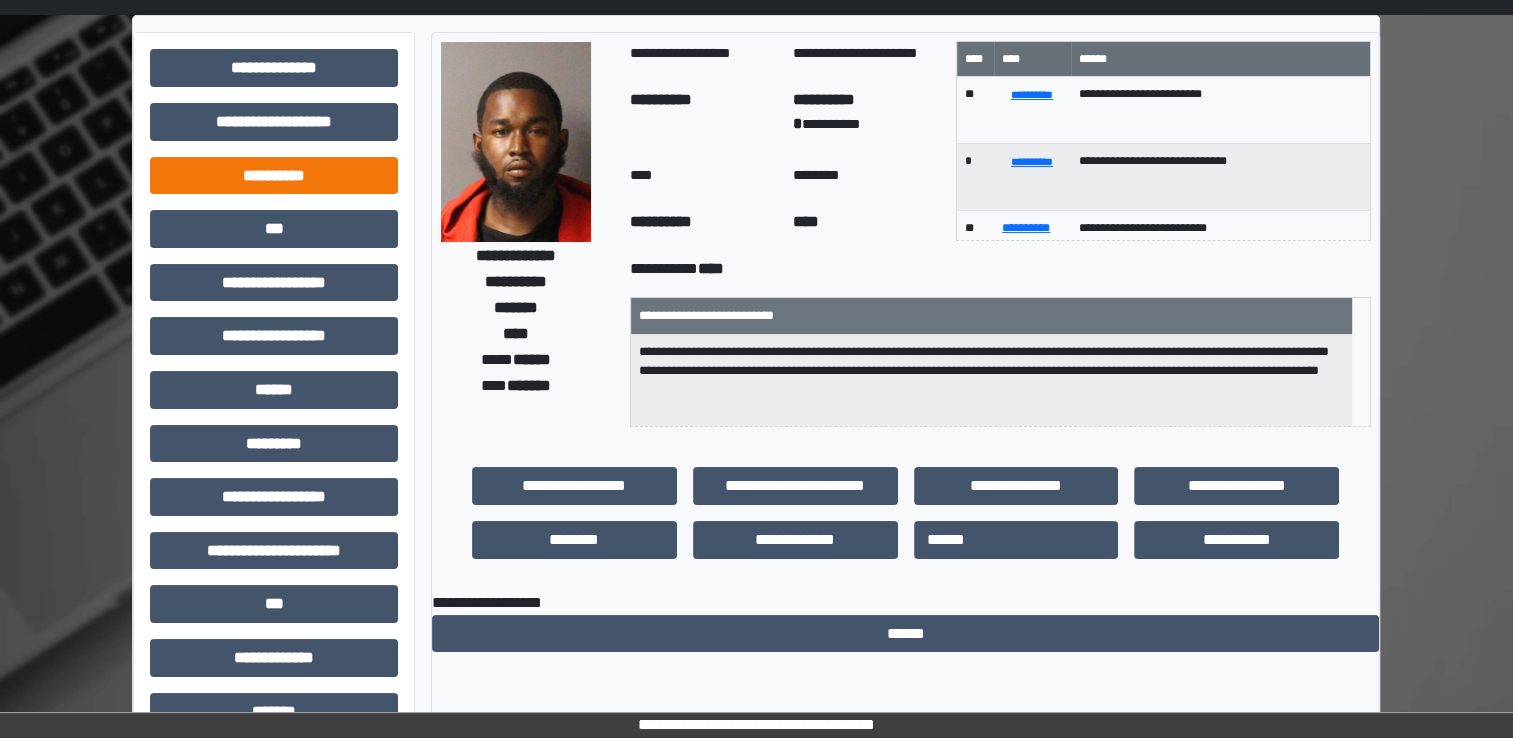 scroll, scrollTop: 0, scrollLeft: 0, axis: both 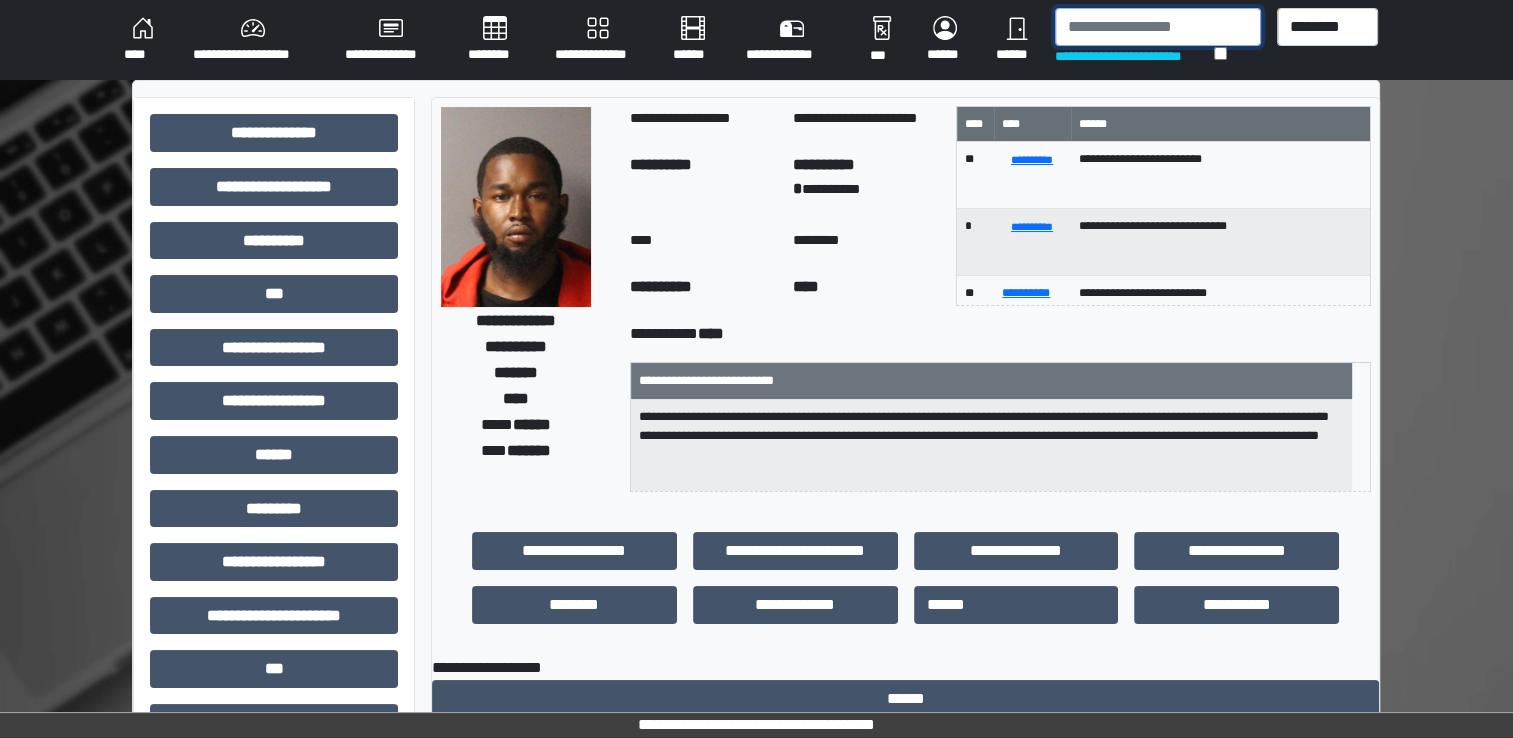 click at bounding box center [1158, 27] 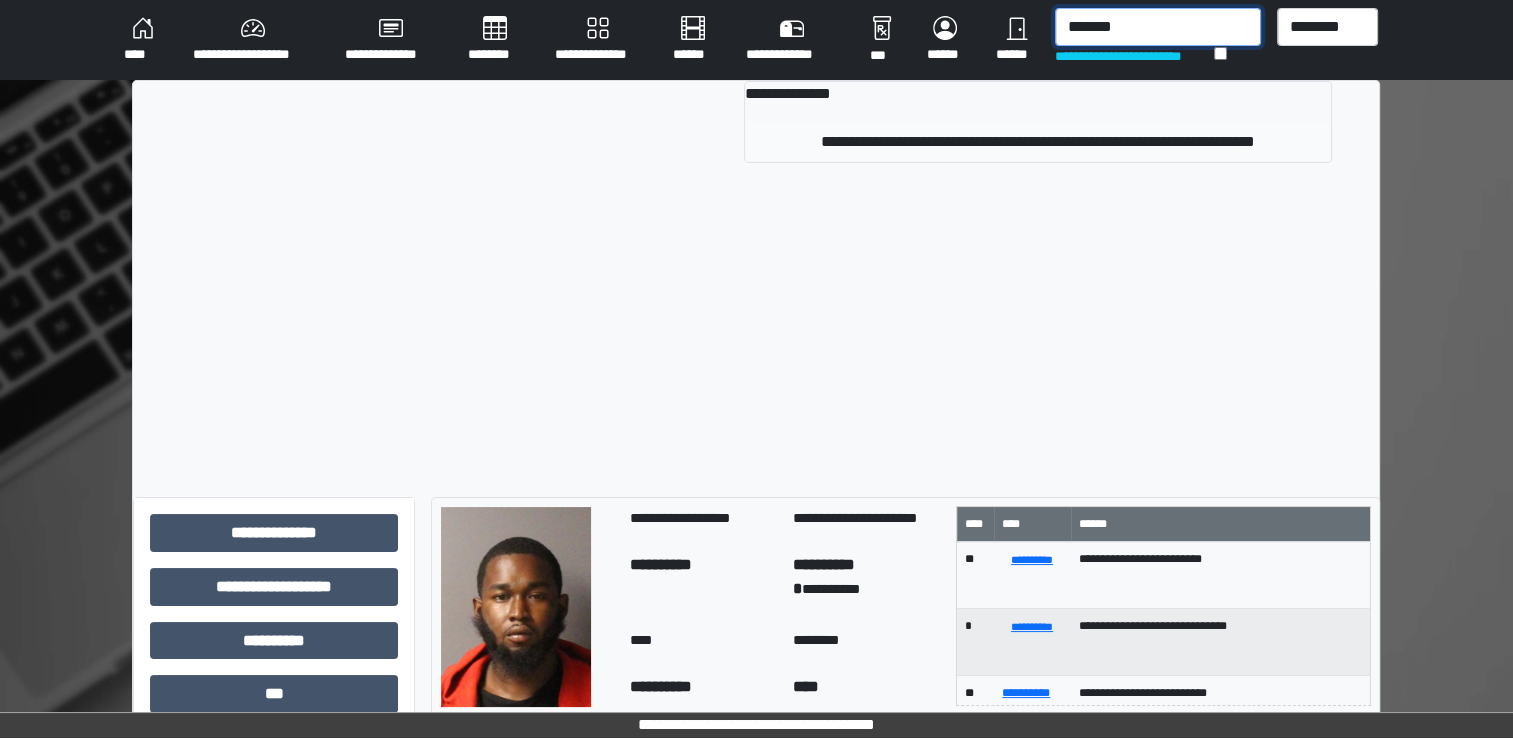 type on "*******" 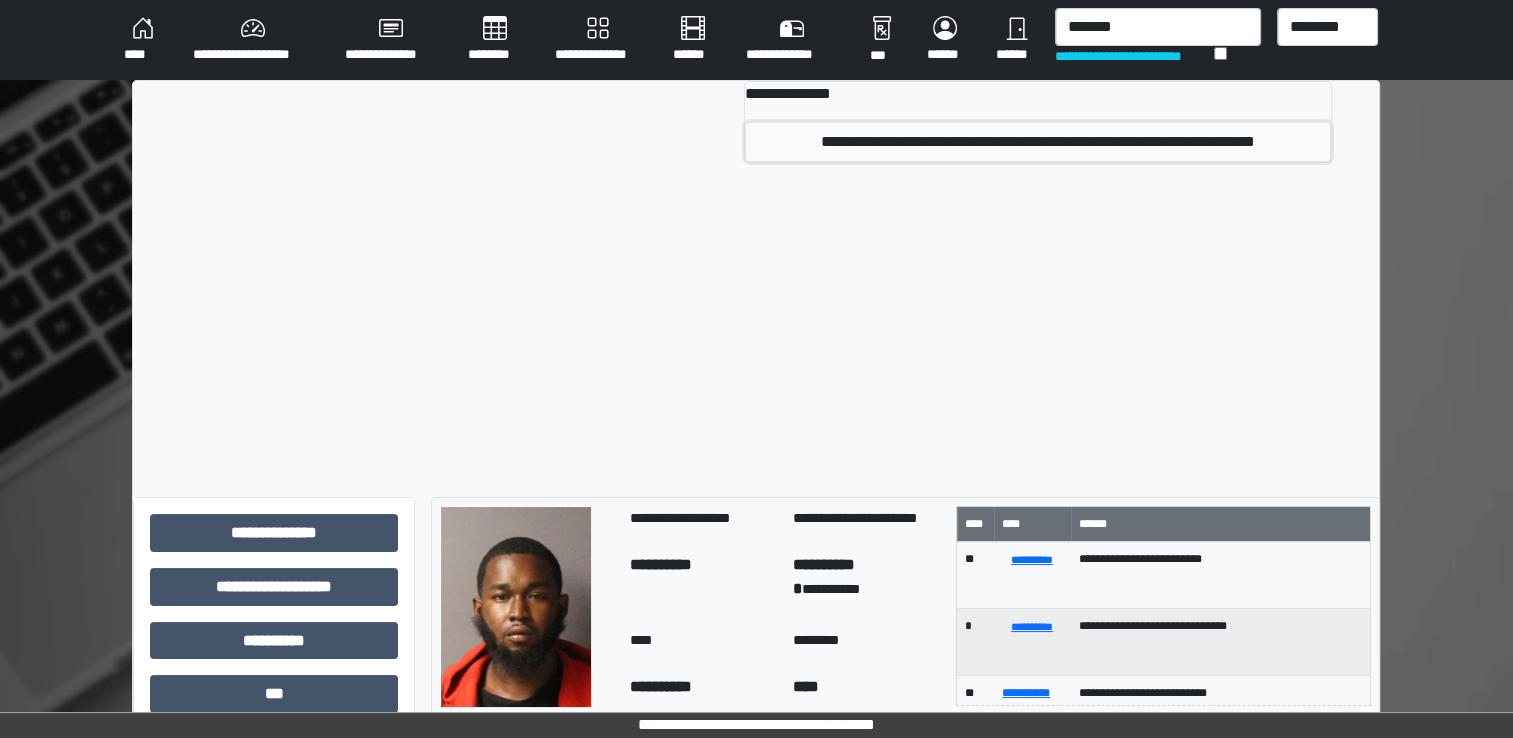 click on "**********" at bounding box center (1038, 142) 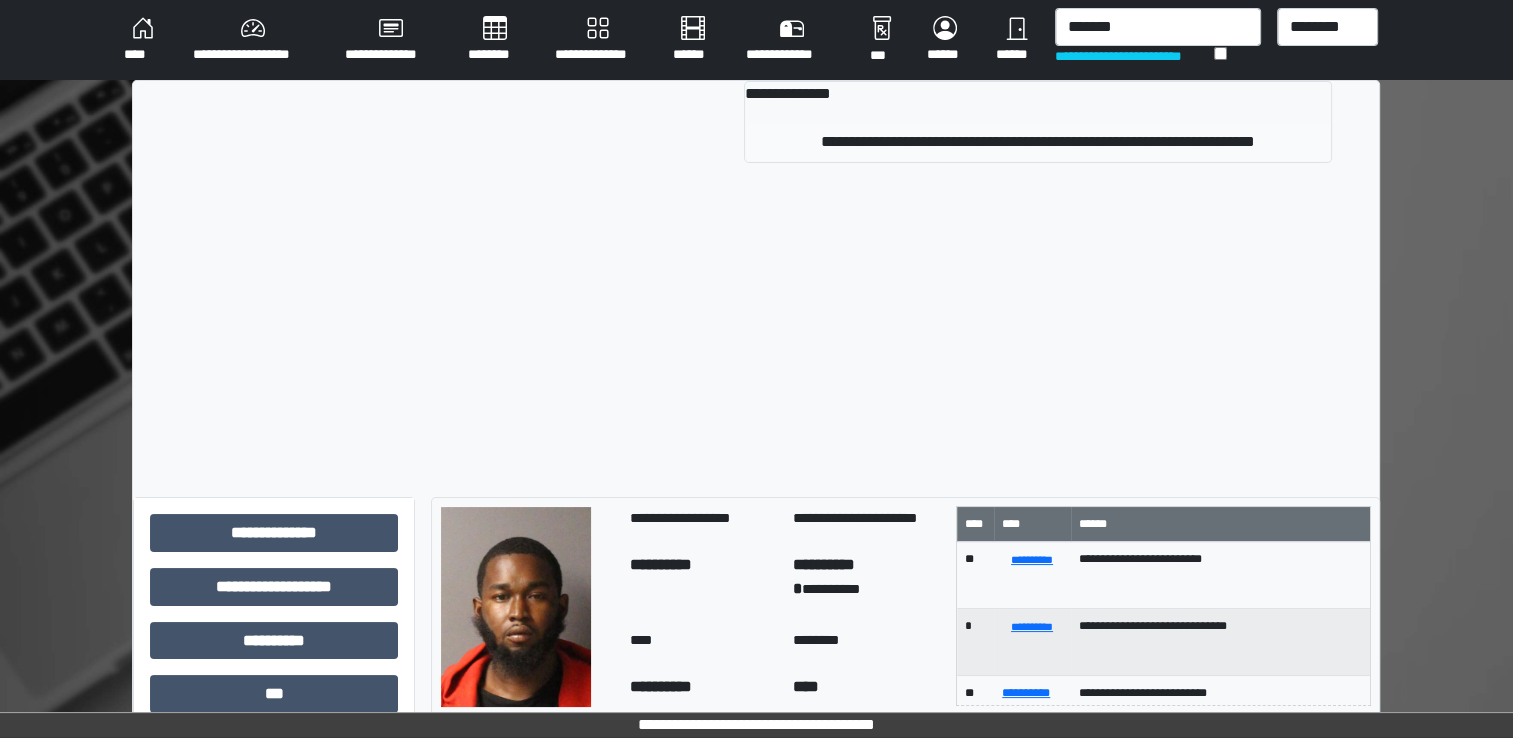 type 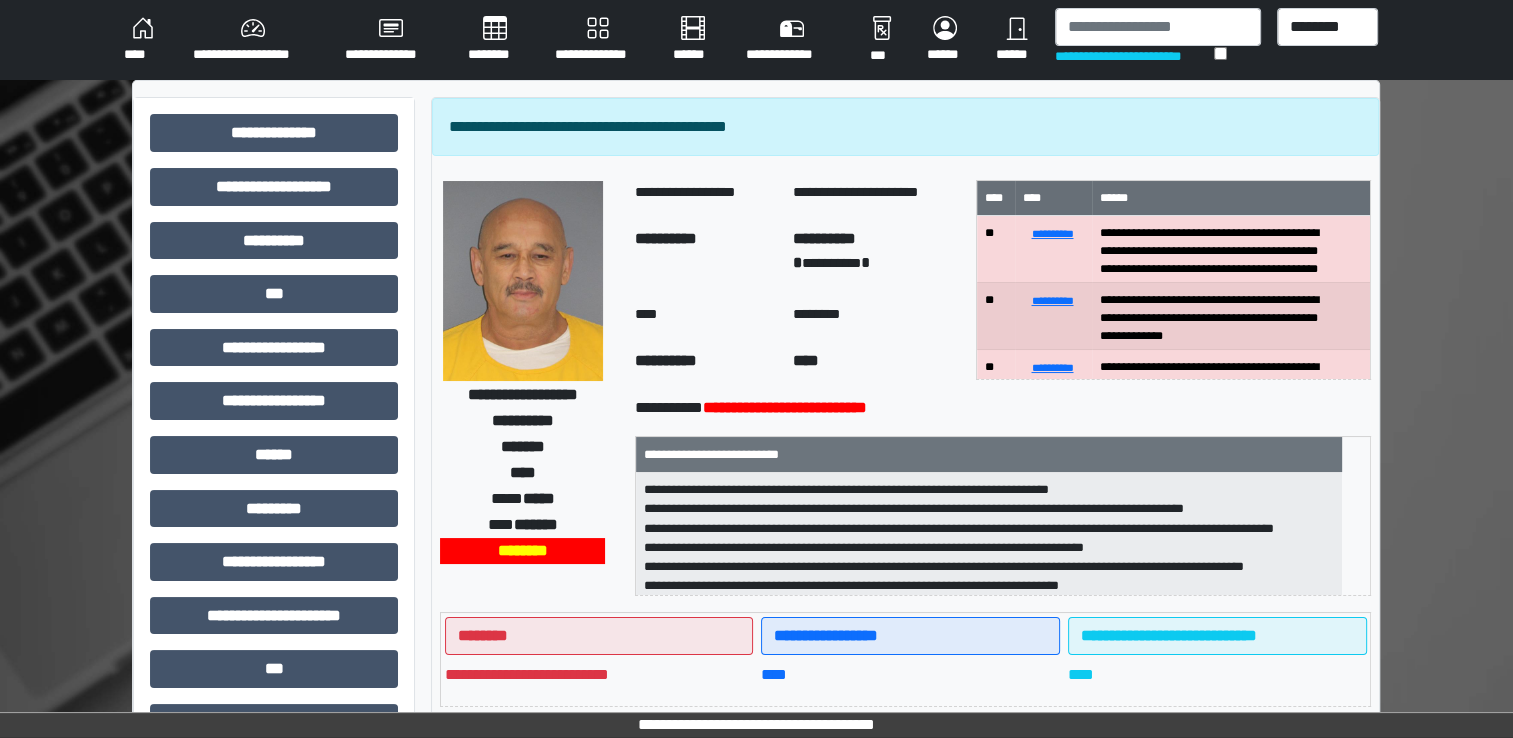 scroll, scrollTop: 4, scrollLeft: 0, axis: vertical 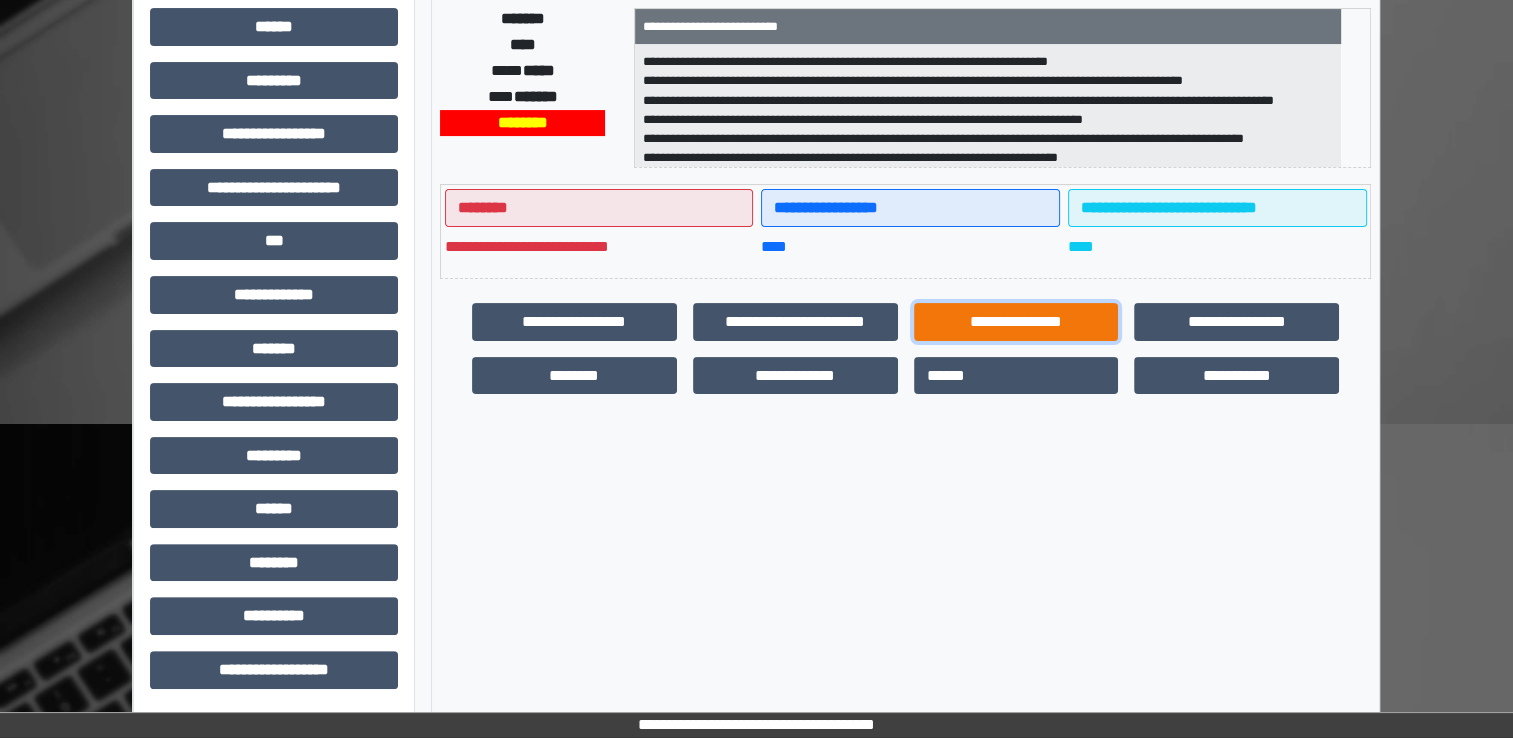 click on "**********" at bounding box center (1016, 322) 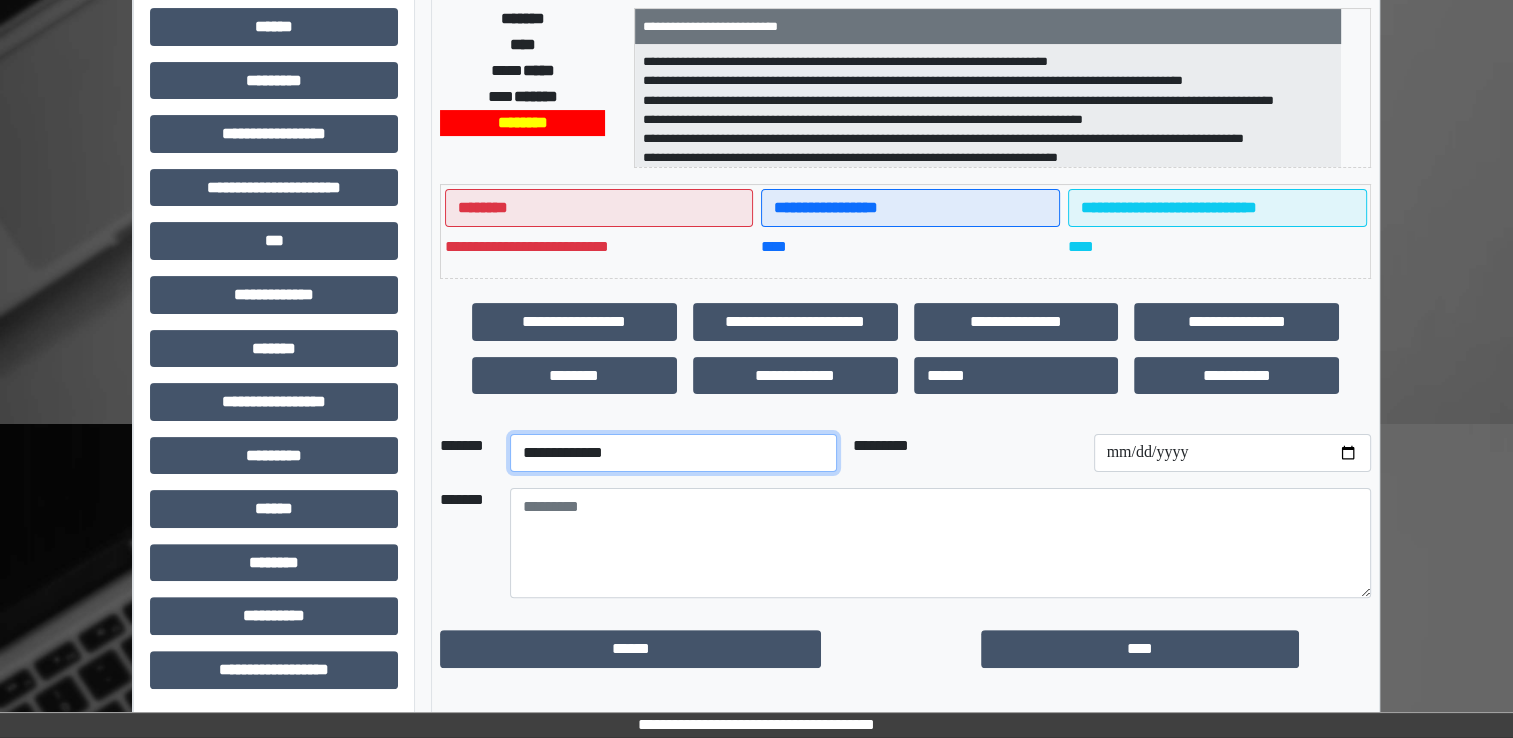 click on "**********" at bounding box center [673, 453] 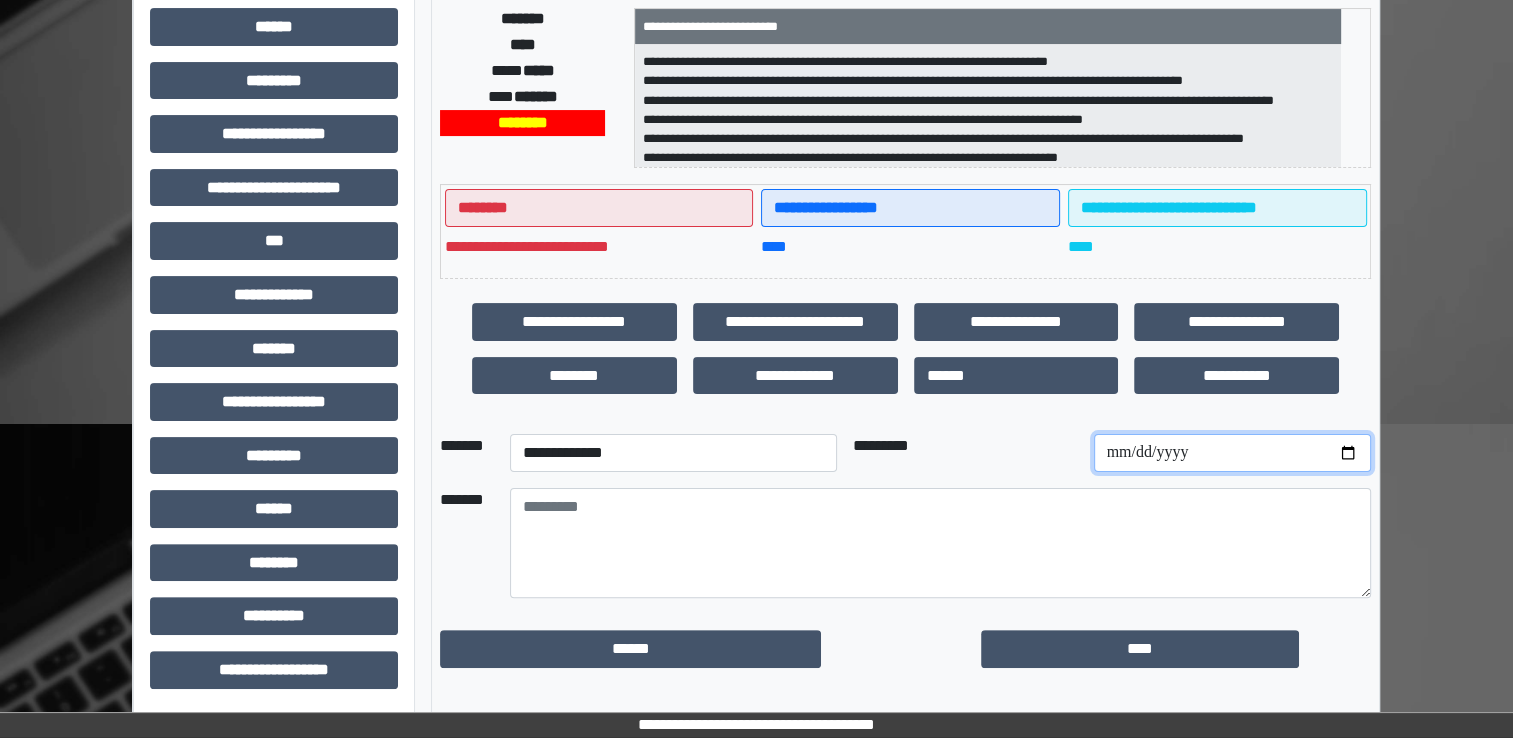 click at bounding box center (1232, 453) 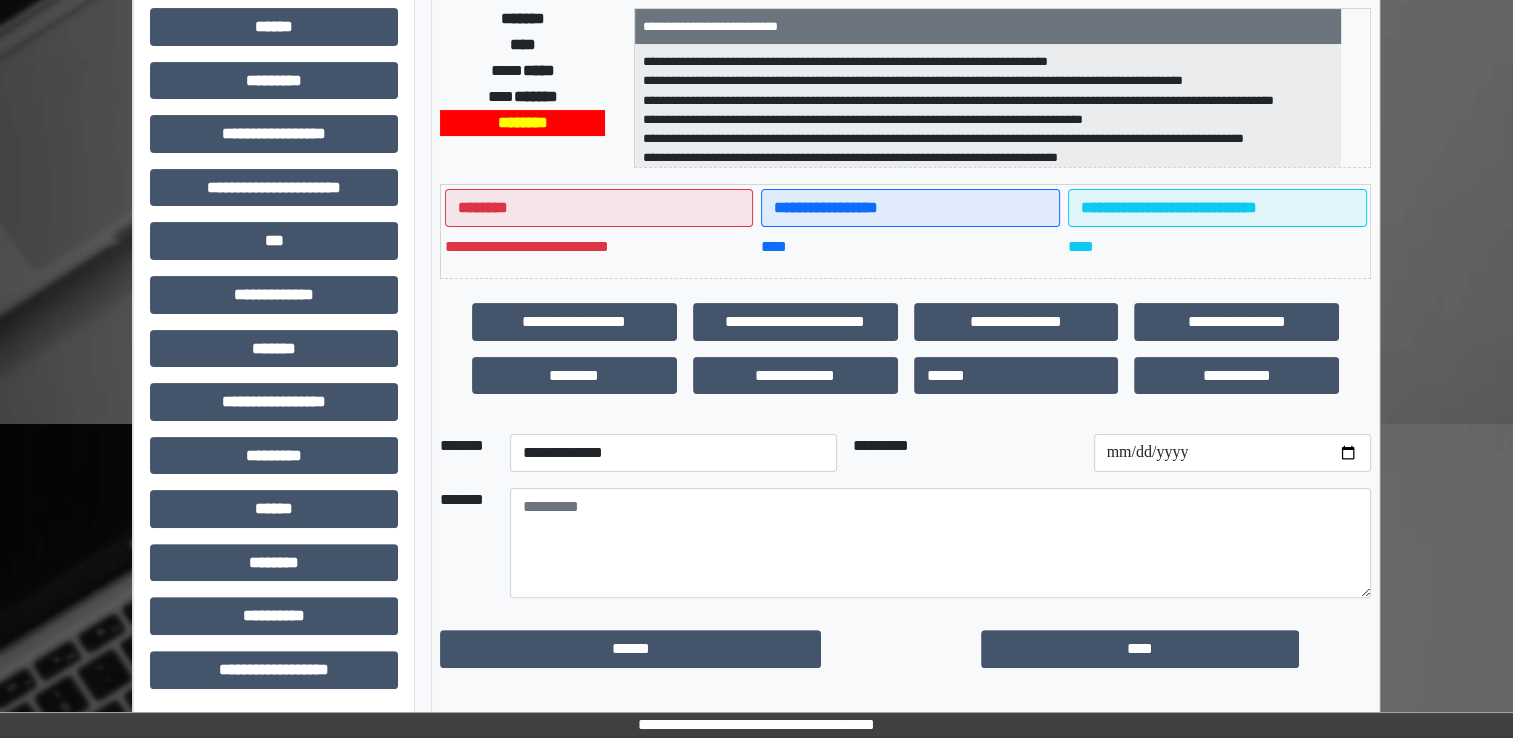 click on "*******" at bounding box center (467, 543) 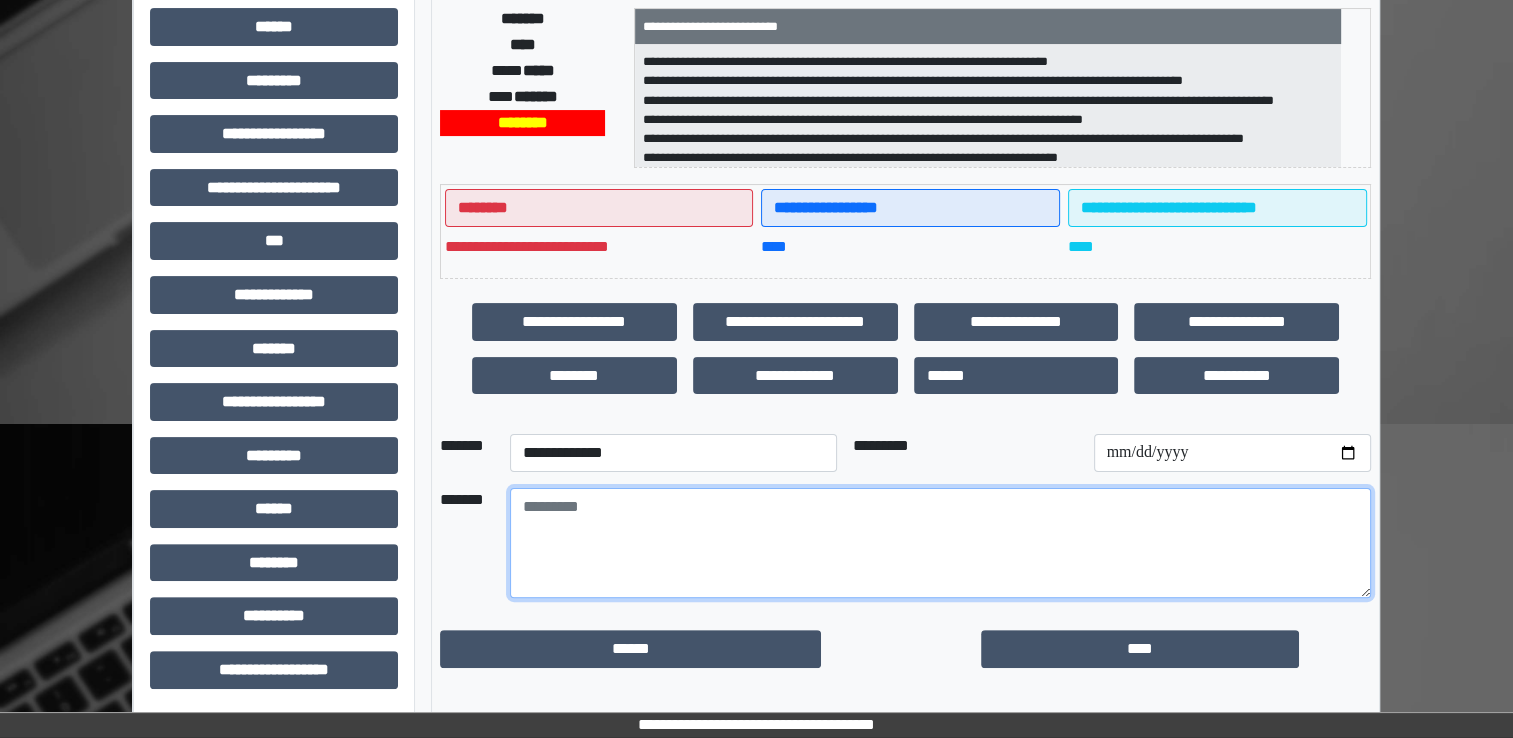 click at bounding box center (940, 543) 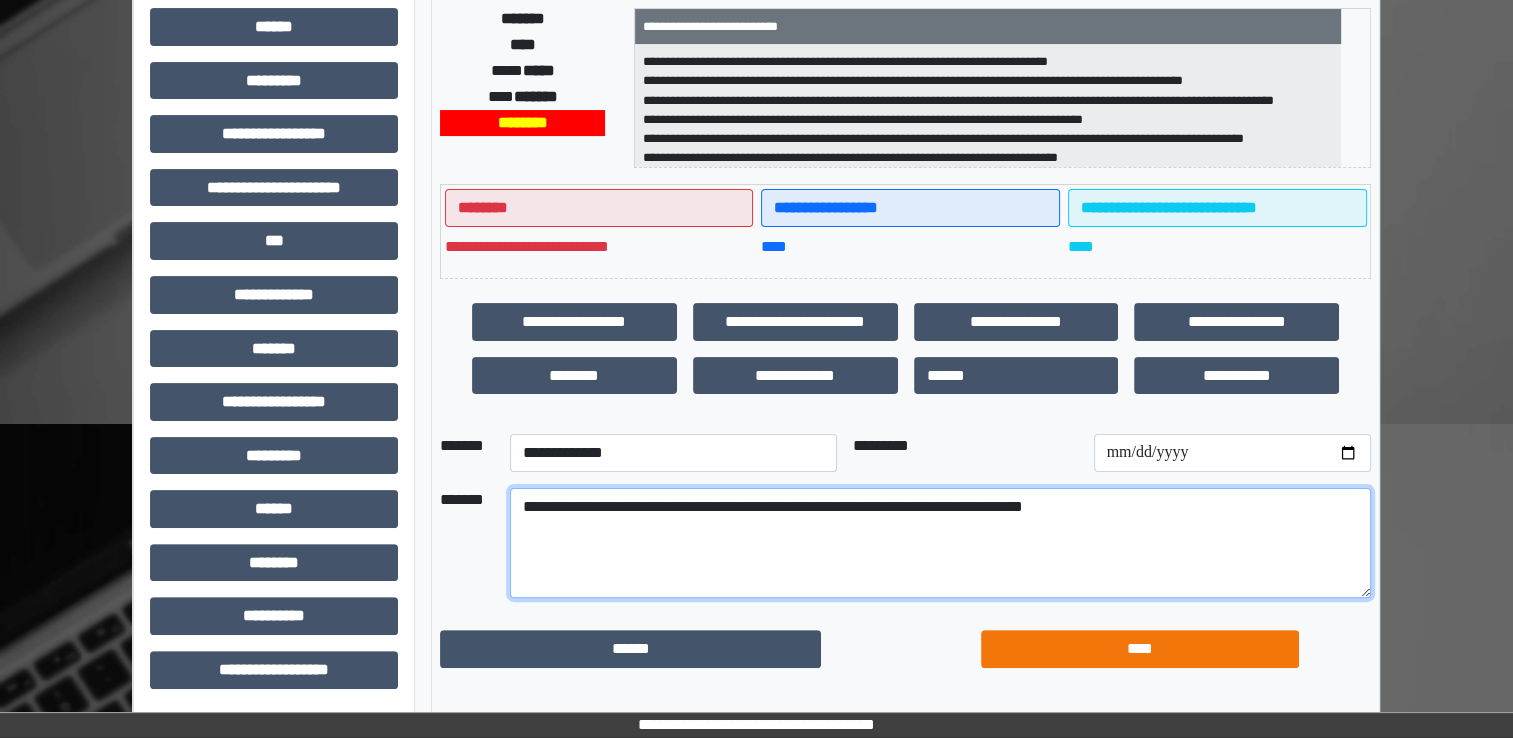 type on "**********" 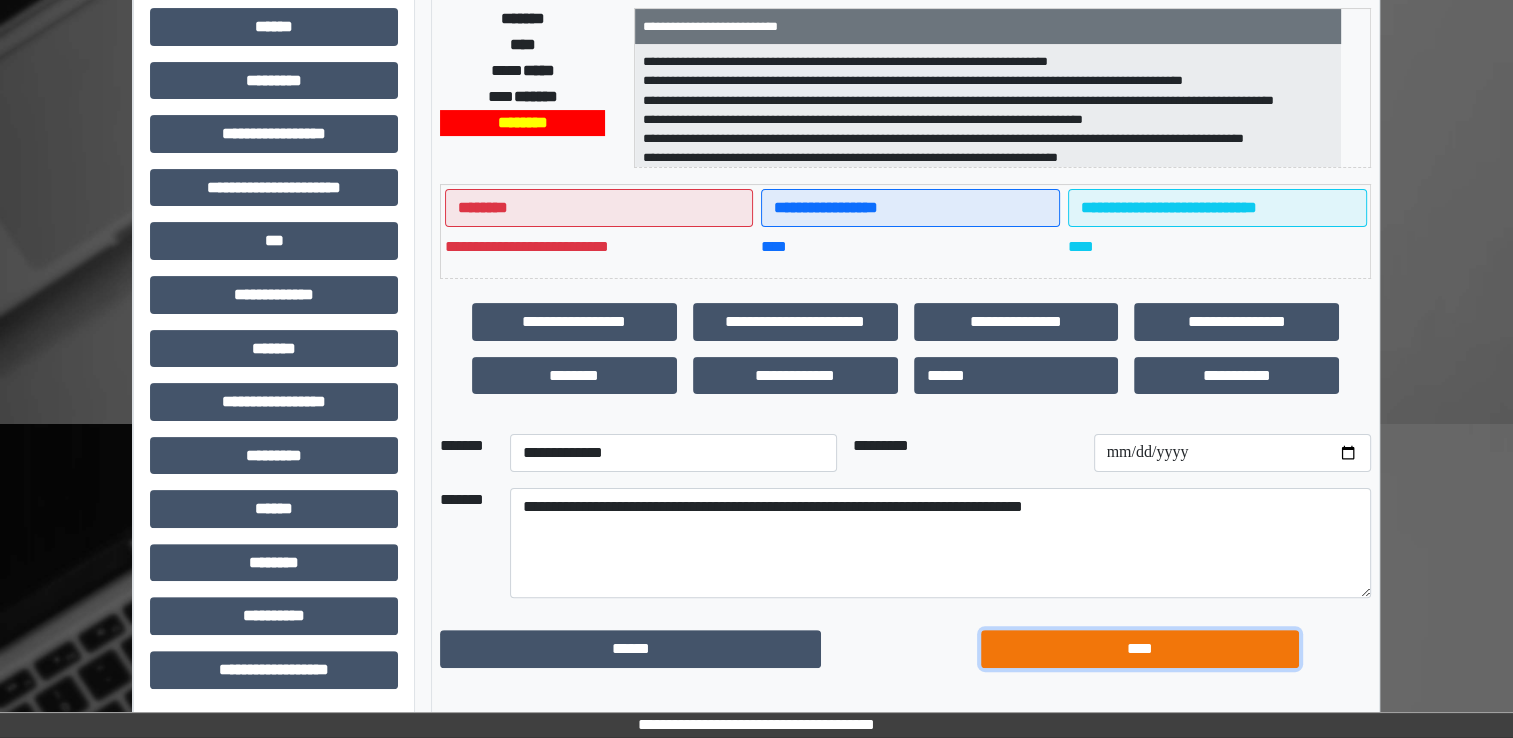 click on "****" at bounding box center [1140, 649] 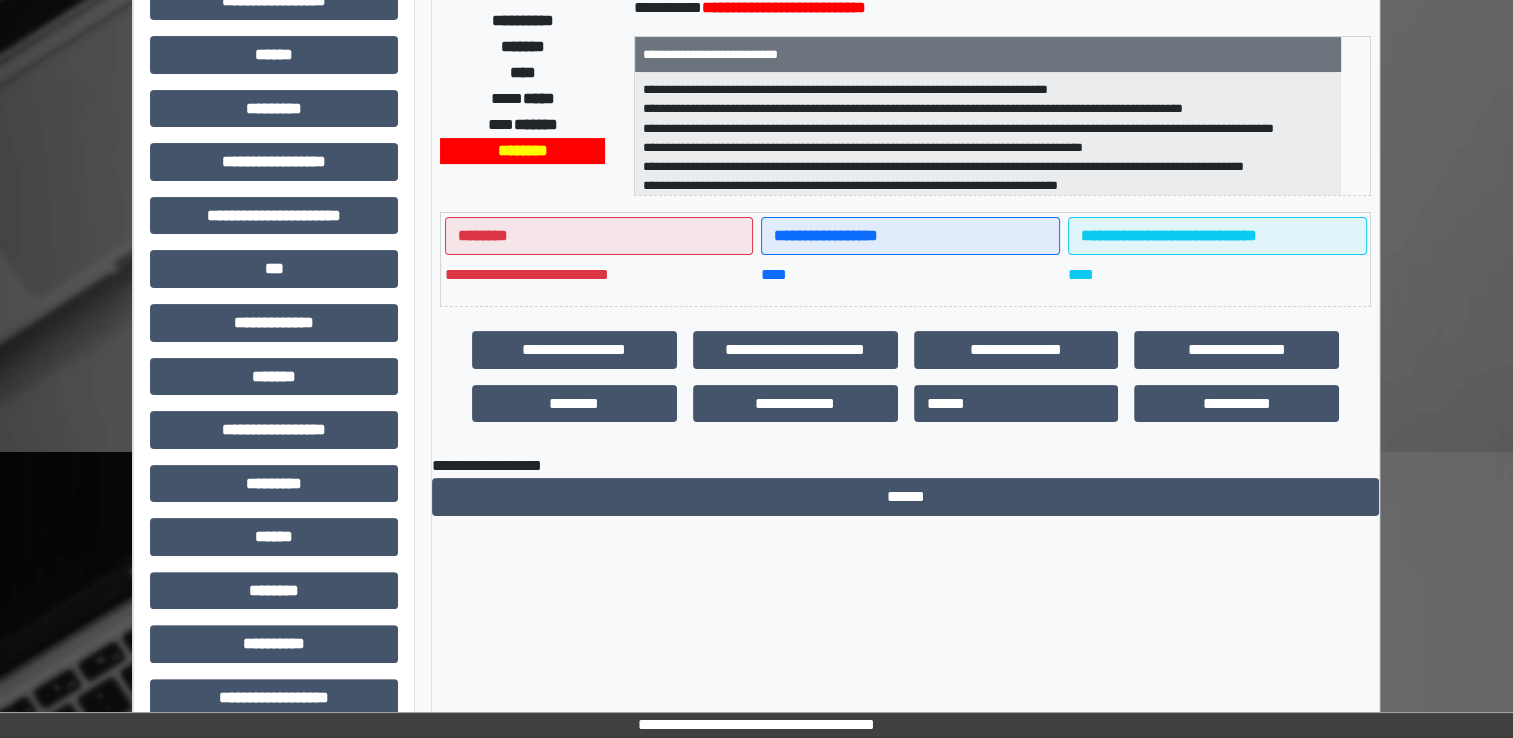 scroll, scrollTop: 0, scrollLeft: 0, axis: both 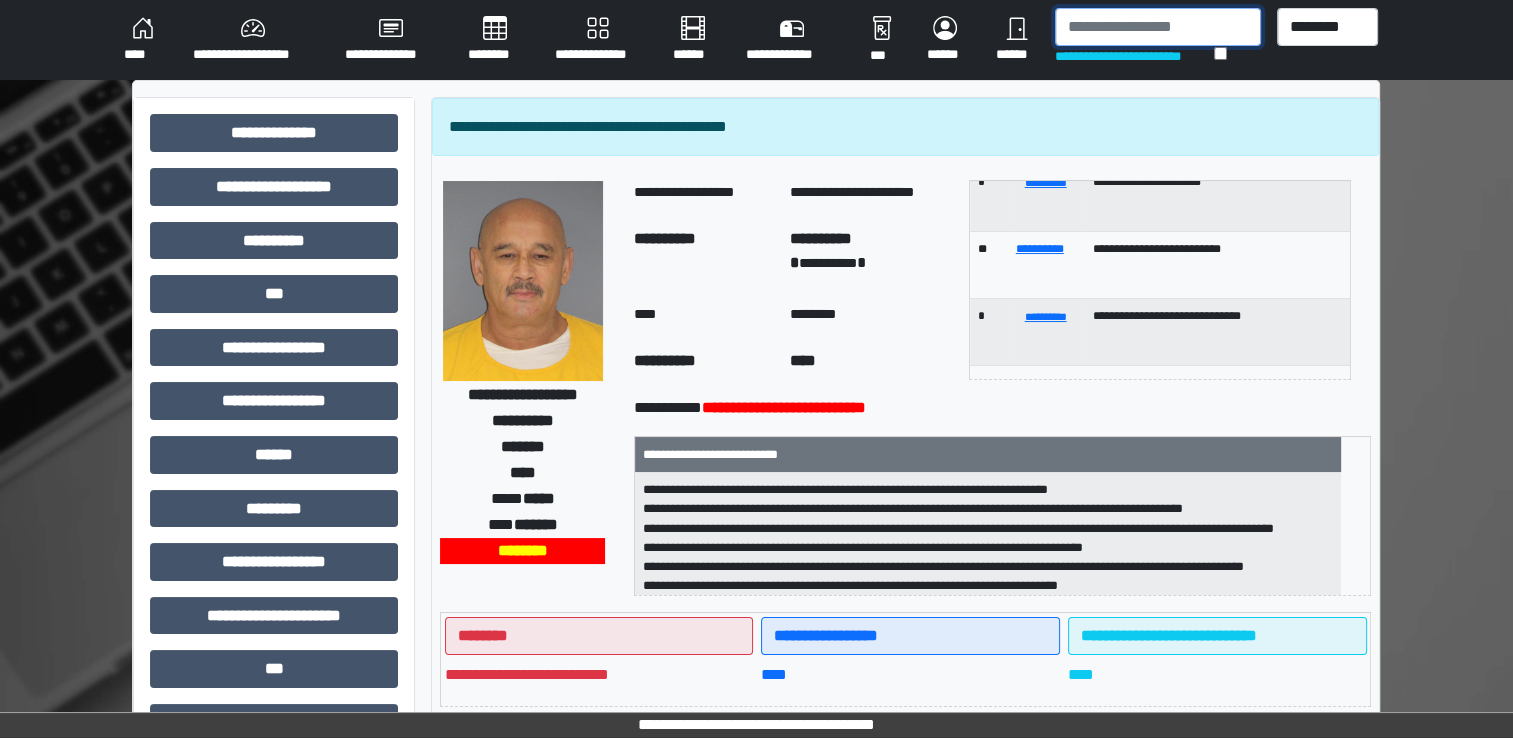 click at bounding box center (1158, 27) 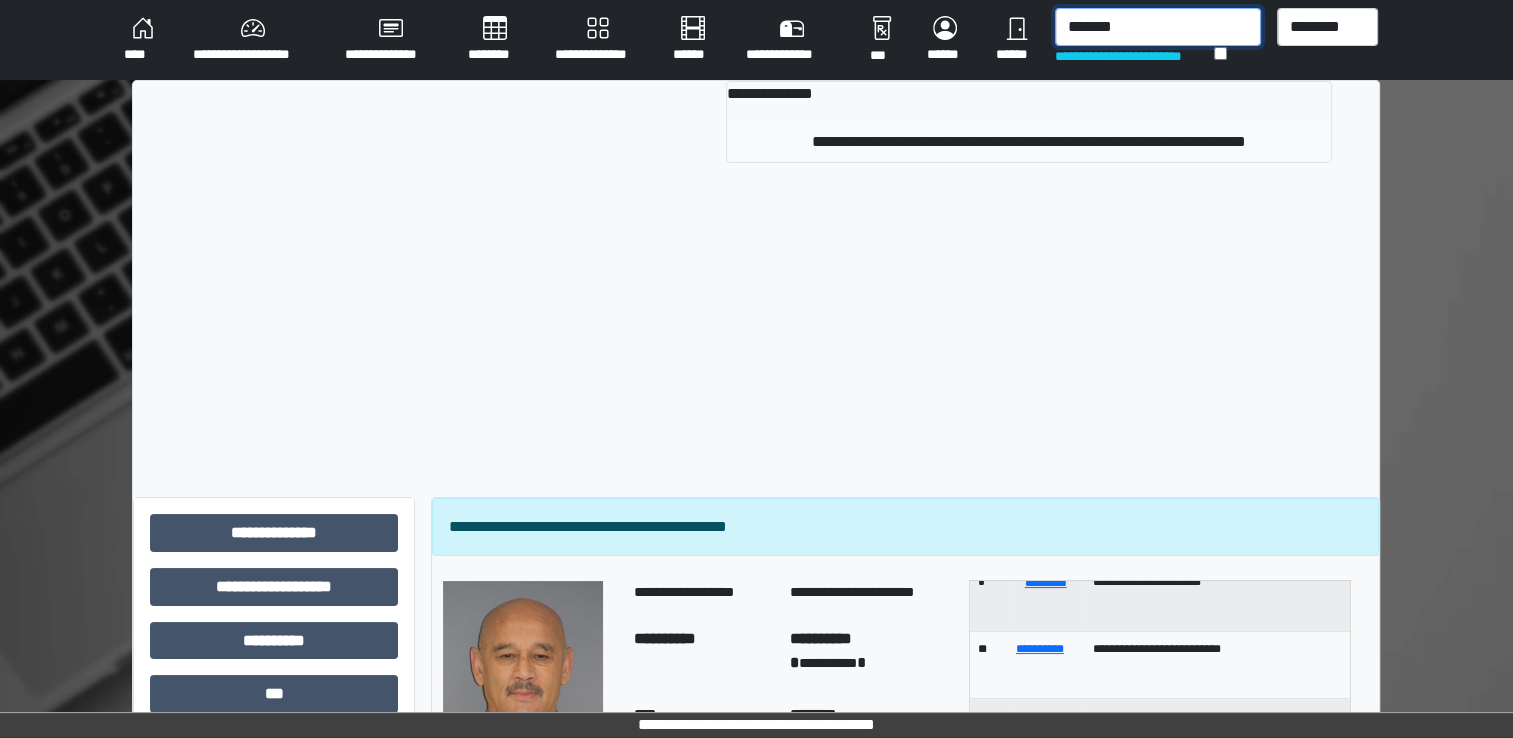 type on "*******" 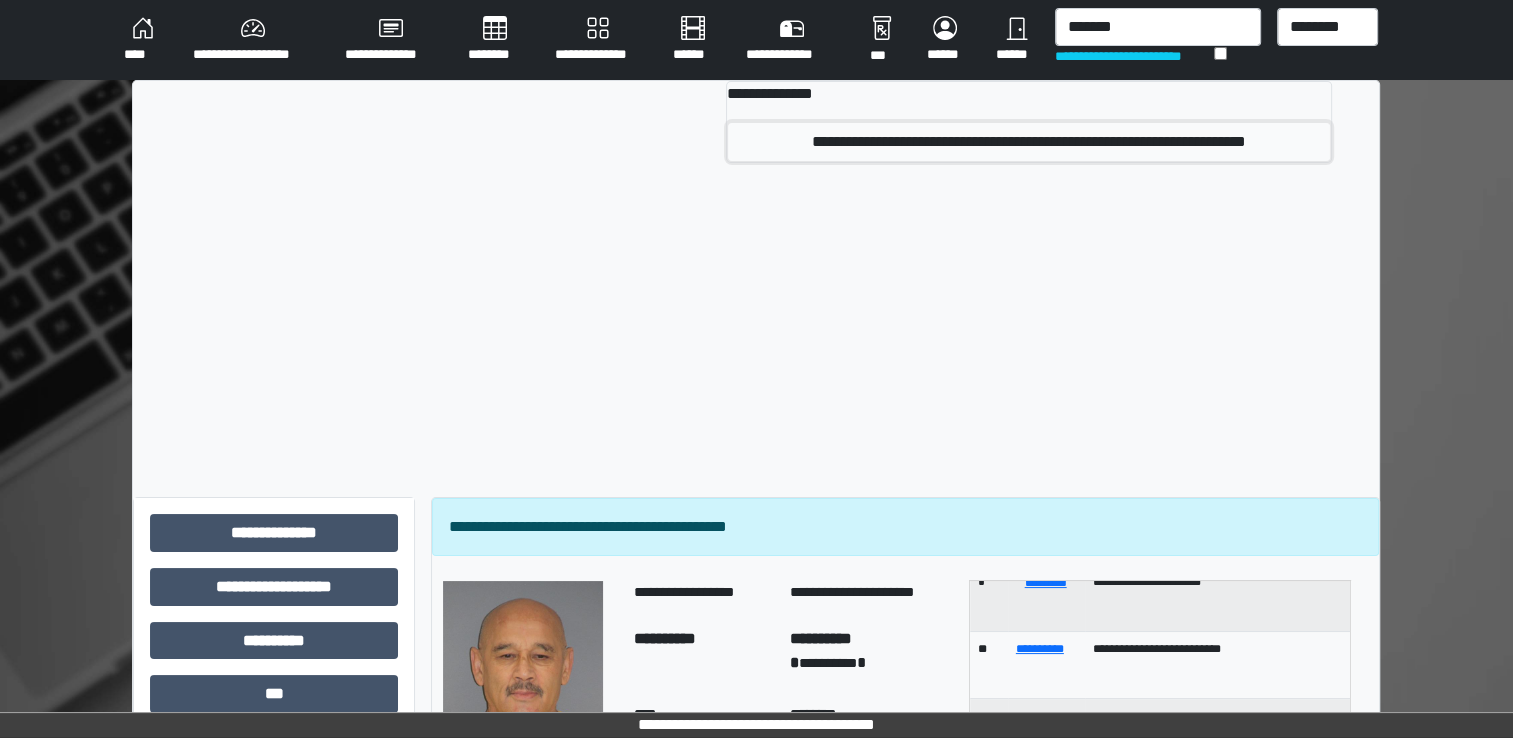 click on "**********" at bounding box center [1029, 142] 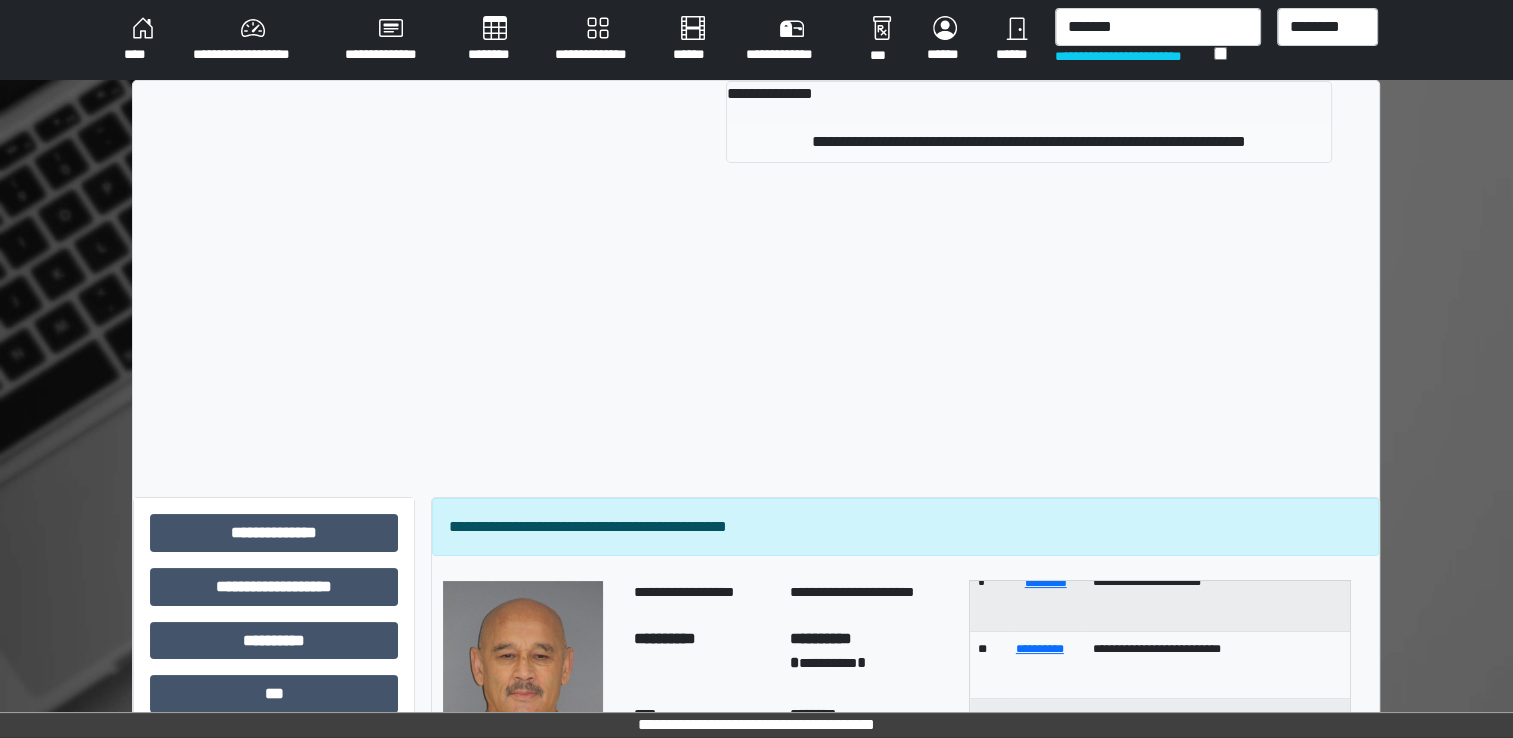 type 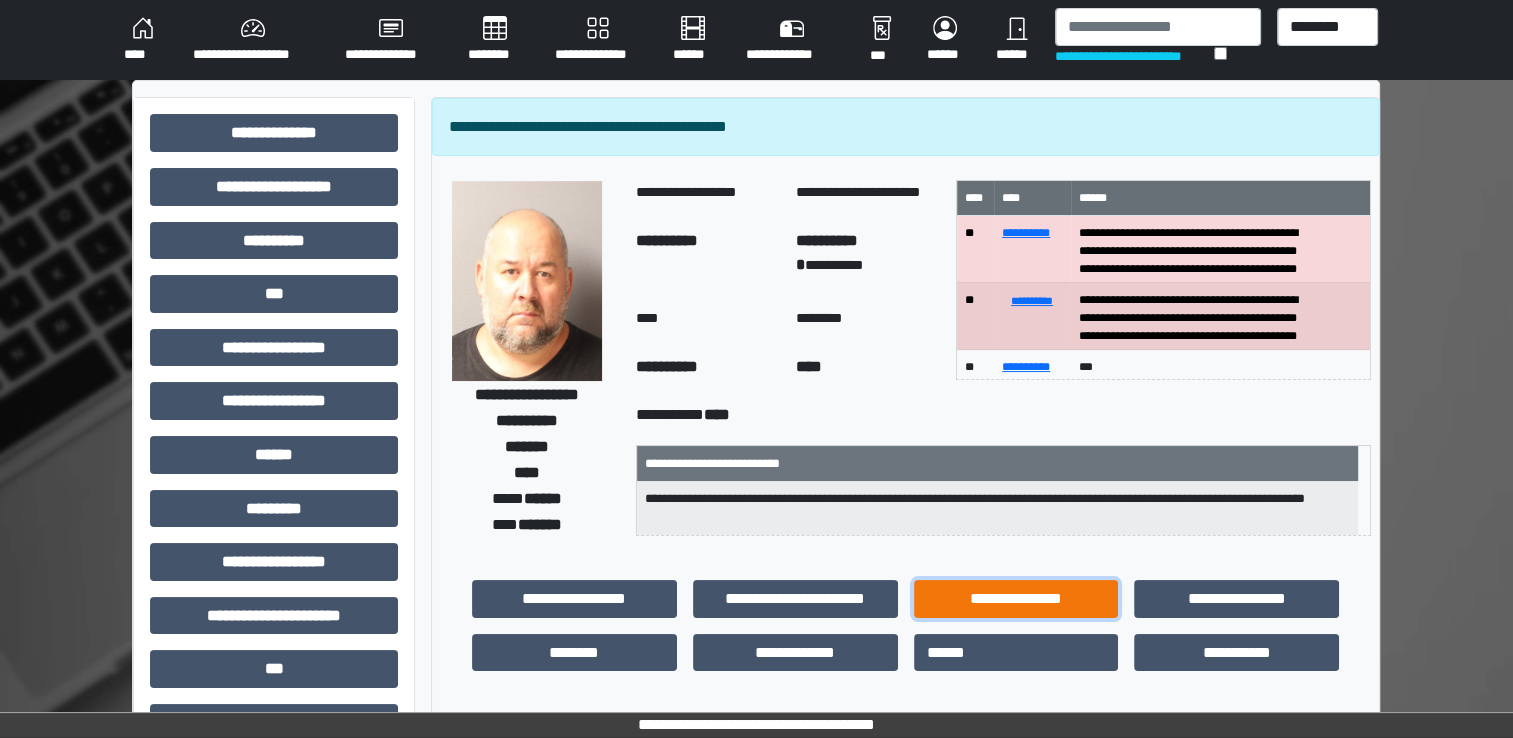 click on "**********" at bounding box center (1016, 599) 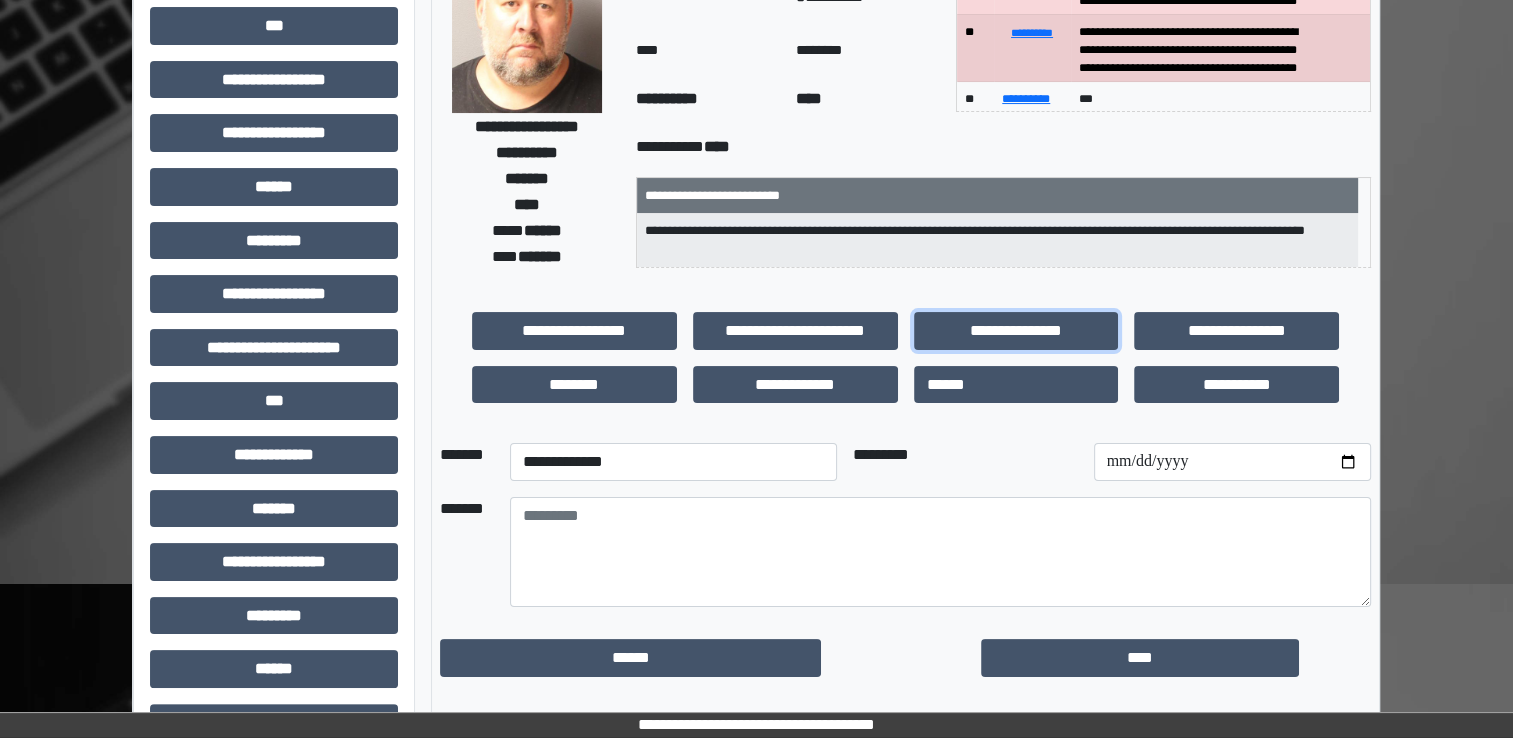 scroll, scrollTop: 428, scrollLeft: 0, axis: vertical 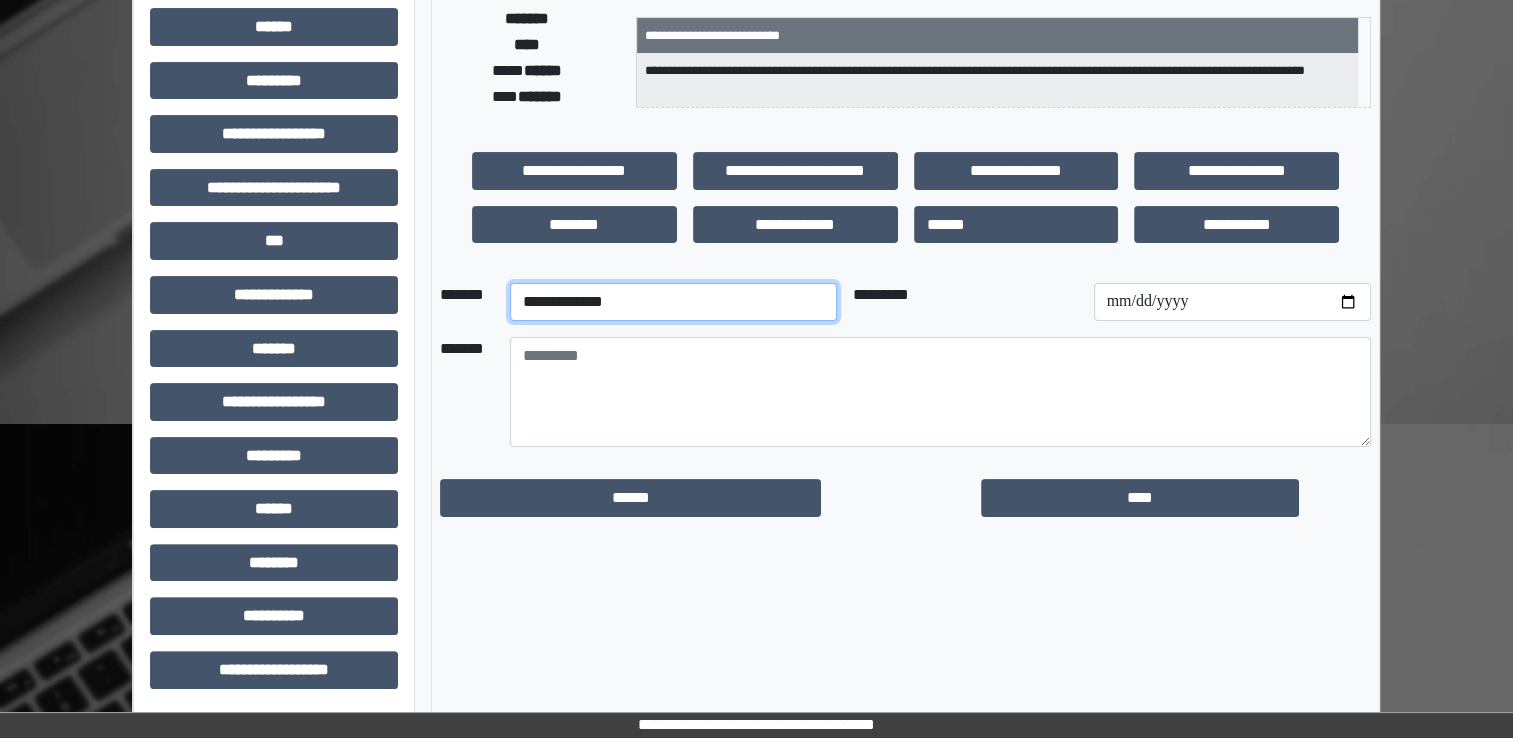 click on "**********" at bounding box center (673, 302) 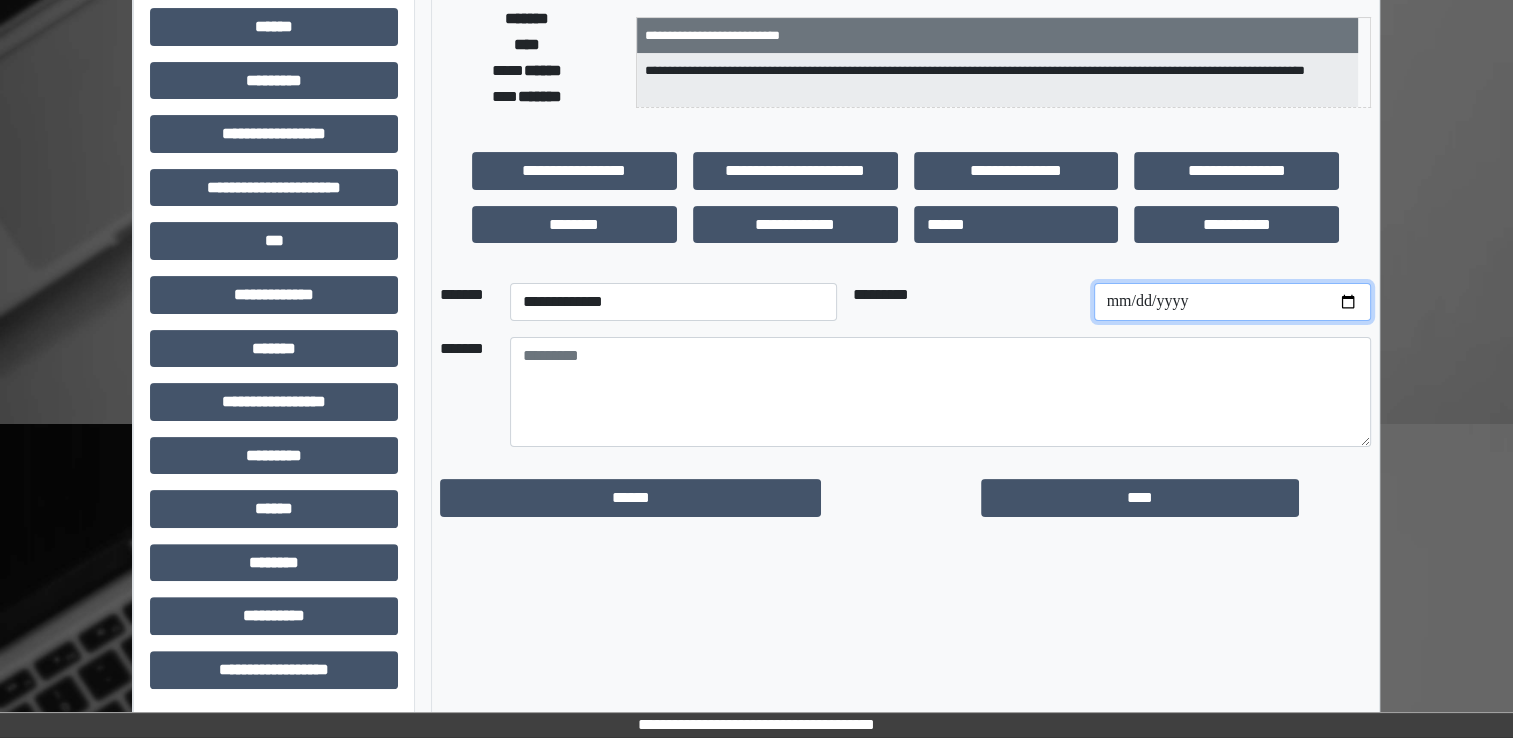 click at bounding box center [1232, 302] 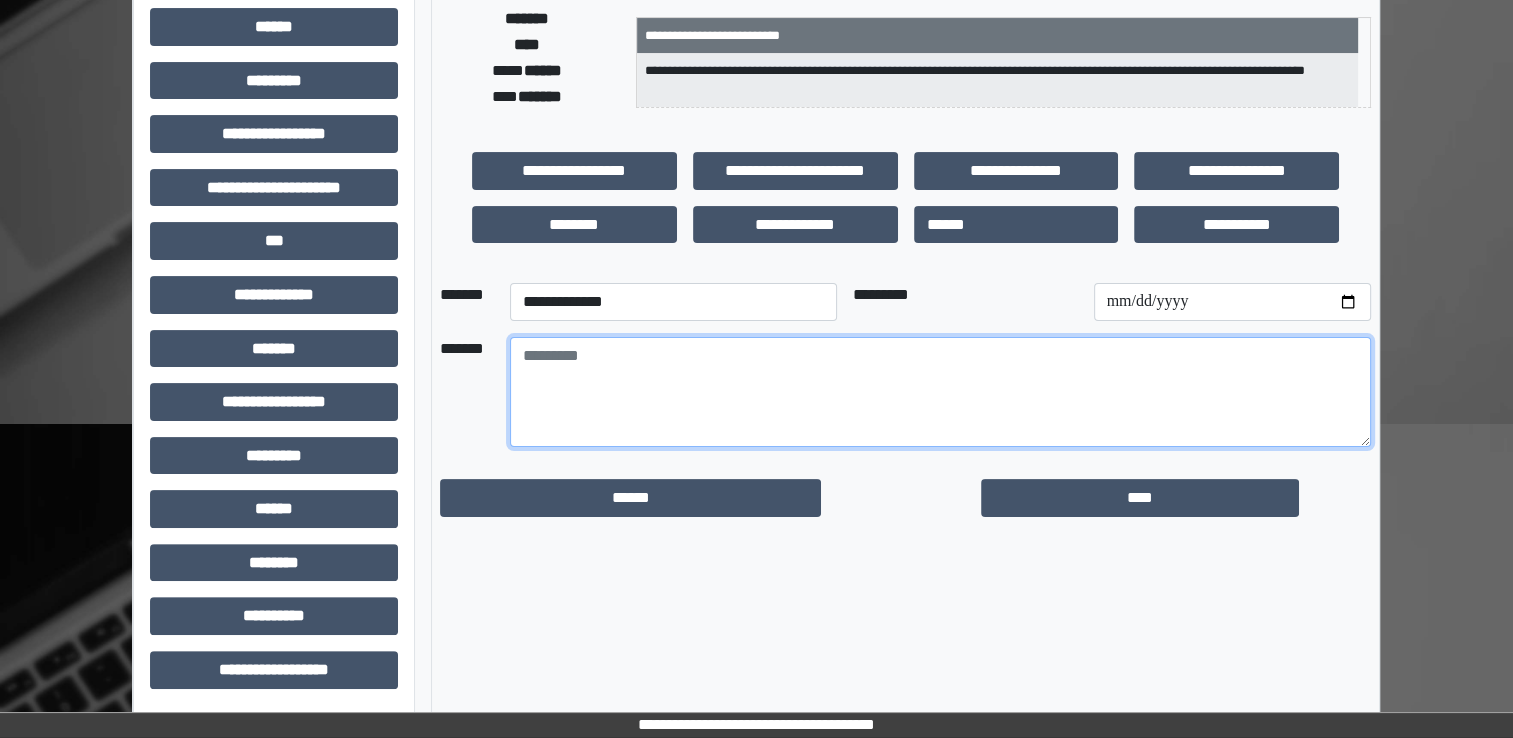 click at bounding box center [940, 392] 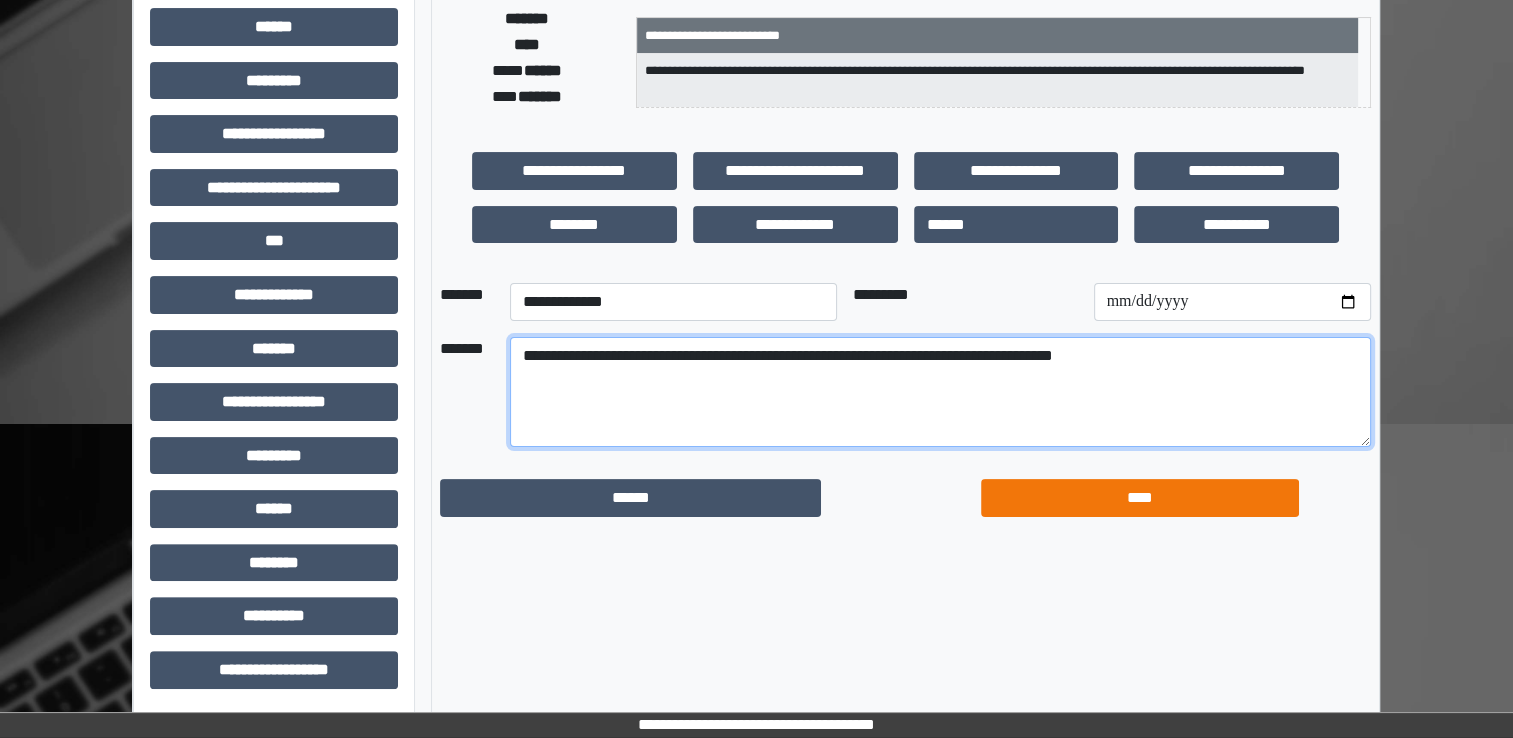 type on "**********" 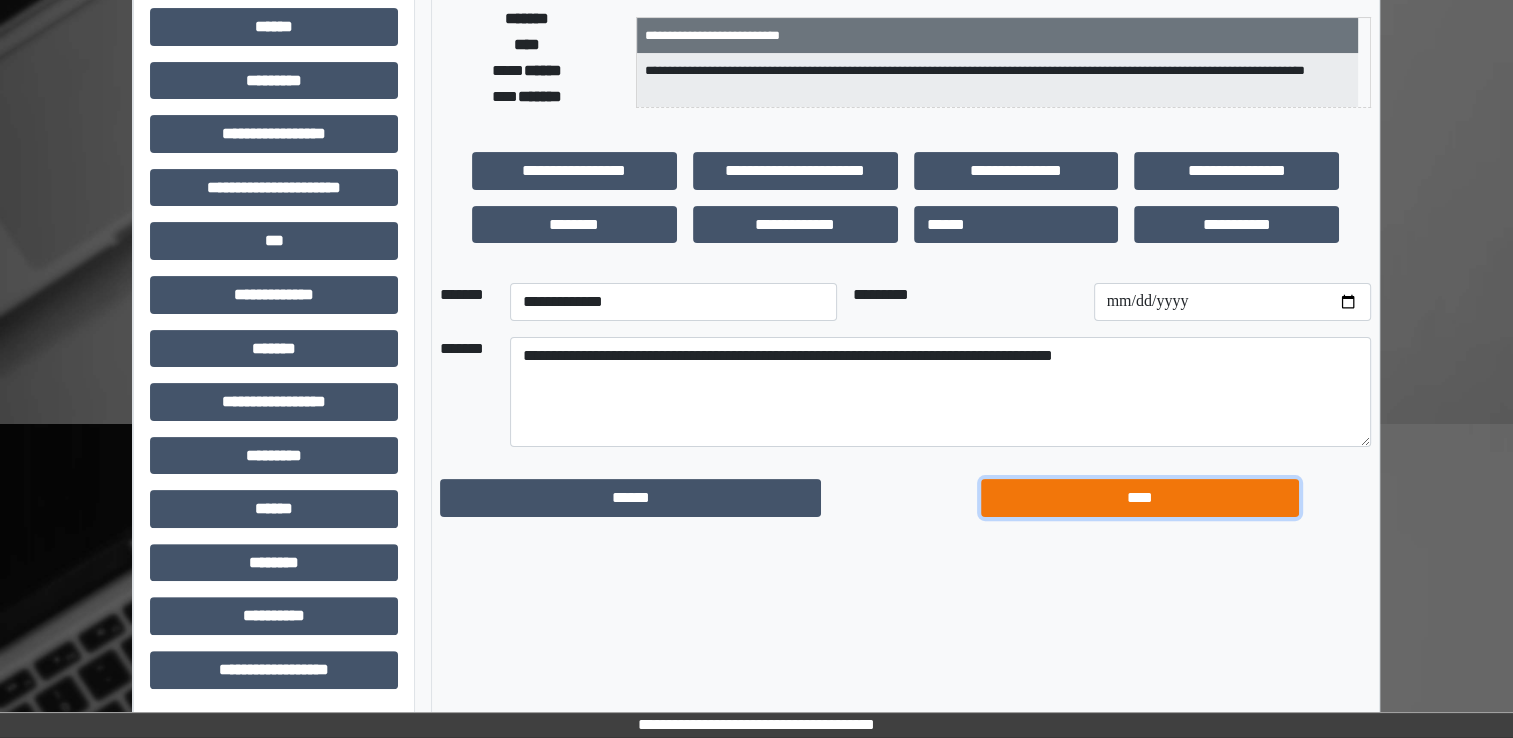 click on "****" at bounding box center (1140, 498) 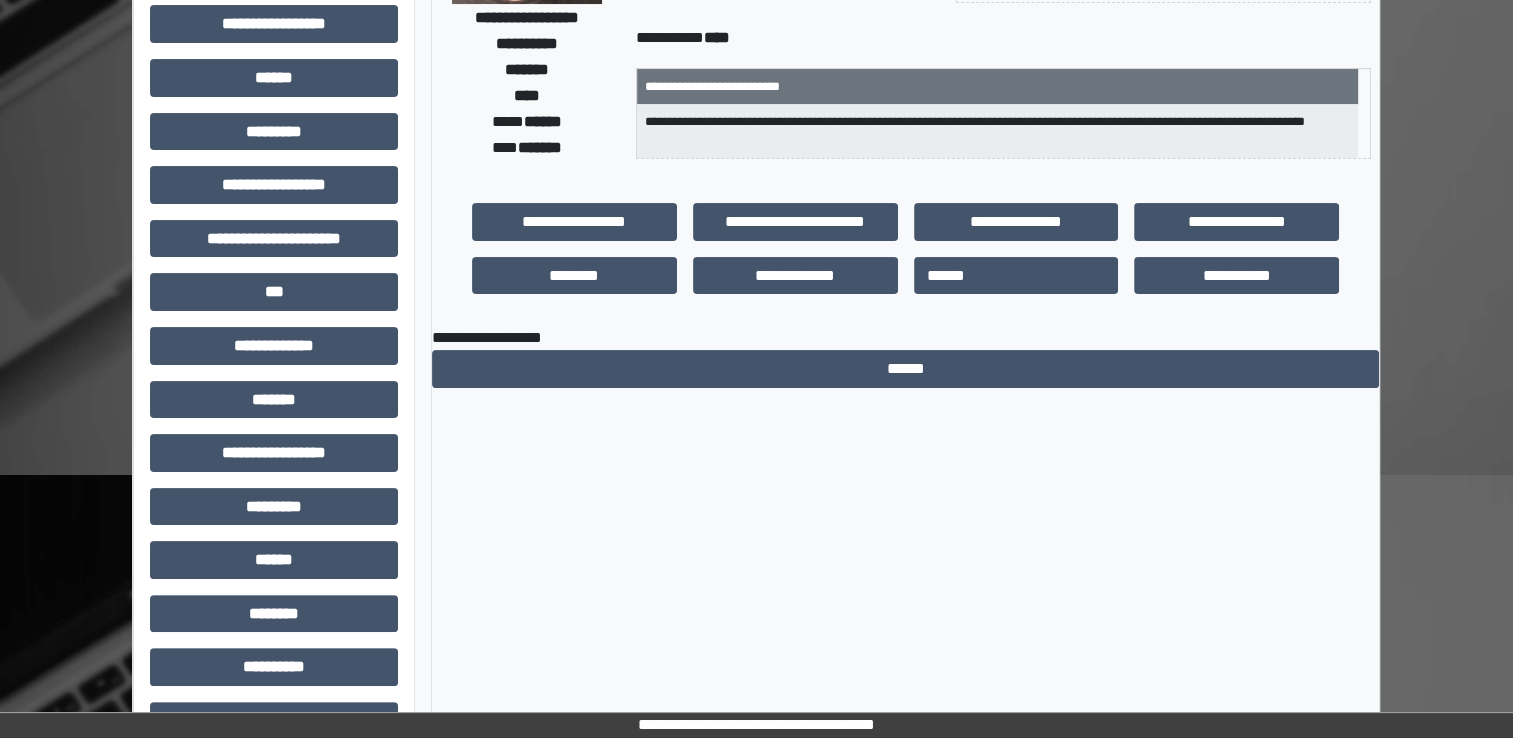 scroll, scrollTop: 0, scrollLeft: 0, axis: both 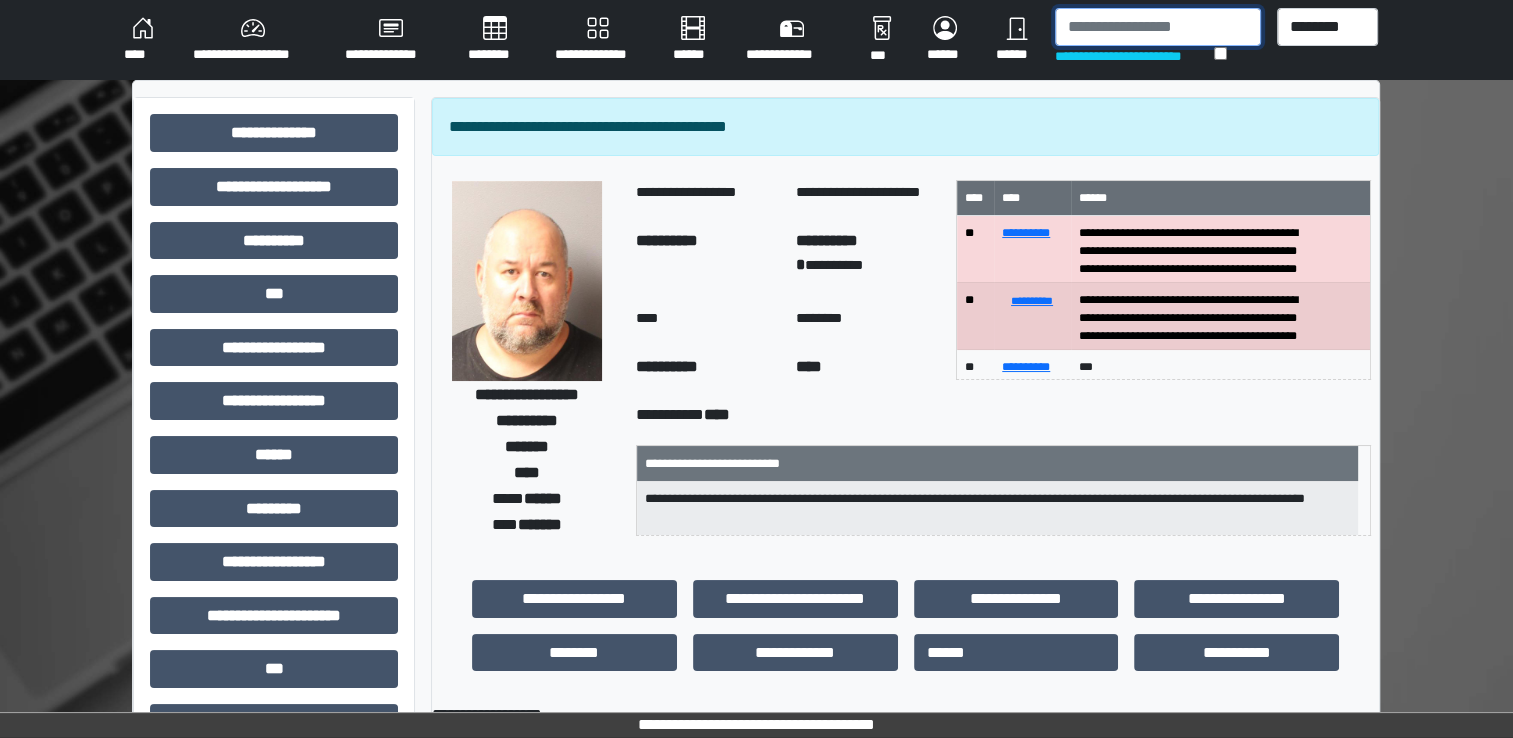 click at bounding box center [1158, 27] 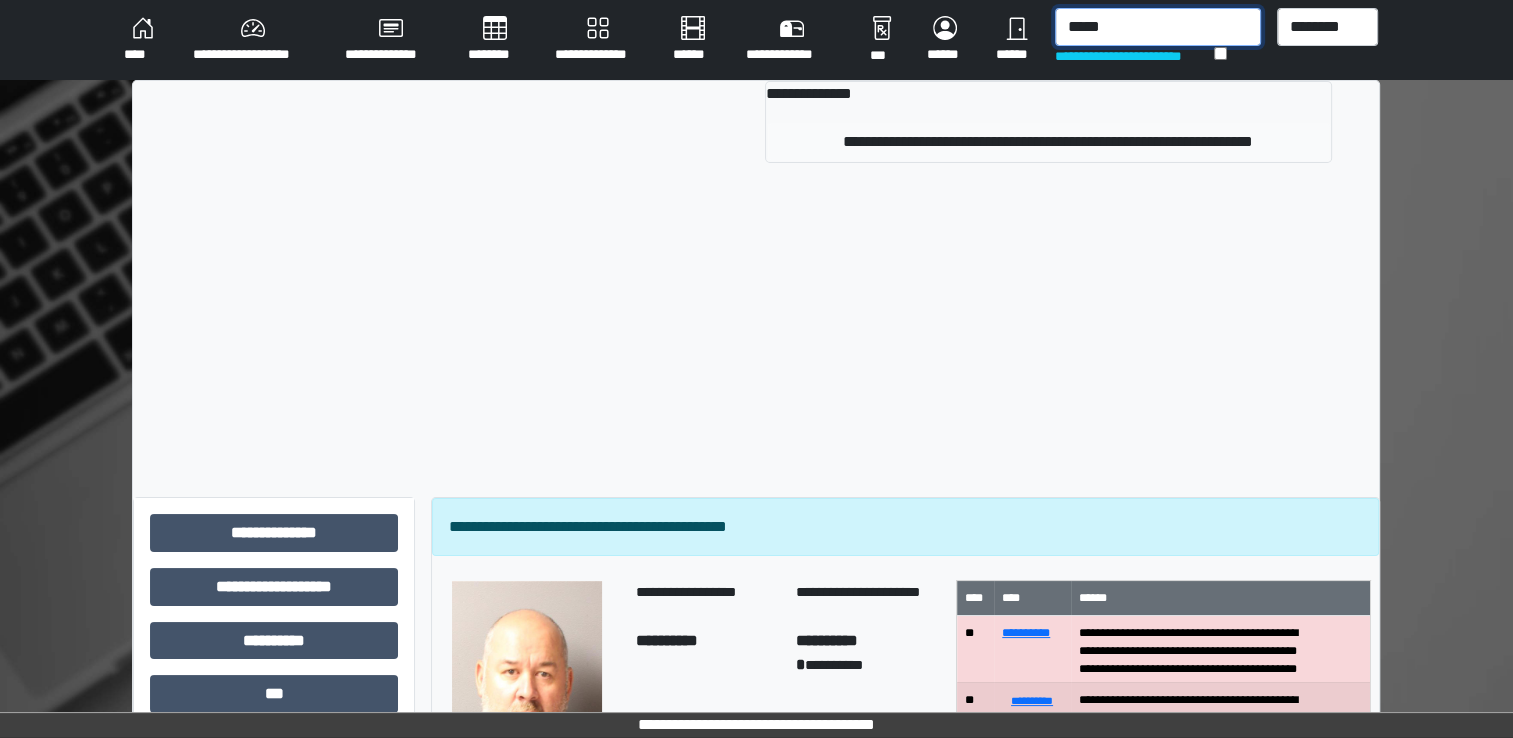 type on "*****" 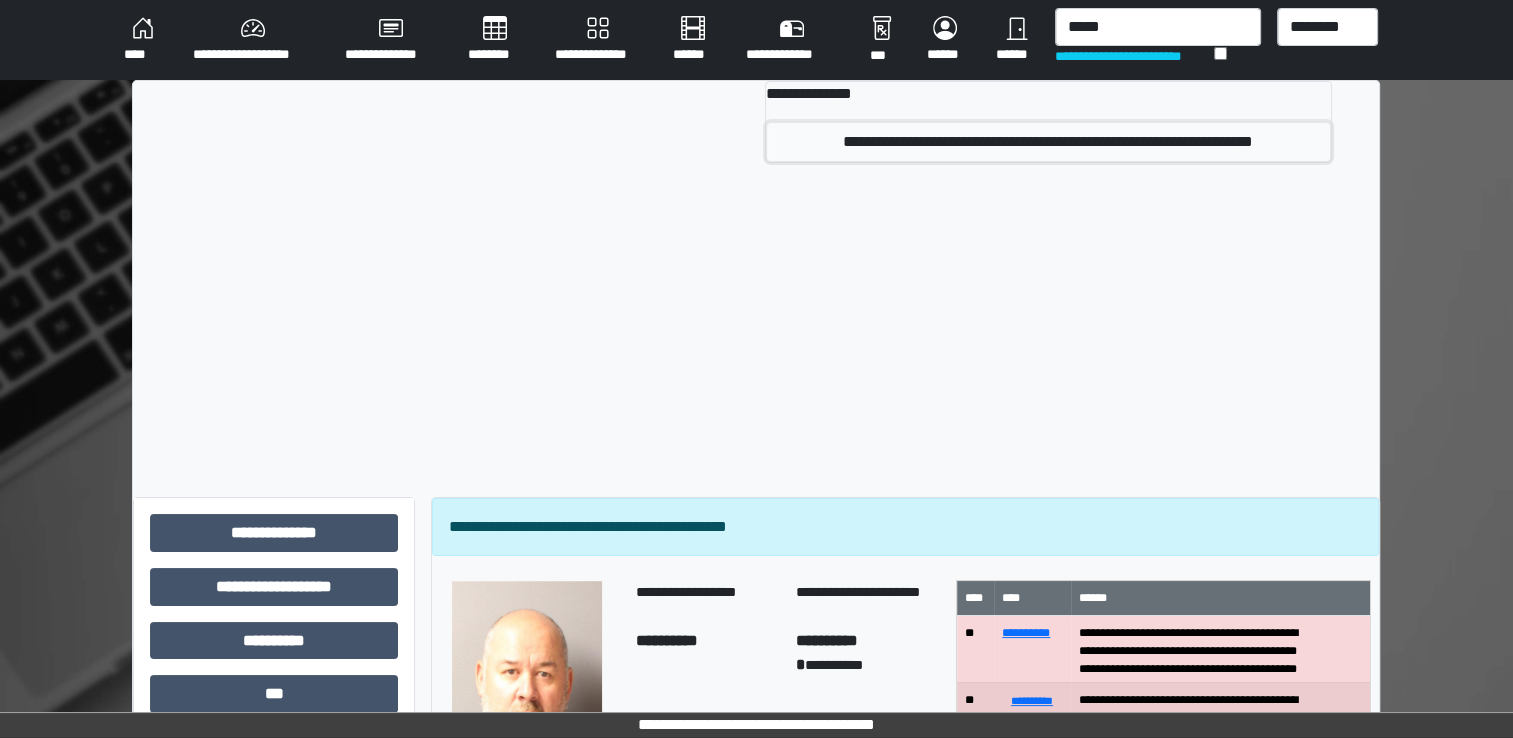 click on "**********" at bounding box center (1048, 142) 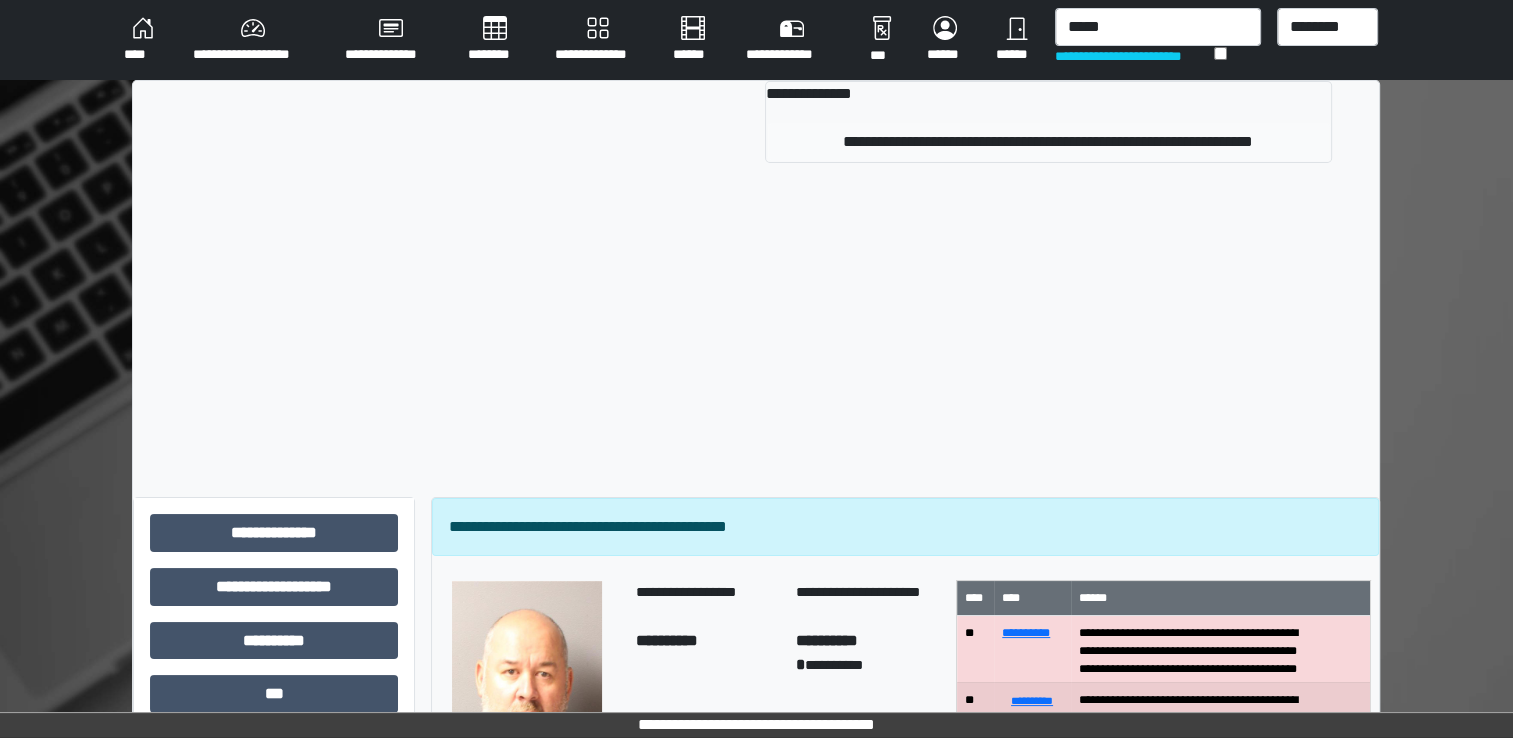 type 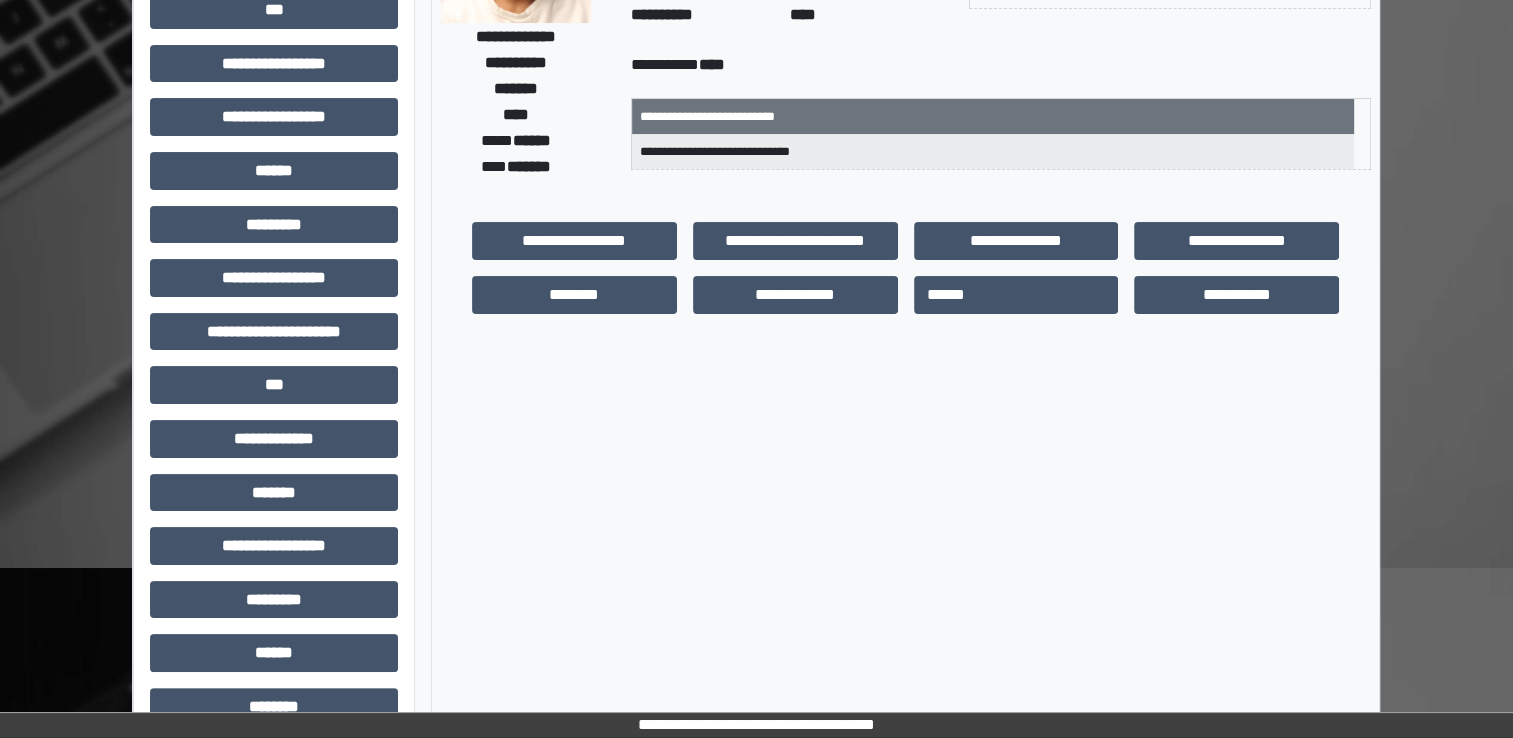 scroll, scrollTop: 400, scrollLeft: 0, axis: vertical 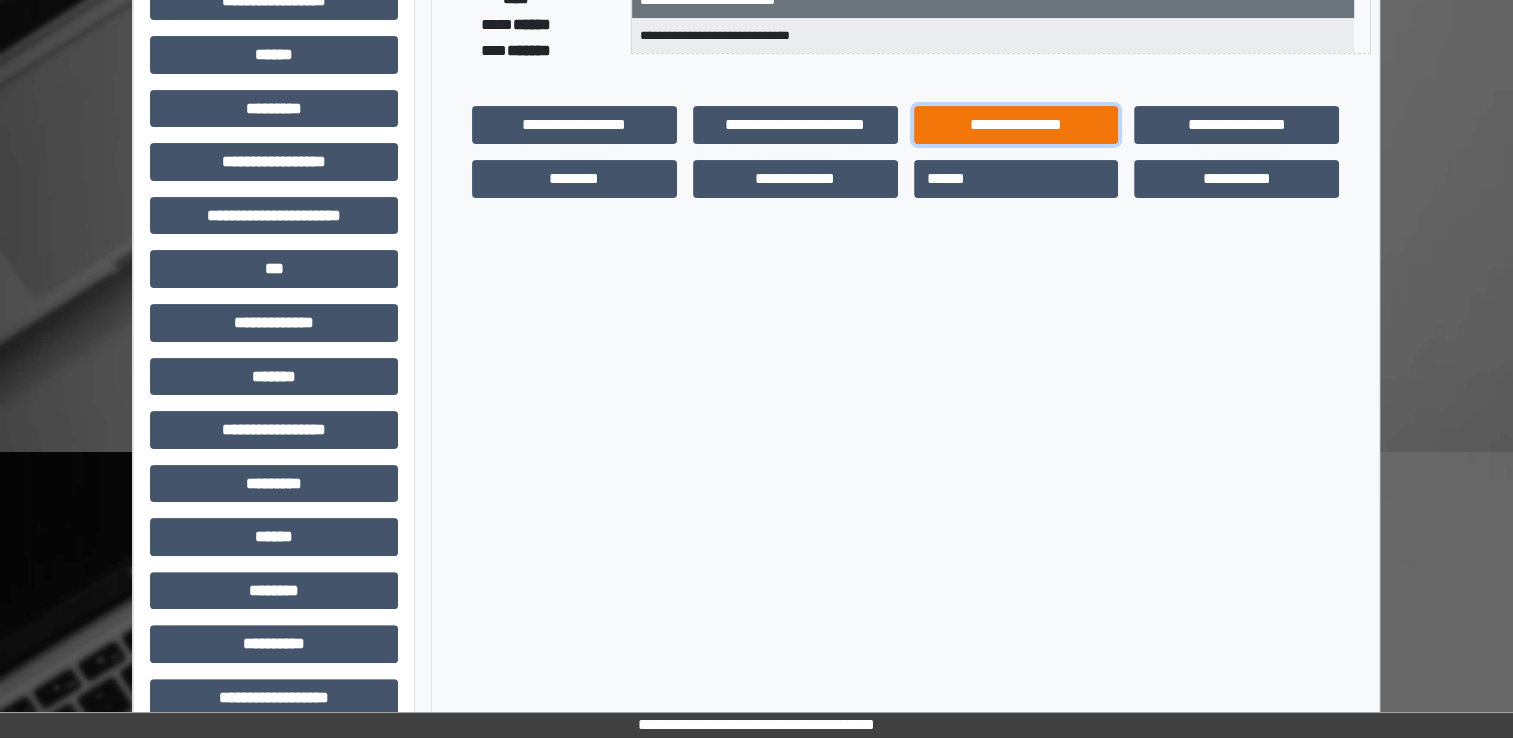 click on "**********" at bounding box center (1016, 125) 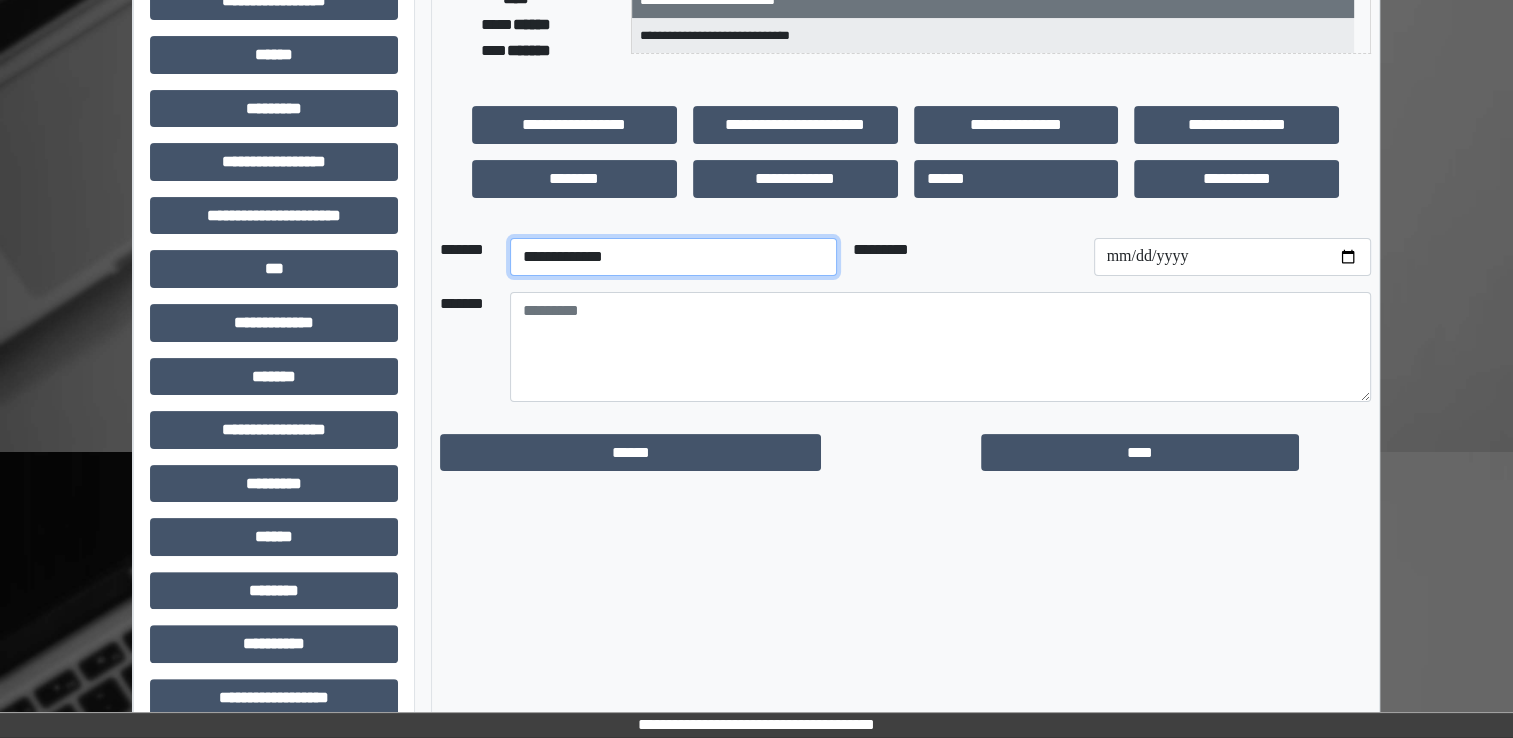 click on "**********" at bounding box center [673, 257] 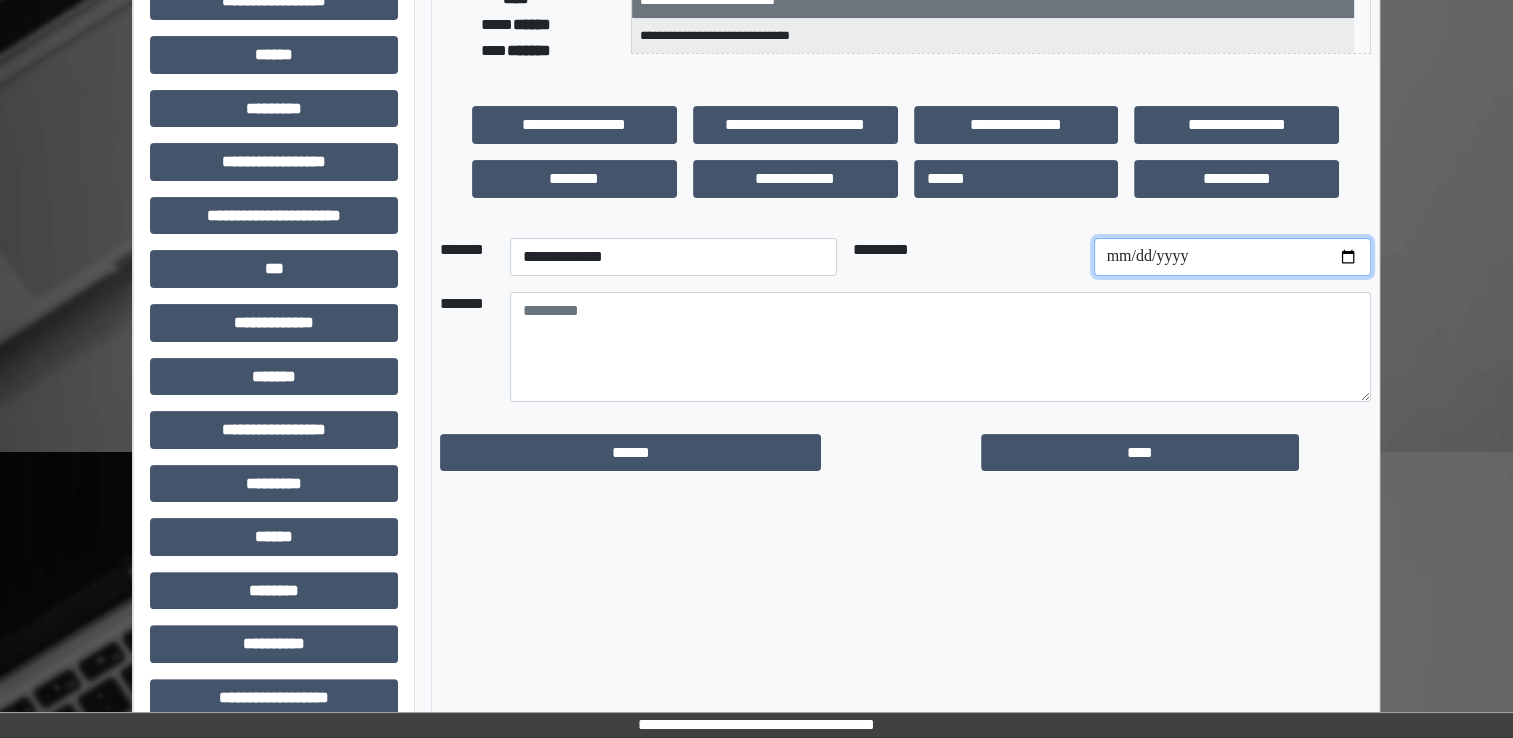 click at bounding box center (1232, 257) 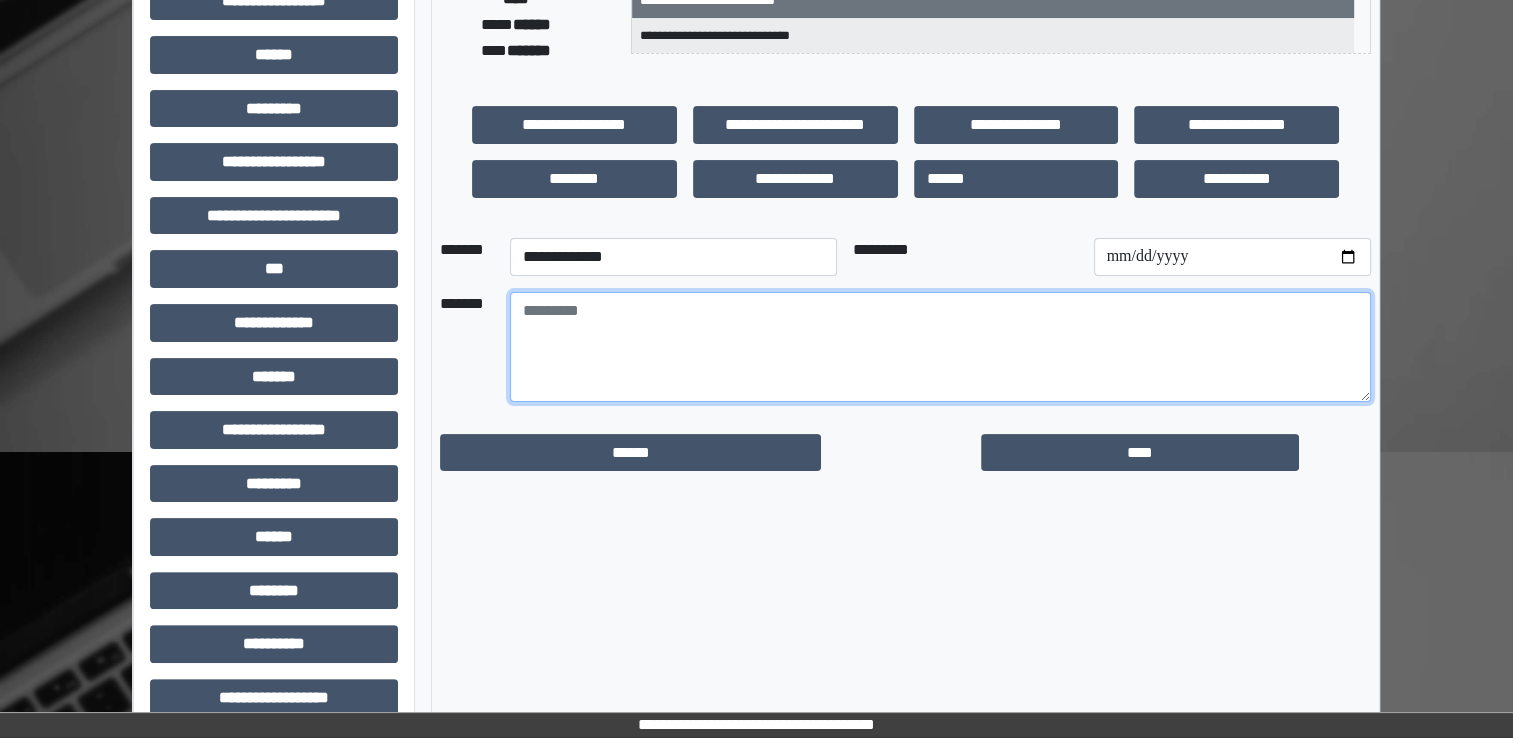 click at bounding box center [940, 347] 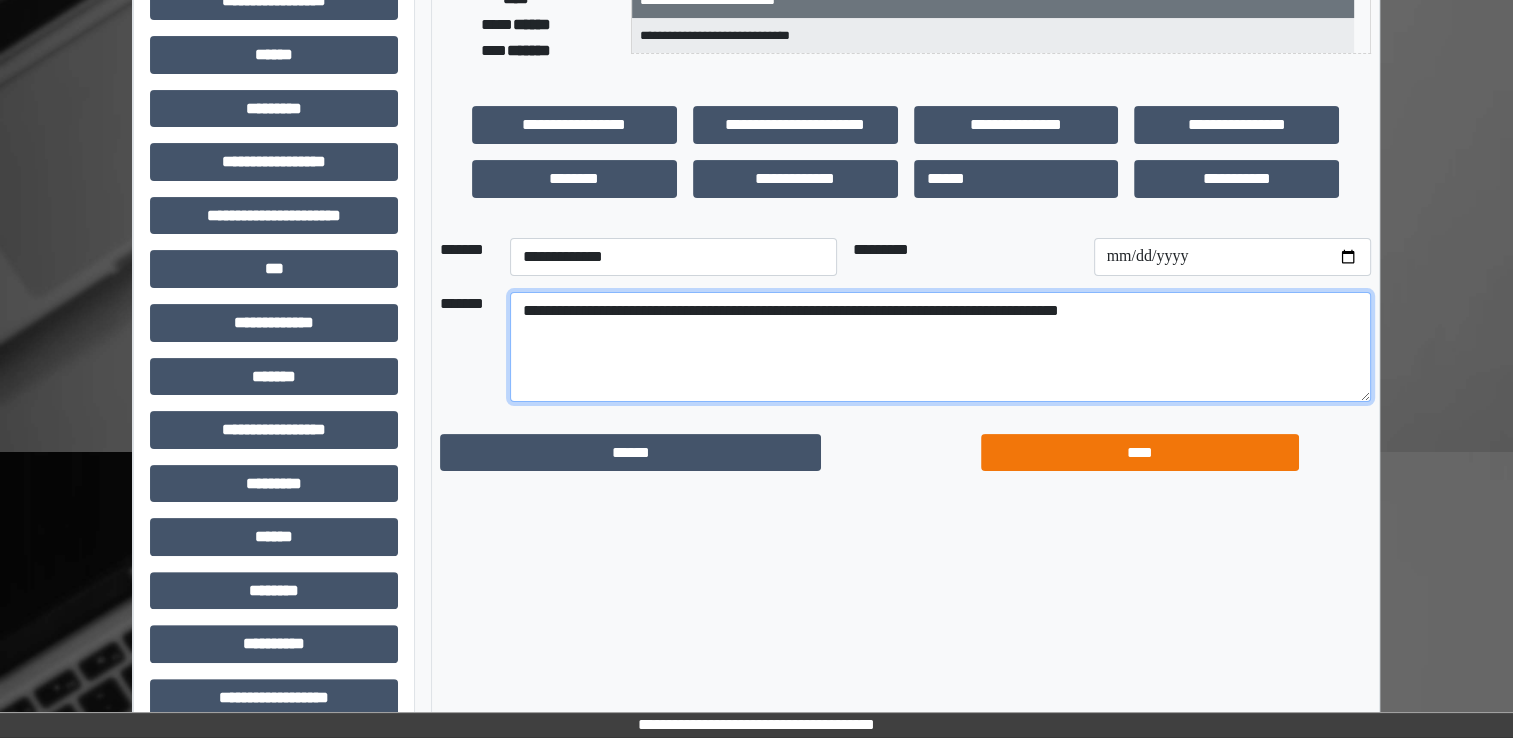 type on "**********" 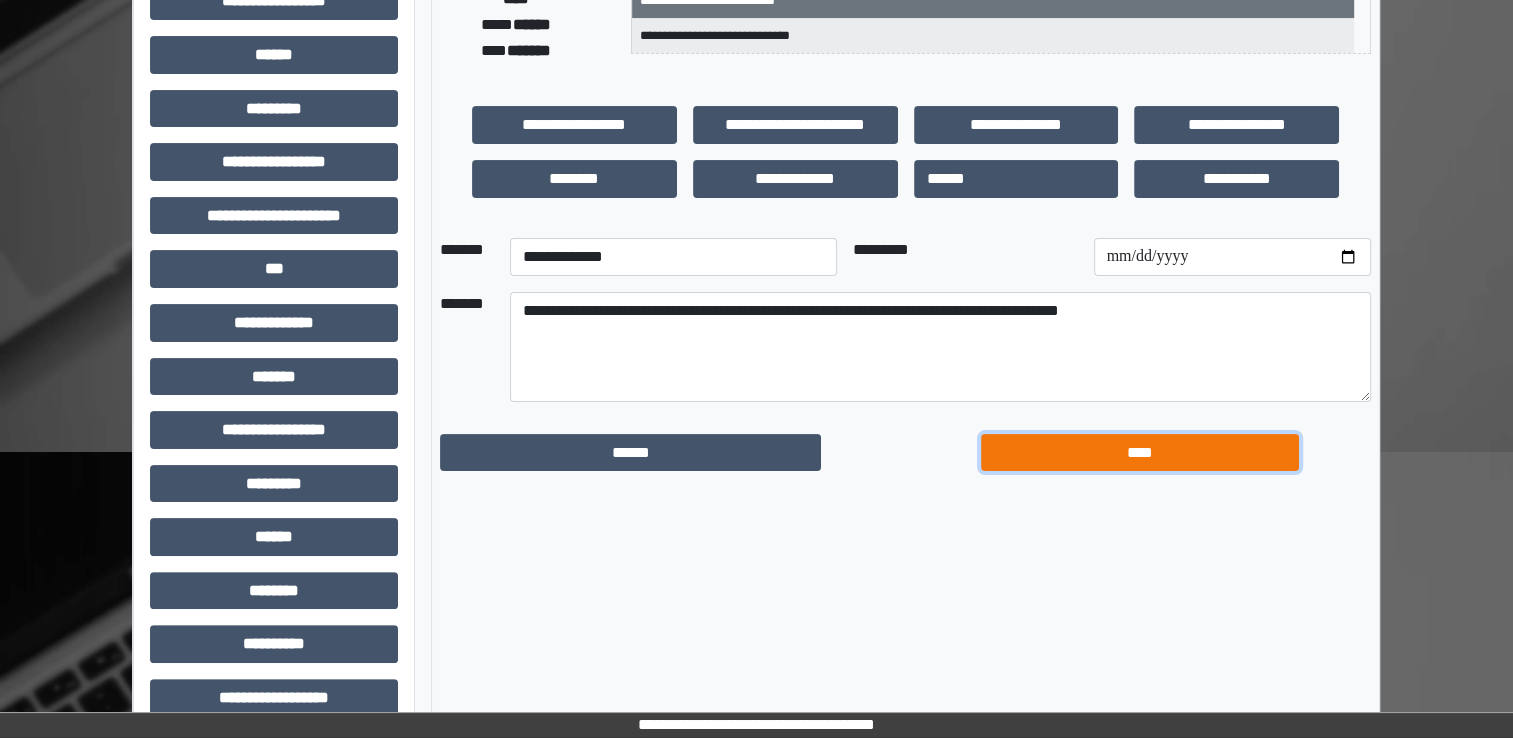 click on "****" at bounding box center (1140, 453) 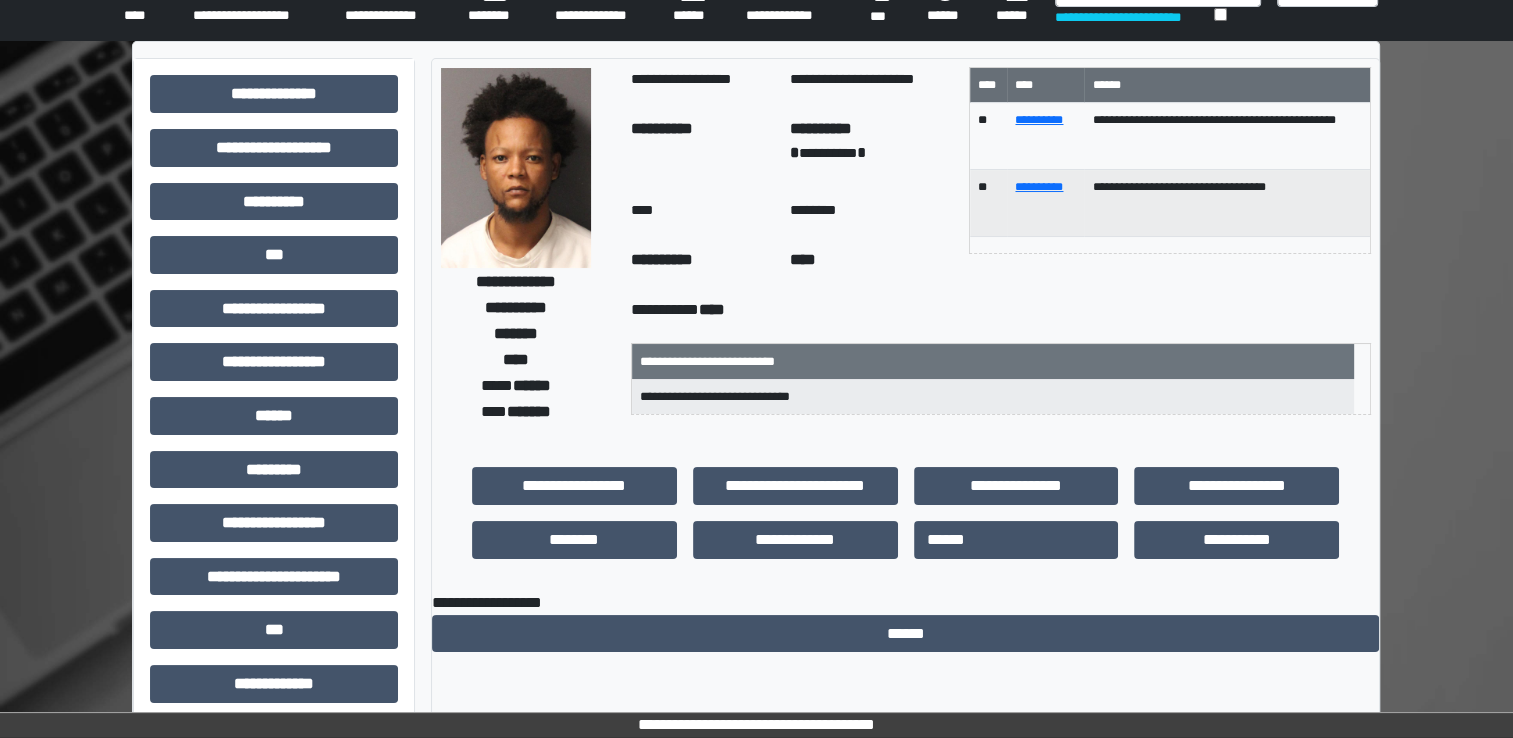 scroll, scrollTop: 0, scrollLeft: 0, axis: both 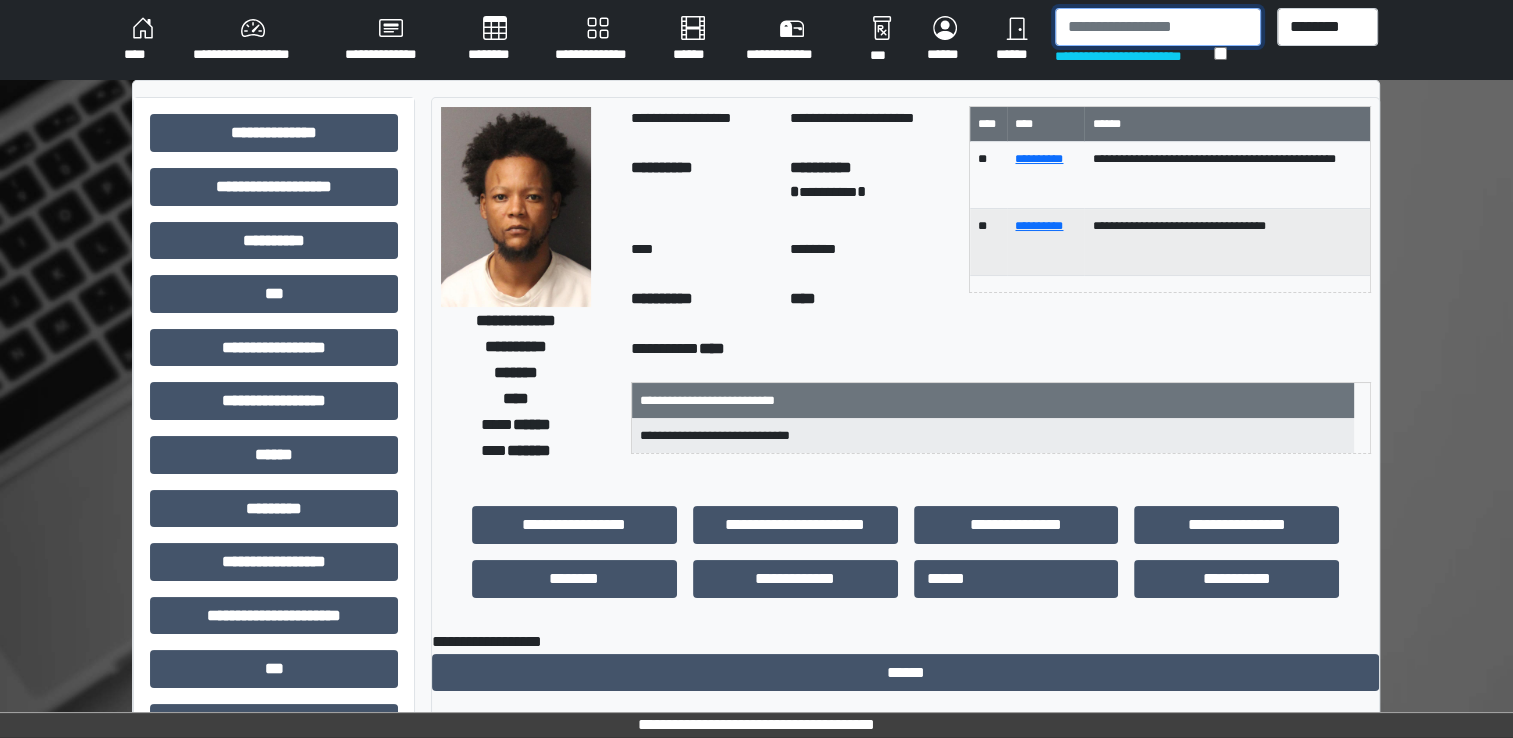 click at bounding box center (1158, 27) 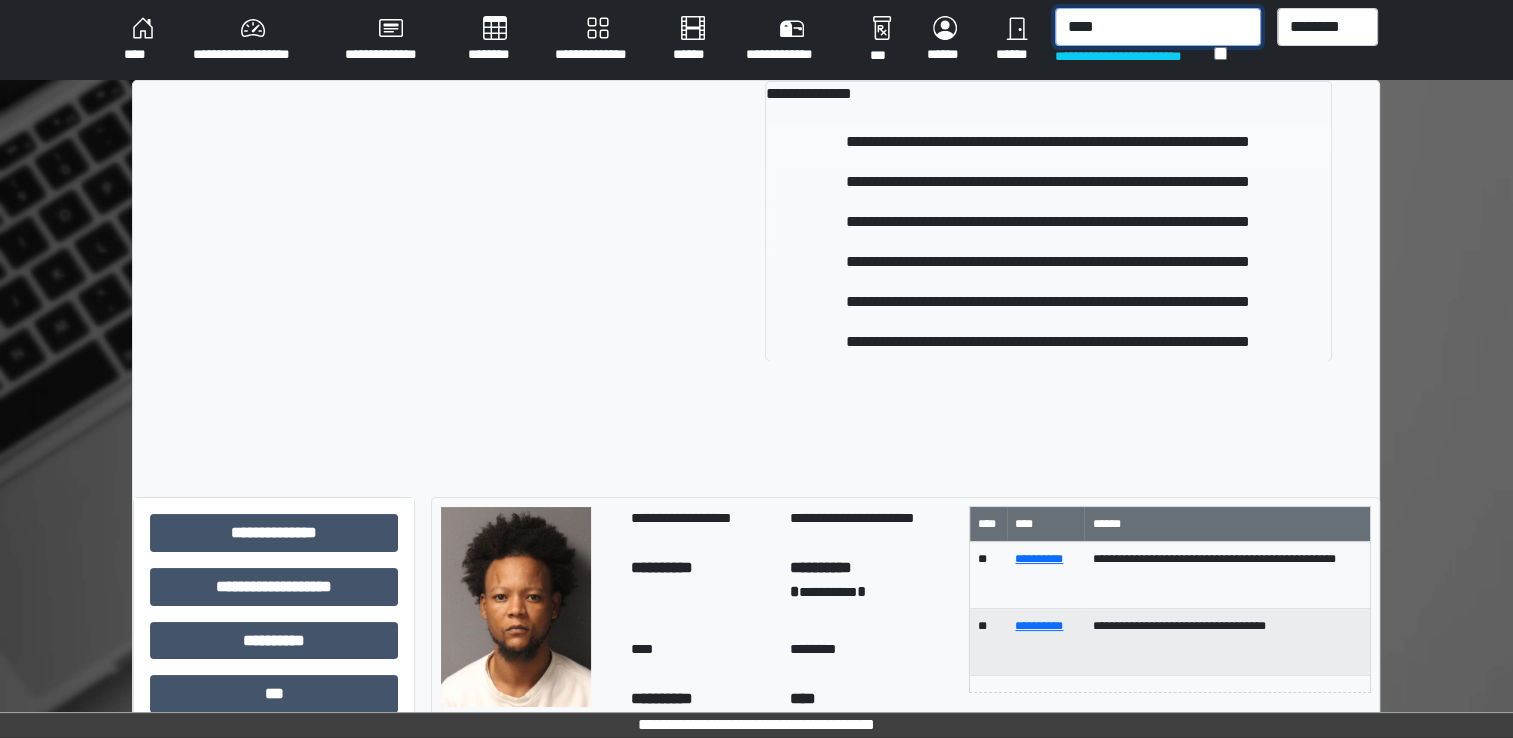 type on "****" 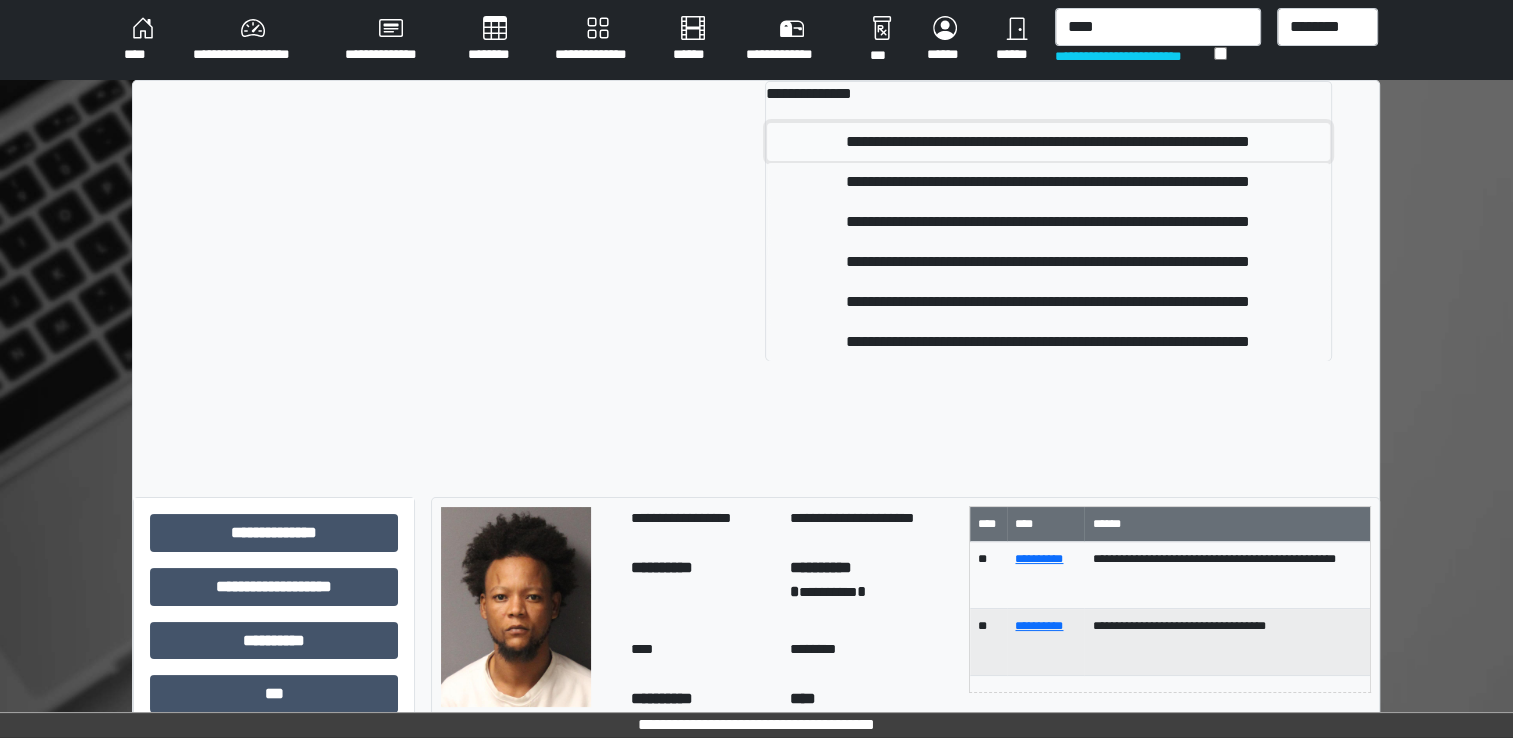 click on "**********" at bounding box center [1048, 142] 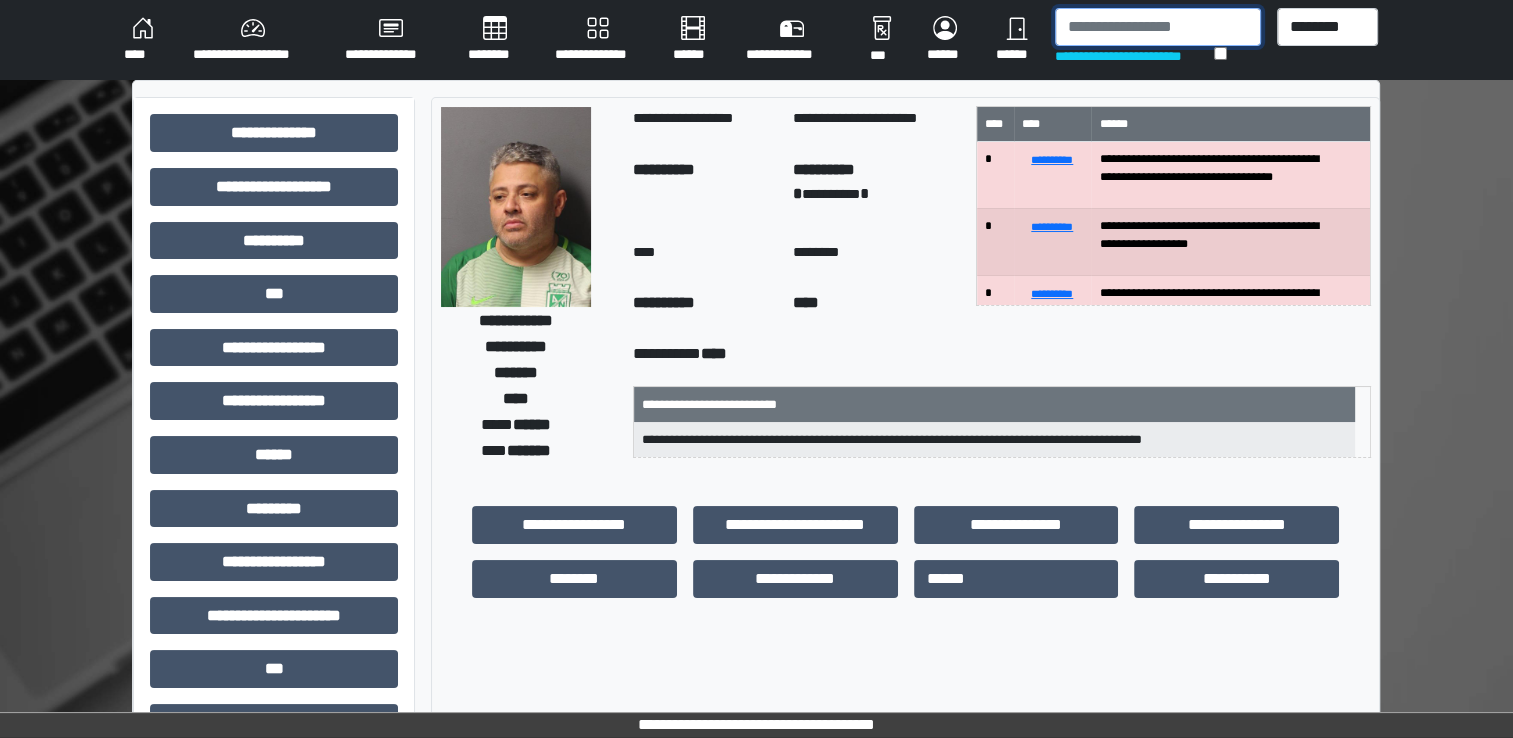 click at bounding box center (1158, 27) 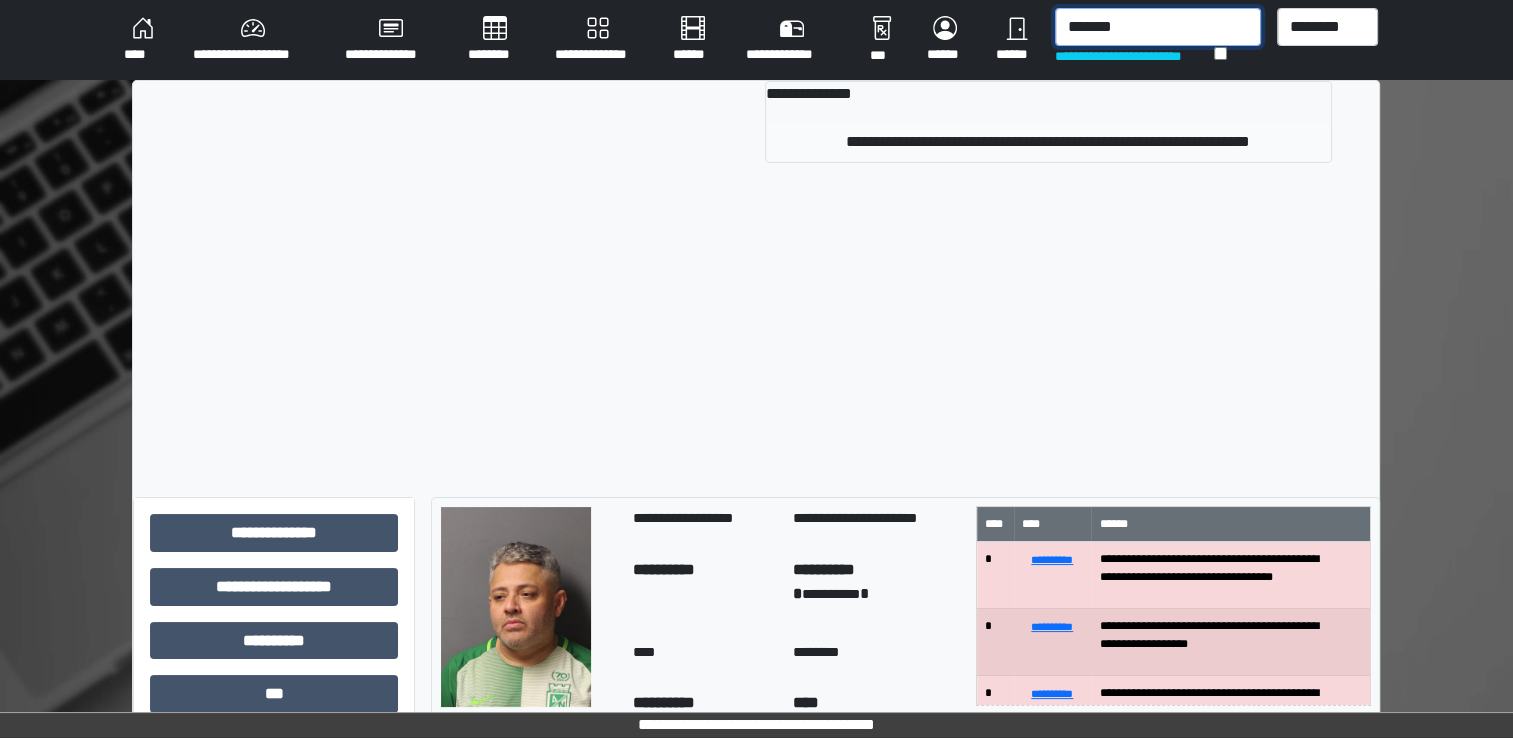 type on "*******" 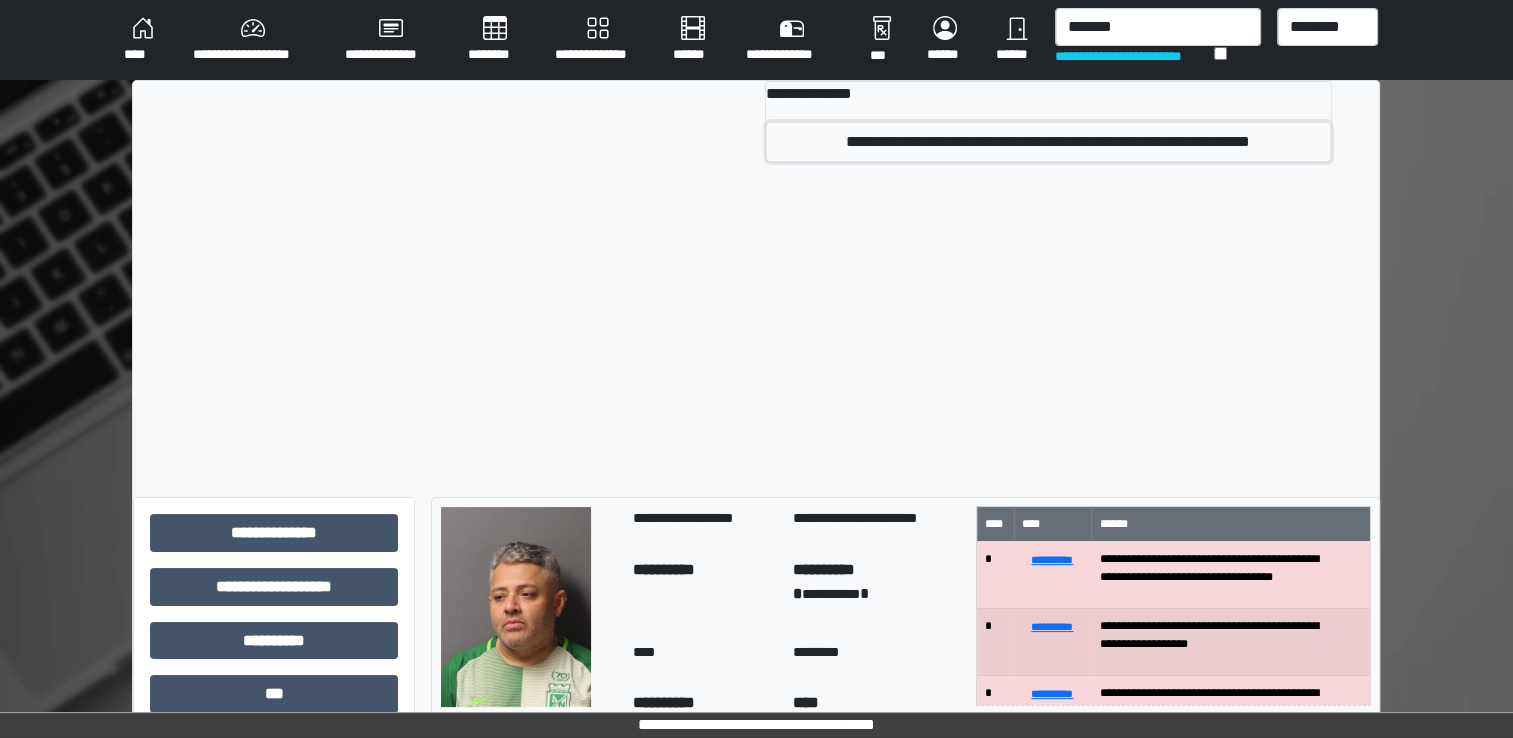 click on "**********" at bounding box center [1048, 142] 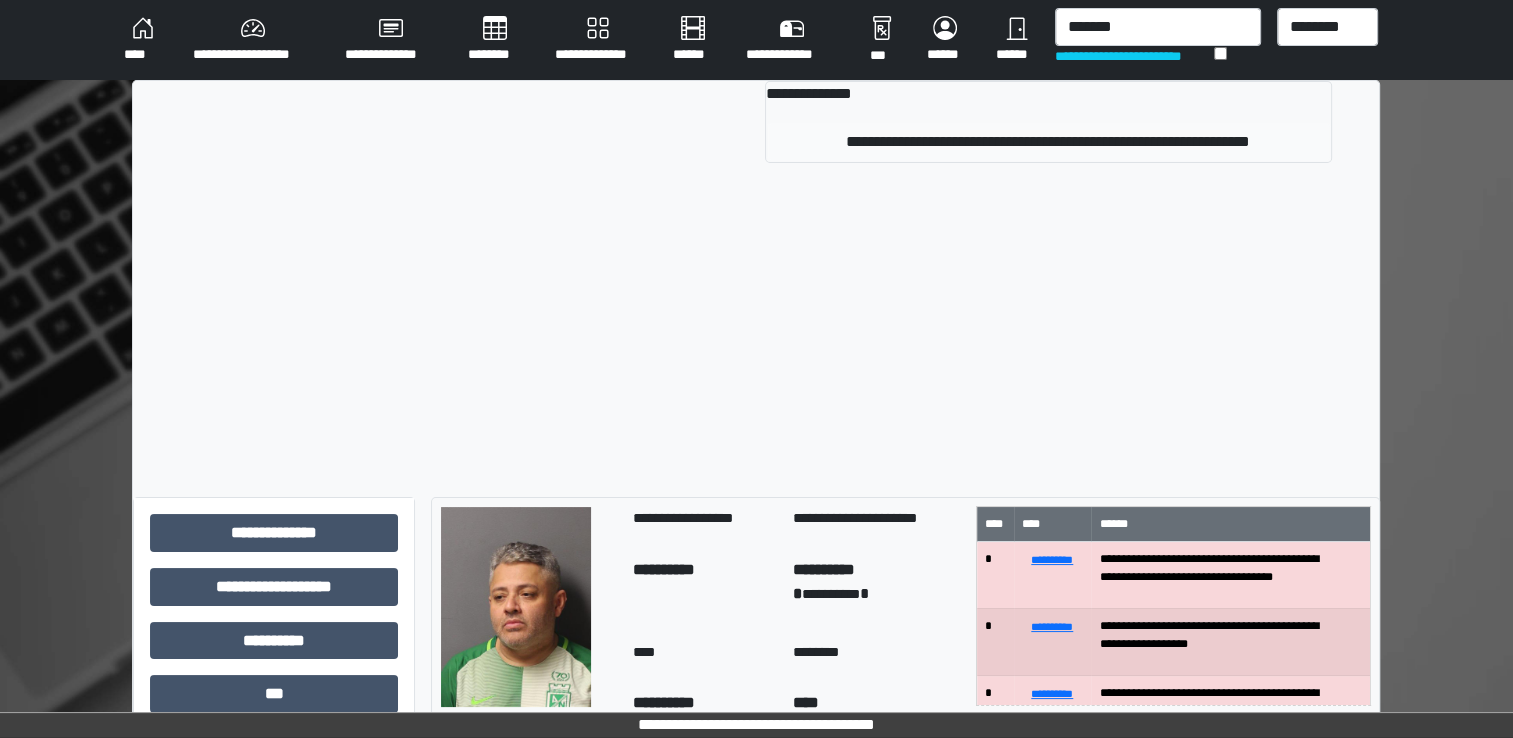 type 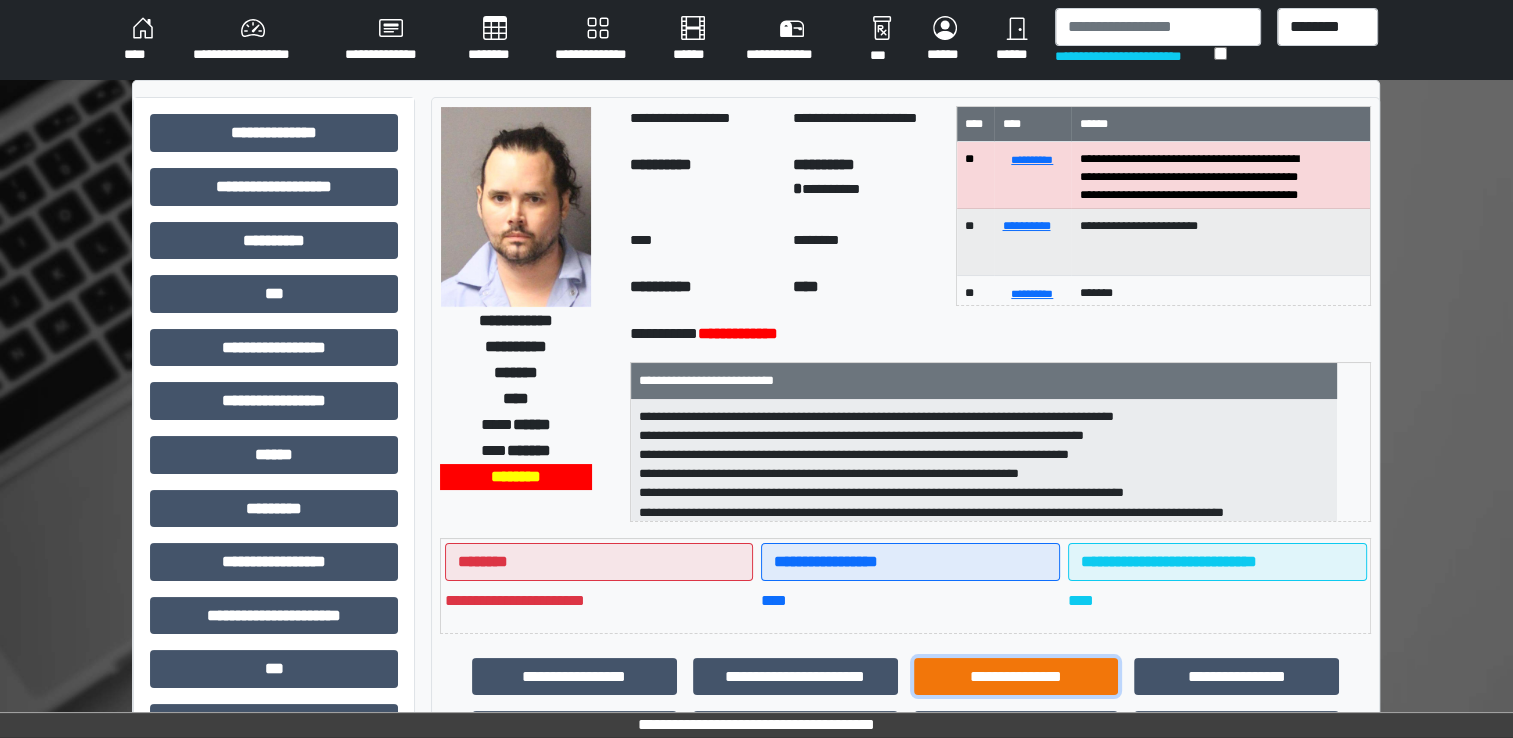 click on "**********" at bounding box center [1016, 677] 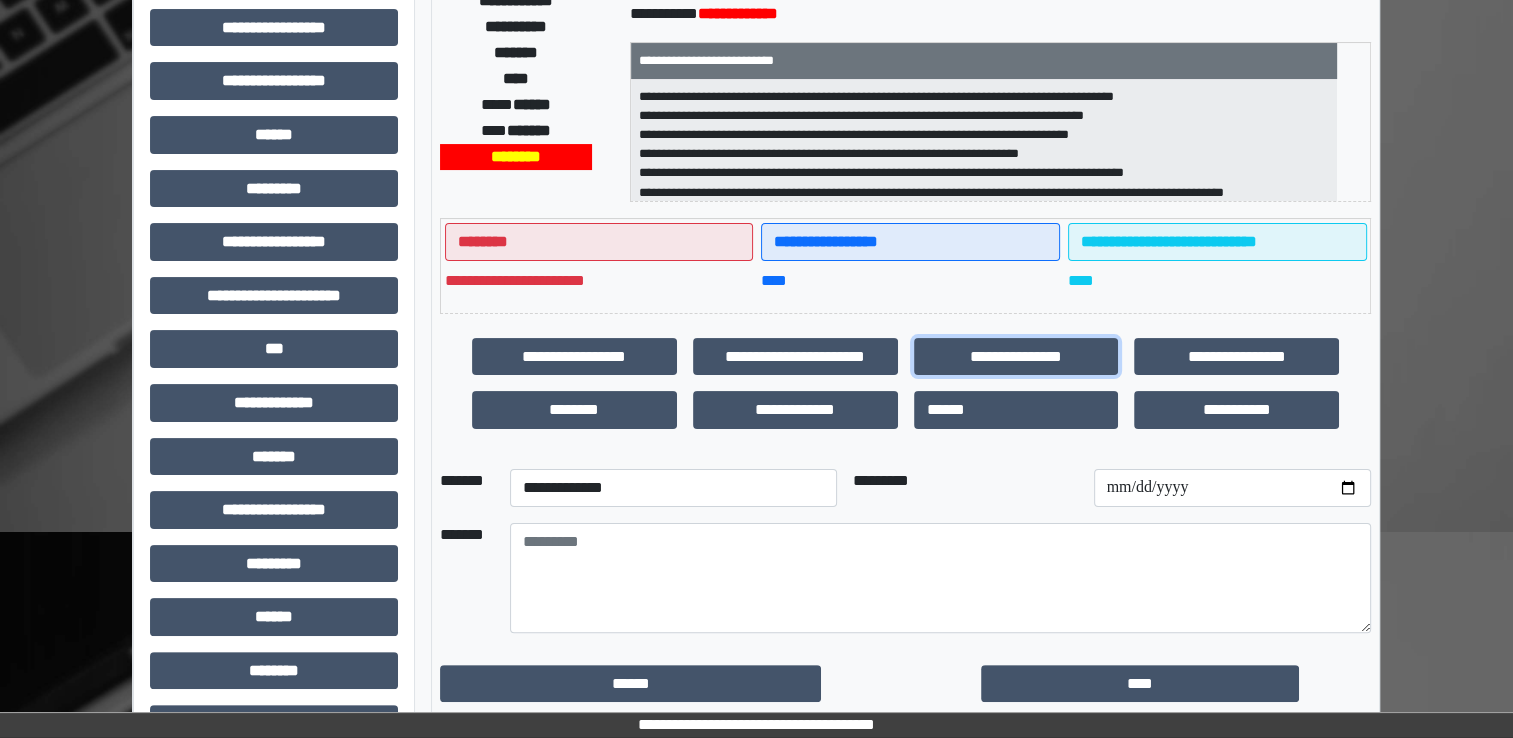 scroll, scrollTop: 428, scrollLeft: 0, axis: vertical 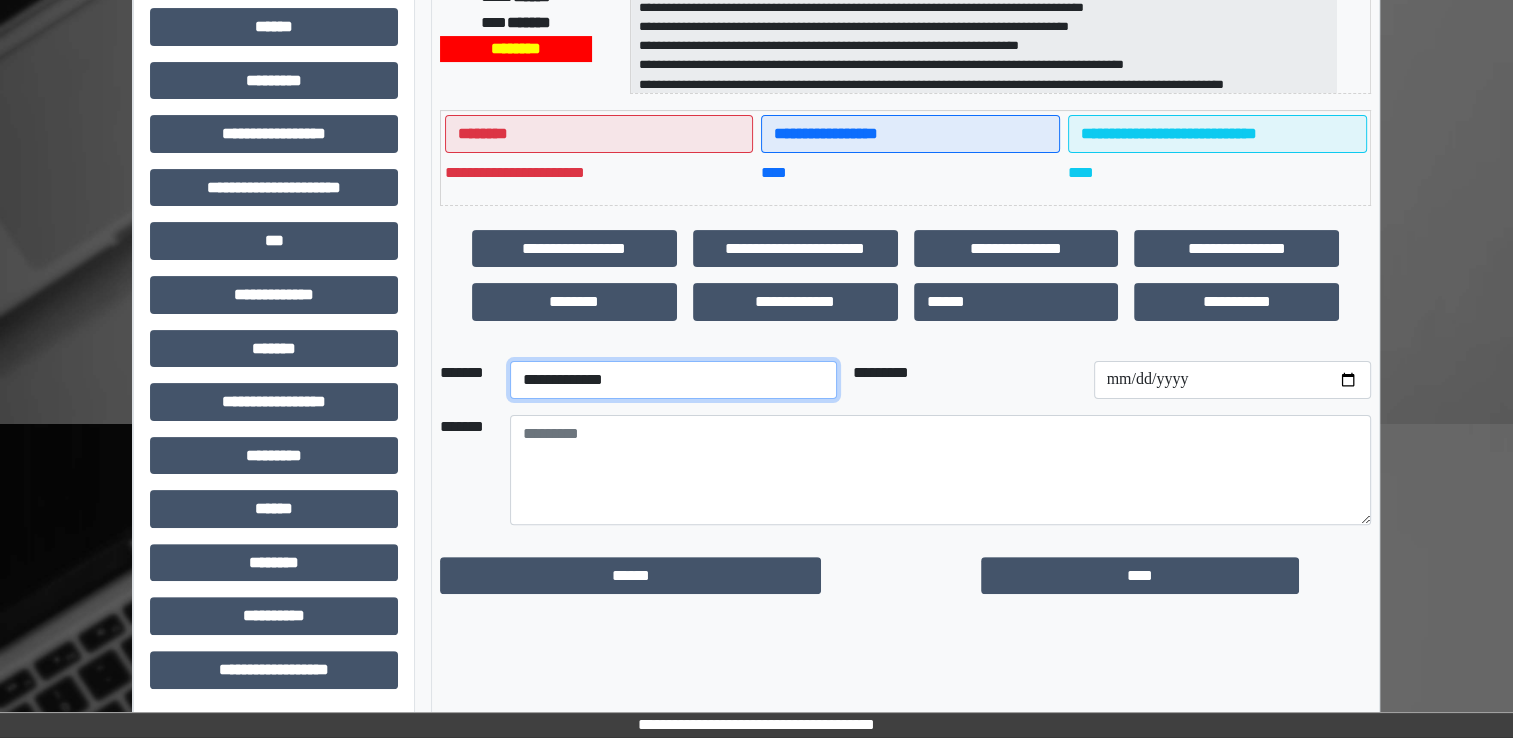 click on "**********" at bounding box center [673, 380] 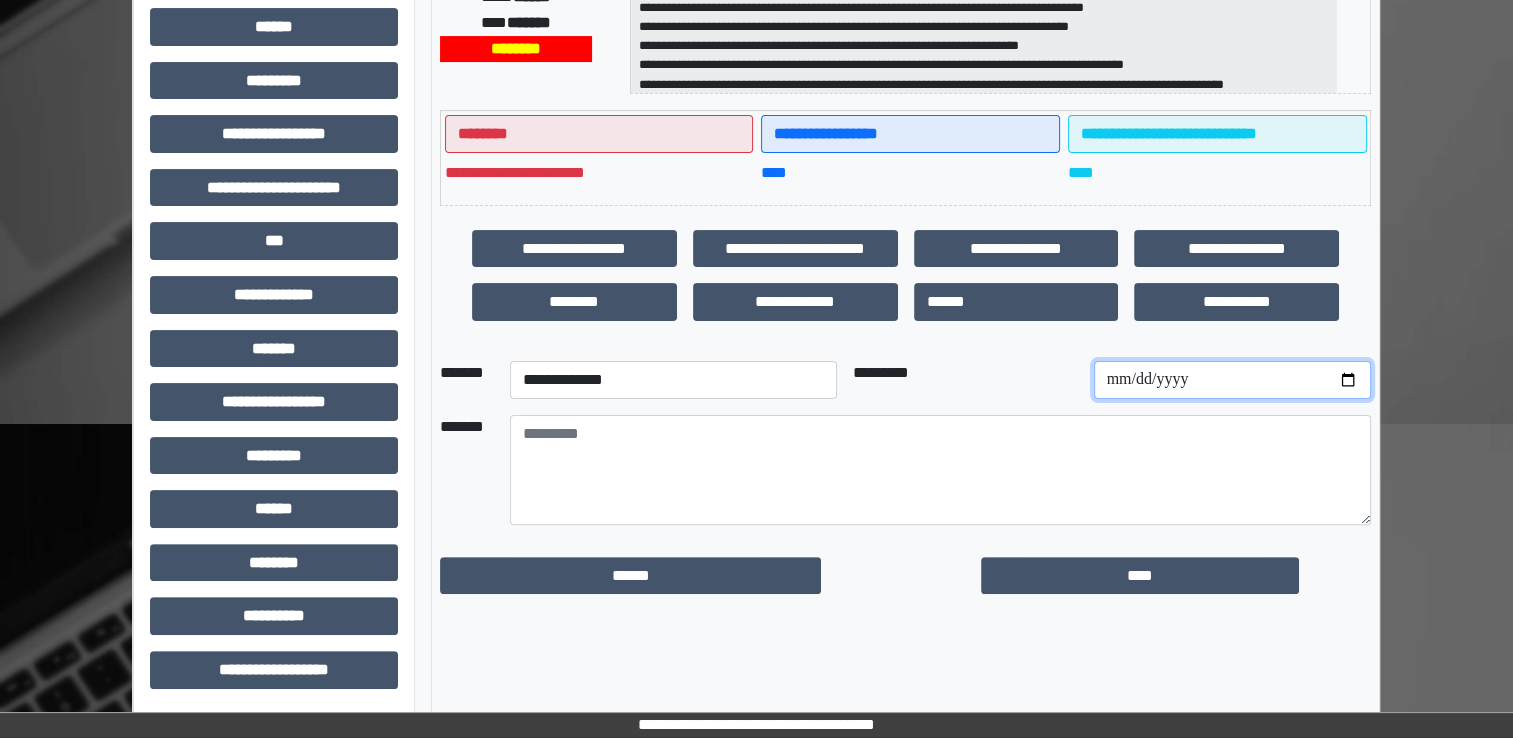 click at bounding box center [1232, 380] 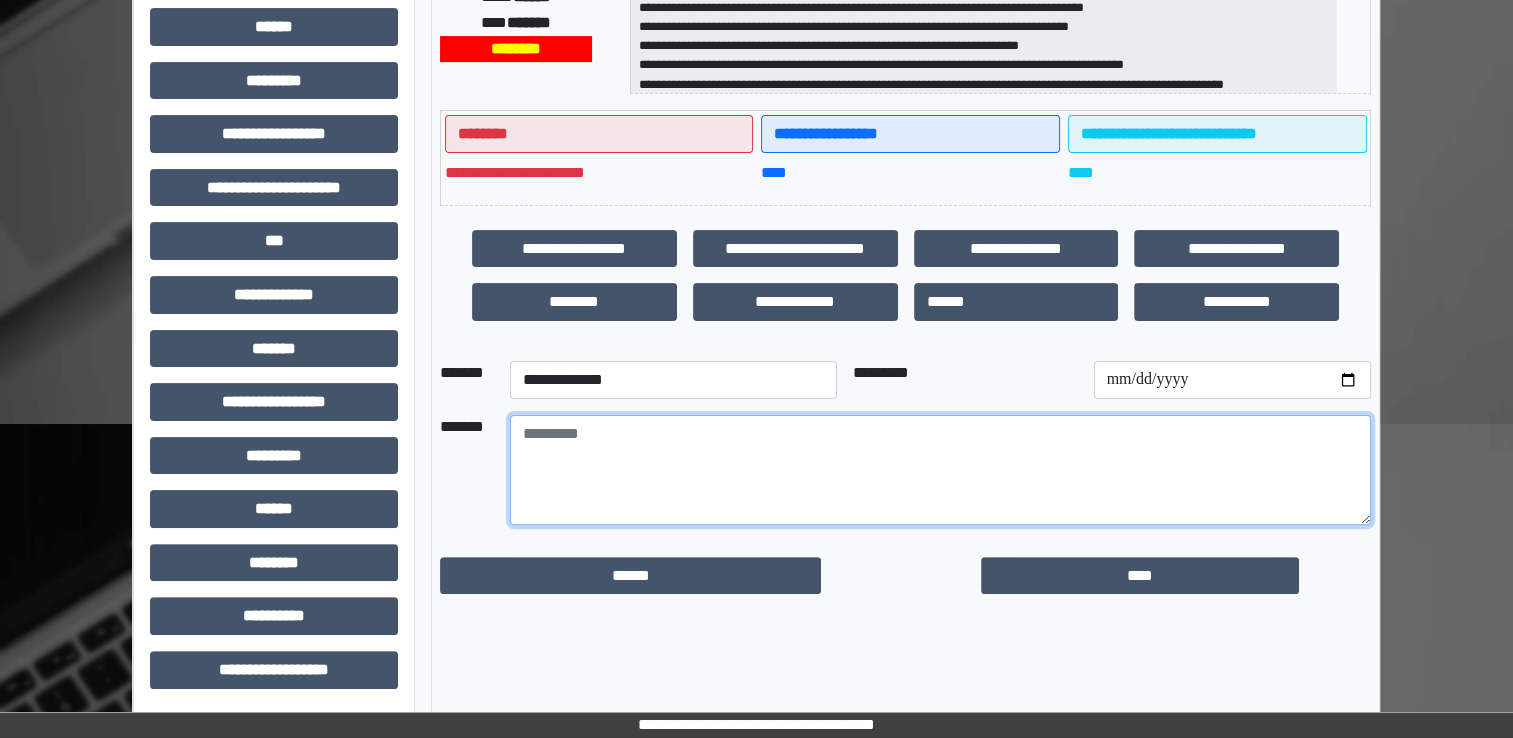 click at bounding box center (940, 470) 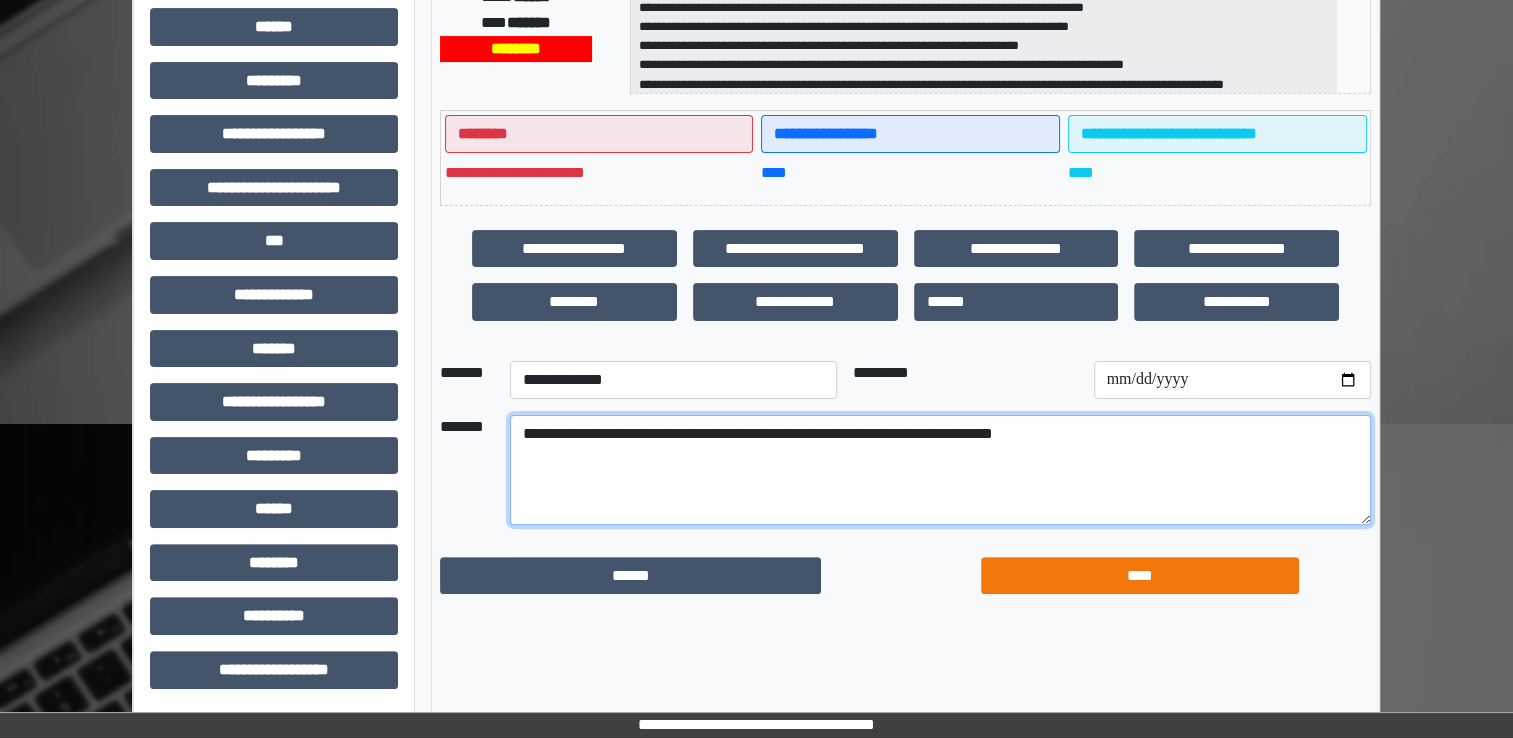 type on "**********" 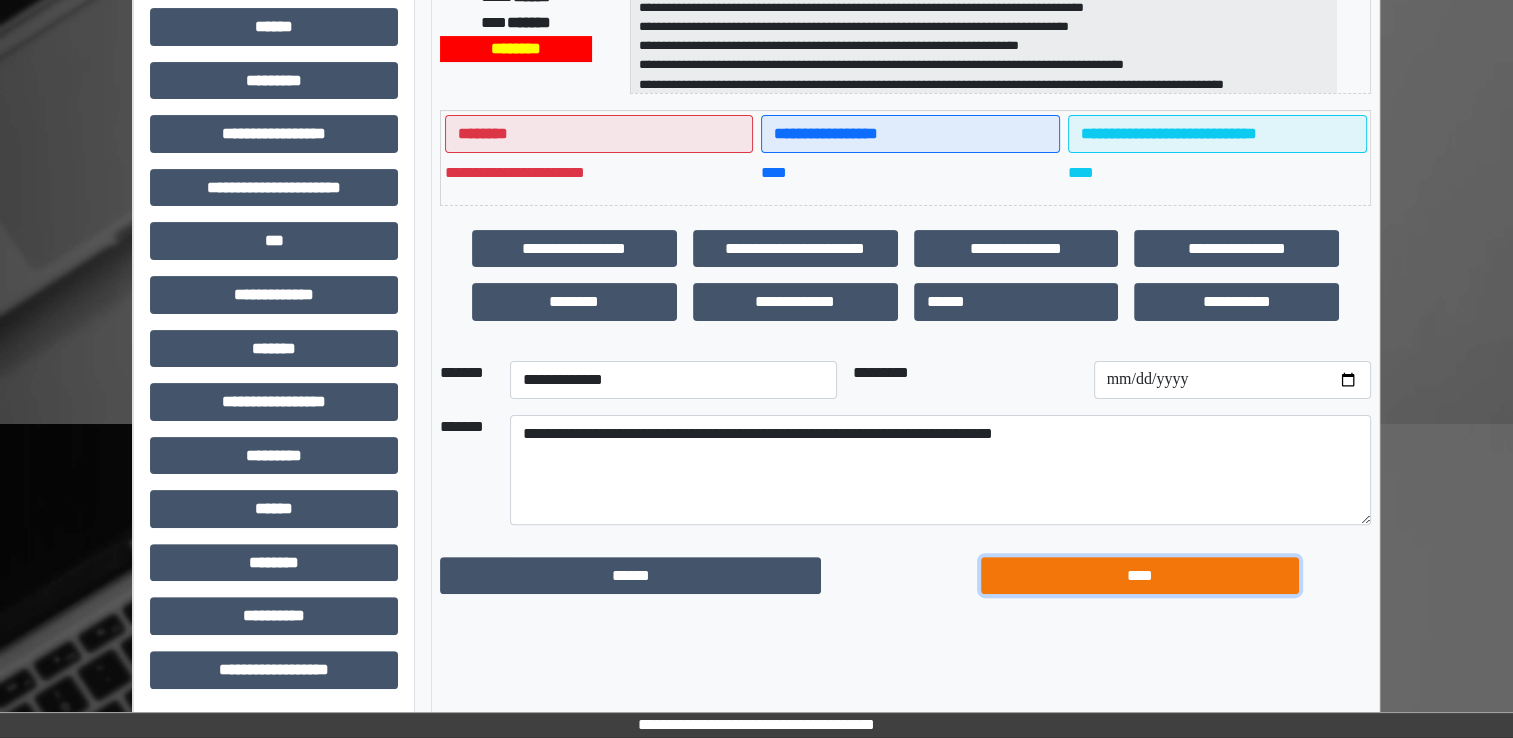 click on "****" at bounding box center [1140, 576] 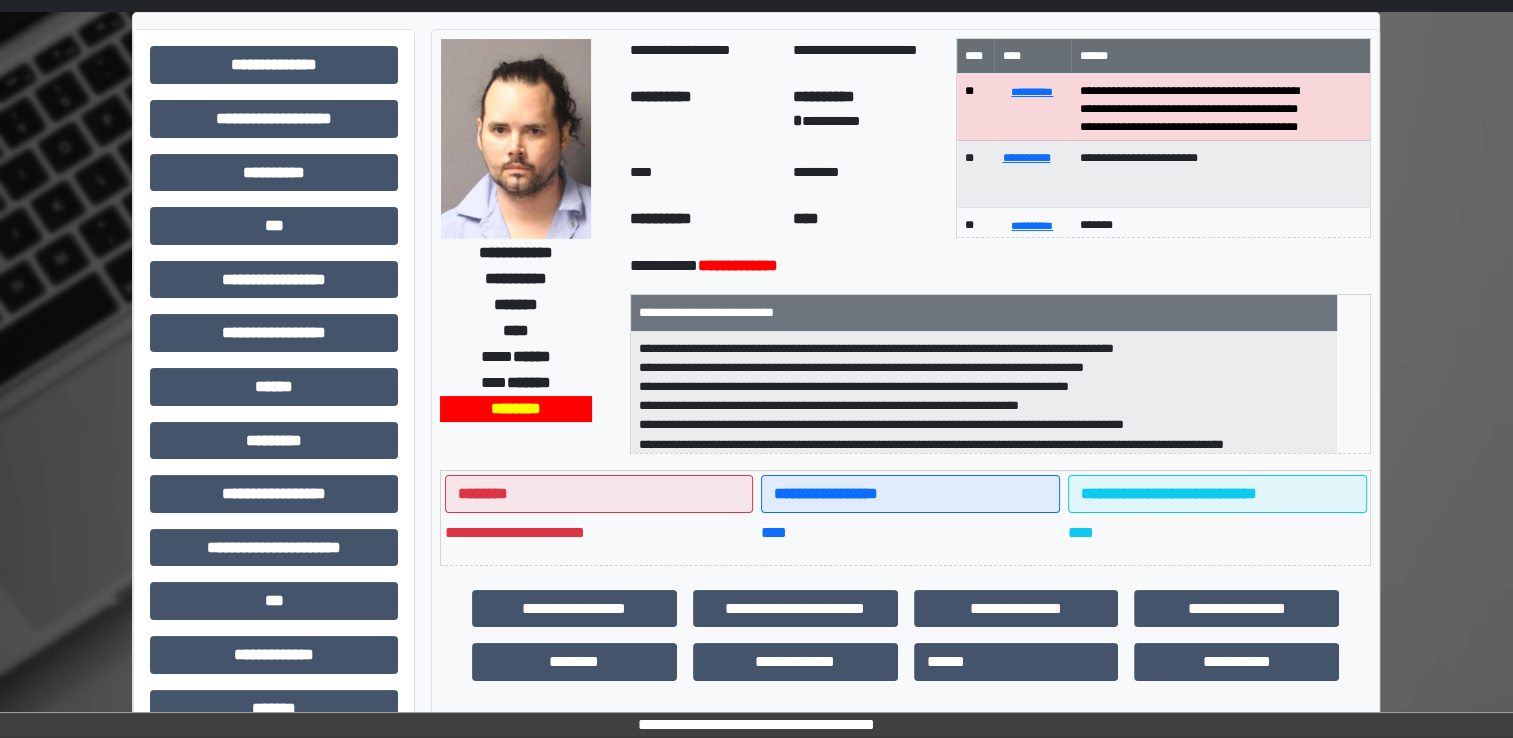scroll, scrollTop: 0, scrollLeft: 0, axis: both 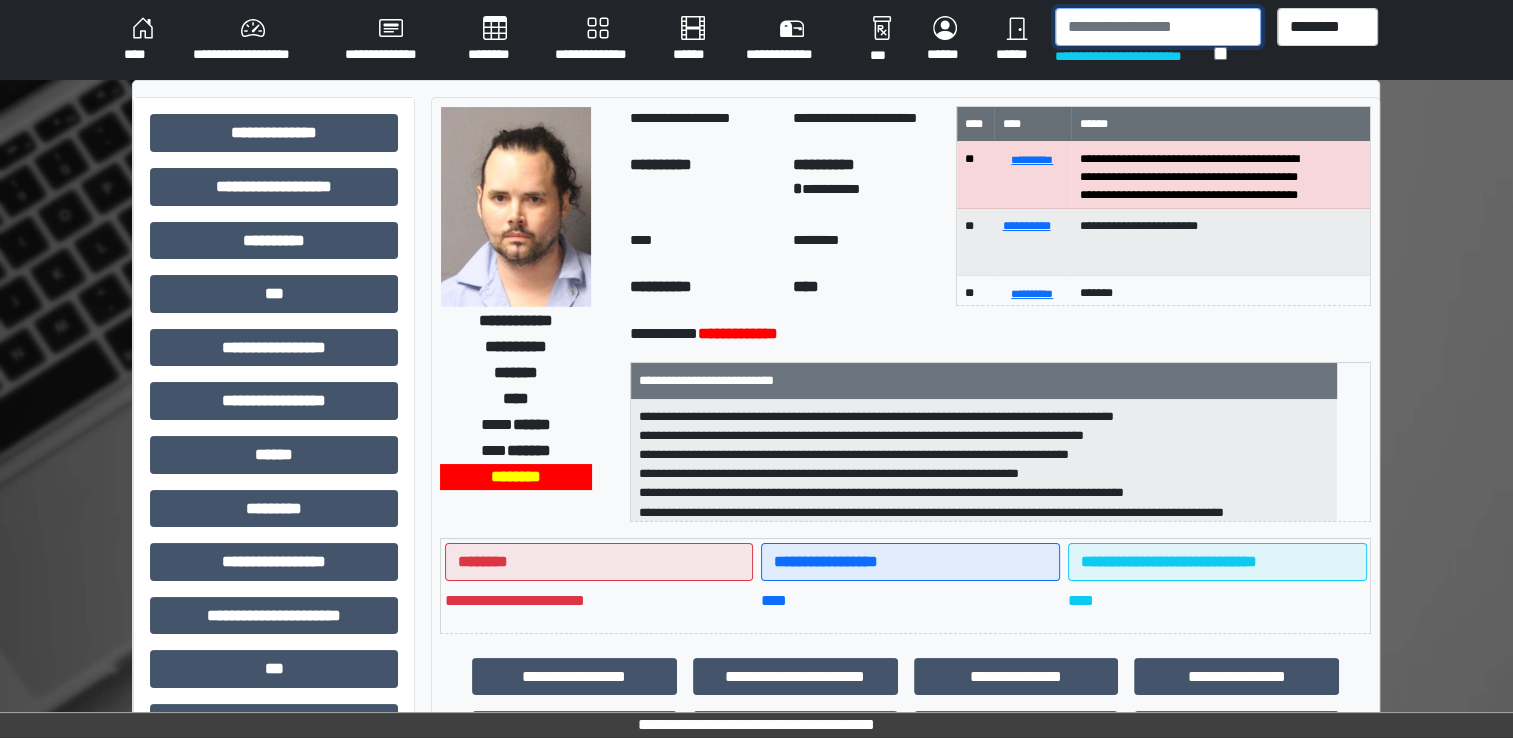click at bounding box center [1158, 27] 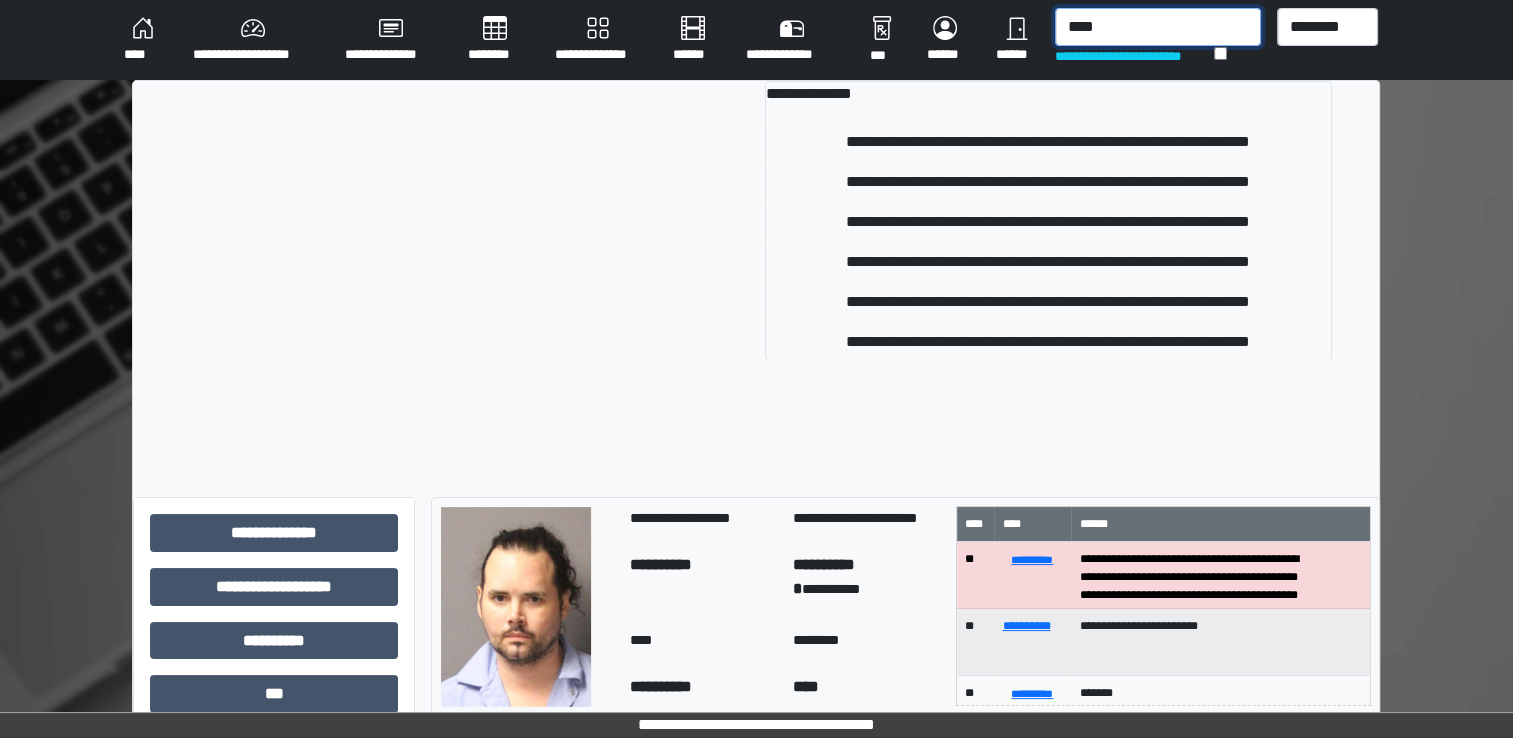 type on "****" 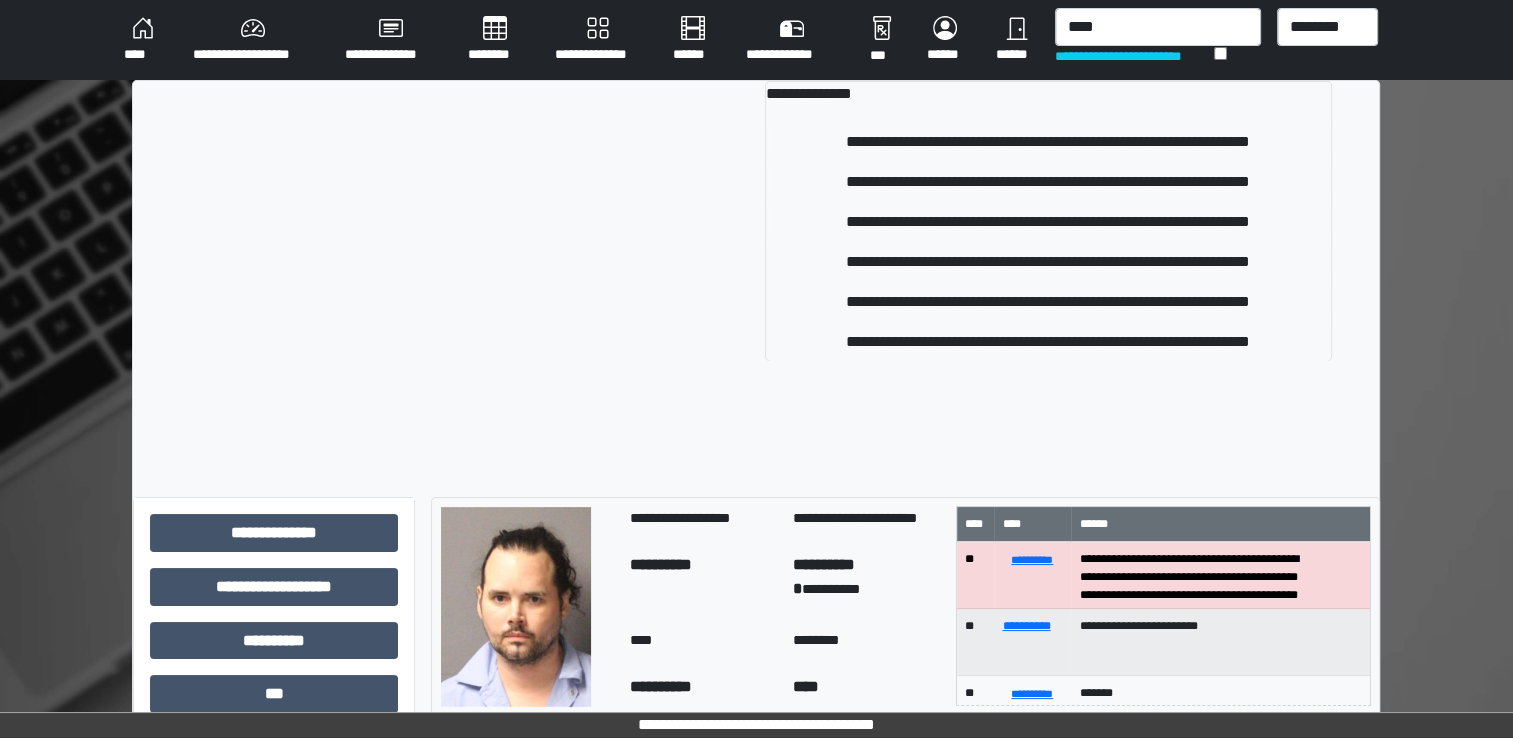 click on "**********" at bounding box center (1048, 220) 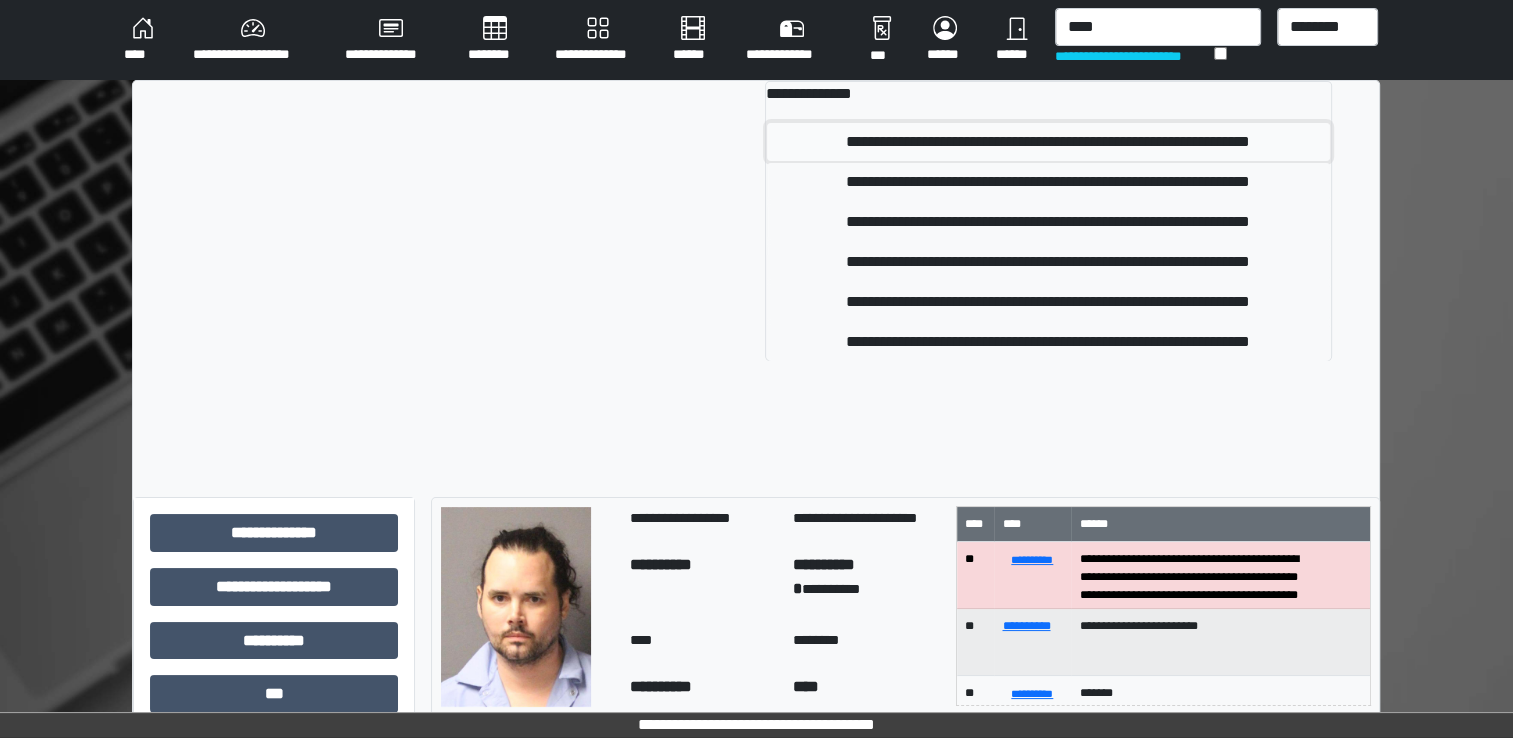 click on "**********" at bounding box center [1048, 142] 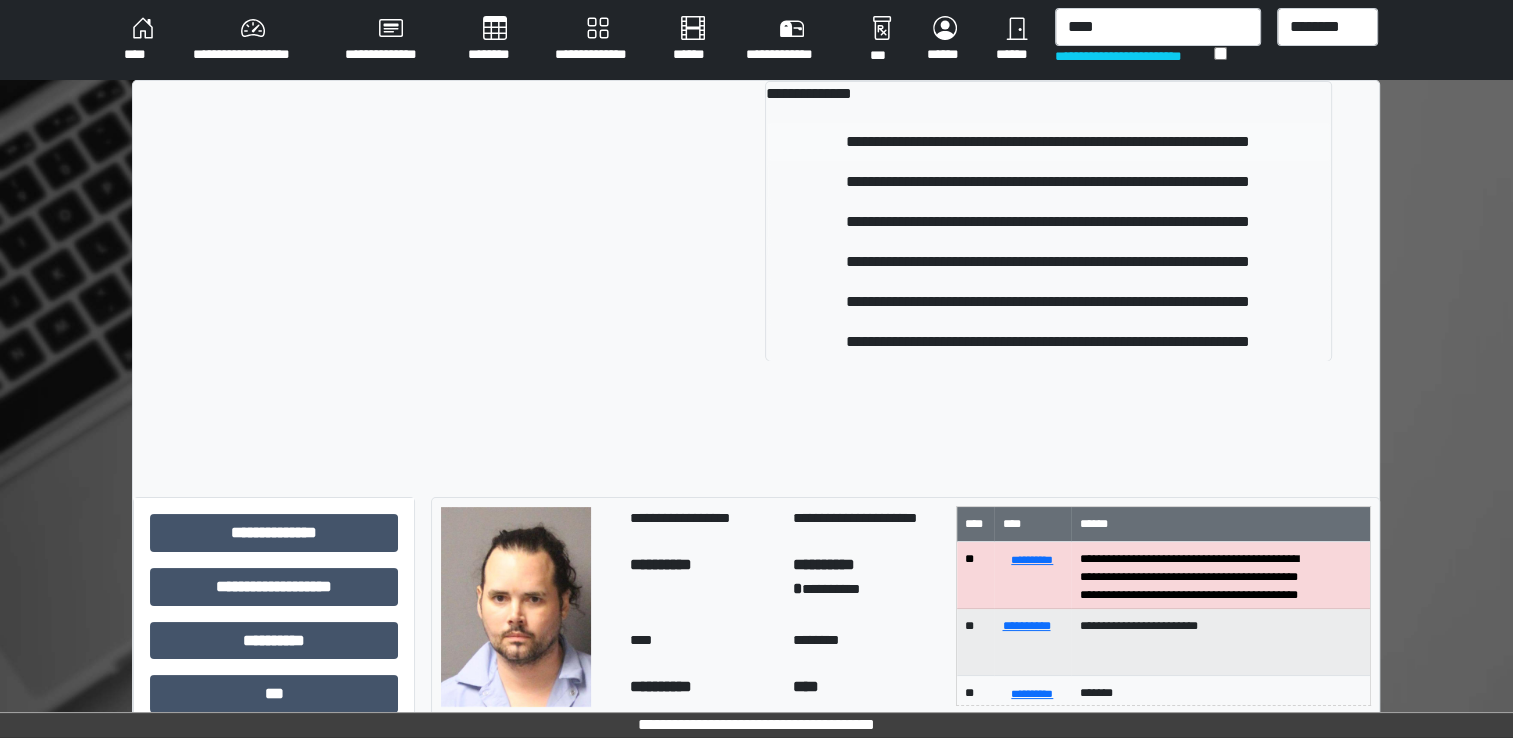 type 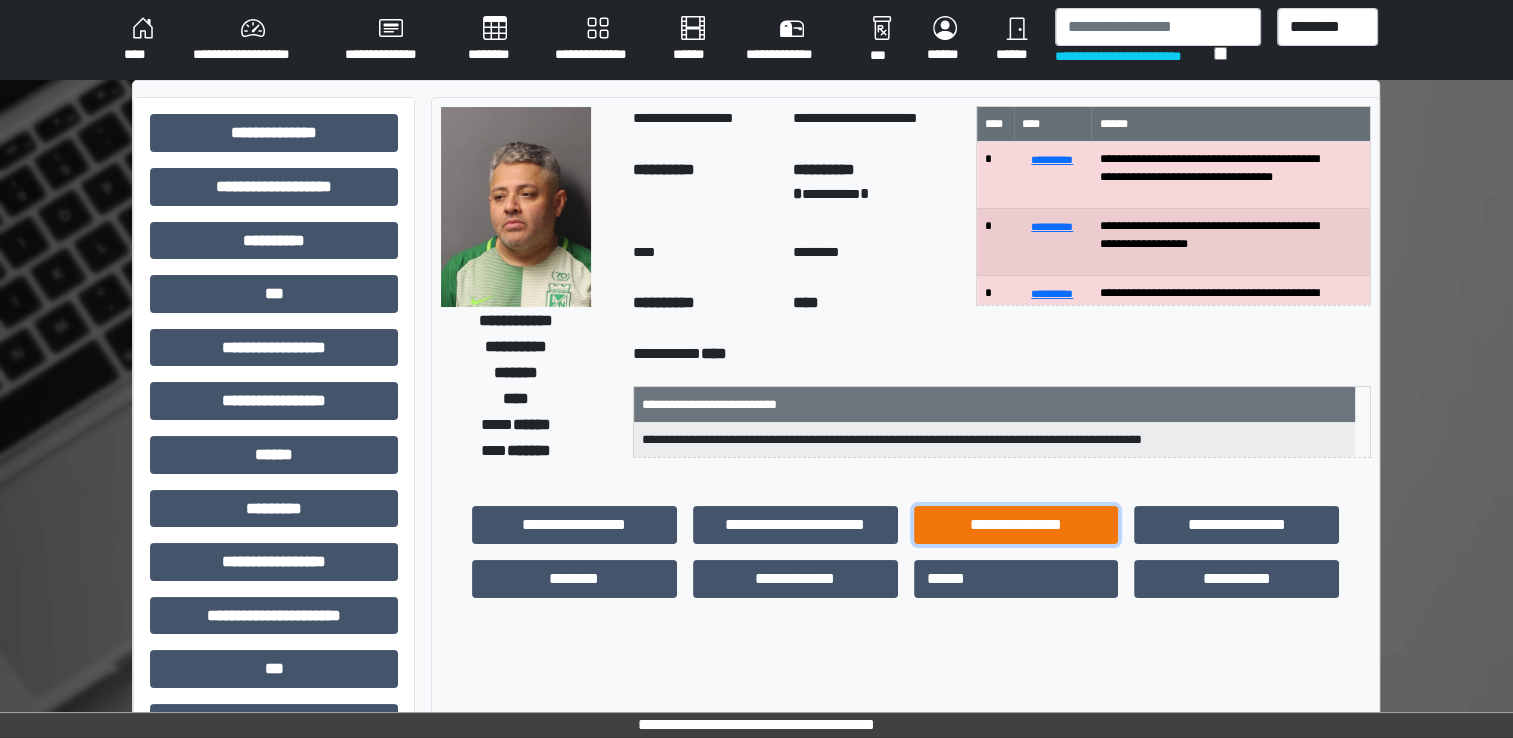 click on "**********" at bounding box center [1016, 525] 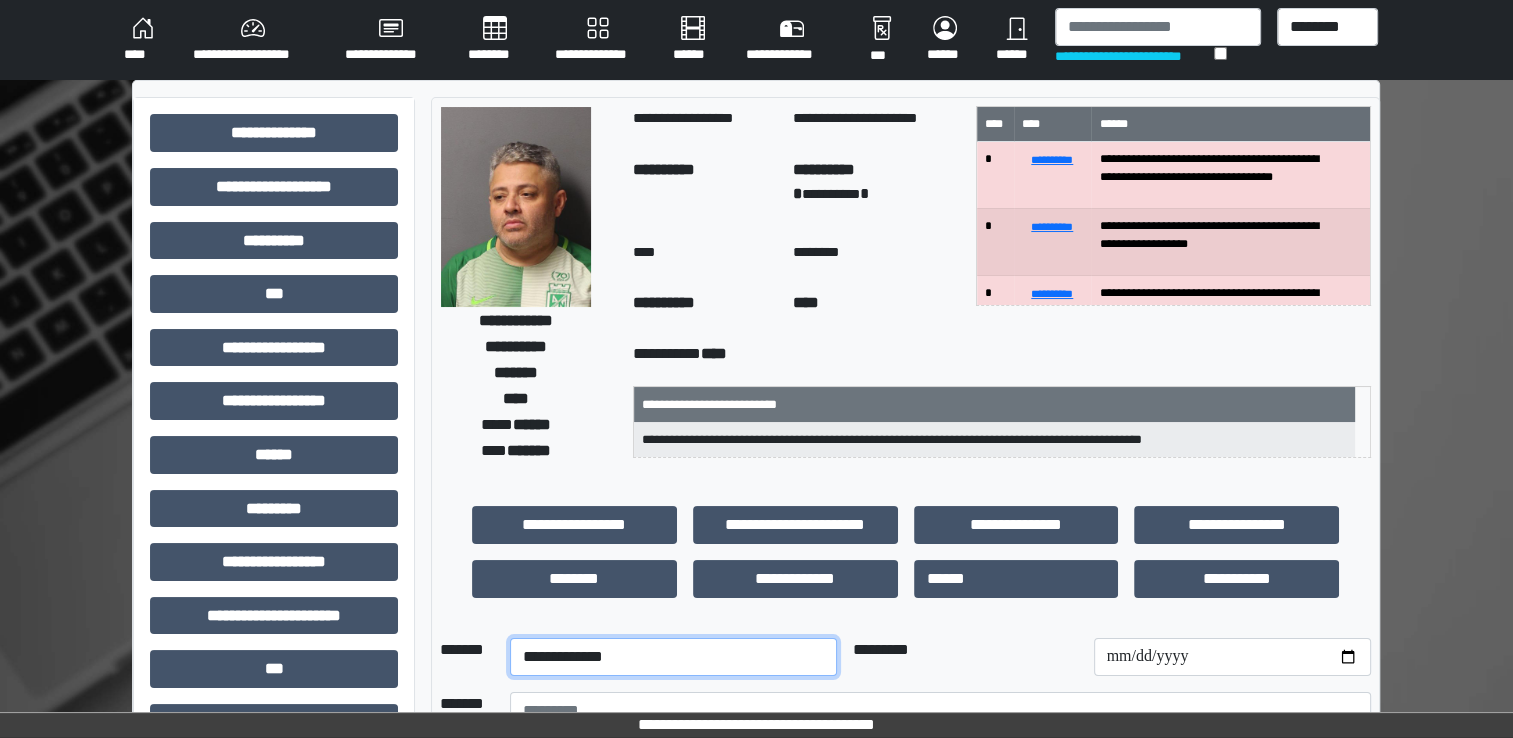 click on "**********" at bounding box center (673, 657) 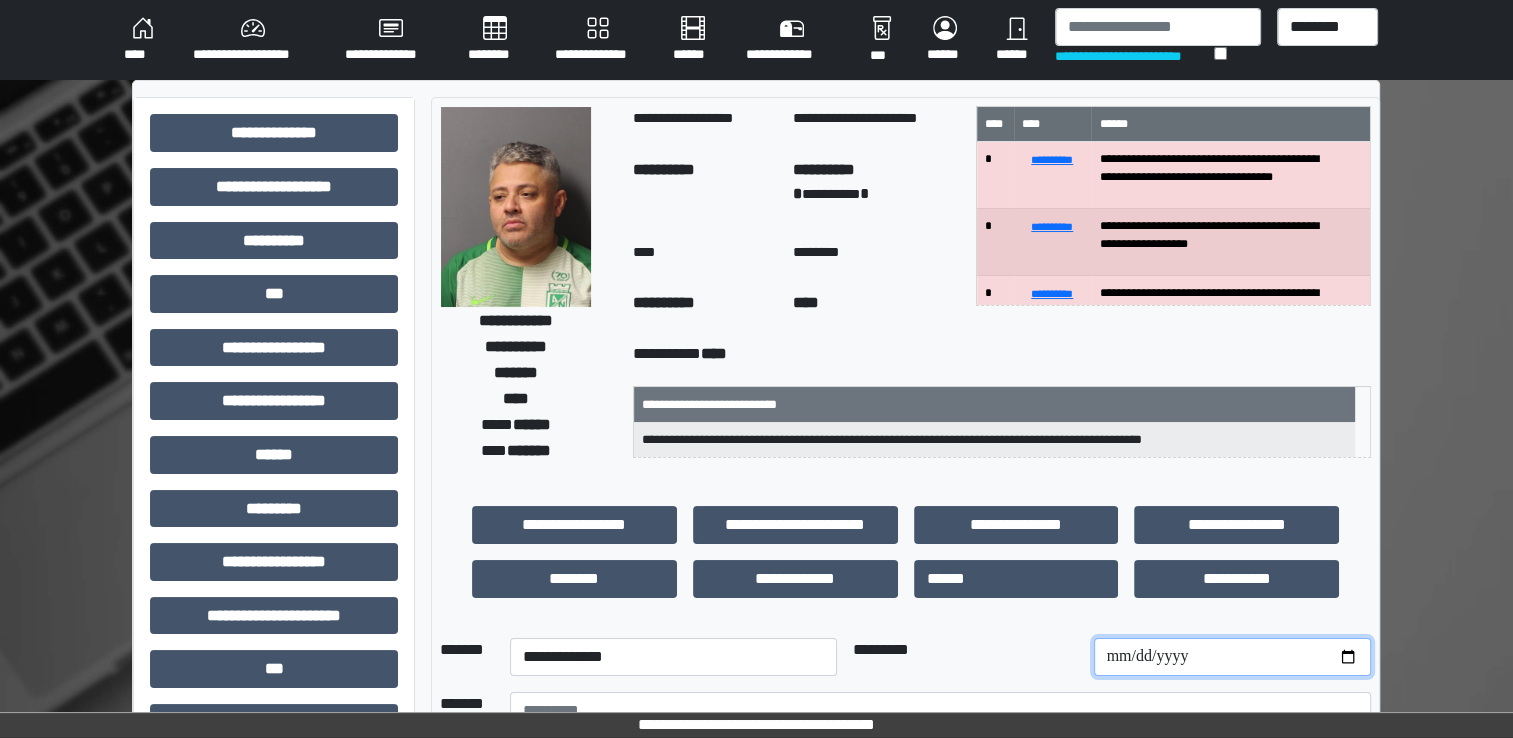 click at bounding box center (1232, 657) 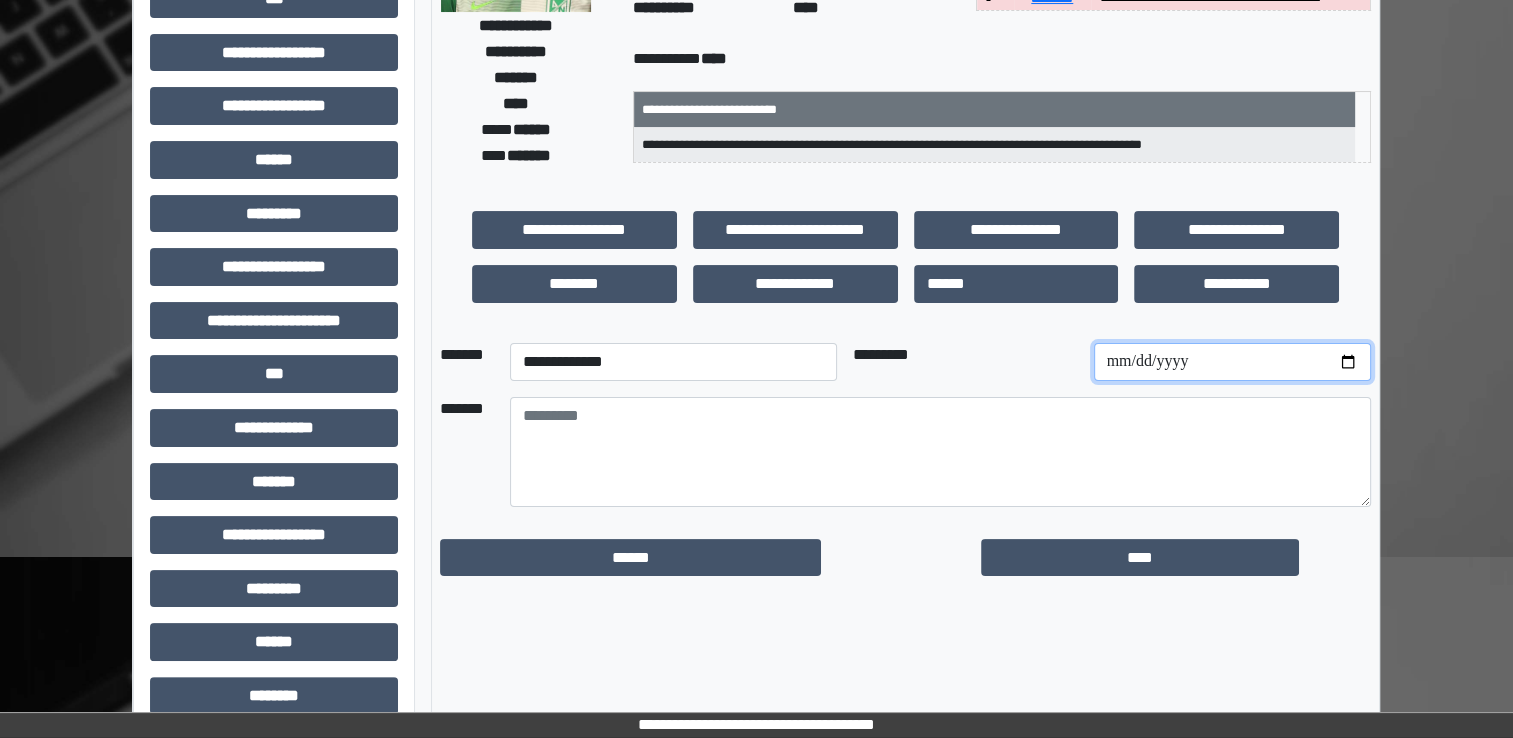scroll, scrollTop: 300, scrollLeft: 0, axis: vertical 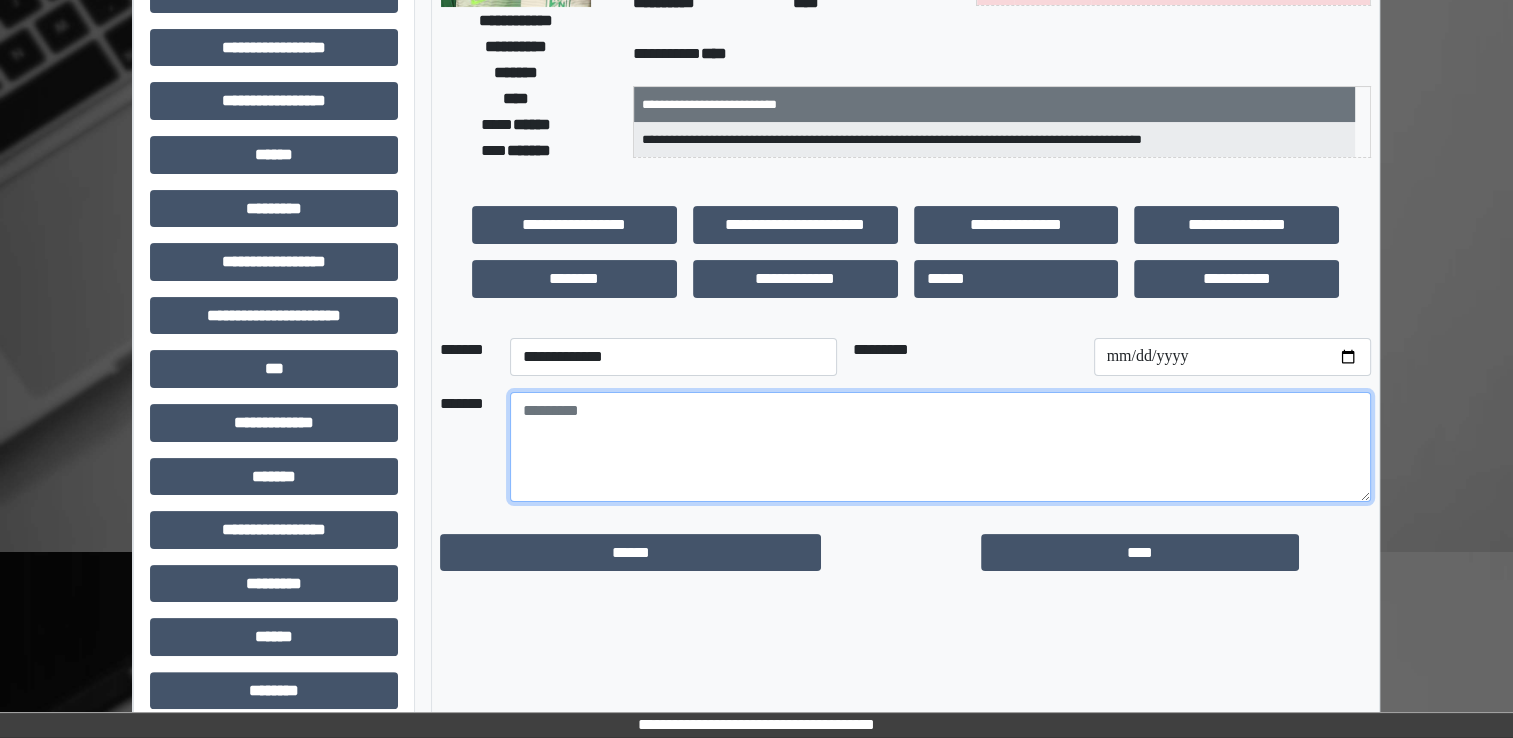 click at bounding box center (940, 447) 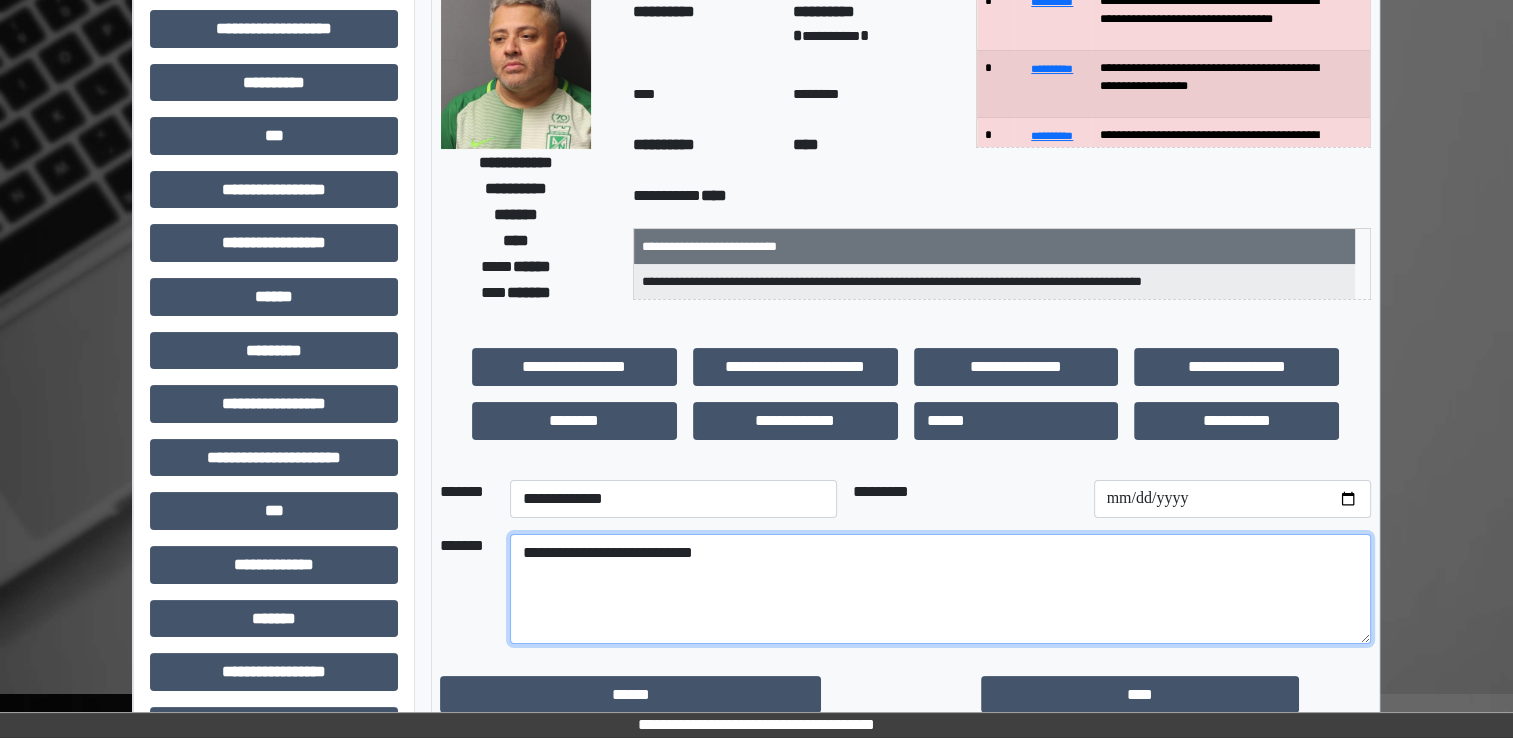 scroll, scrollTop: 400, scrollLeft: 0, axis: vertical 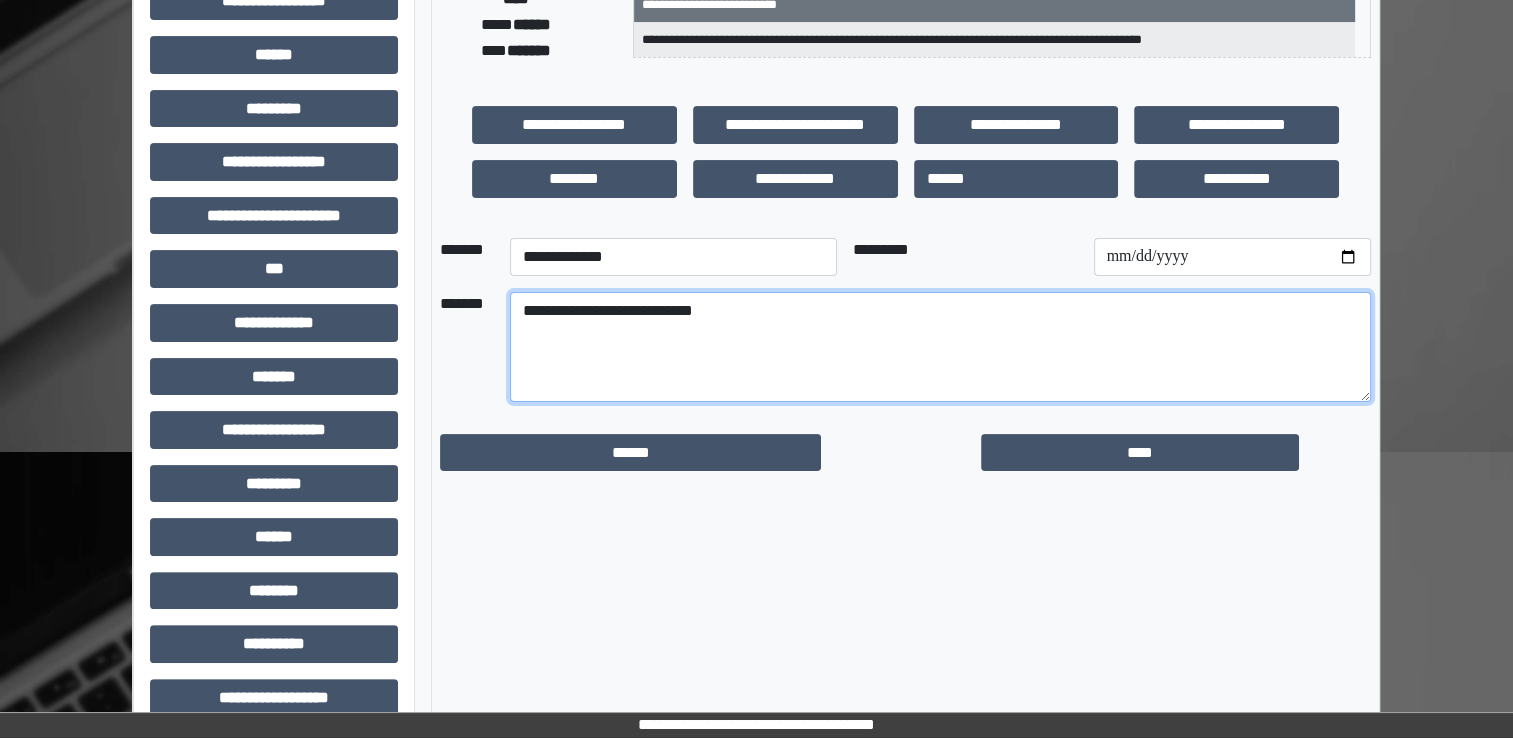 drag, startPoint x: 519, startPoint y: 306, endPoint x: 798, endPoint y: 326, distance: 279.71594 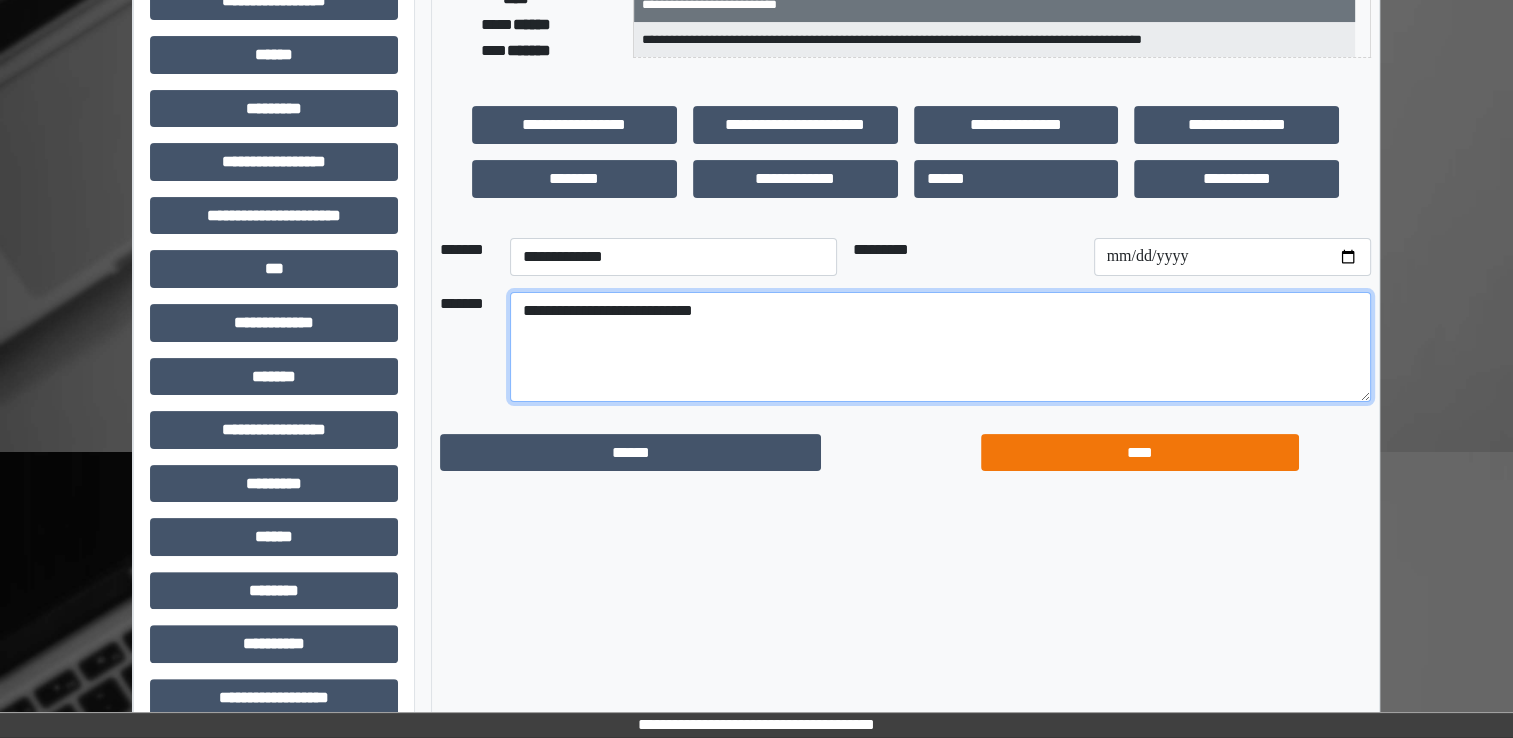 type on "**********" 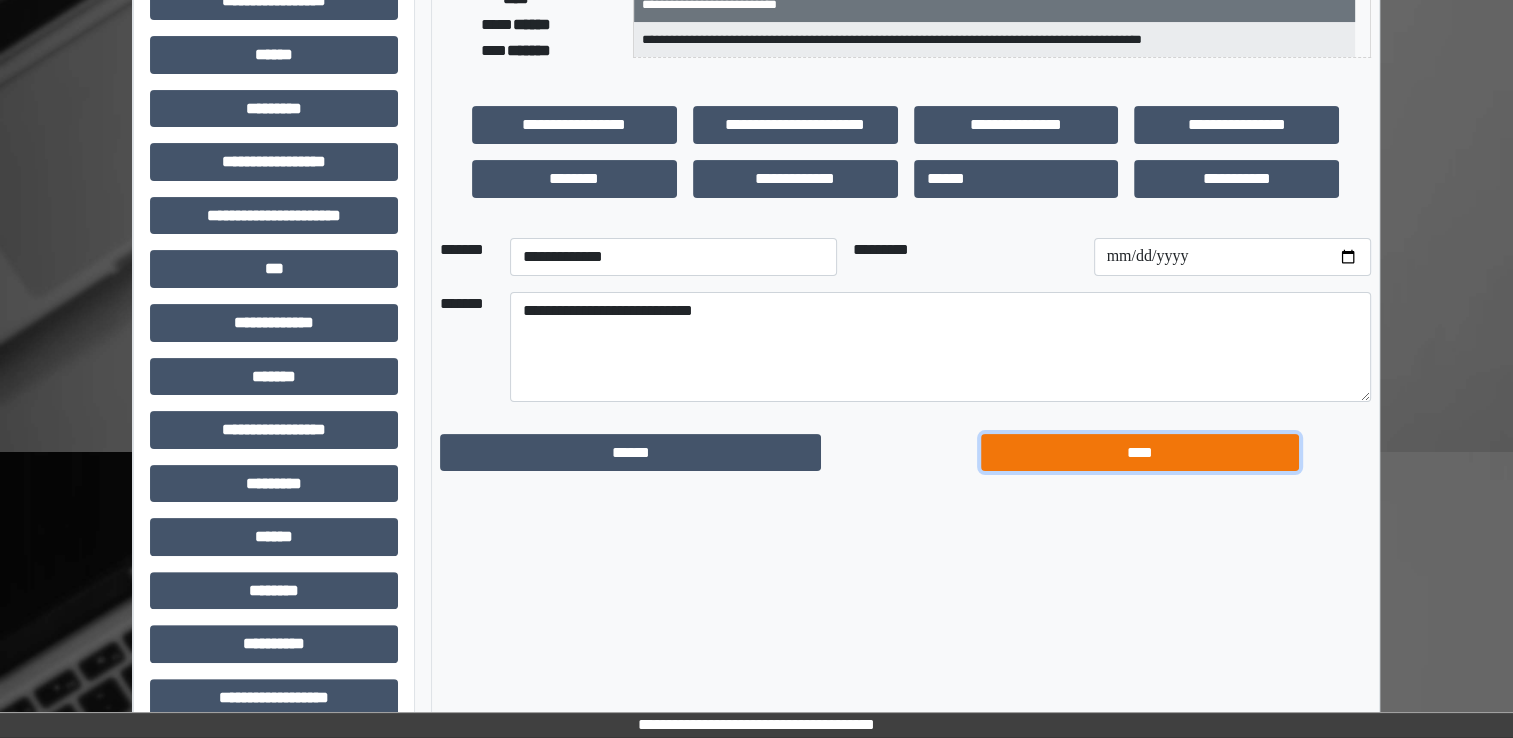 click on "****" at bounding box center [1140, 453] 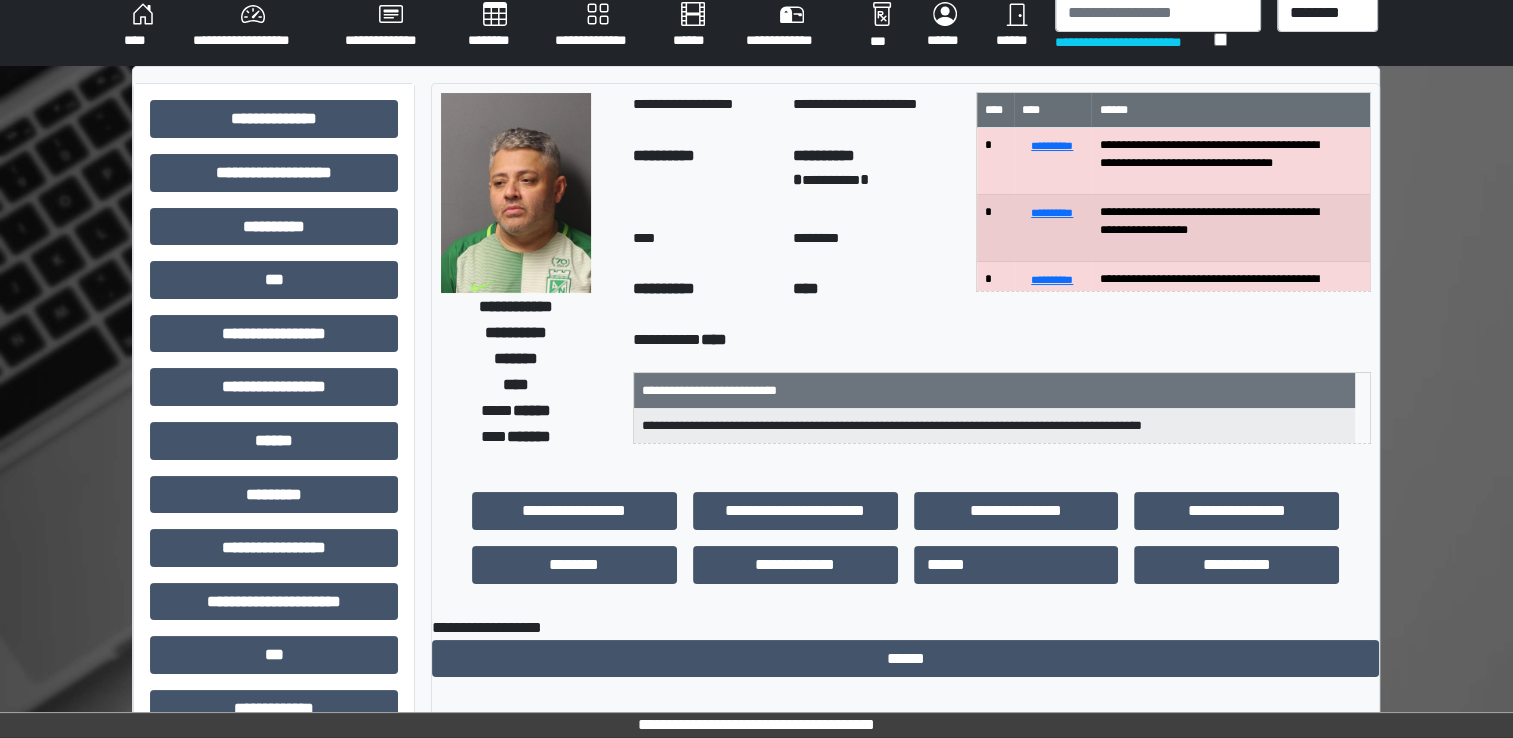 scroll, scrollTop: 0, scrollLeft: 0, axis: both 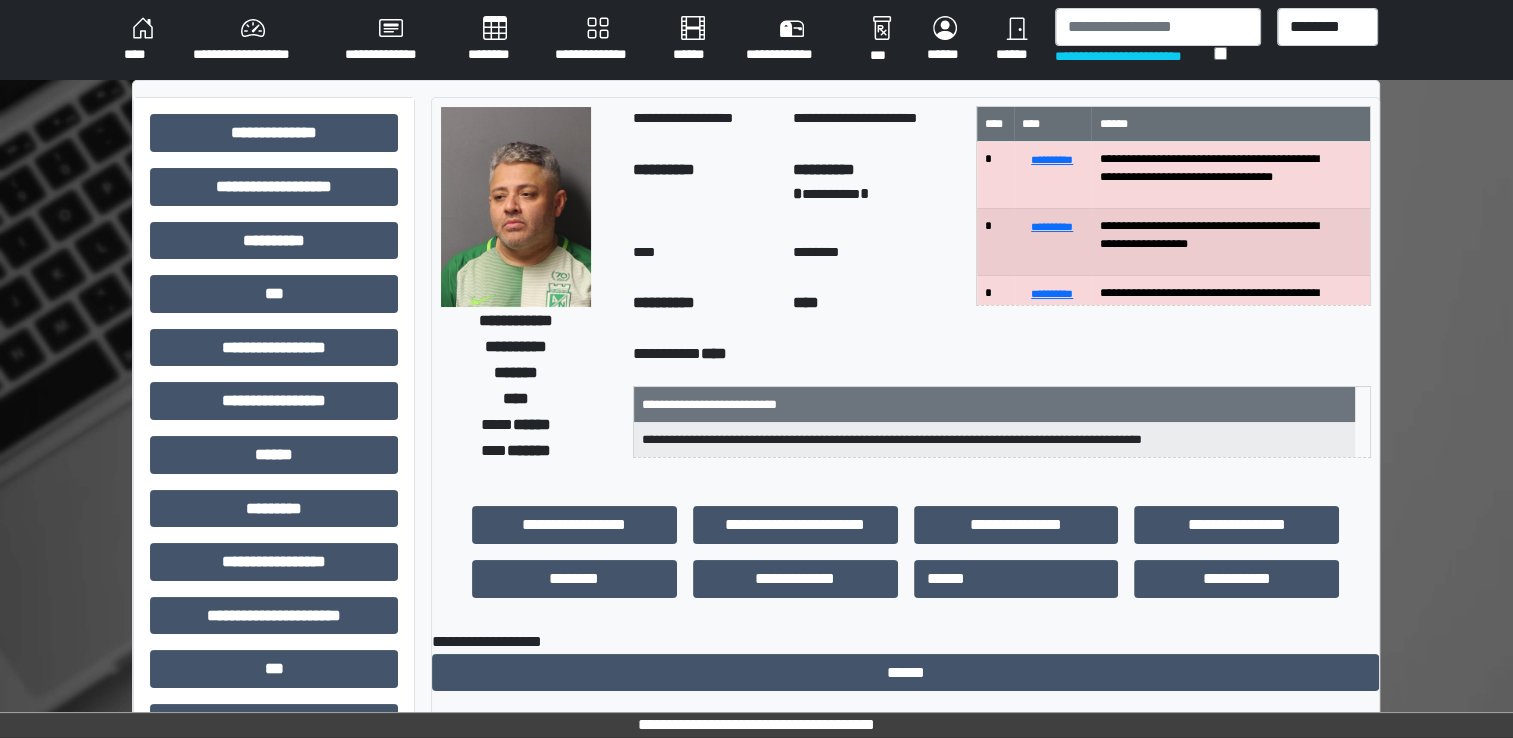 click on "********" at bounding box center (495, 40) 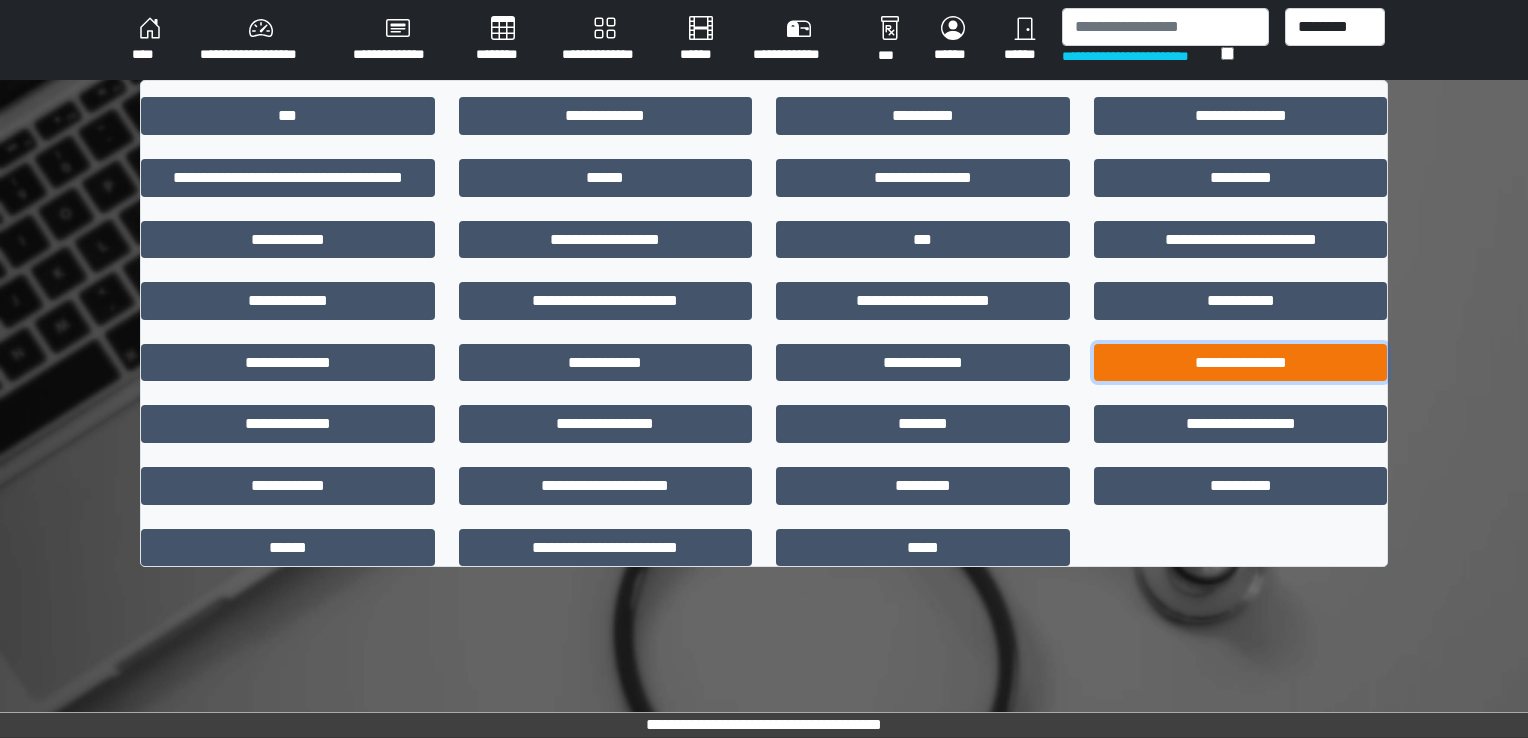 click on "**********" at bounding box center [1241, 363] 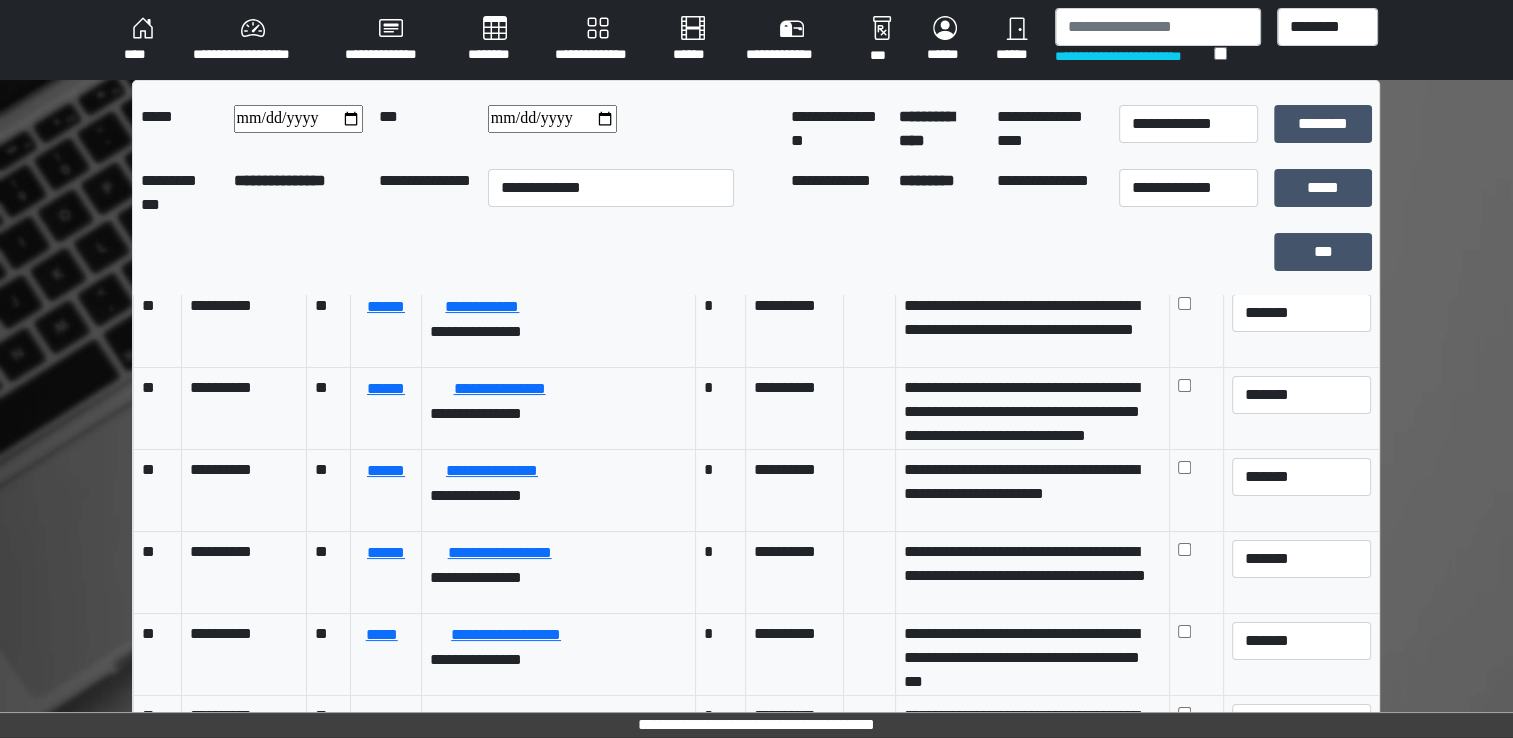 scroll, scrollTop: 100, scrollLeft: 0, axis: vertical 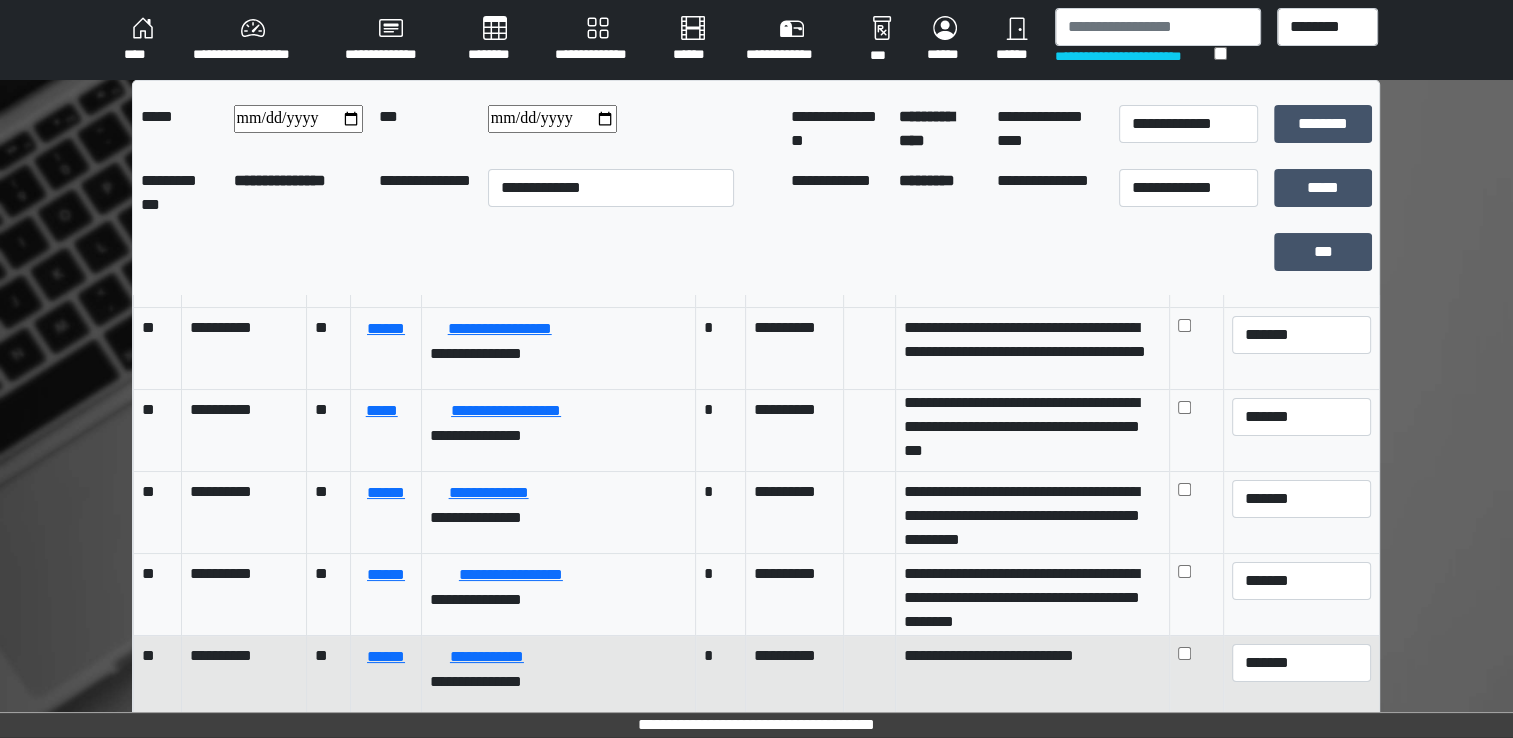 click at bounding box center [870, 676] 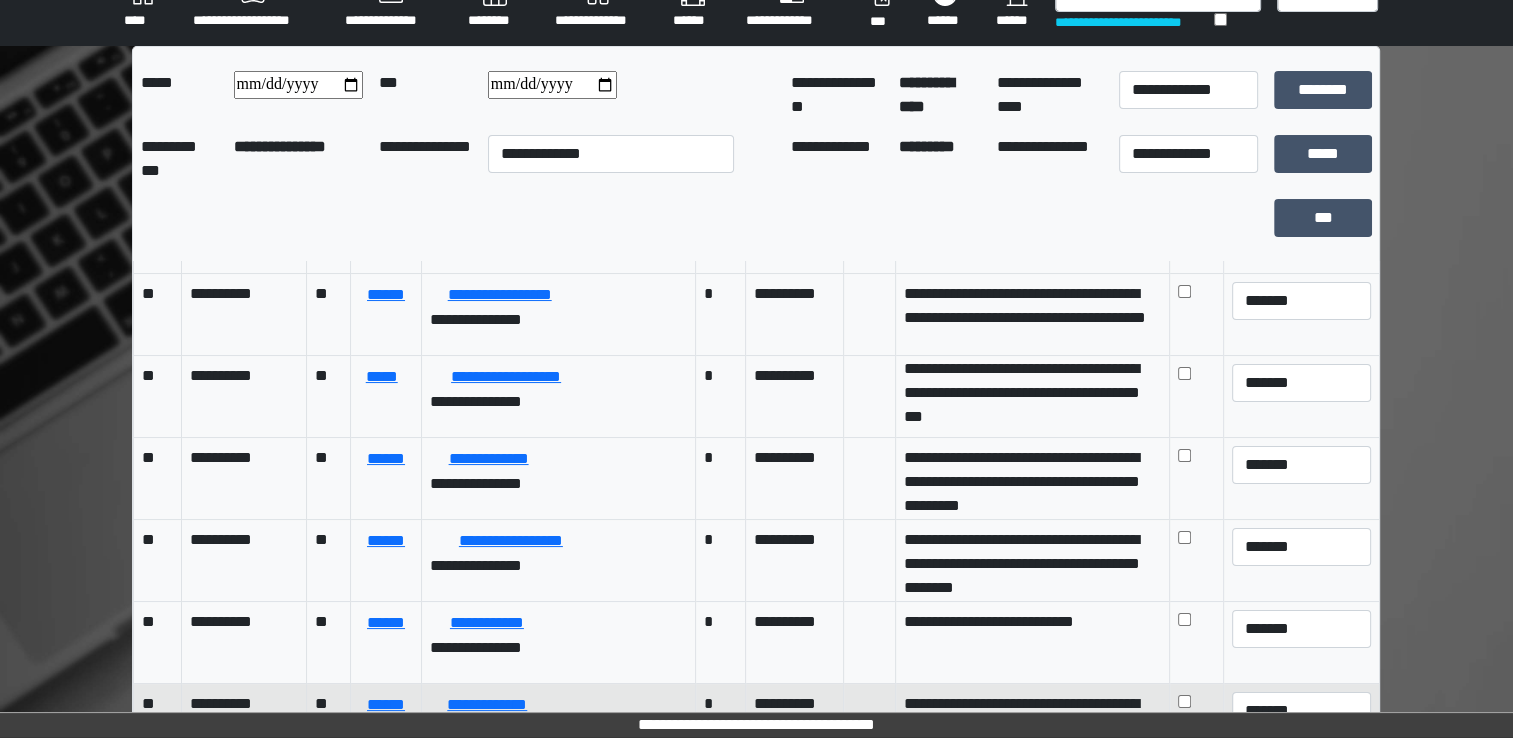 scroll, scrollTop: 173, scrollLeft: 0, axis: vertical 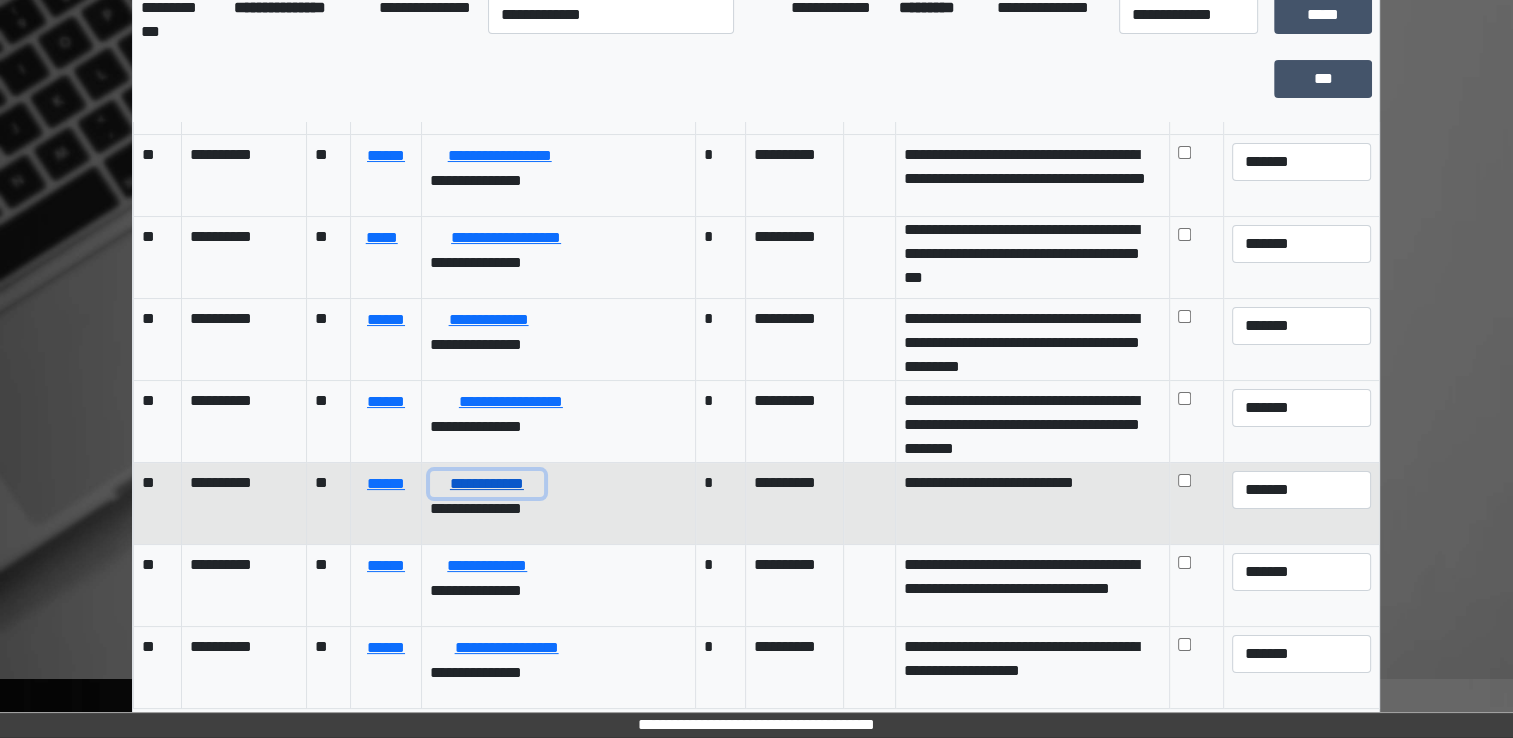 click on "**********" at bounding box center [487, 484] 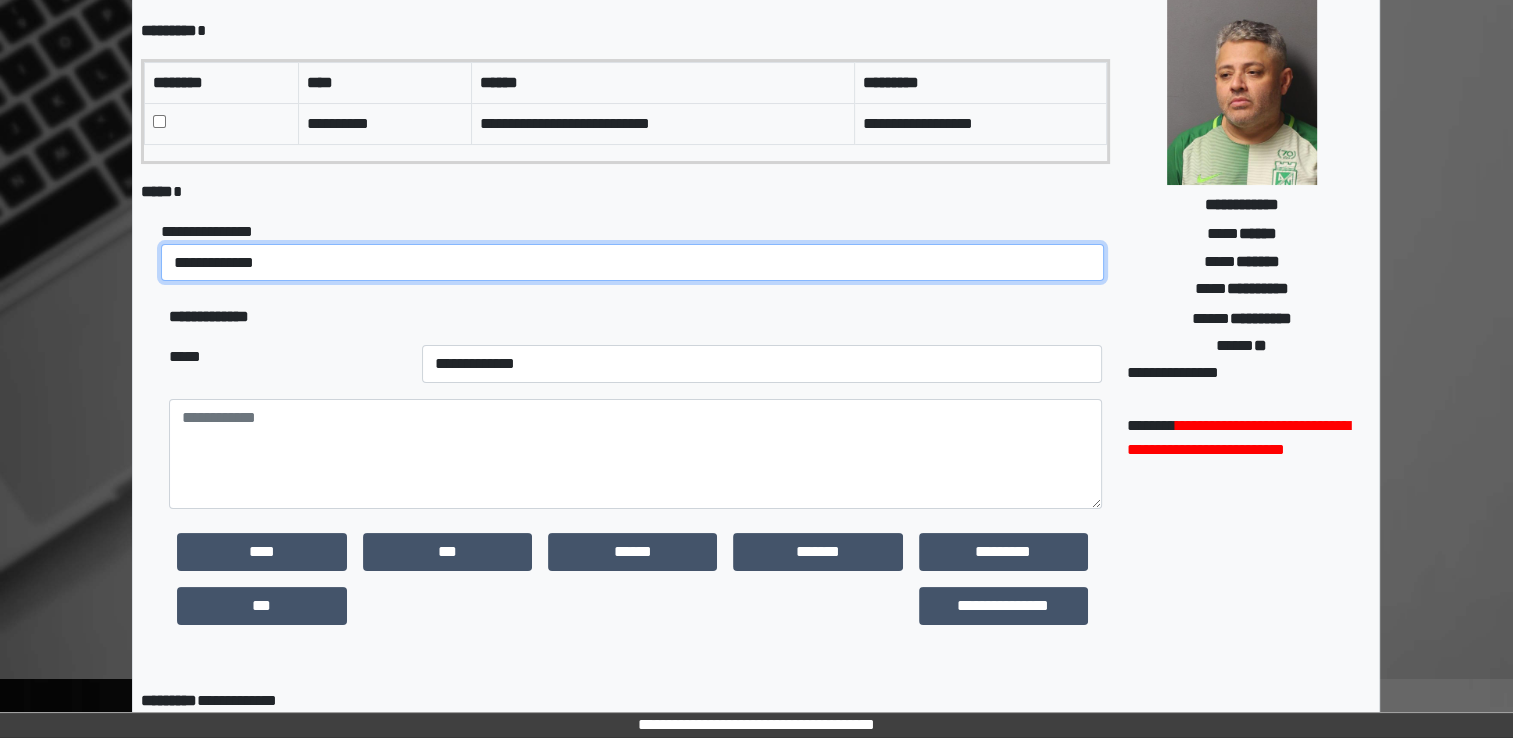 click on "**********" at bounding box center [632, 263] 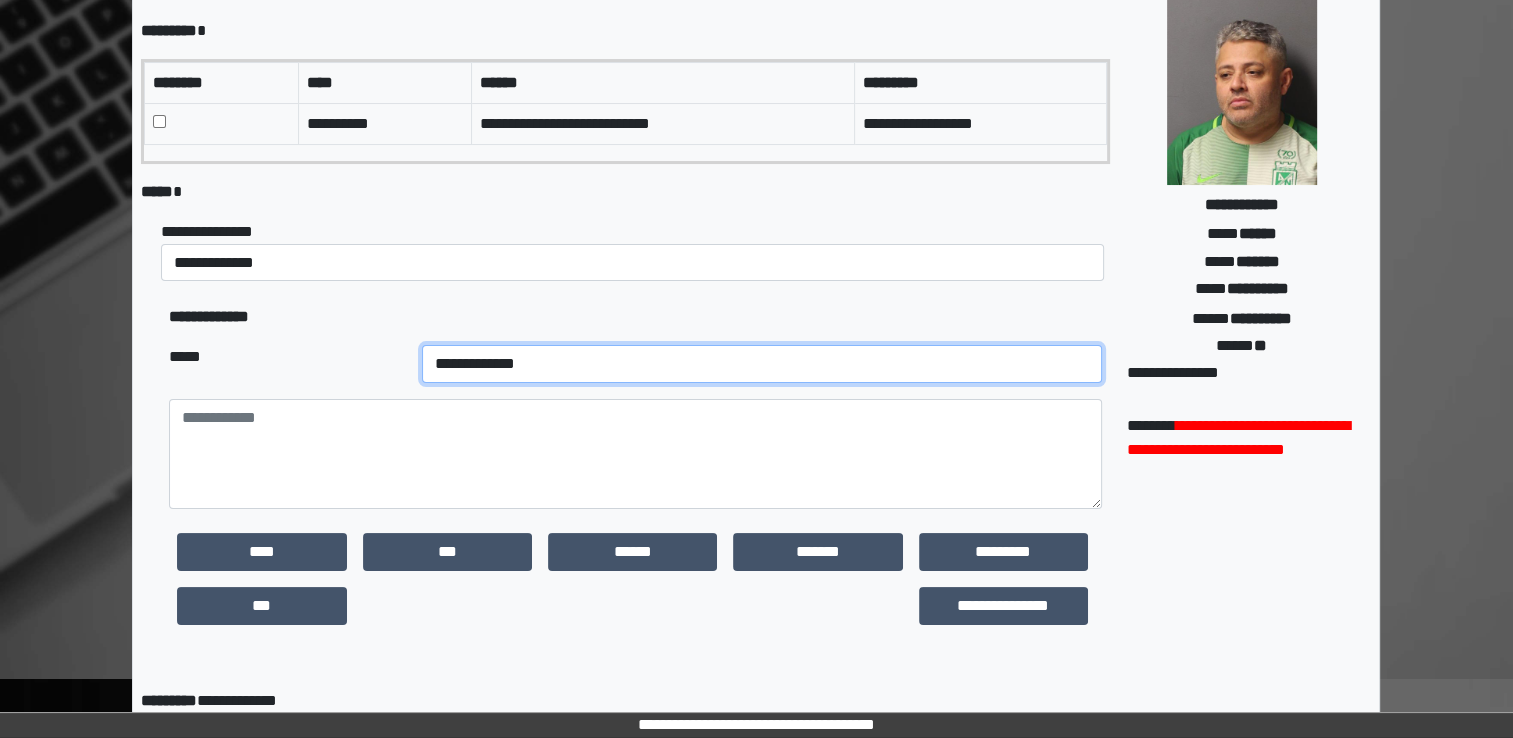 click on "**********" at bounding box center [762, 364] 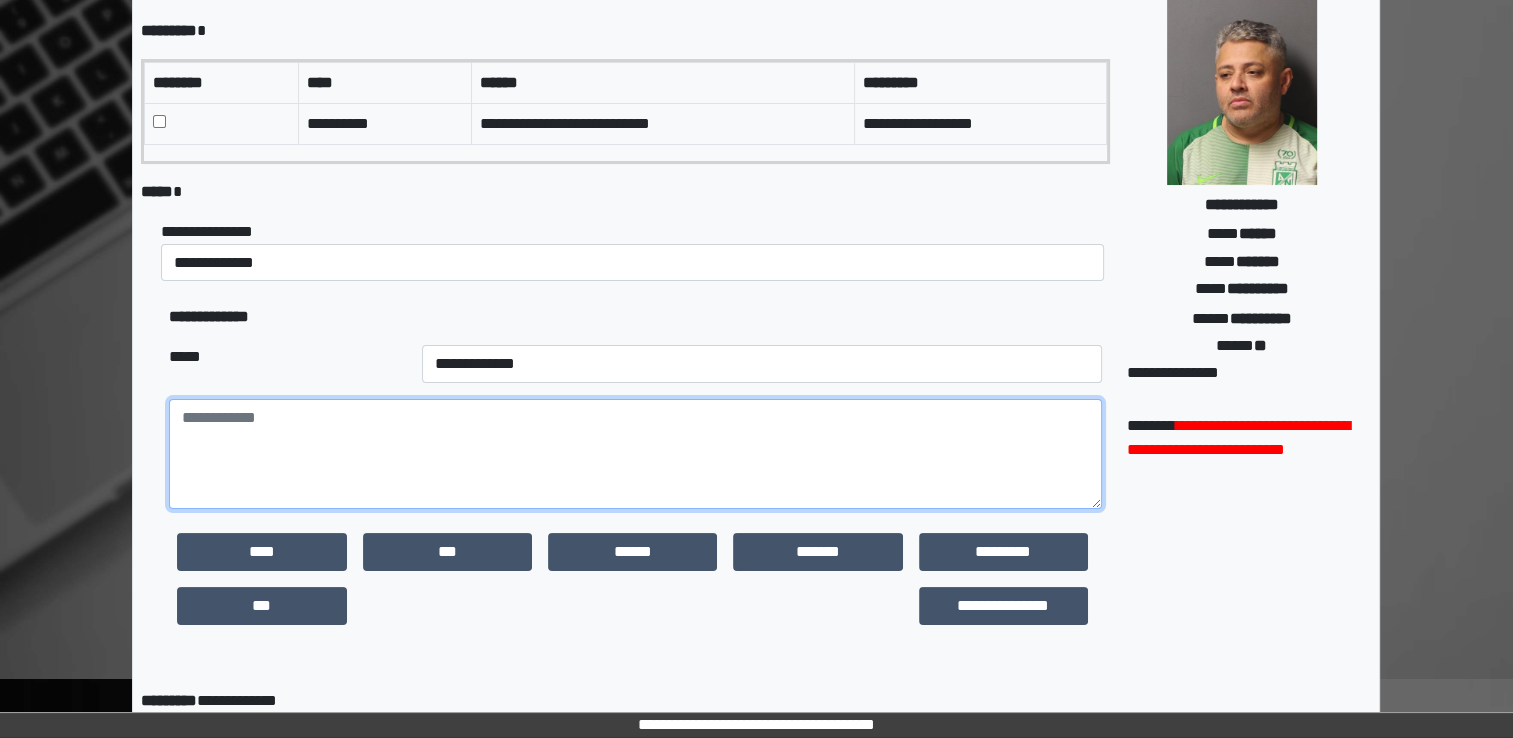 paste on "**********" 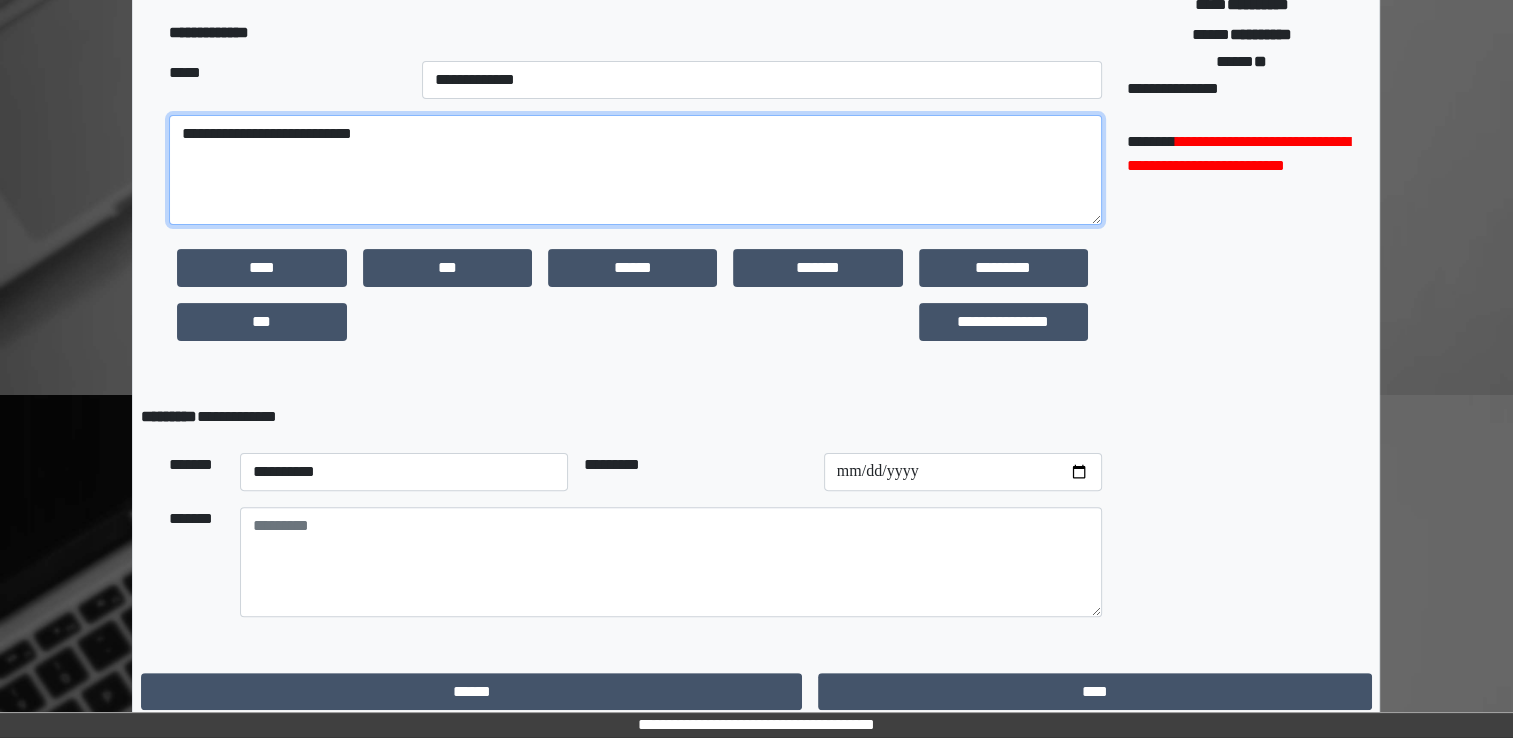 scroll, scrollTop: 466, scrollLeft: 0, axis: vertical 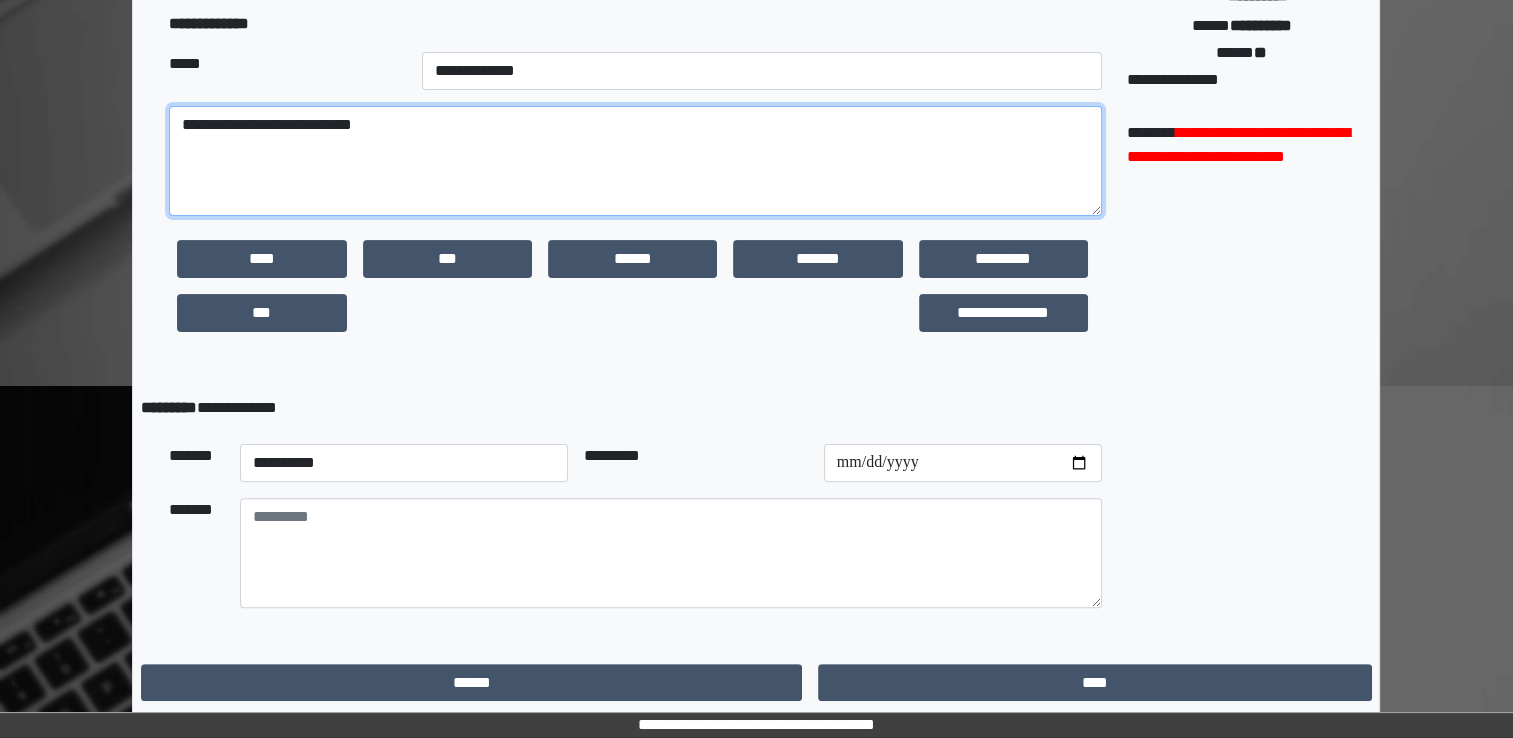 type on "**********" 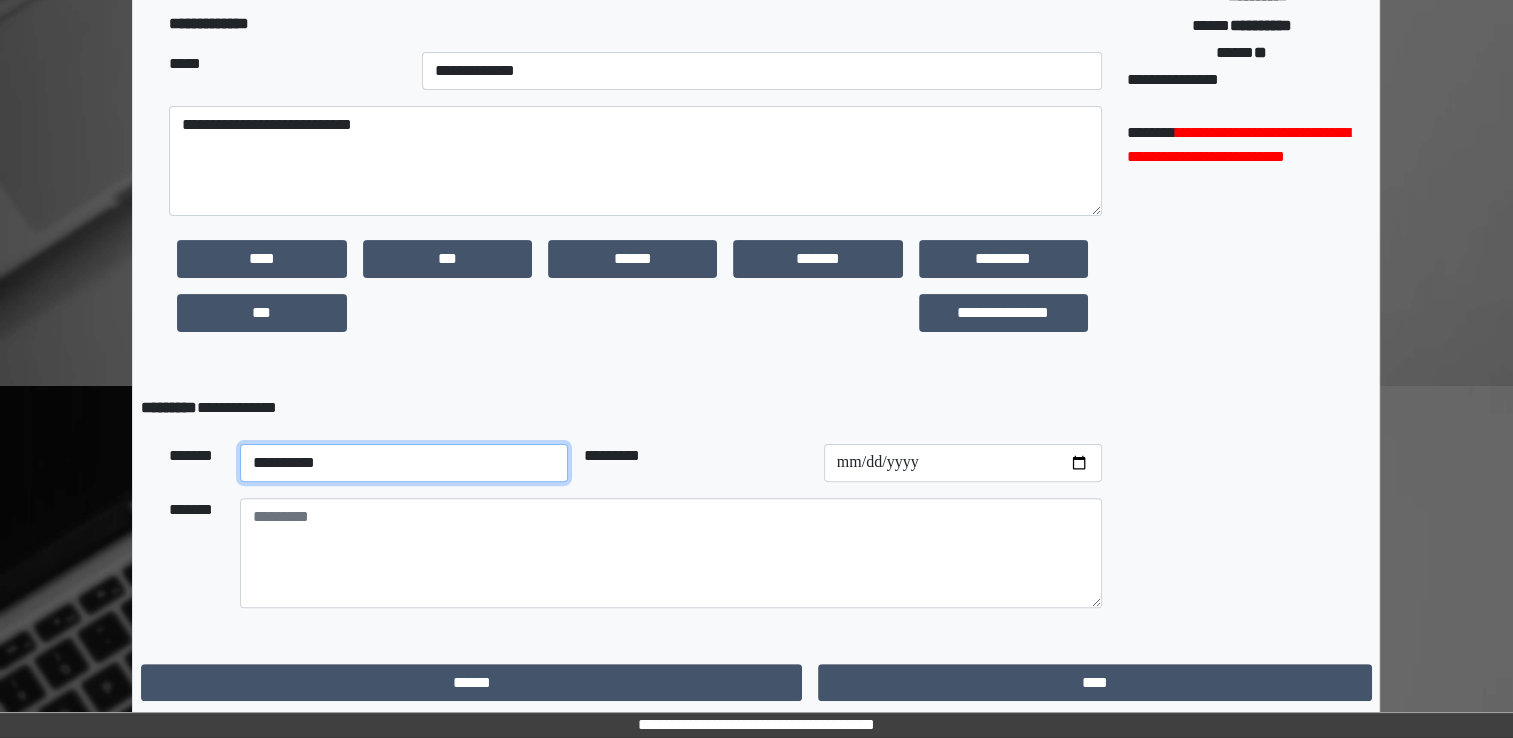 click on "**********" at bounding box center [404, 463] 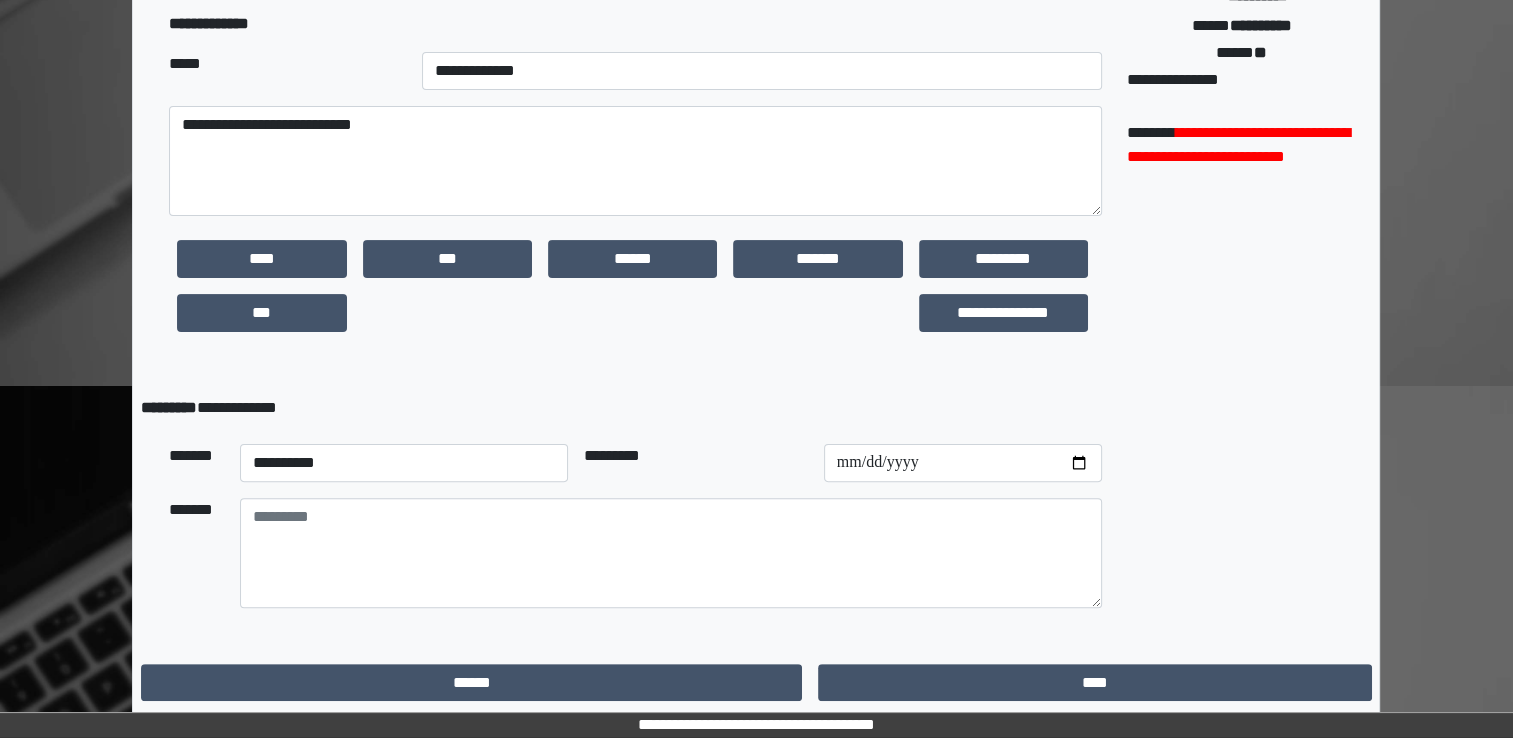 drag, startPoint x: 267, startPoint y: 503, endPoint x: 163, endPoint y: 237, distance: 285.60812 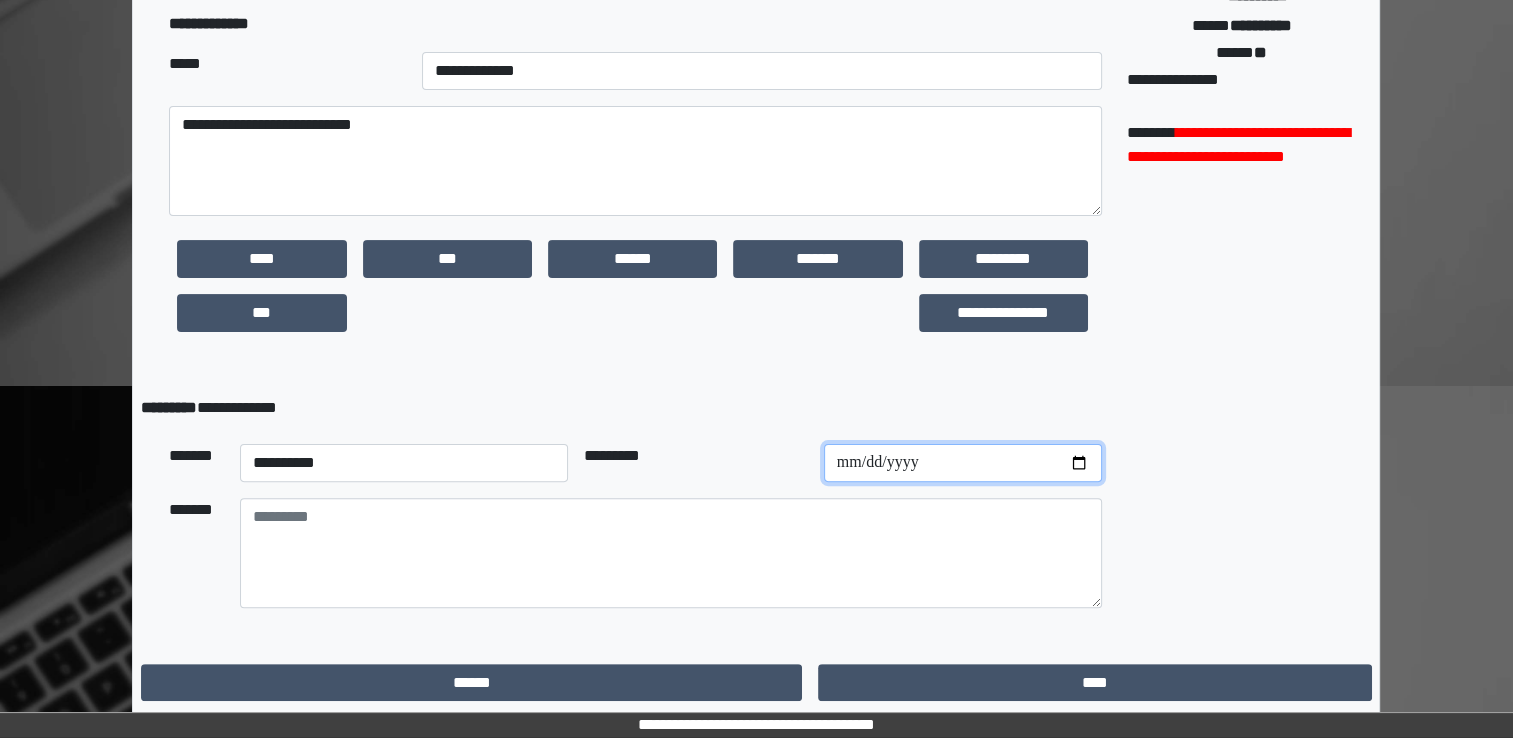 click at bounding box center [963, 463] 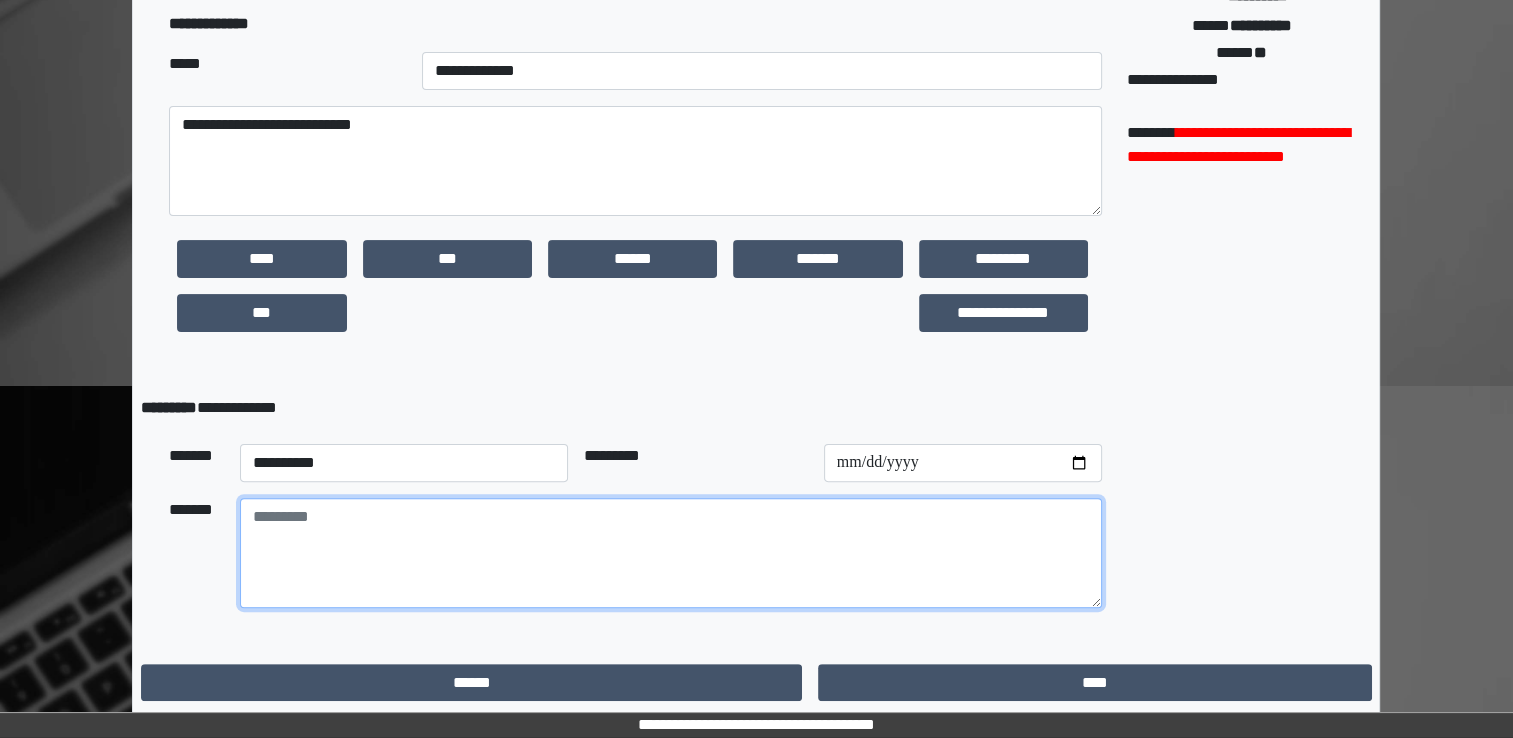 paste on "**********" 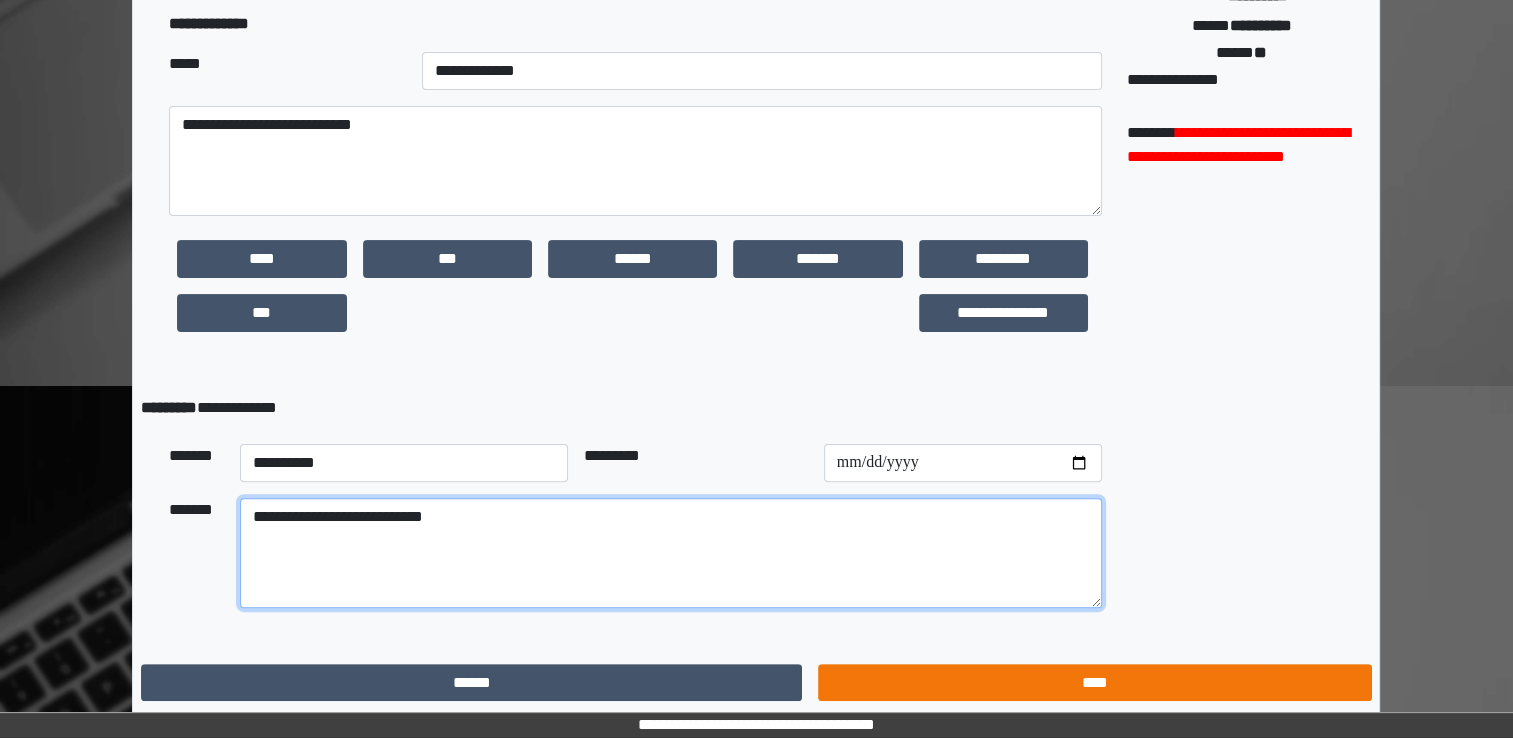 type on "**********" 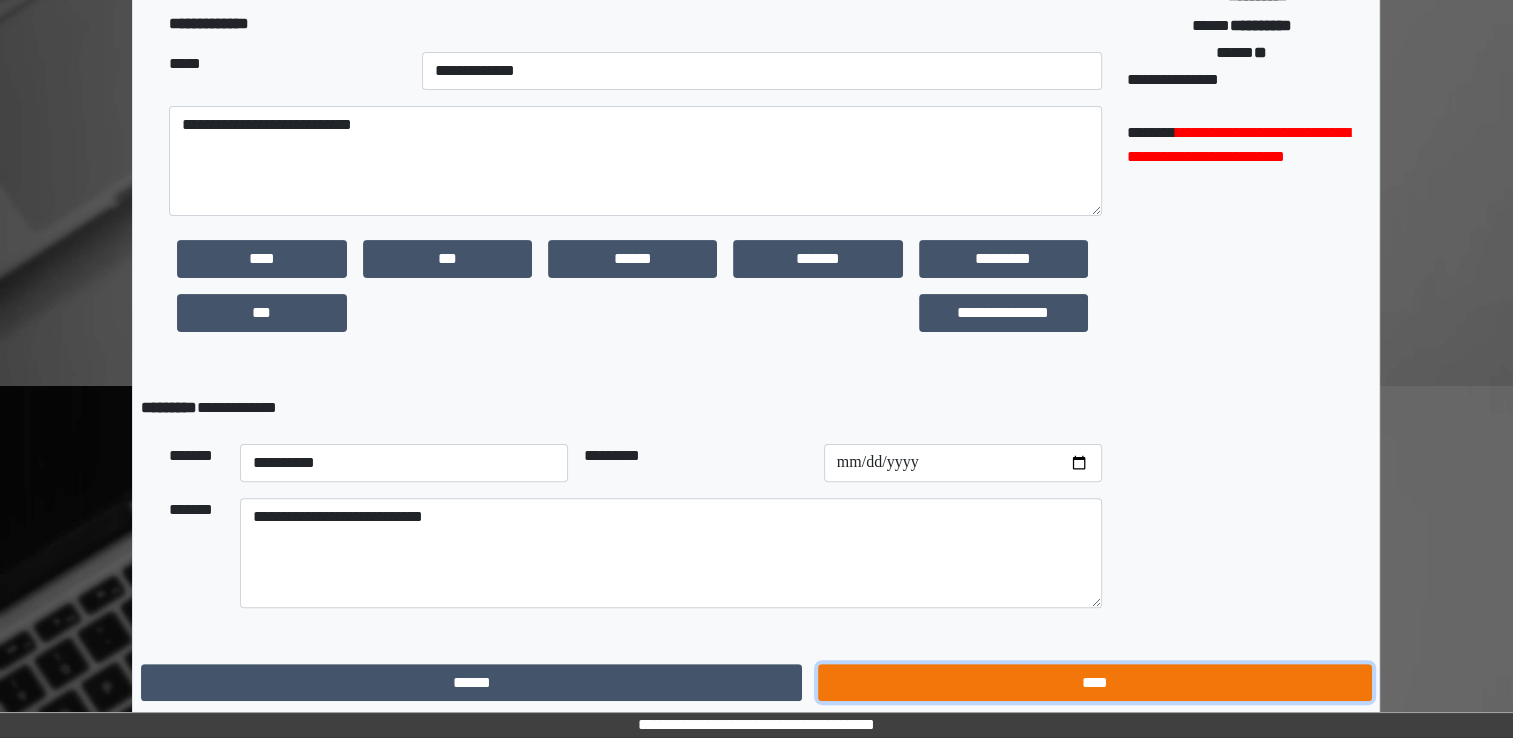 click on "****" at bounding box center [1094, 683] 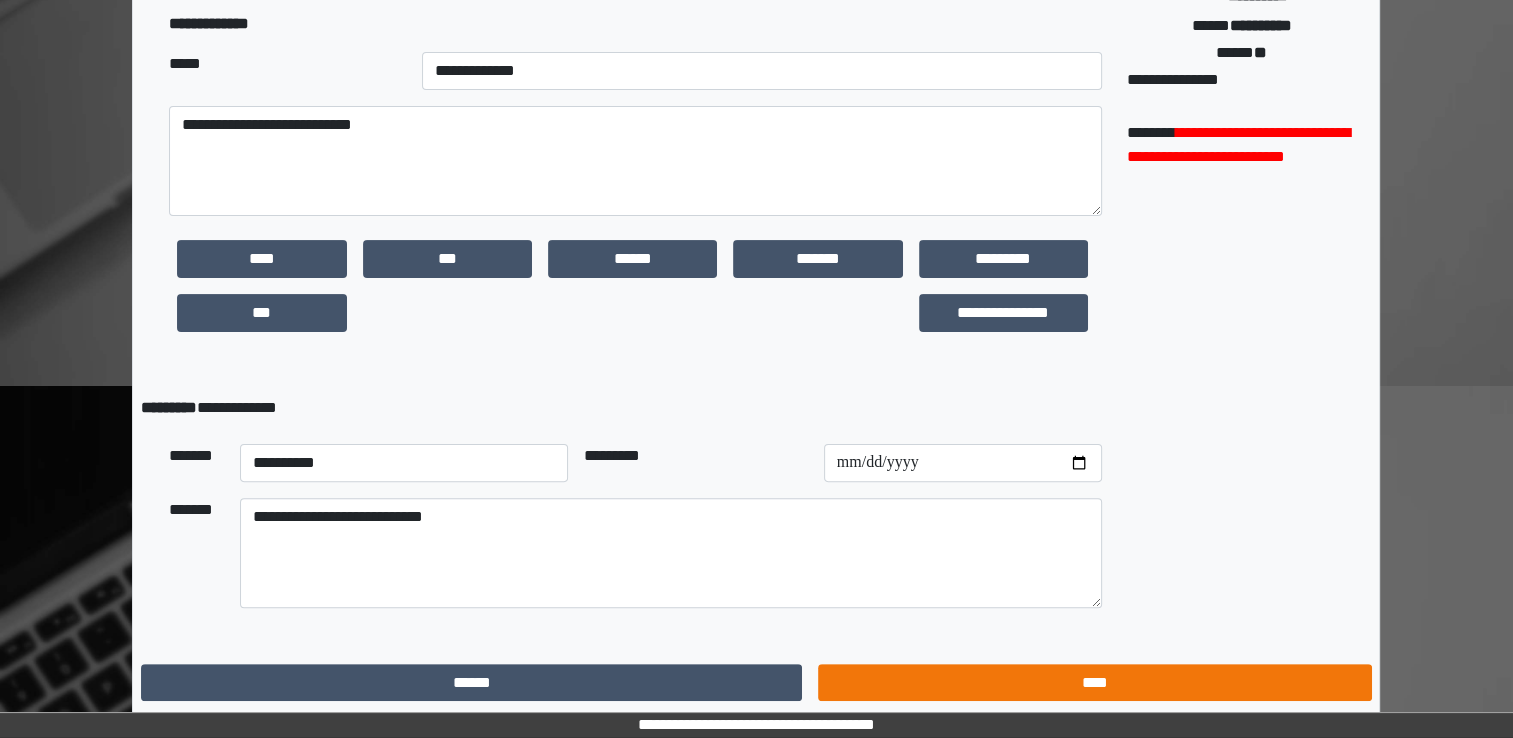scroll, scrollTop: 0, scrollLeft: 0, axis: both 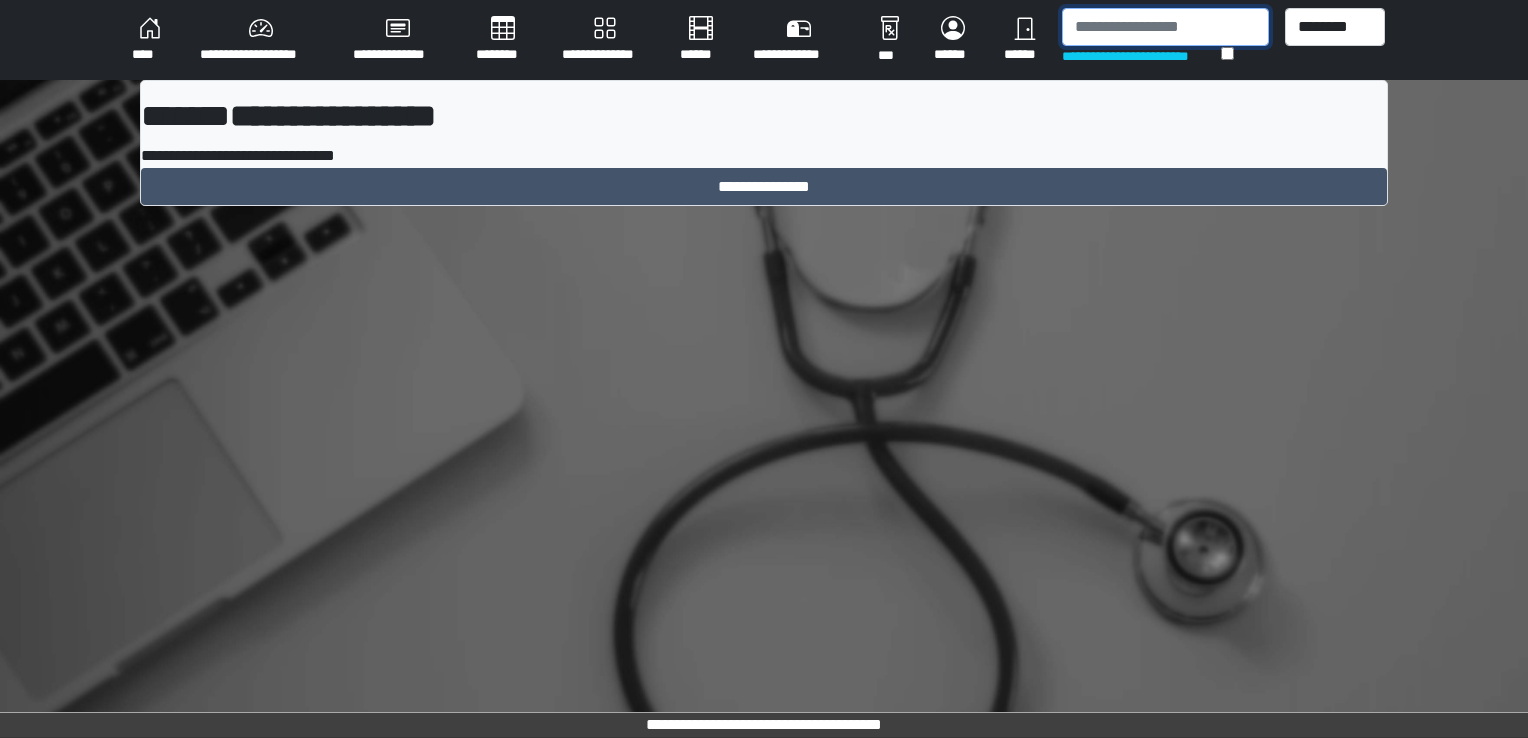 click at bounding box center [1165, 27] 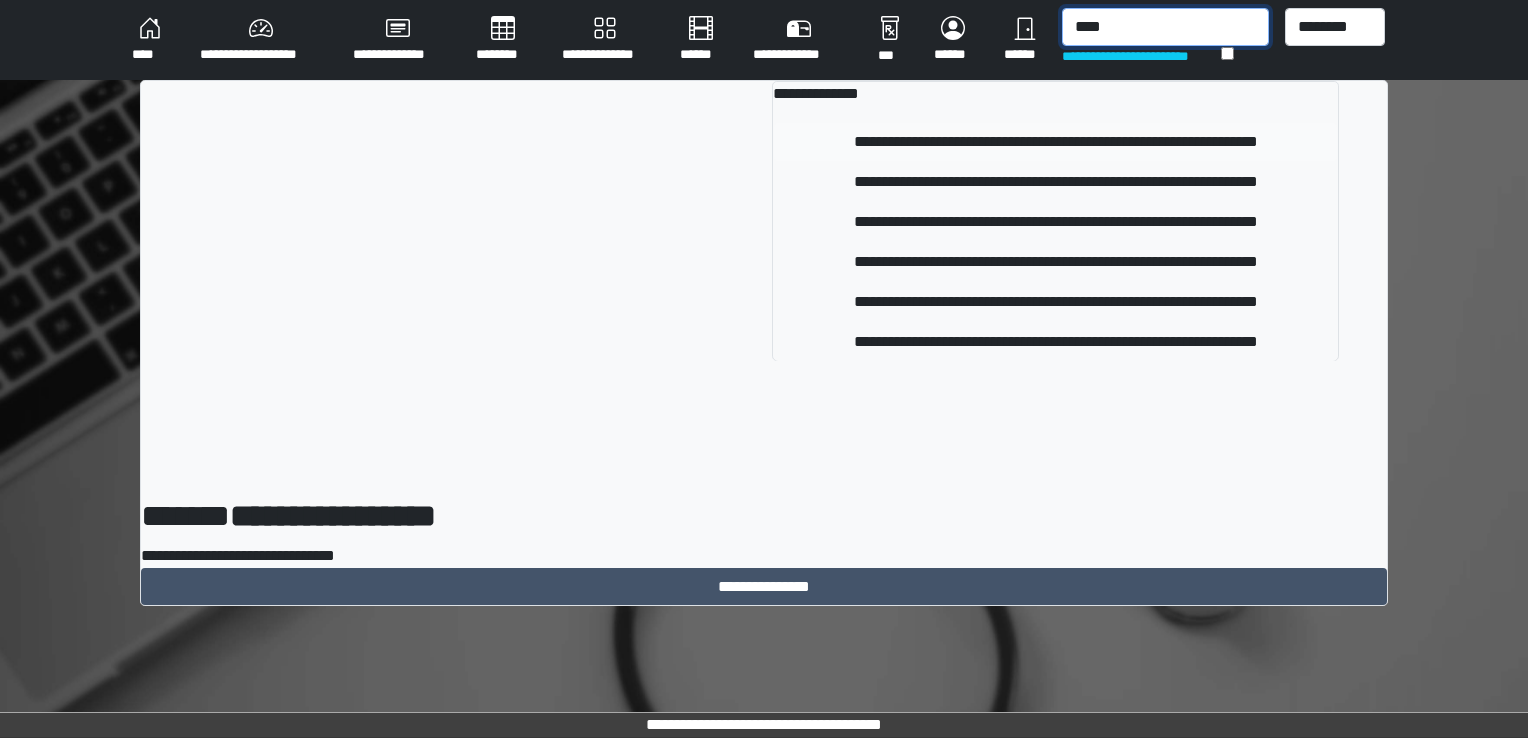 type on "****" 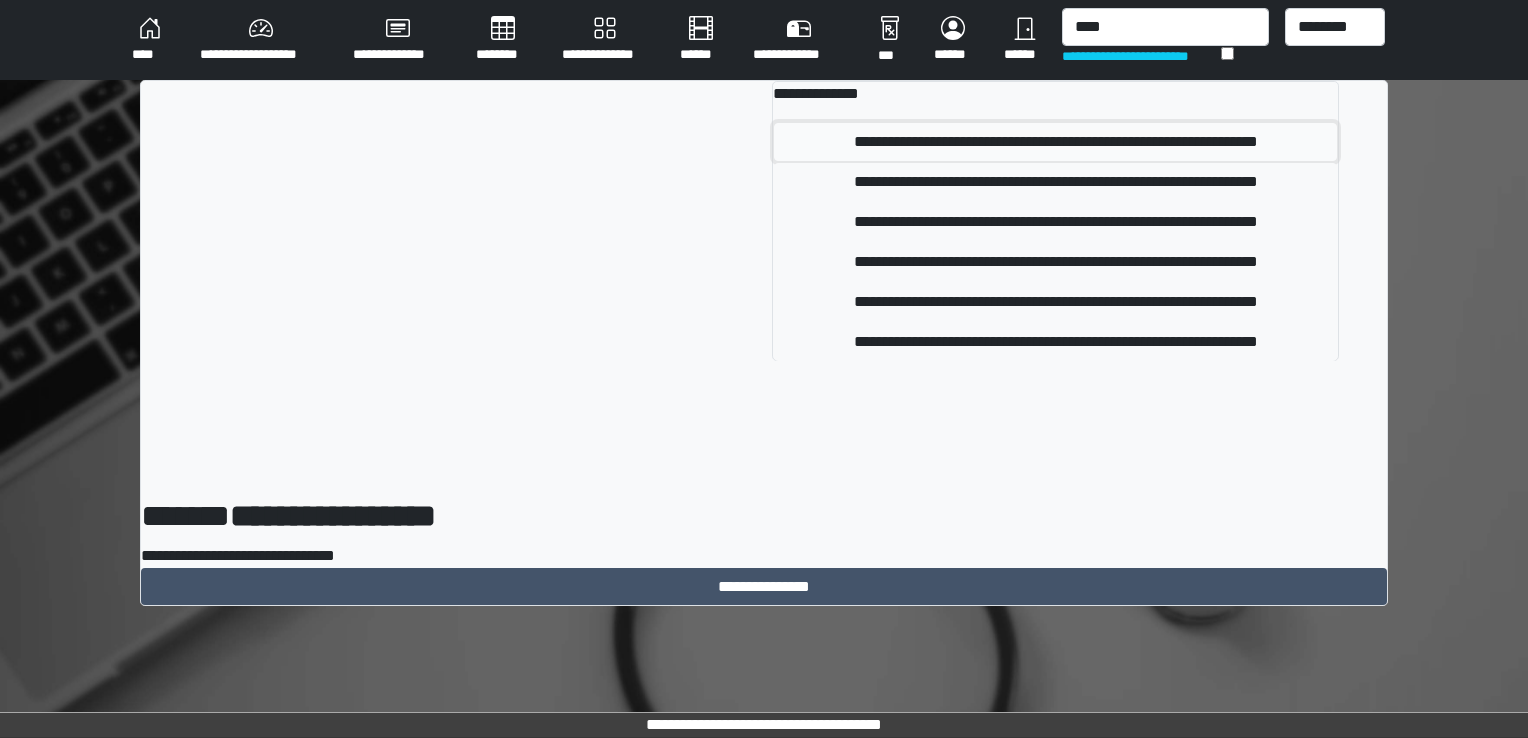 click on "**********" at bounding box center (1055, 142) 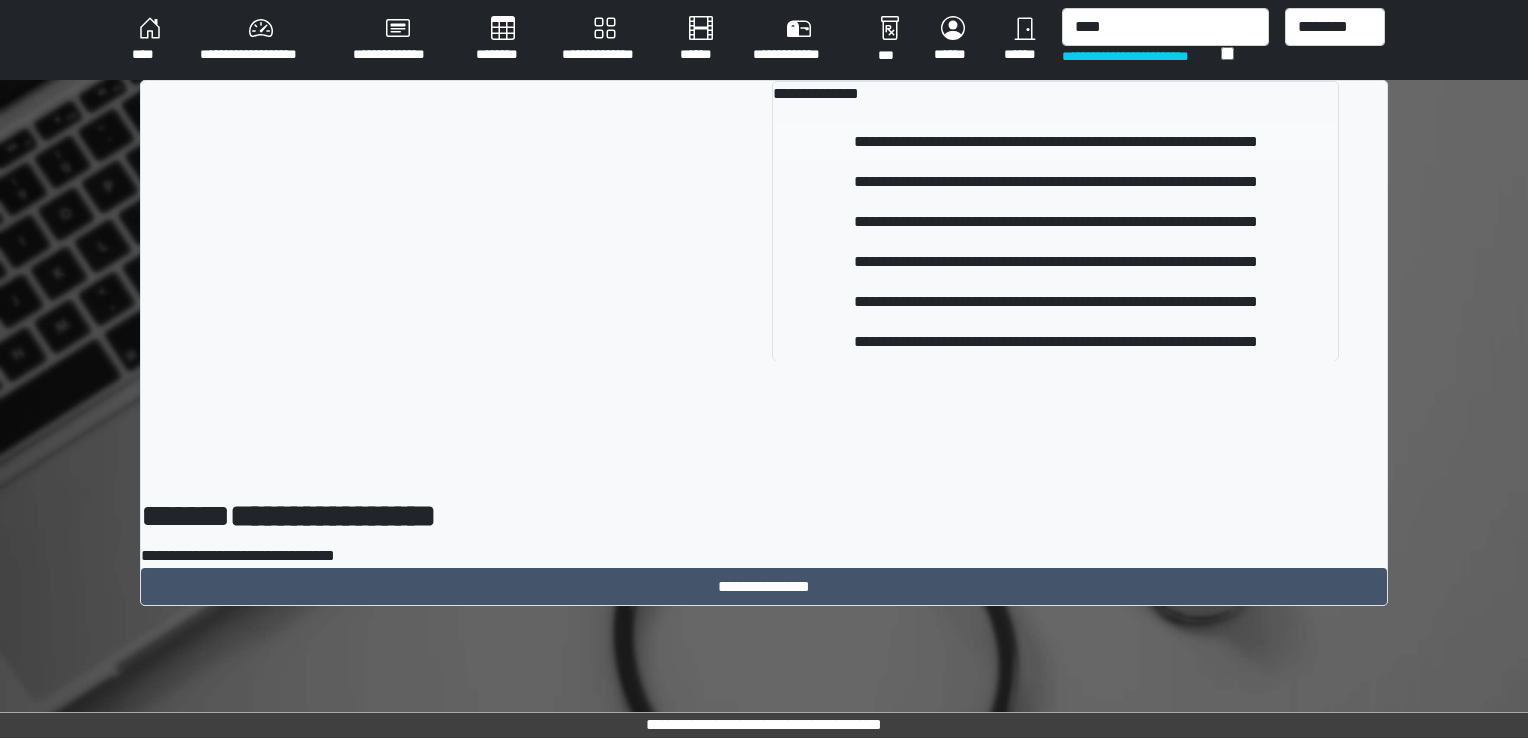 type 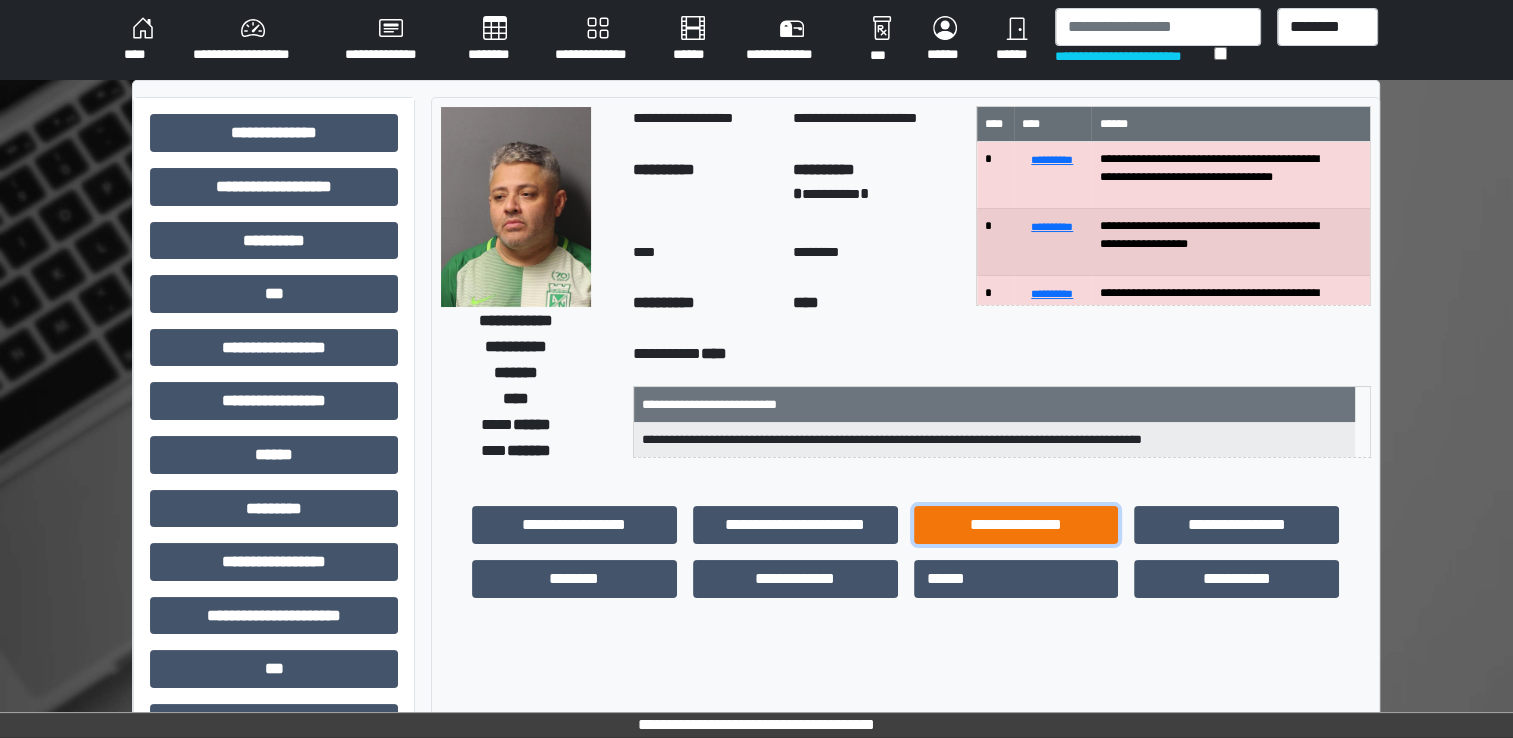 click on "**********" at bounding box center [1016, 525] 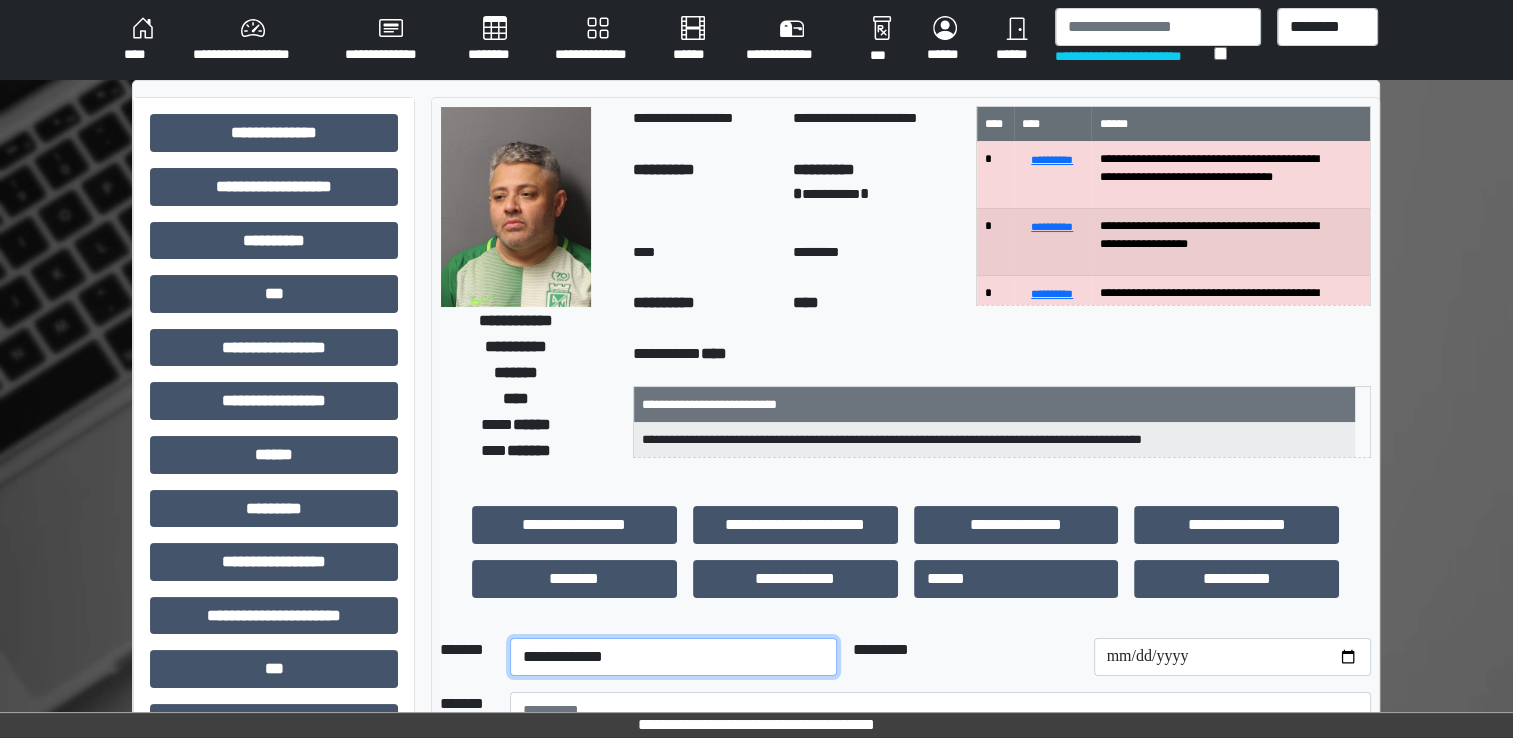 click on "**********" at bounding box center [673, 657] 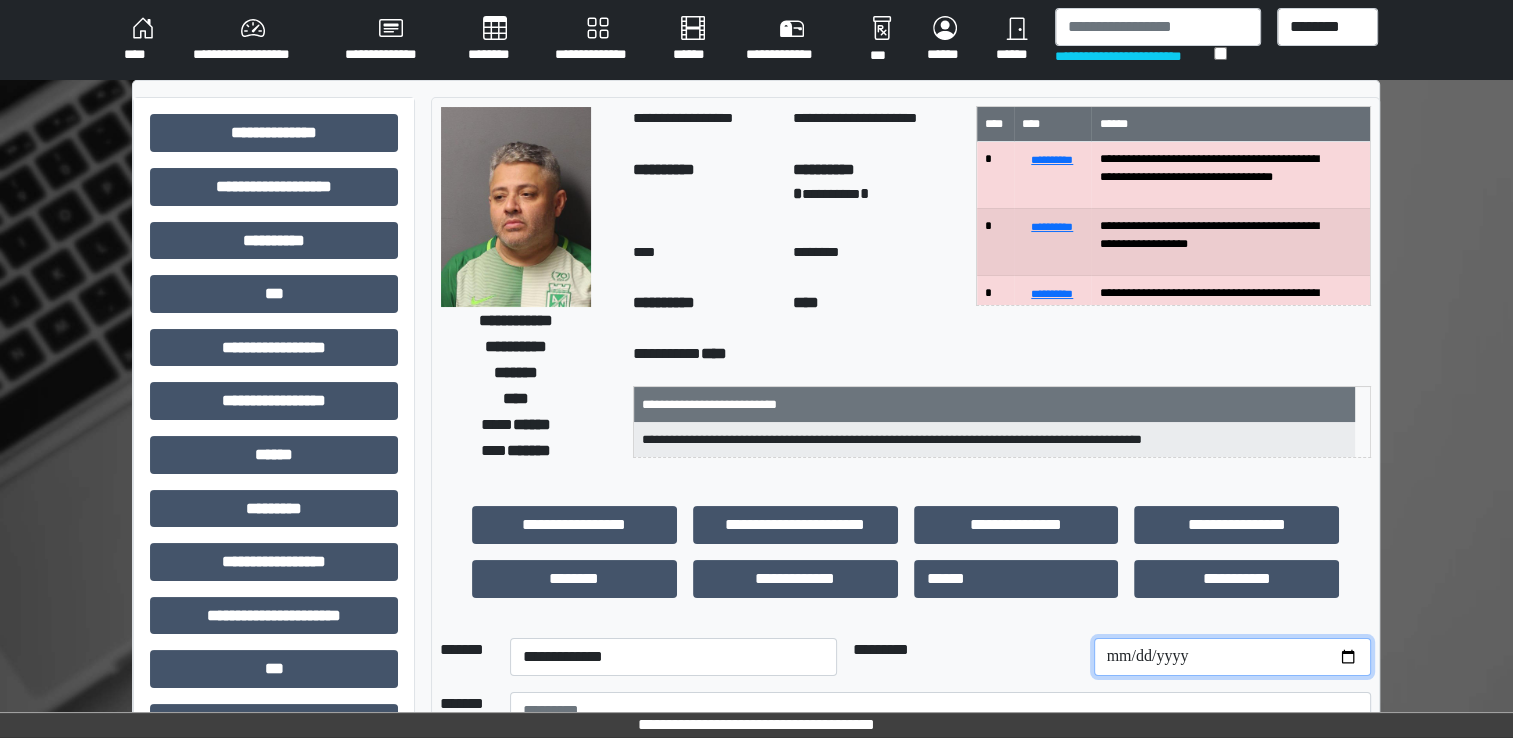 click at bounding box center [1232, 657] 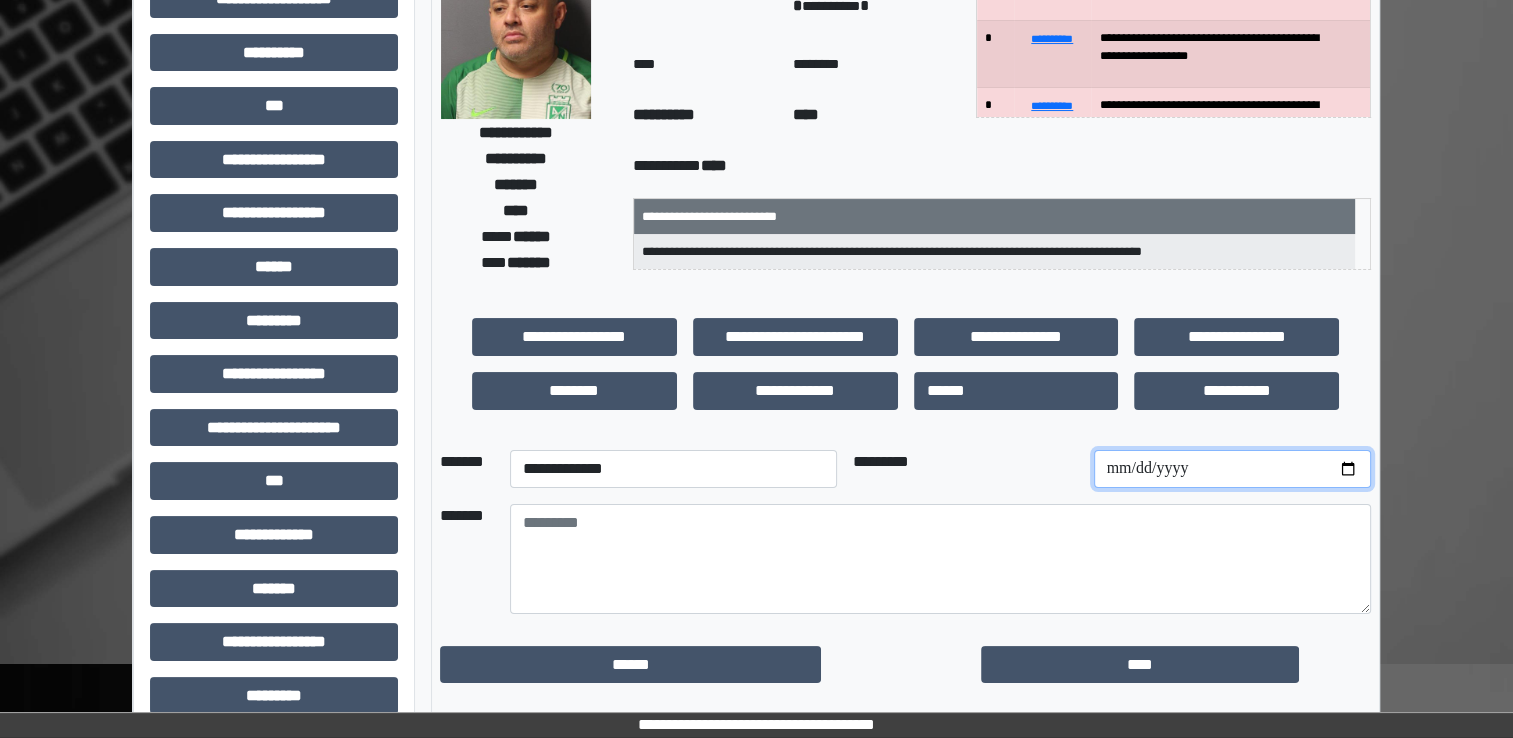 scroll, scrollTop: 300, scrollLeft: 0, axis: vertical 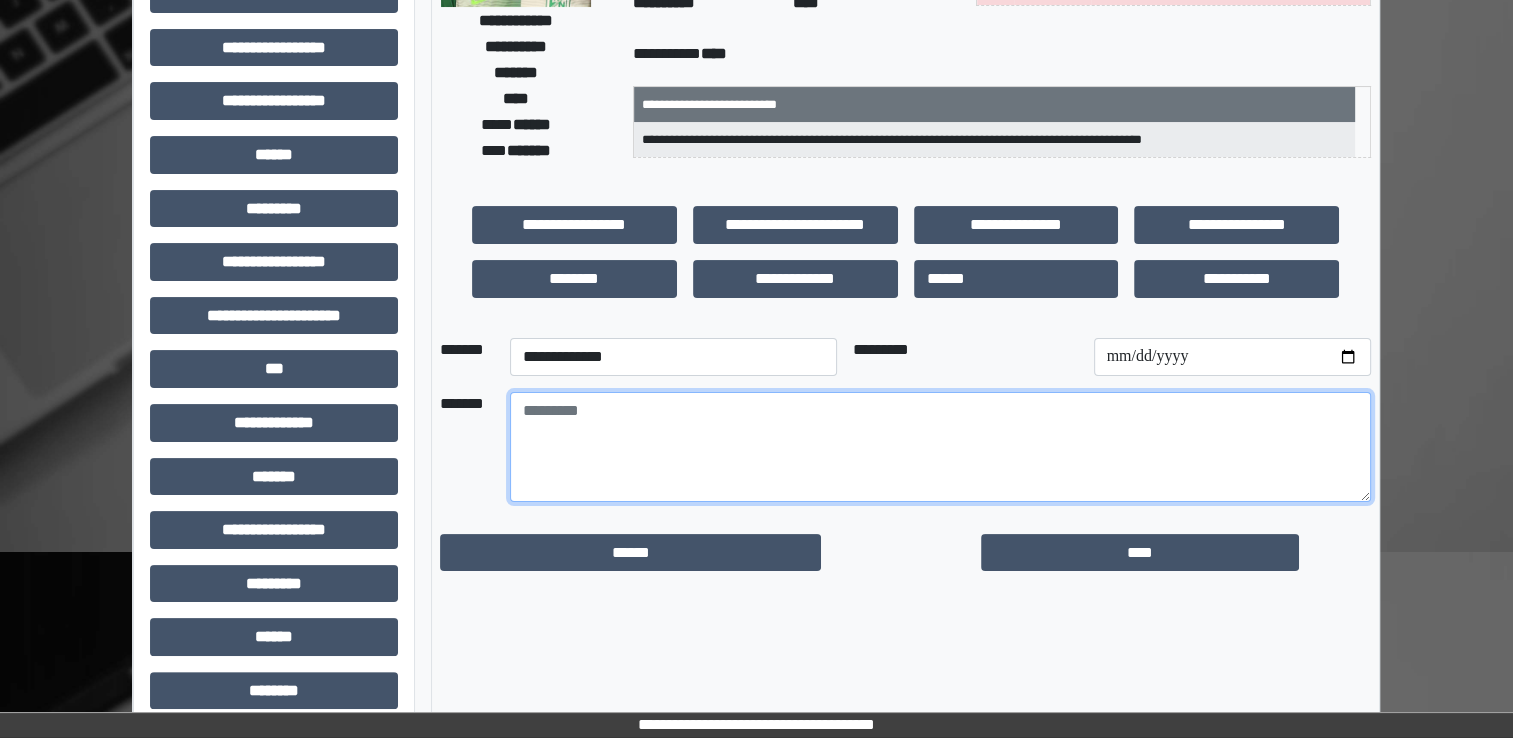 click at bounding box center (940, 447) 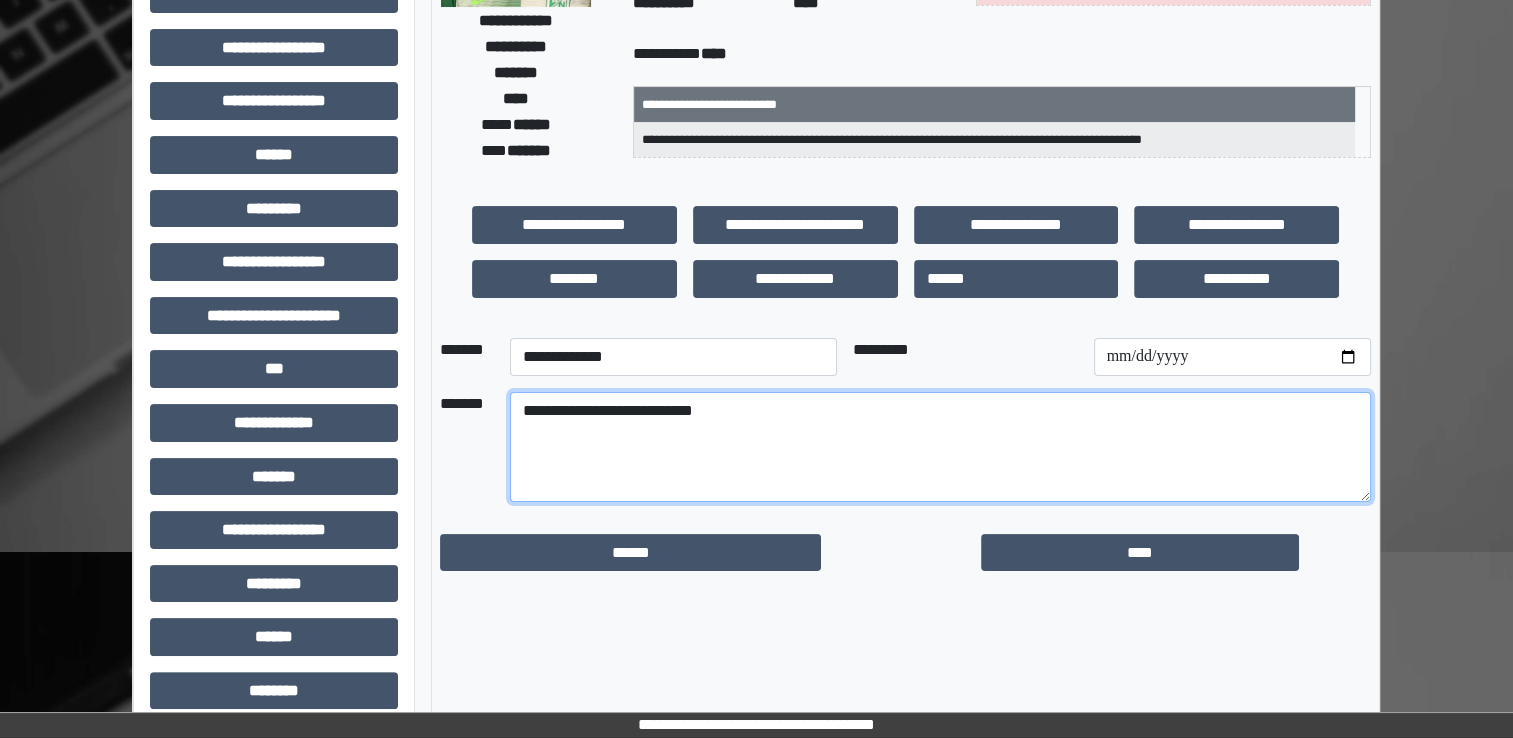 click on "**********" at bounding box center (940, 447) 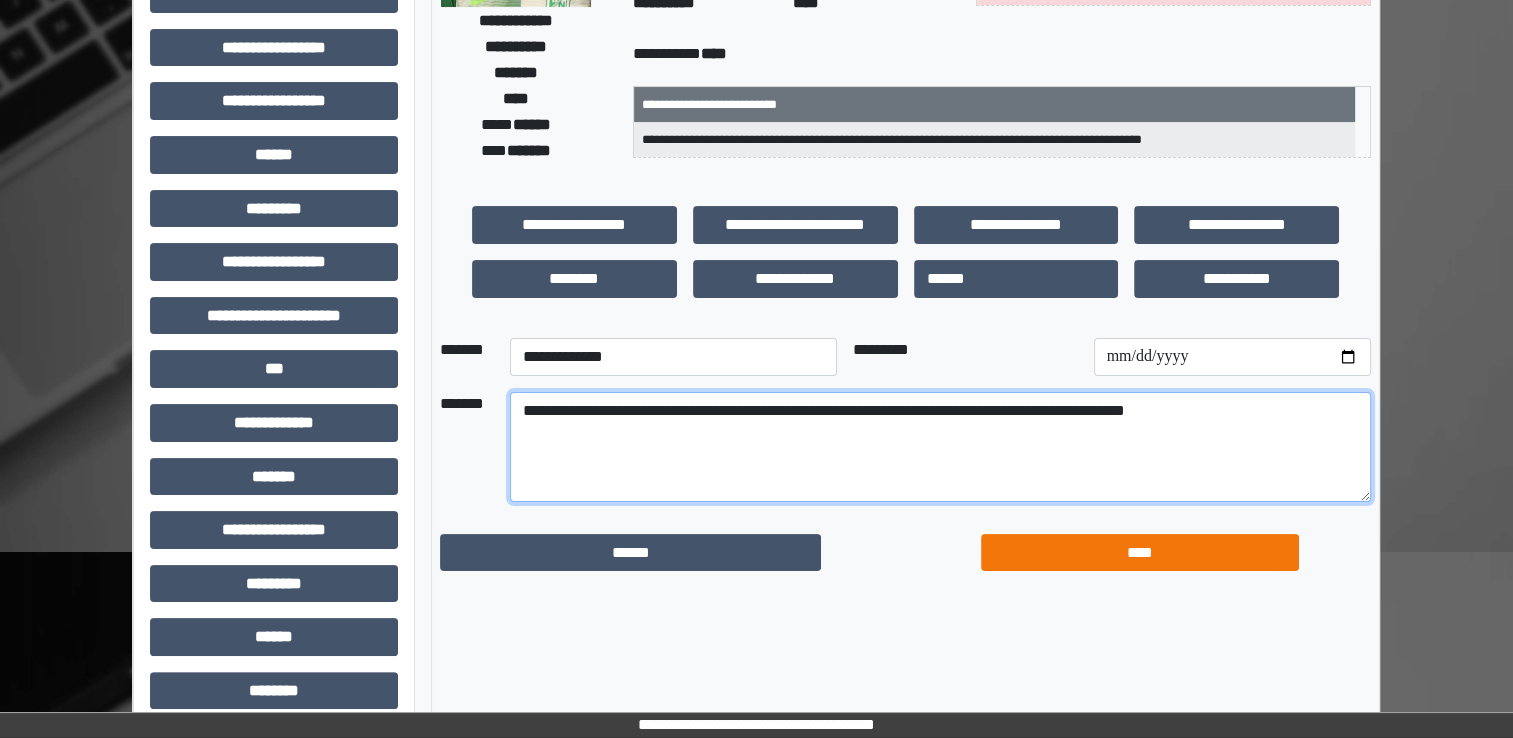 type on "**********" 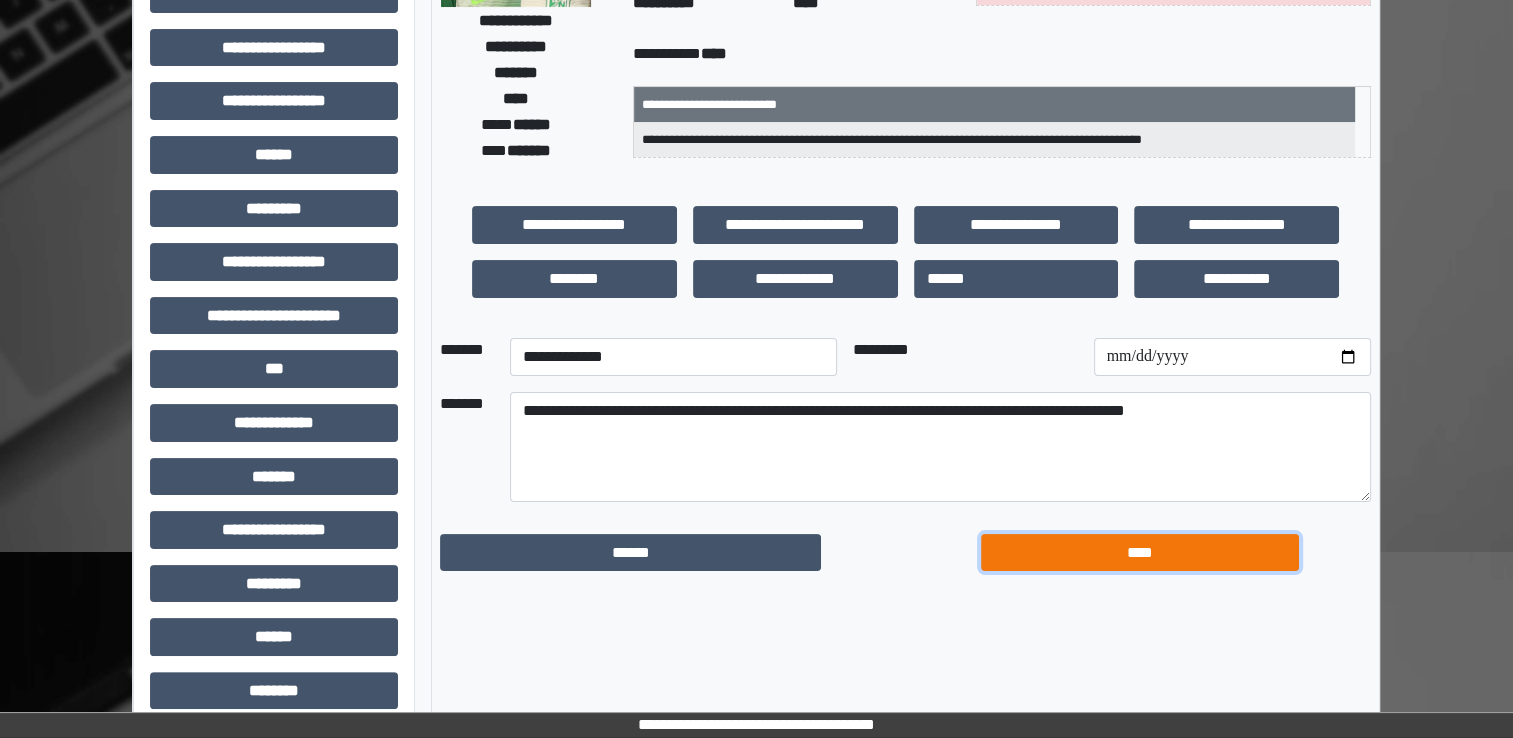 click on "****" at bounding box center [1140, 553] 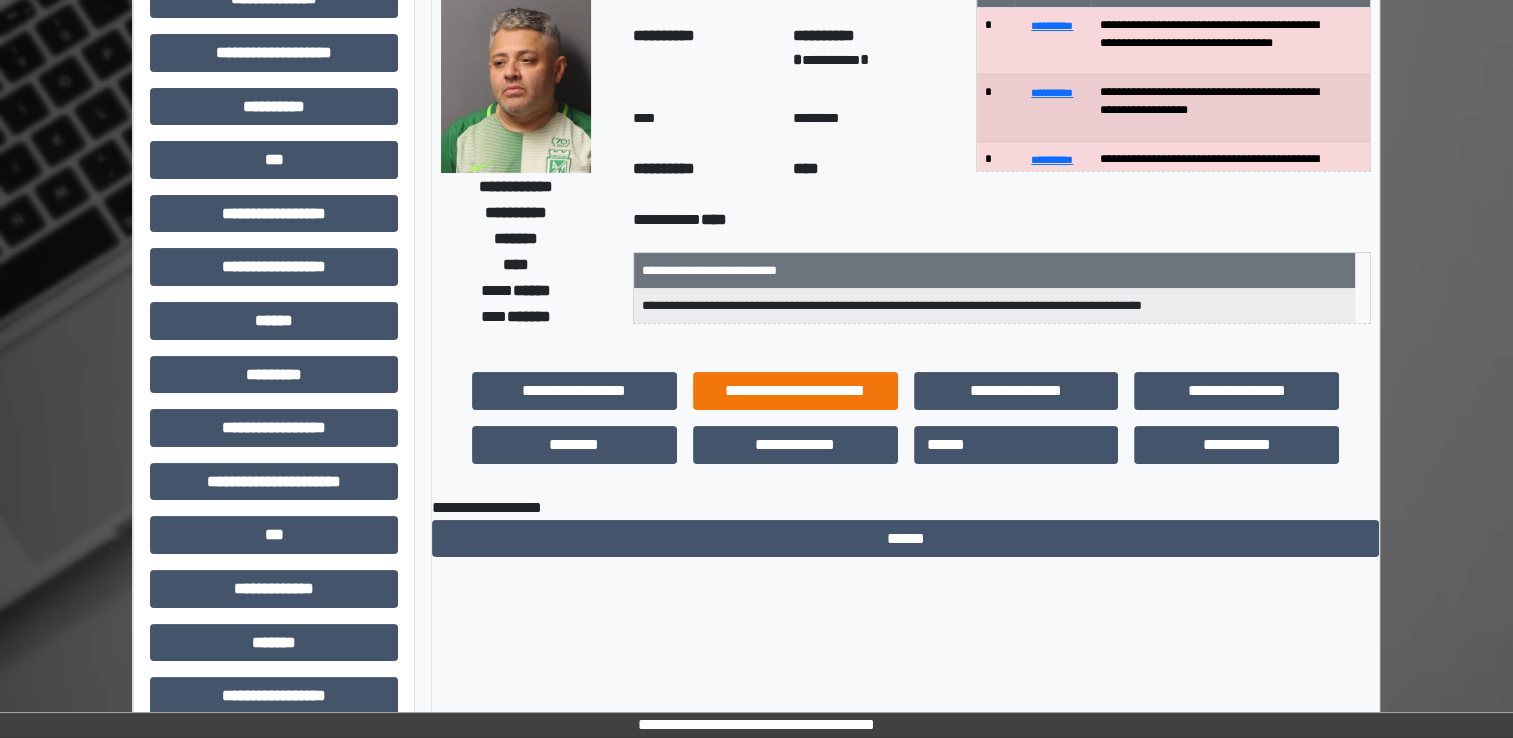 scroll, scrollTop: 0, scrollLeft: 0, axis: both 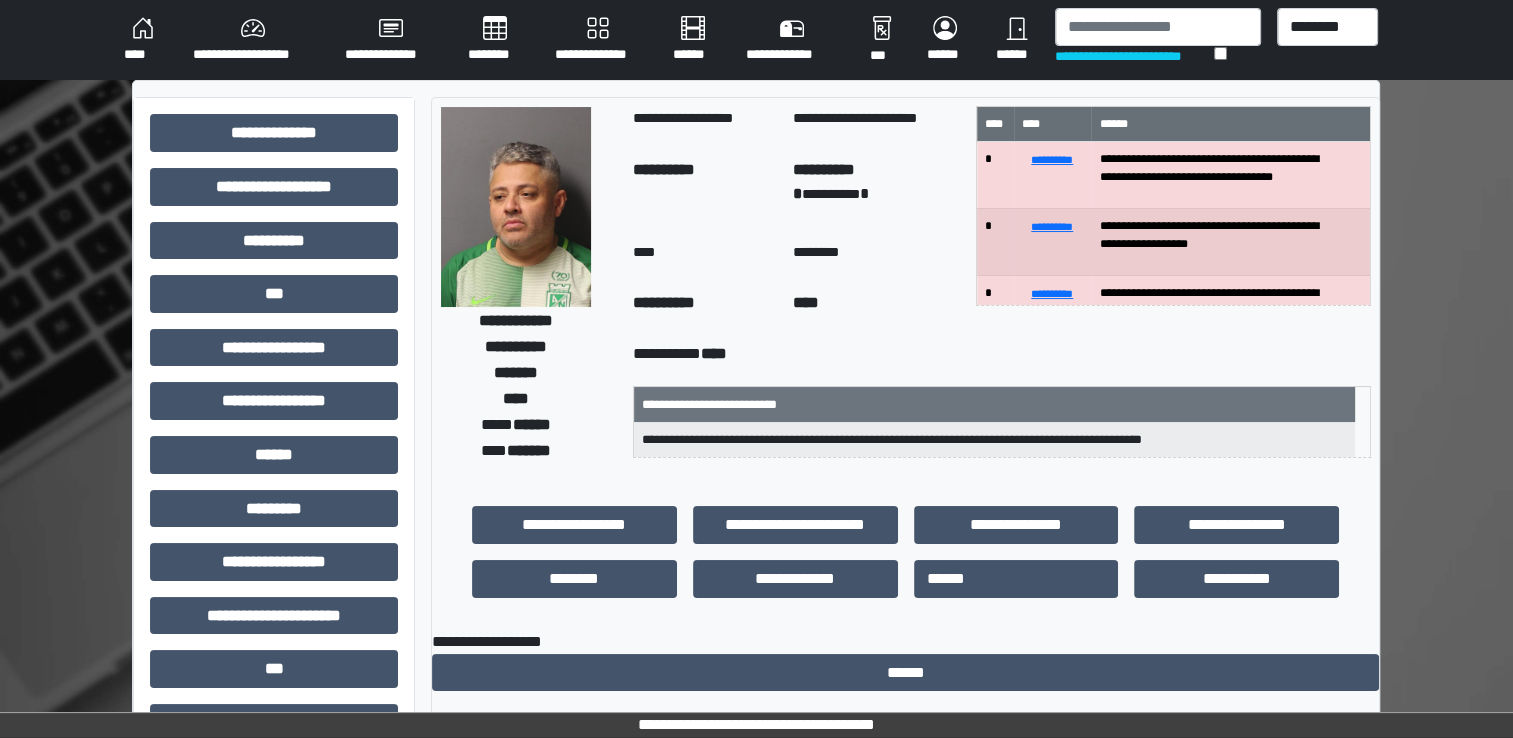 click on "**********" at bounding box center (253, 40) 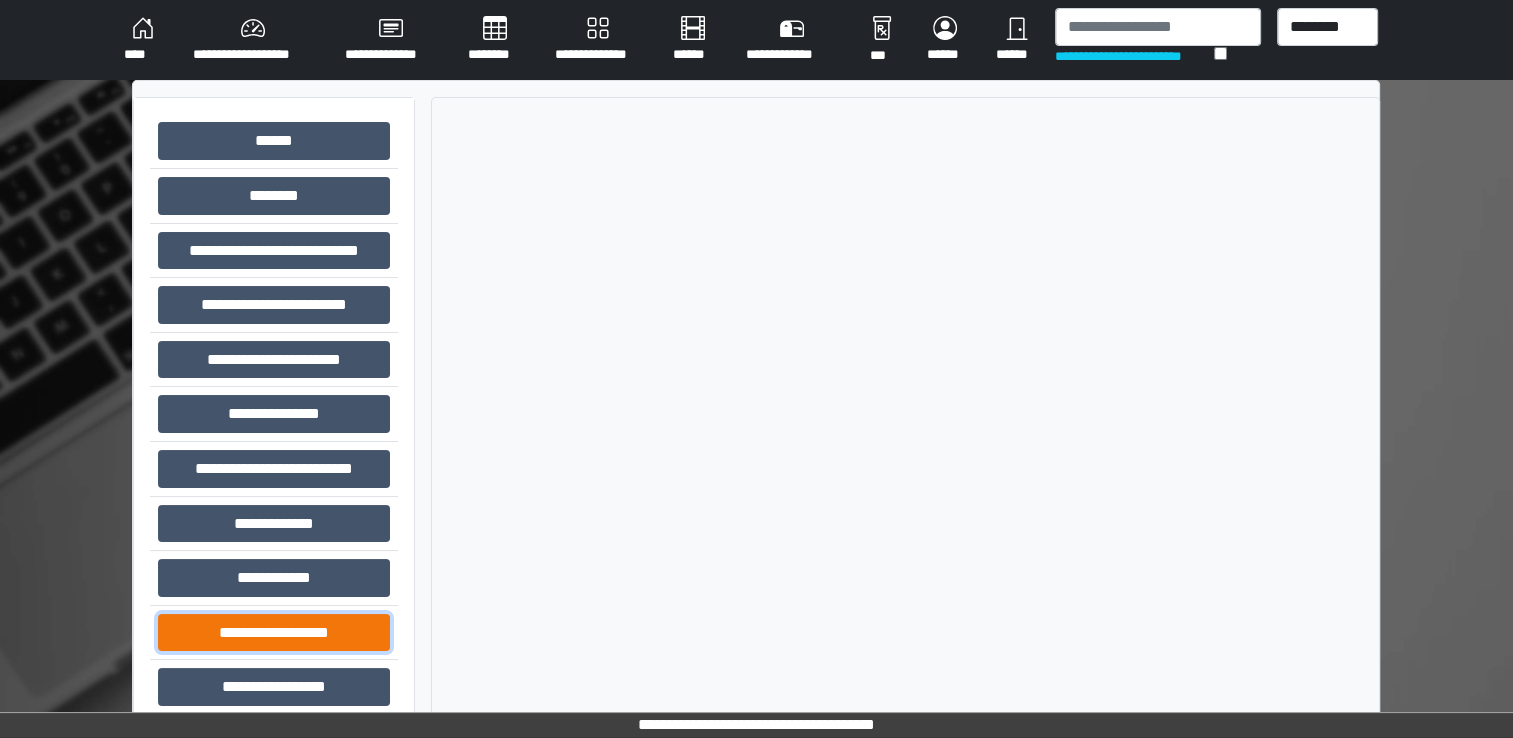 click on "**********" at bounding box center [274, 633] 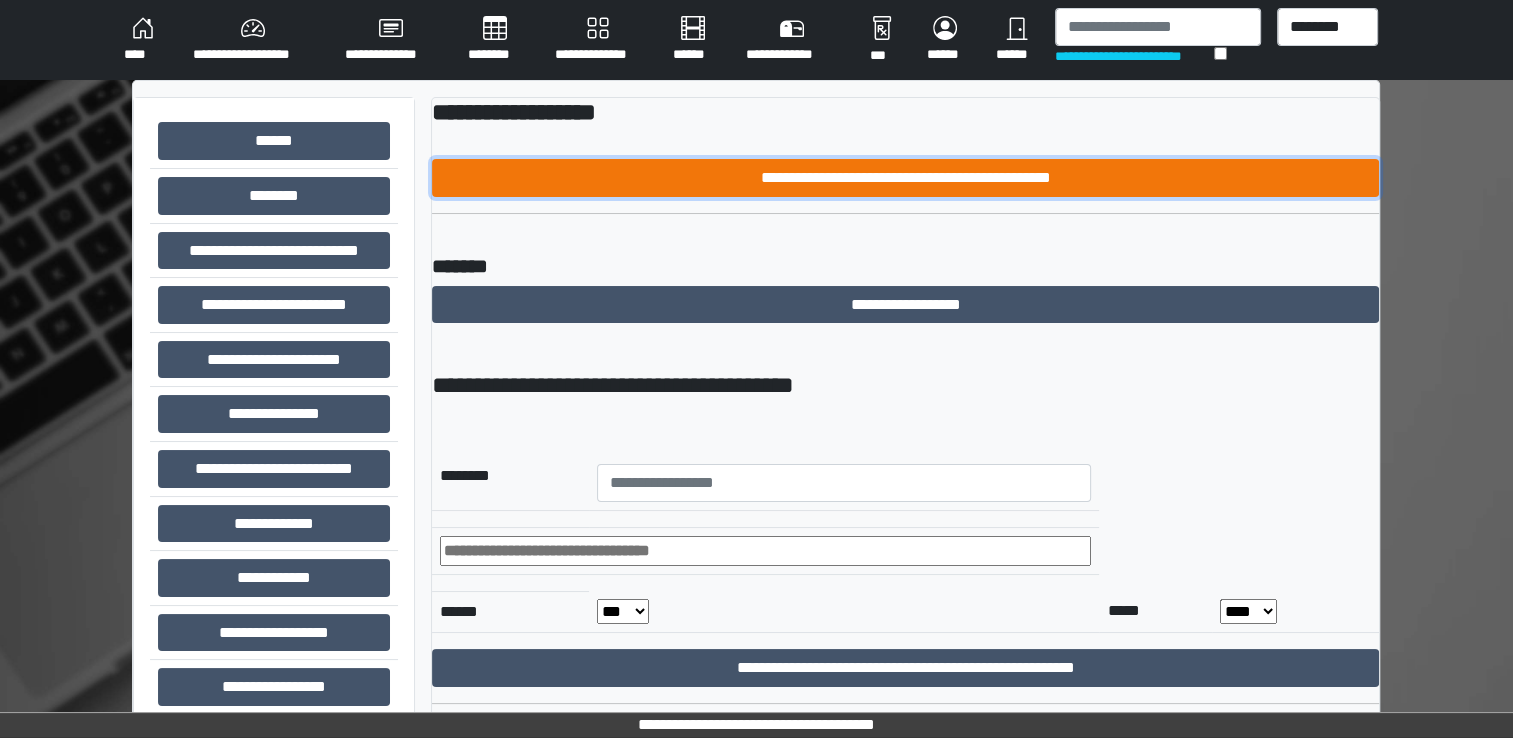 click on "**********" at bounding box center (905, 178) 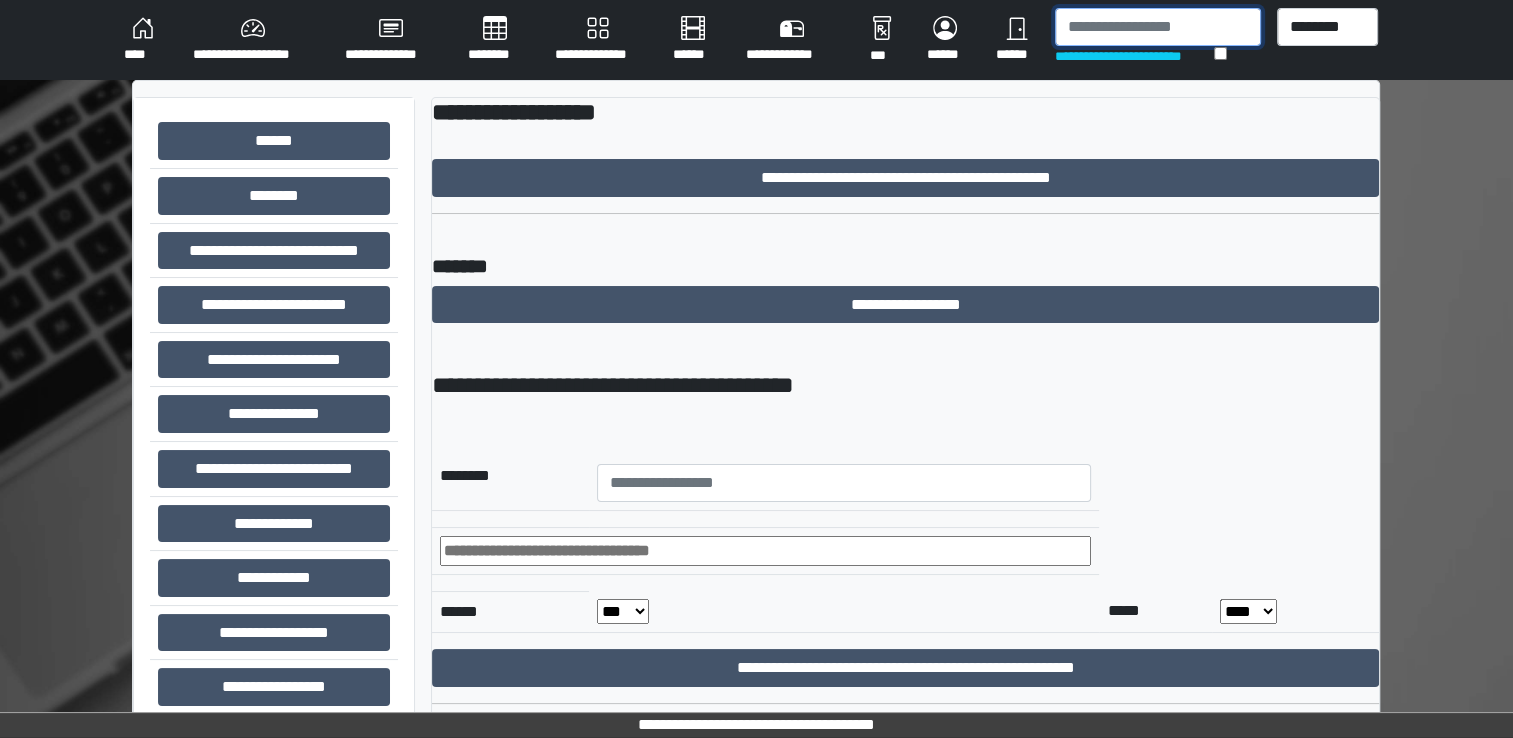 click at bounding box center (1158, 27) 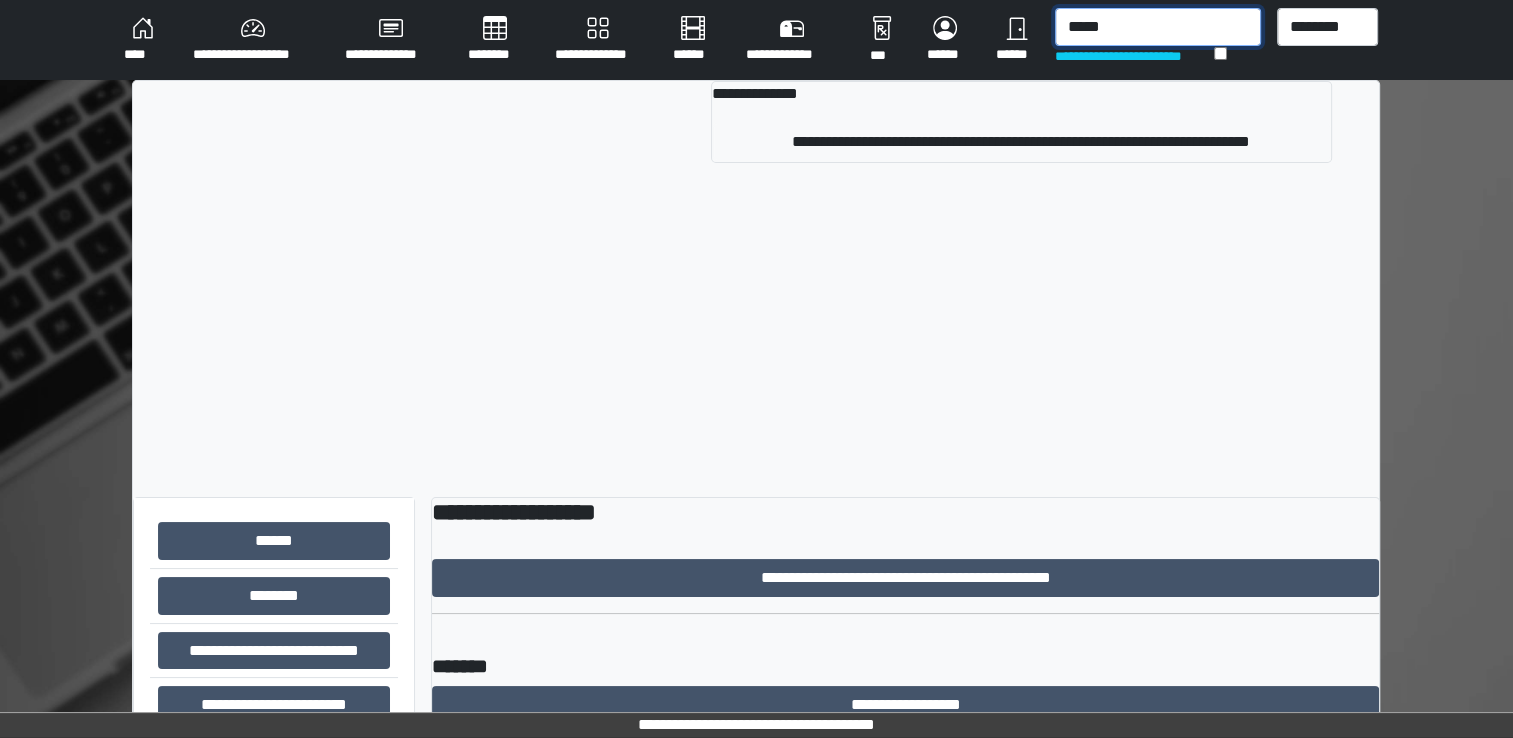 type on "*****" 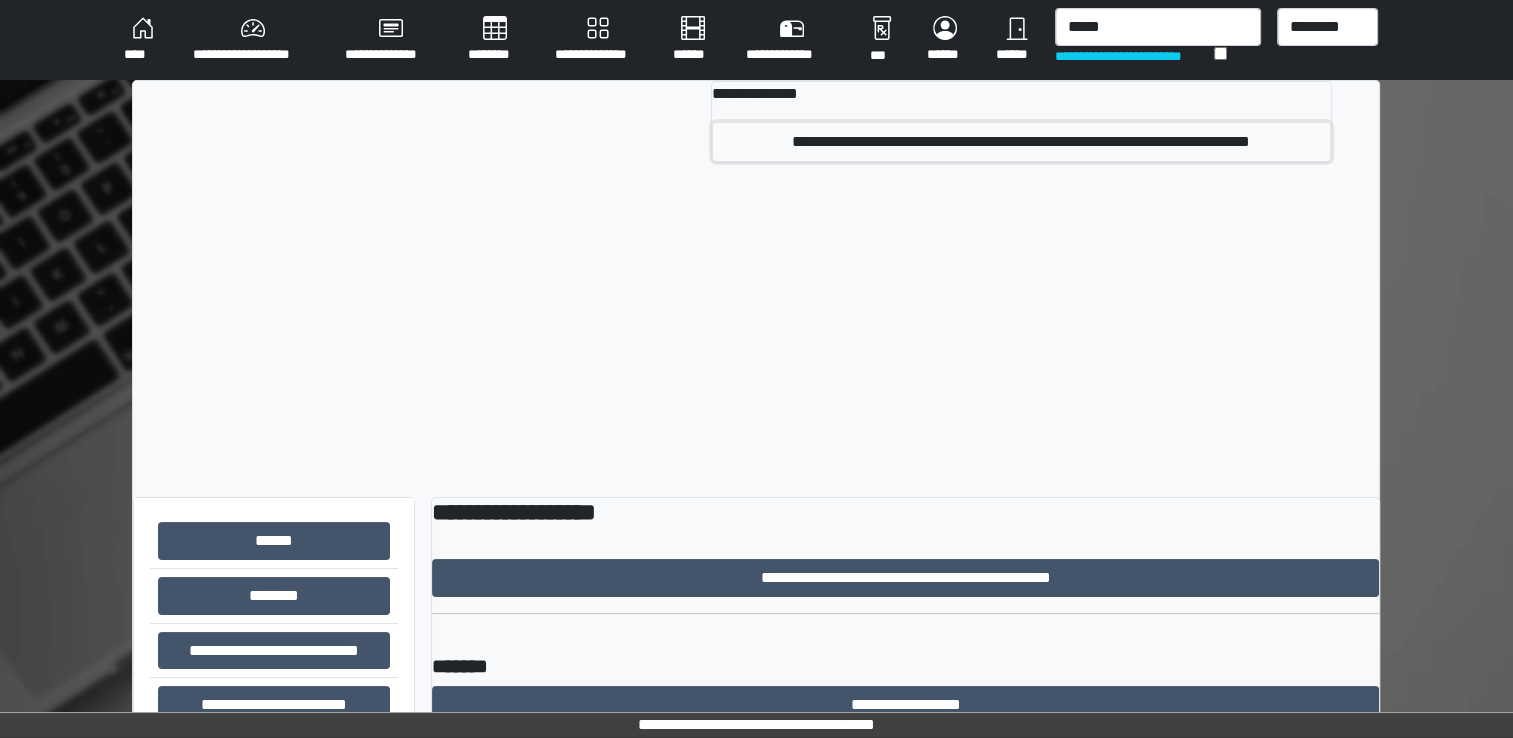 click on "**********" at bounding box center (1021, 142) 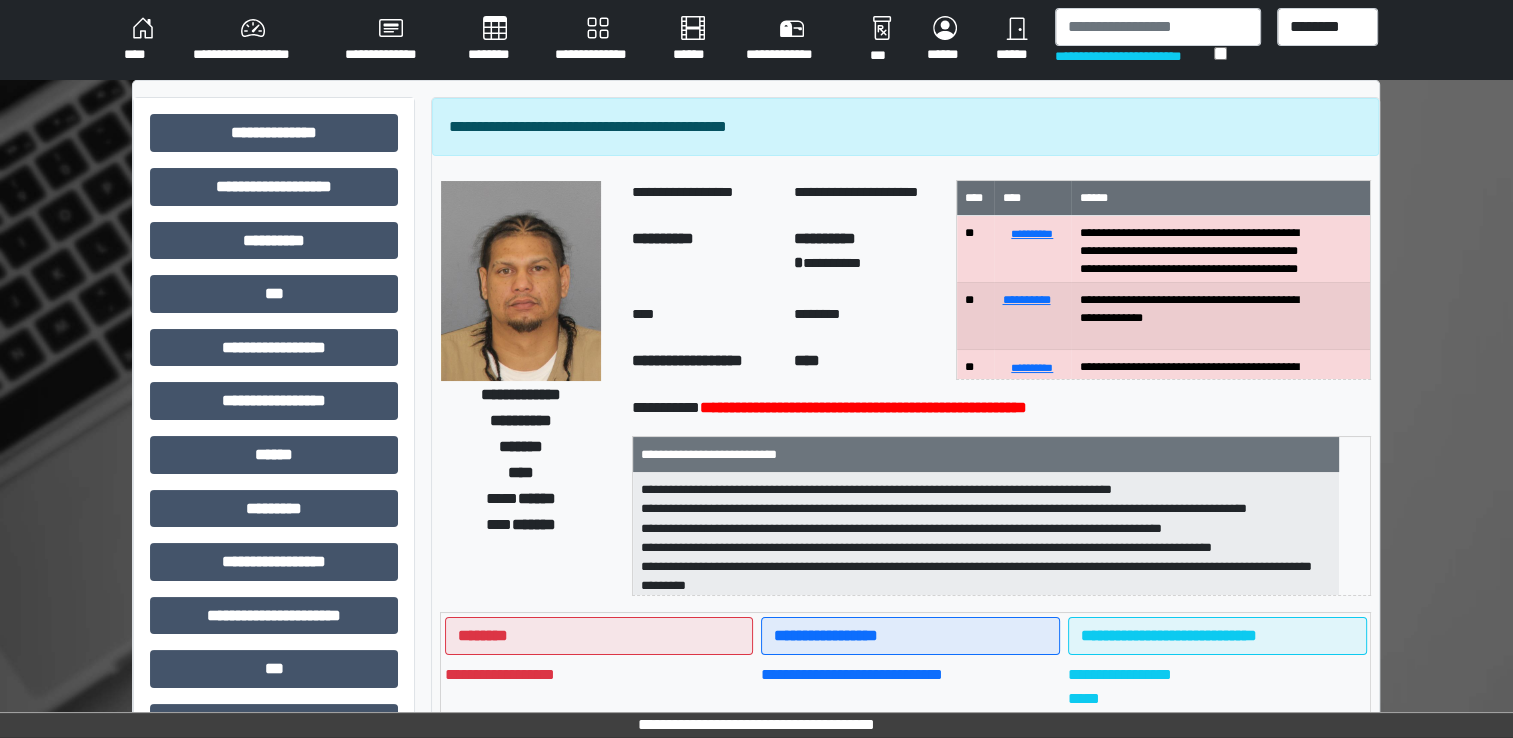 click at bounding box center [521, 281] 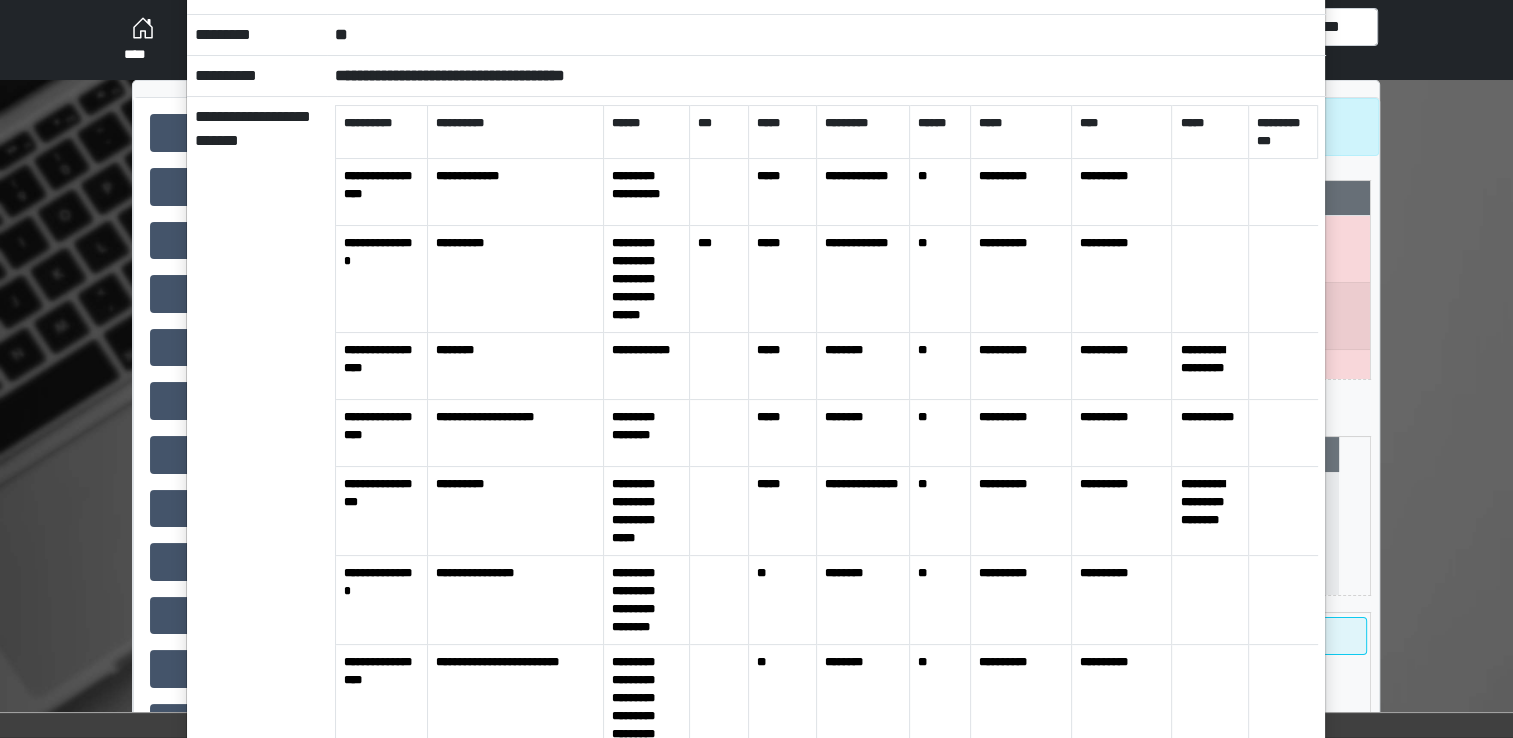 scroll, scrollTop: 0, scrollLeft: 0, axis: both 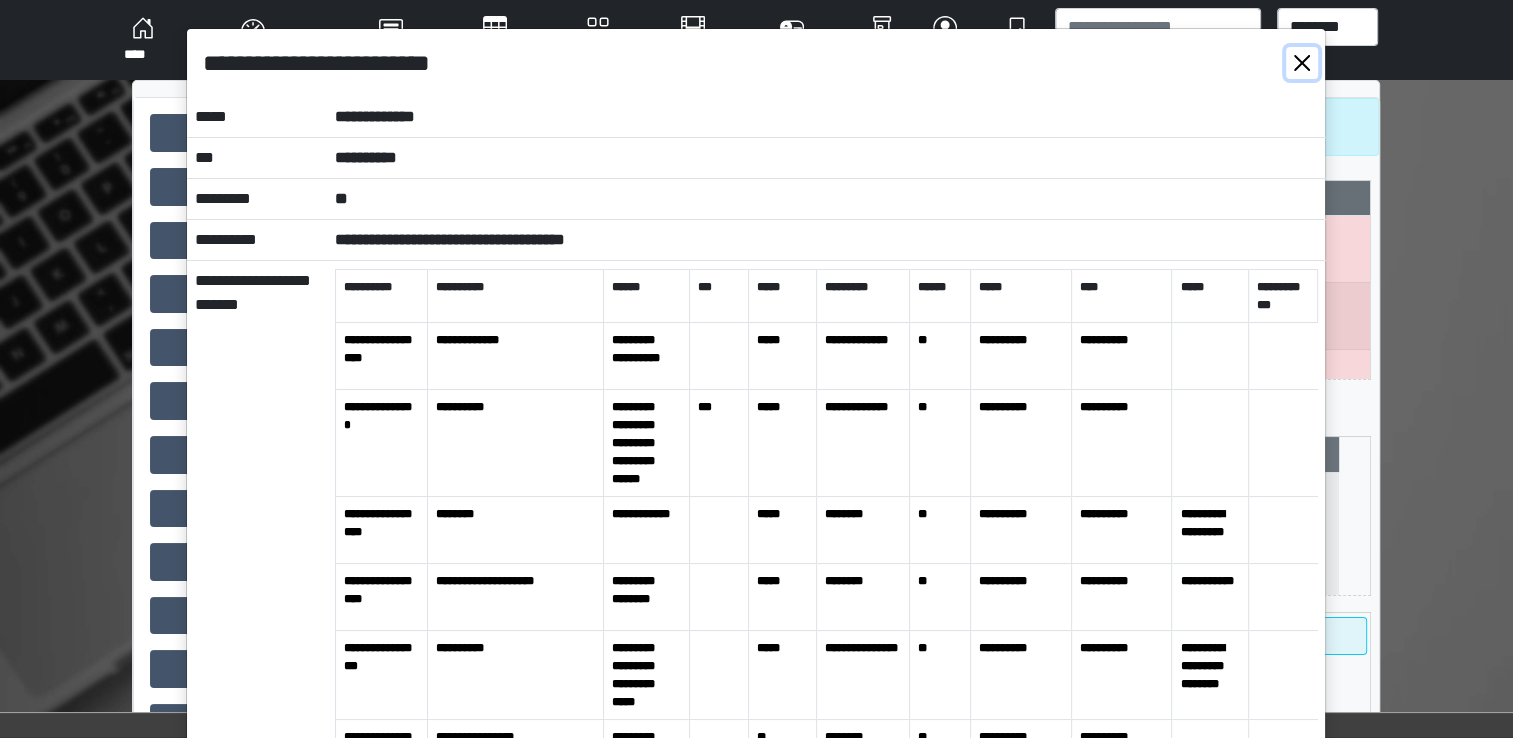 click at bounding box center (1302, 63) 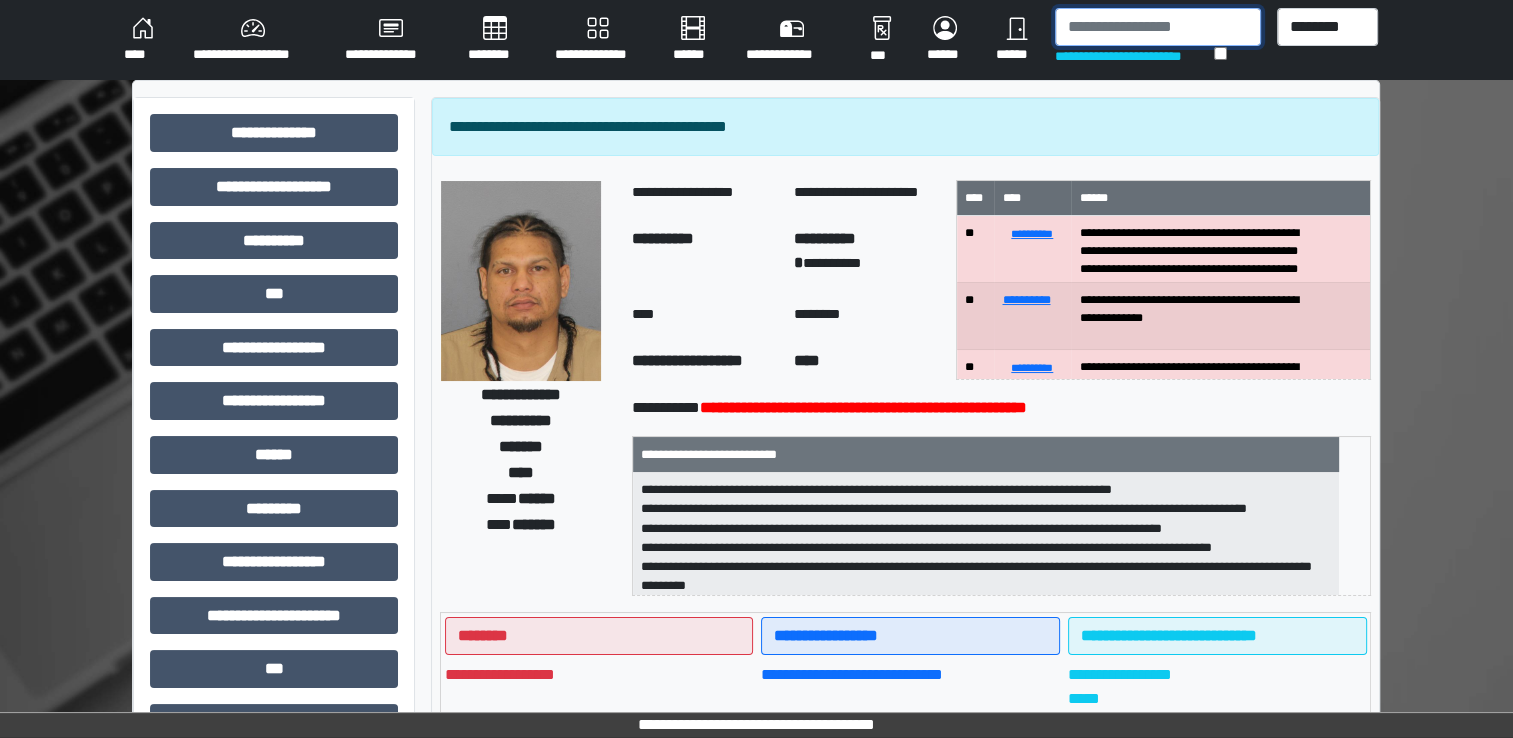 click at bounding box center (1158, 27) 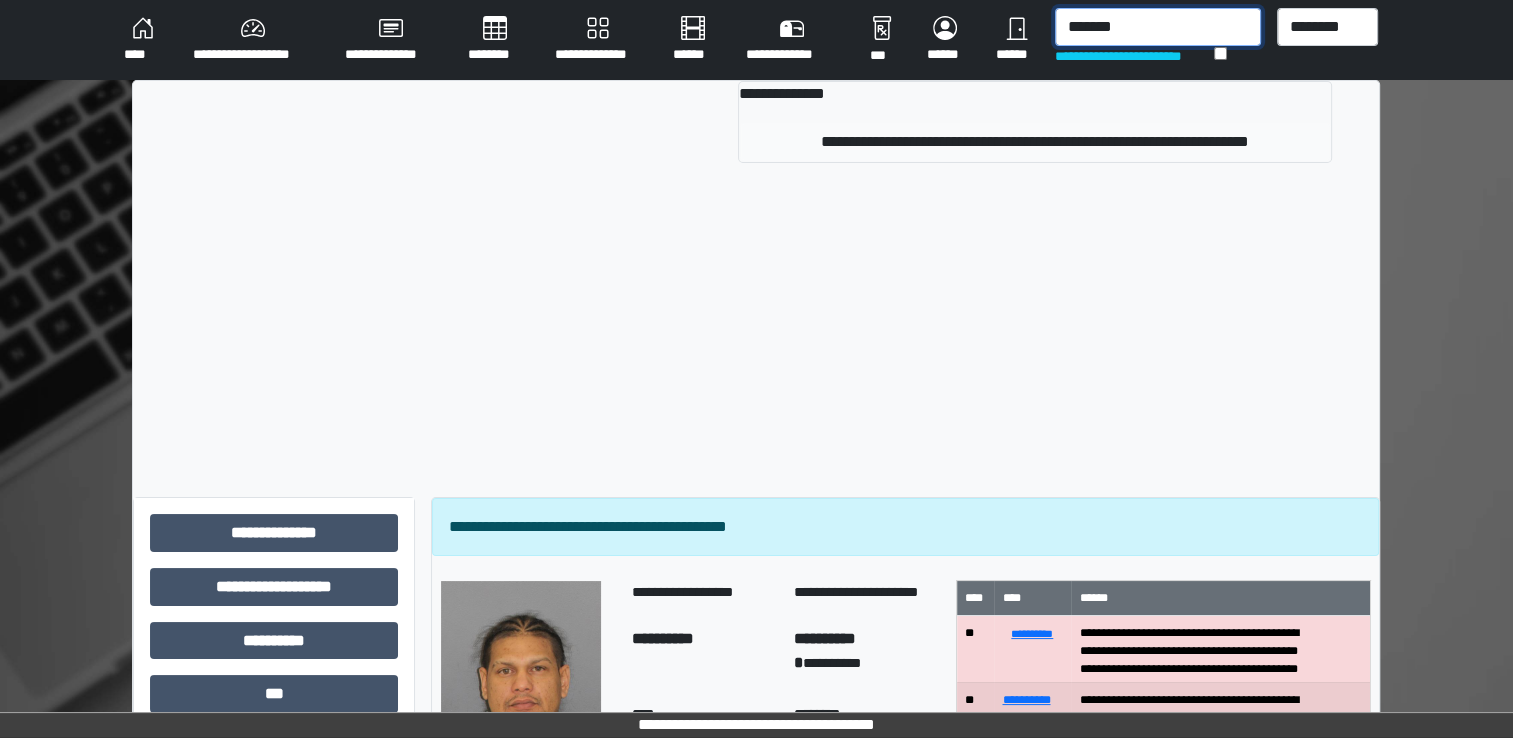type on "*******" 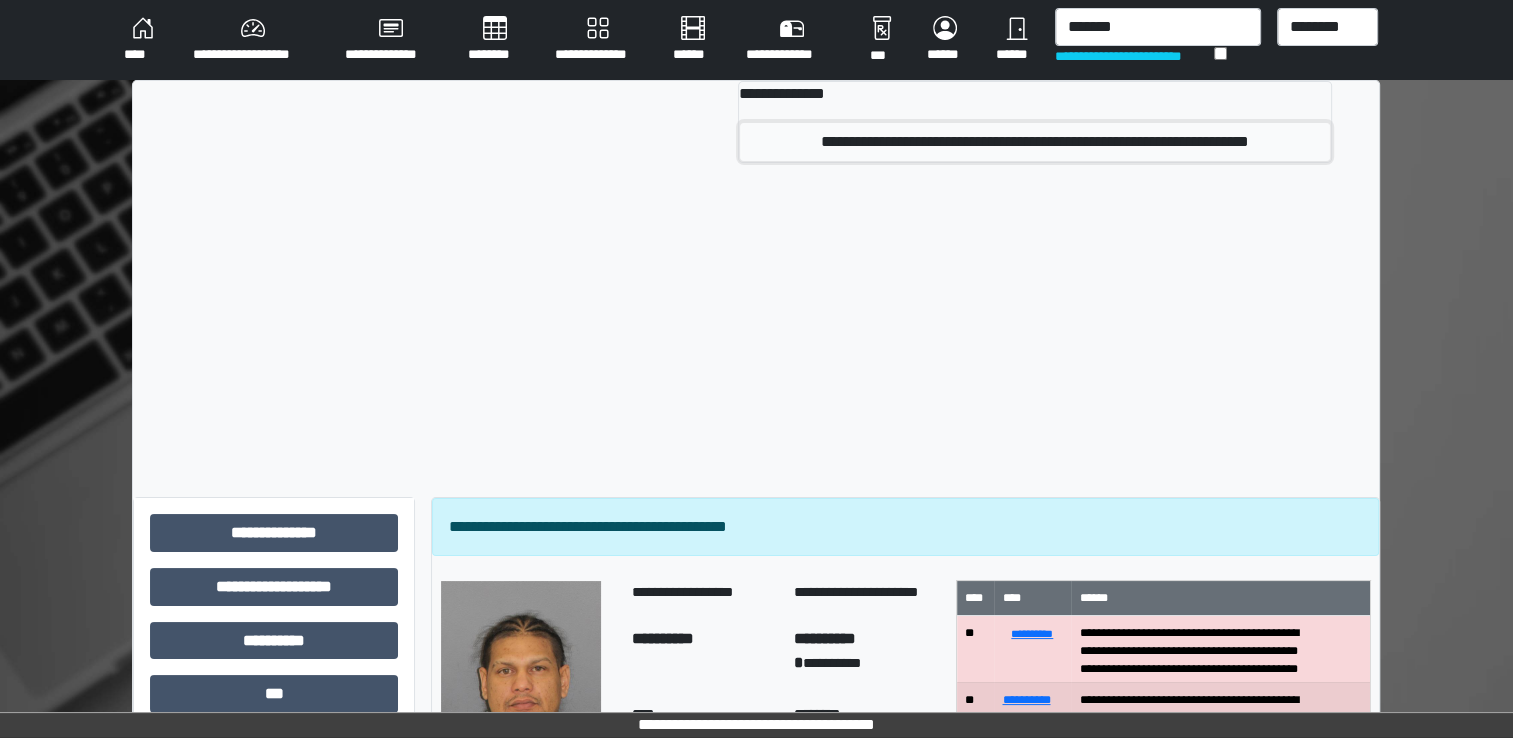 click on "**********" at bounding box center [1035, 142] 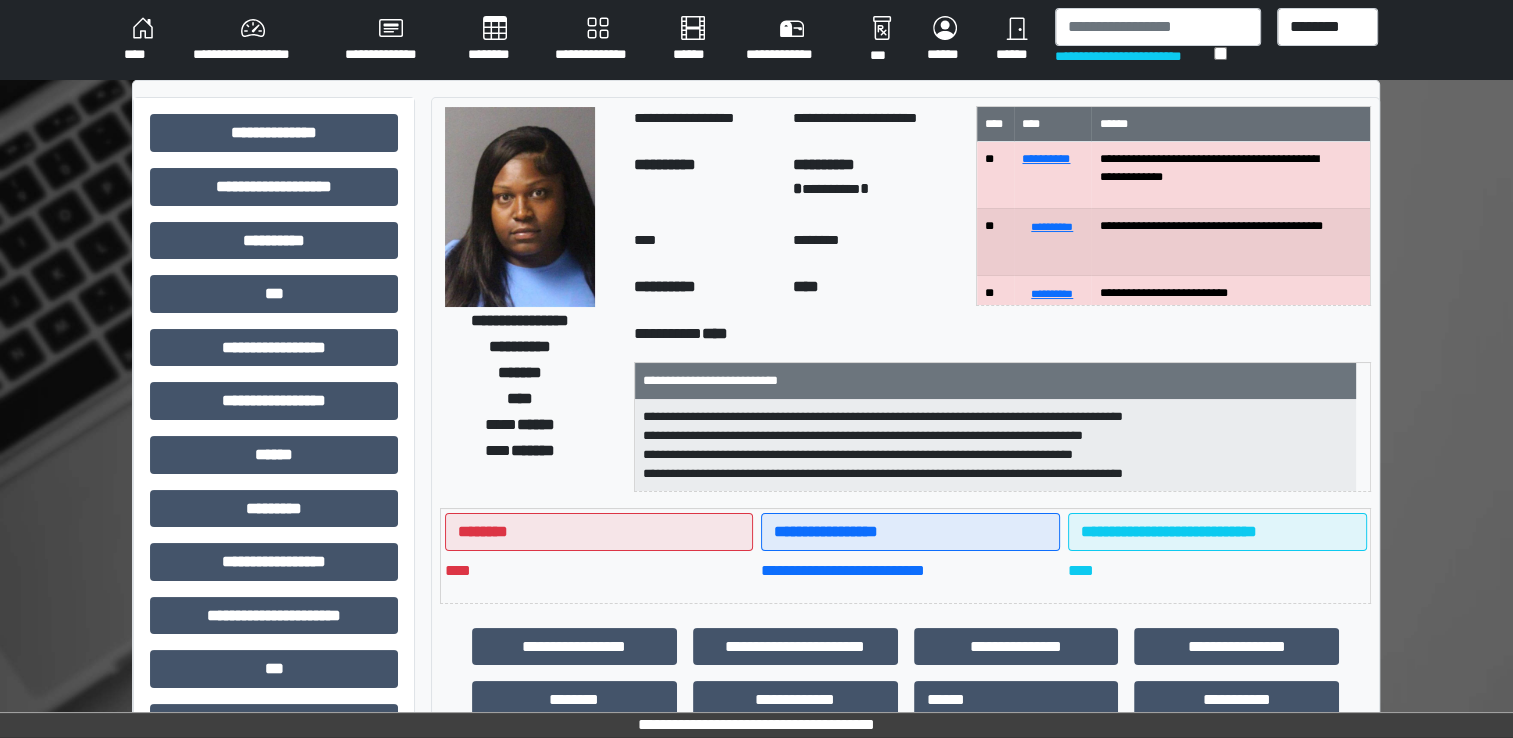 click at bounding box center [520, 207] 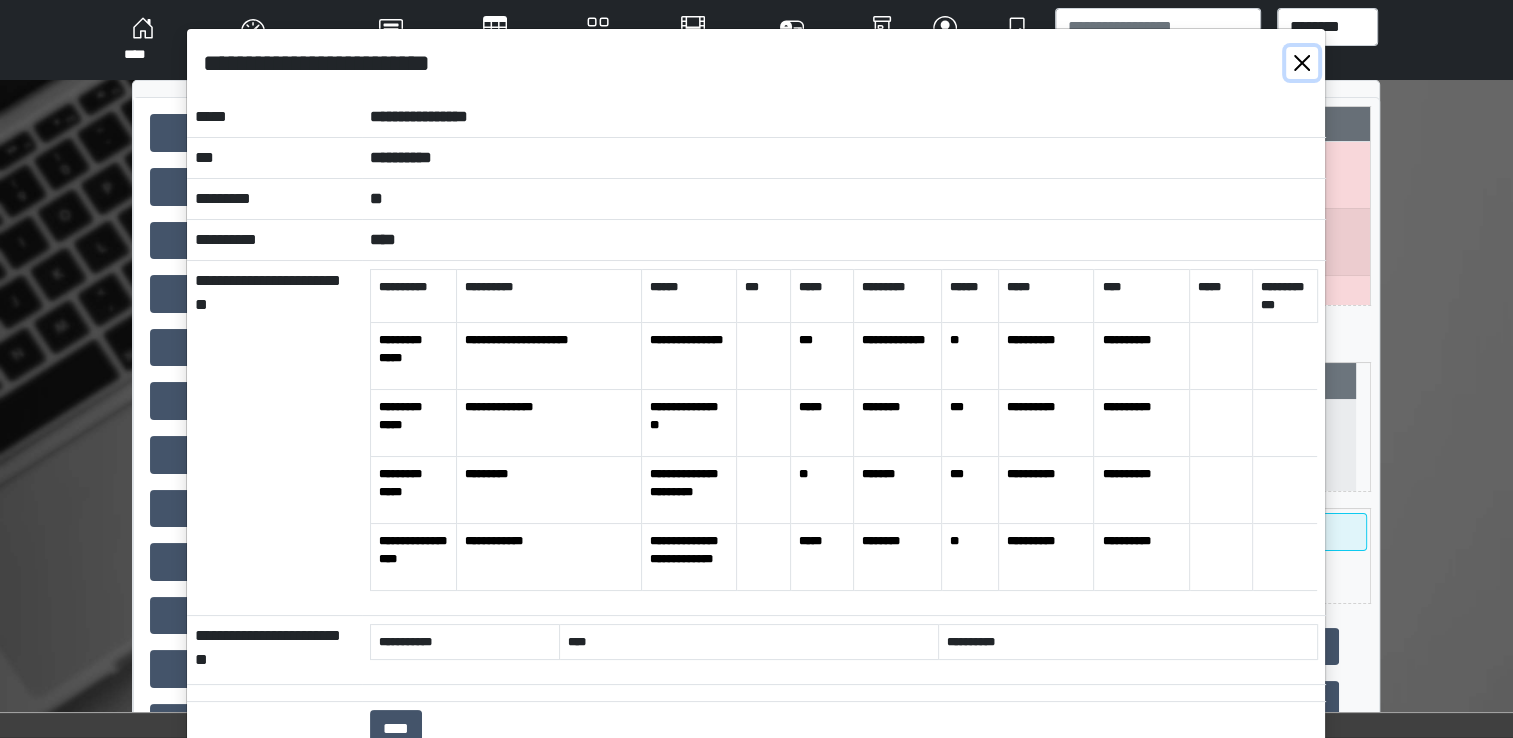 drag, startPoint x: 1293, startPoint y: 64, endPoint x: 1244, endPoint y: 38, distance: 55.470715 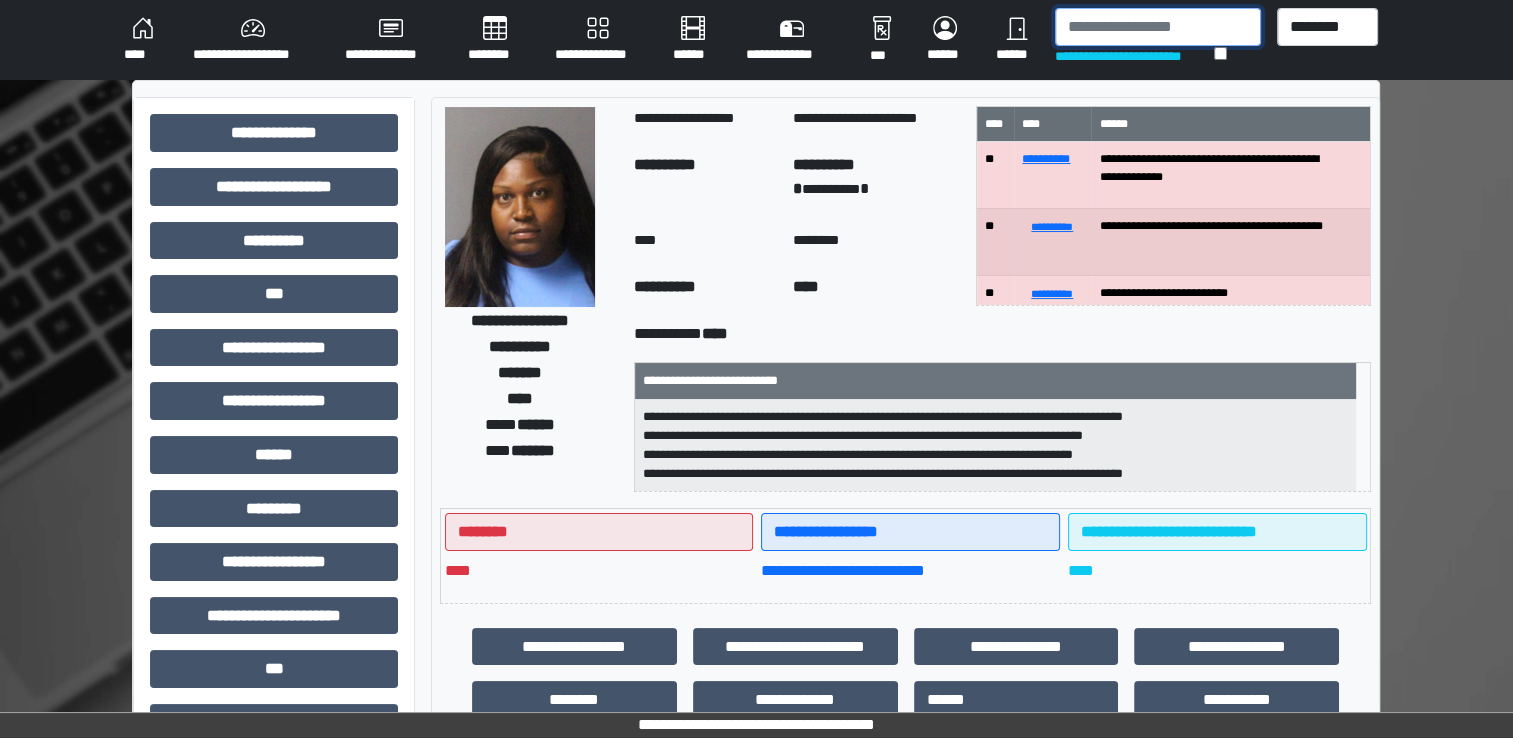 click at bounding box center [1158, 27] 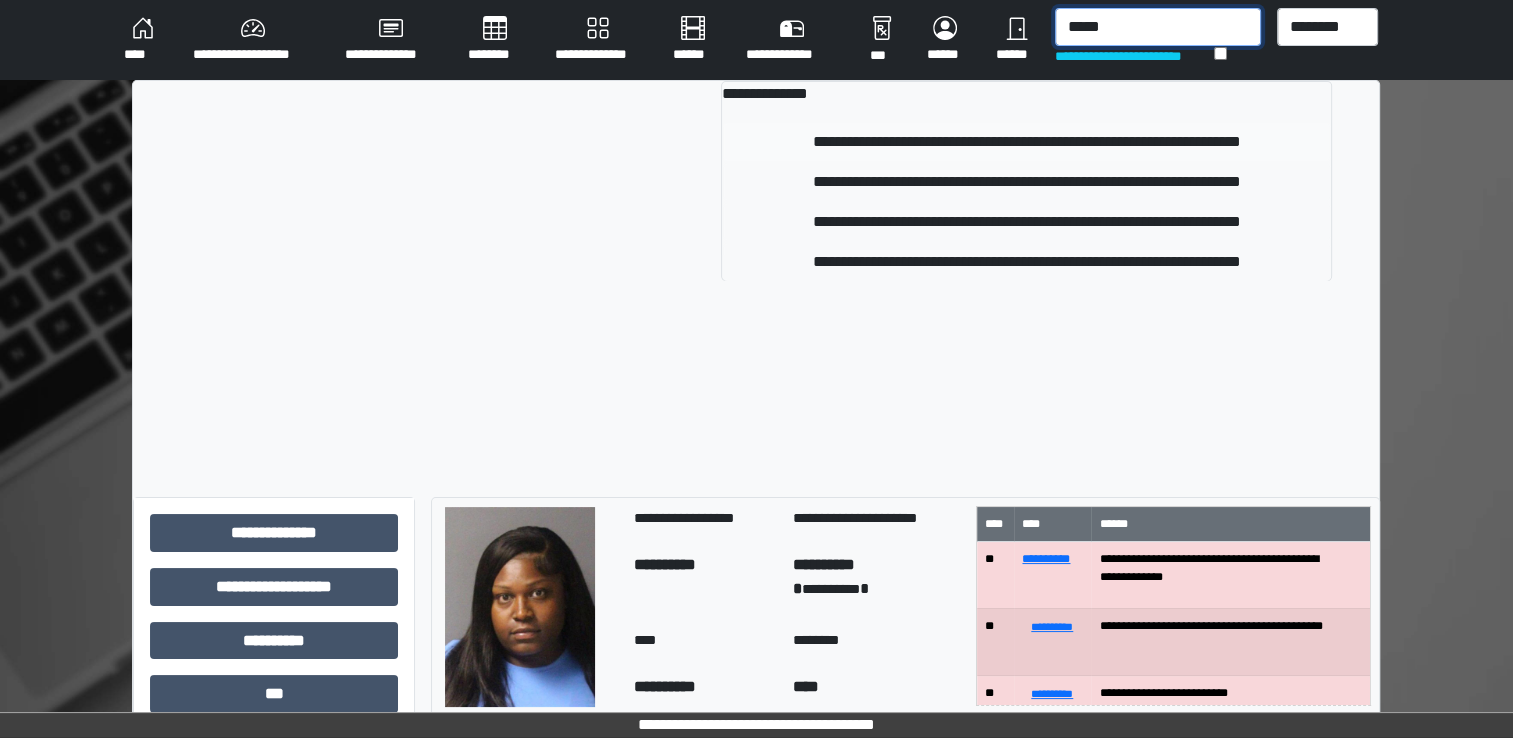 type on "*****" 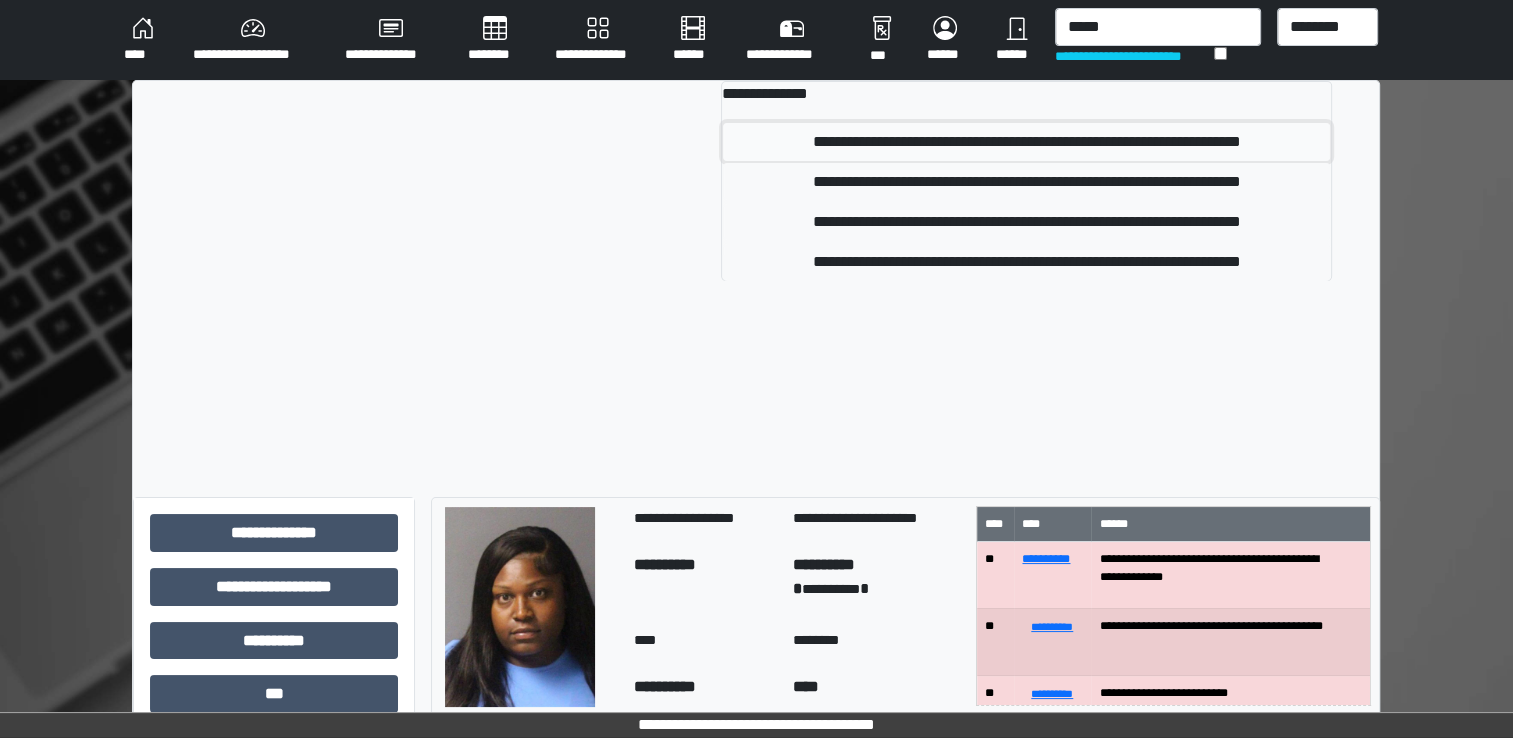 click on "**********" at bounding box center [1026, 142] 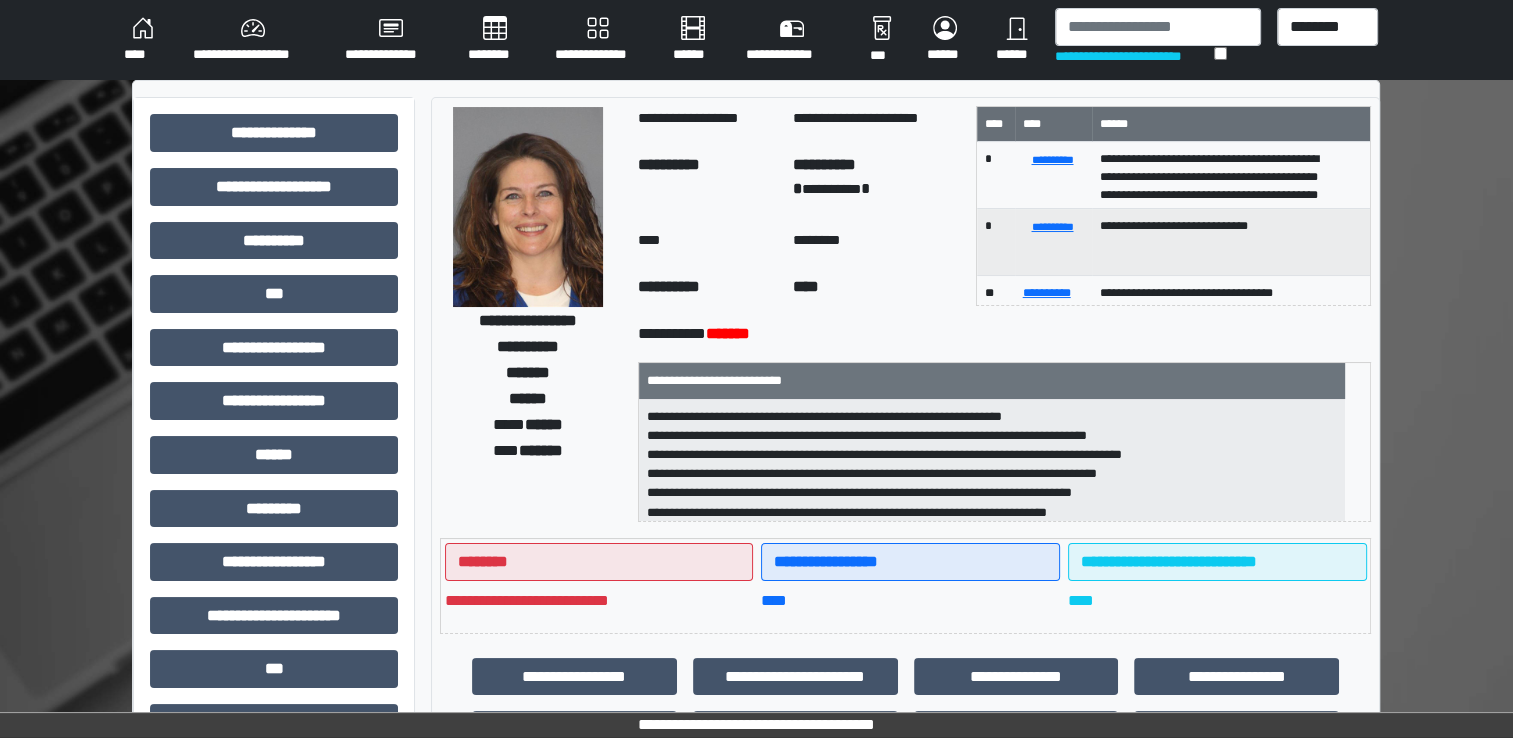 click at bounding box center (528, 207) 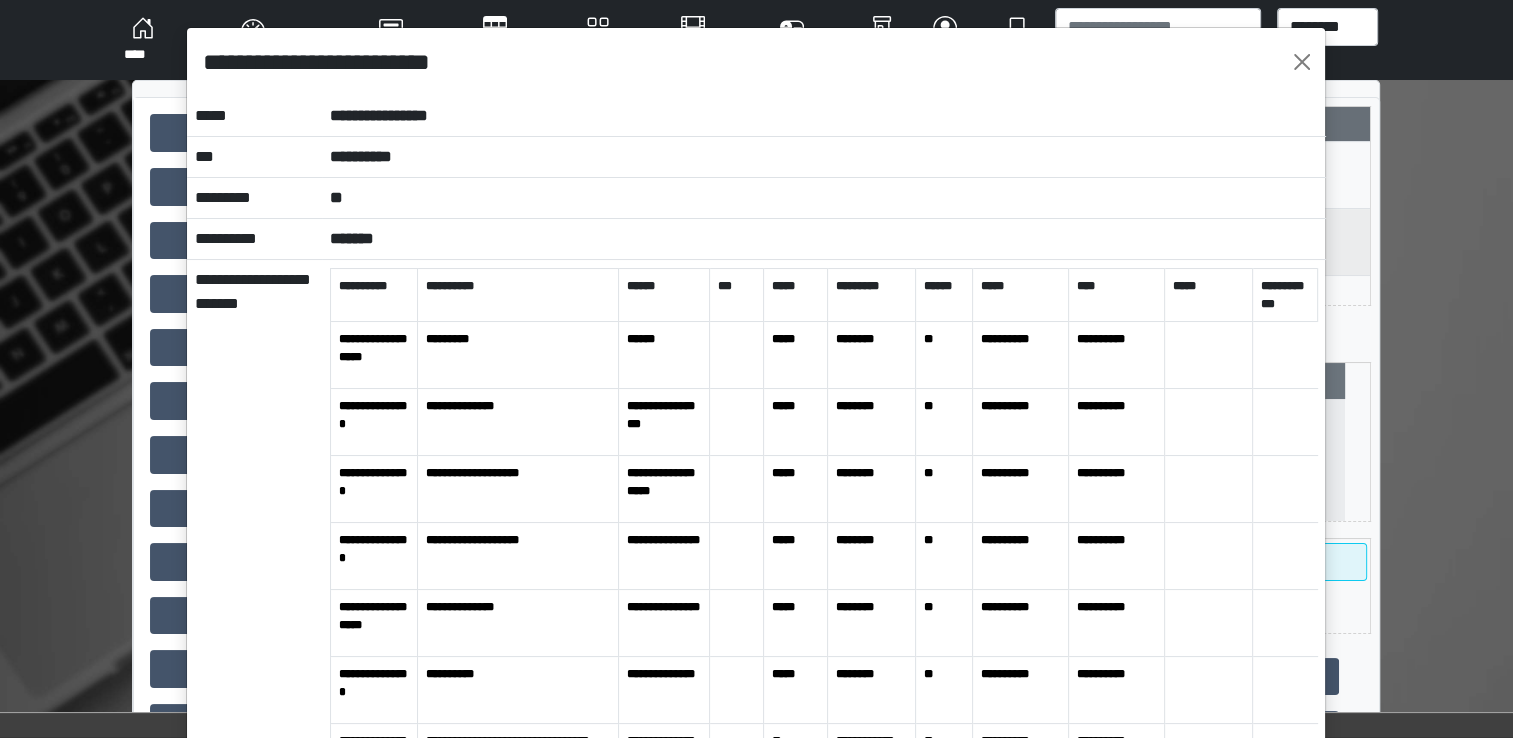 scroll, scrollTop: 0, scrollLeft: 0, axis: both 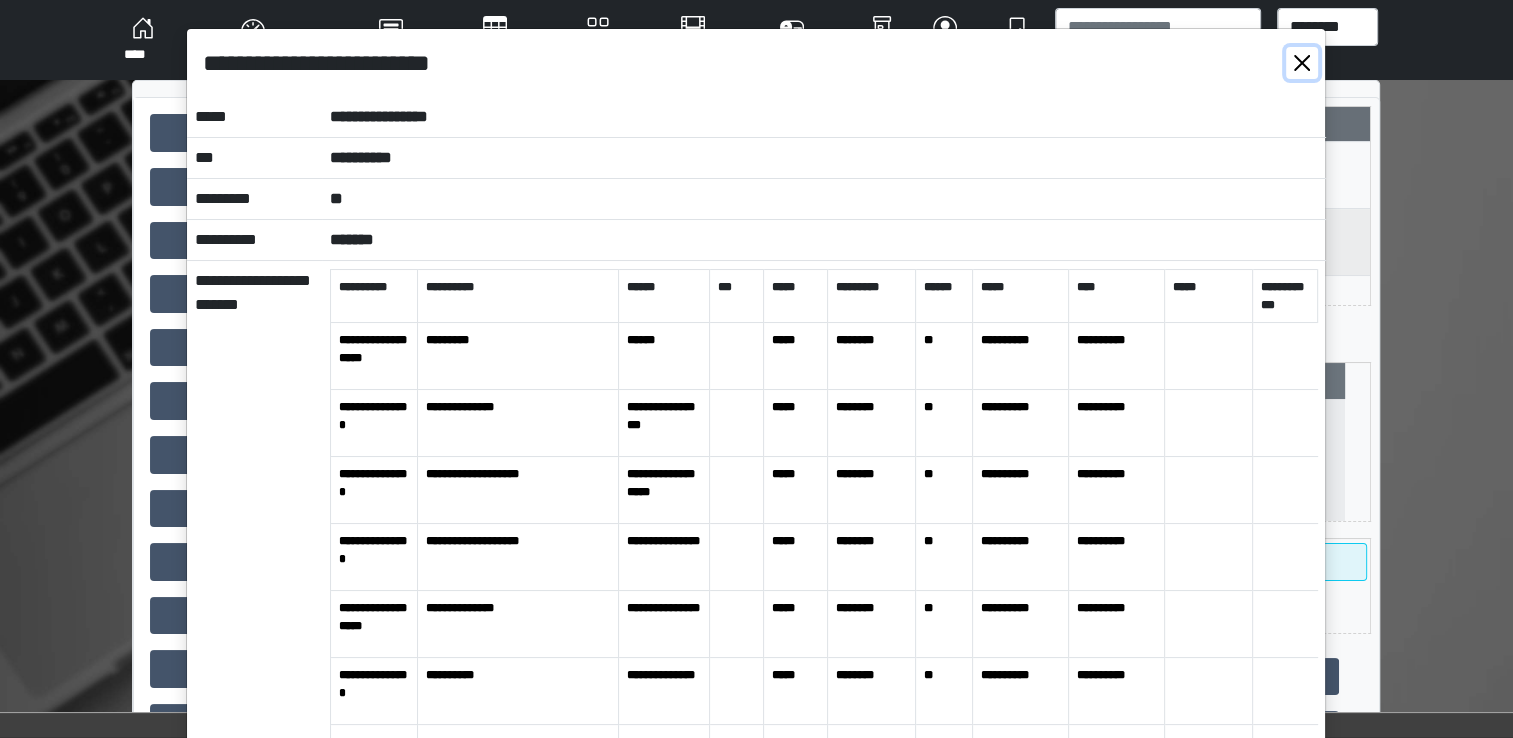 click at bounding box center (1302, 63) 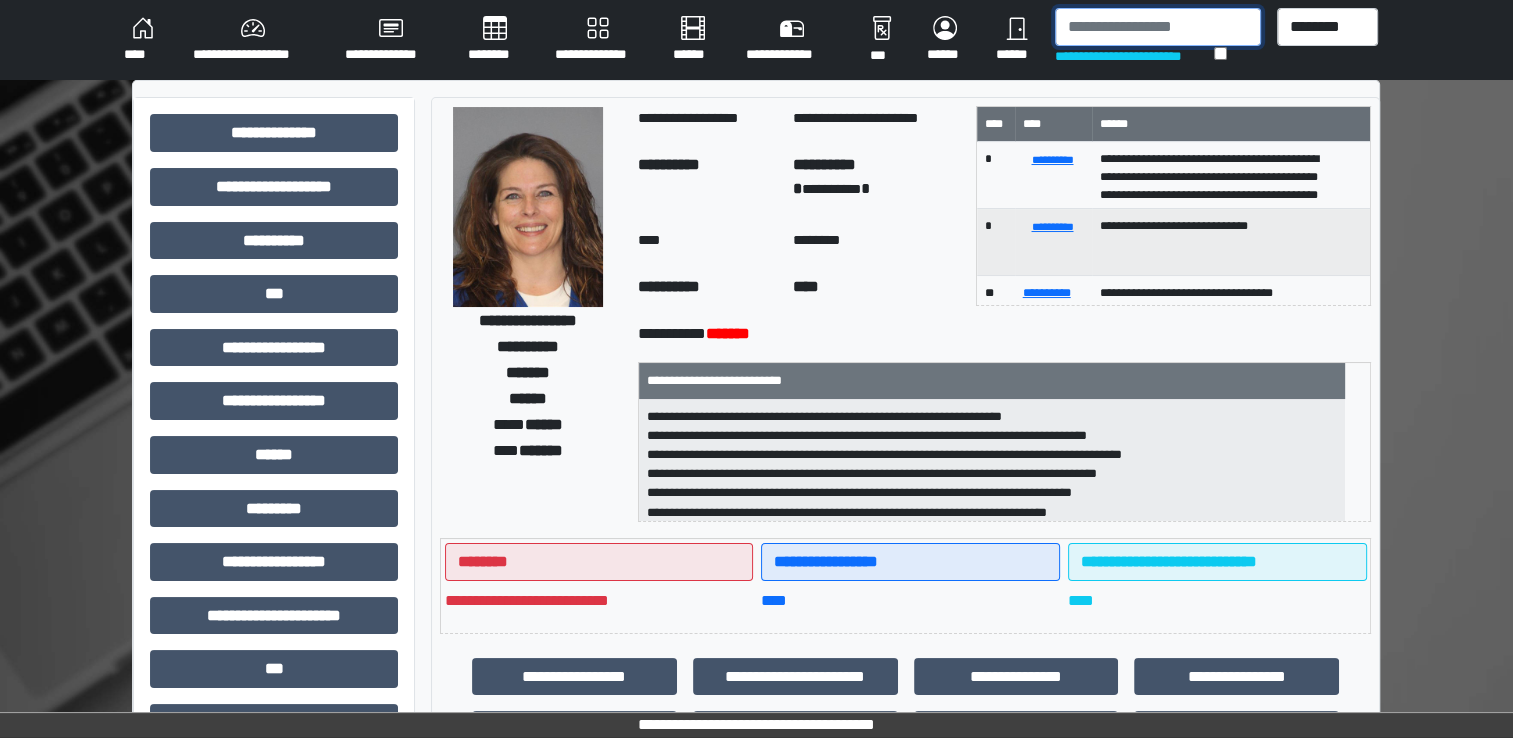 click at bounding box center [1158, 27] 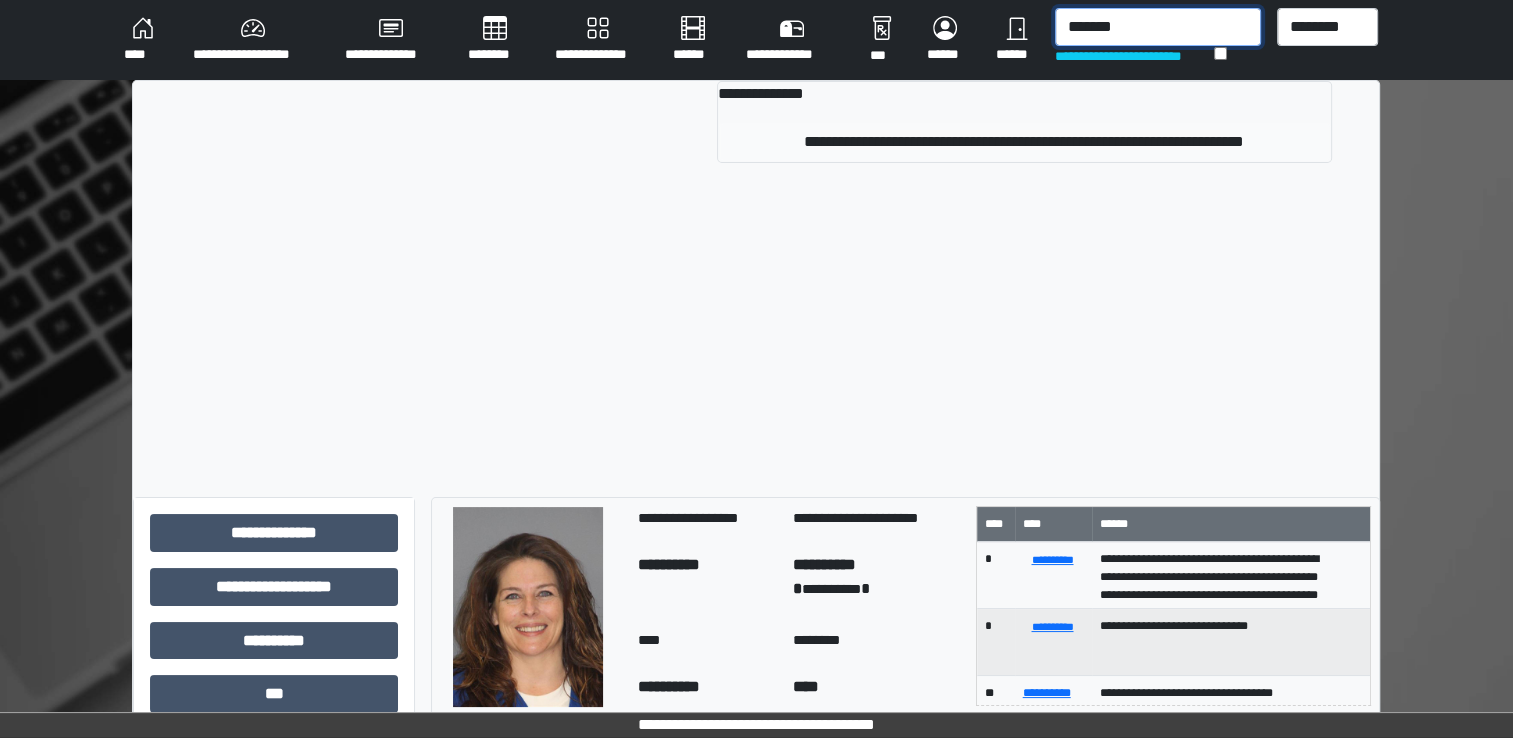 type on "*******" 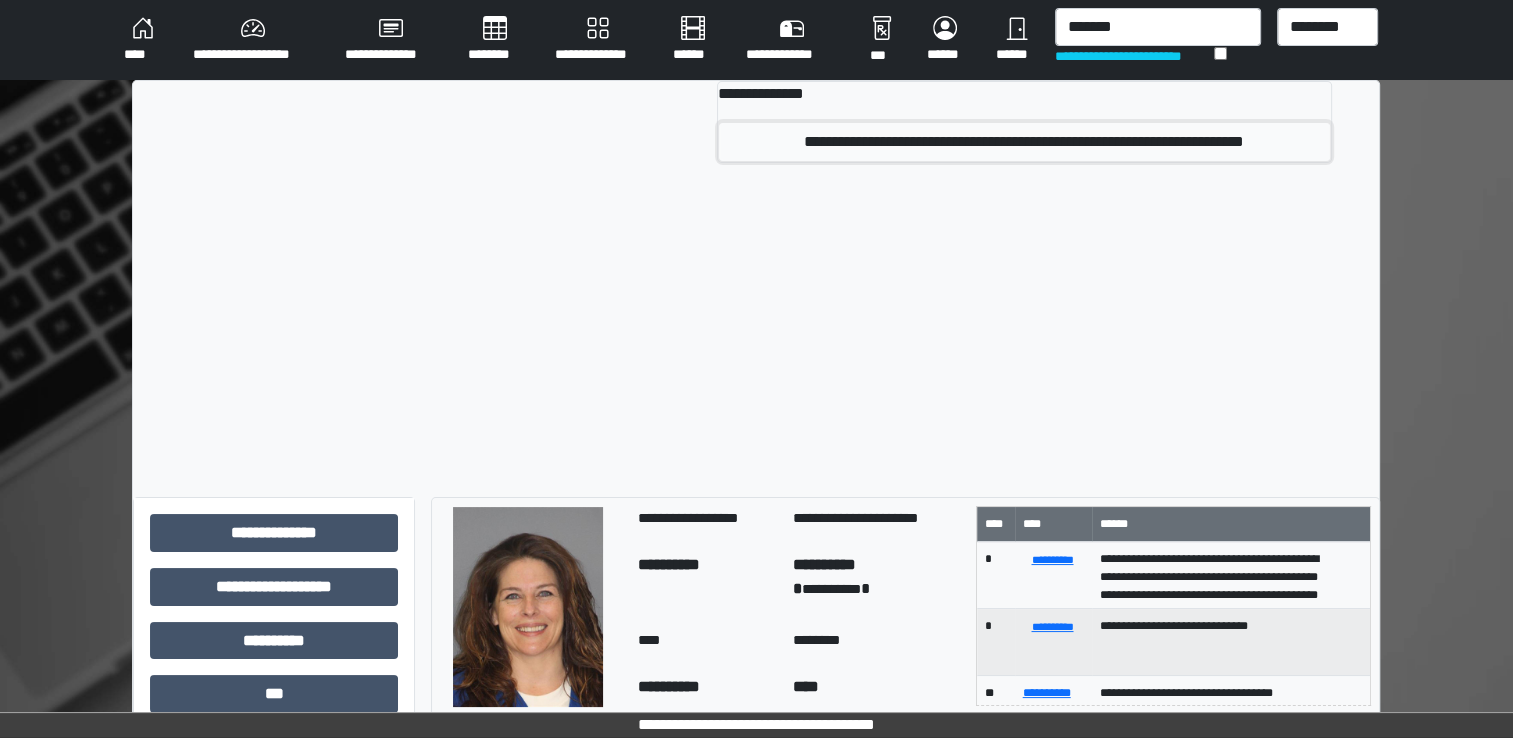 click on "**********" at bounding box center [1024, 142] 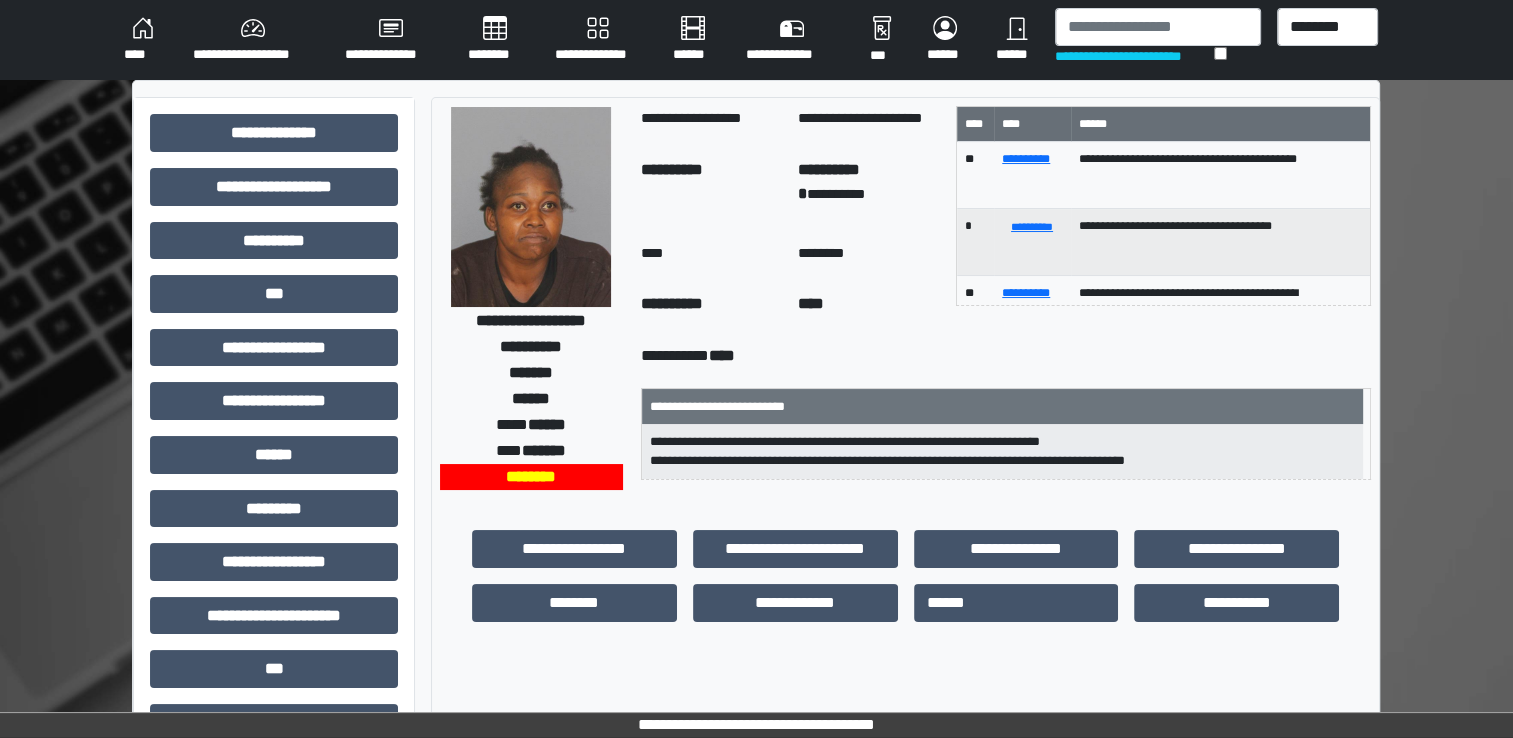 click at bounding box center (531, 207) 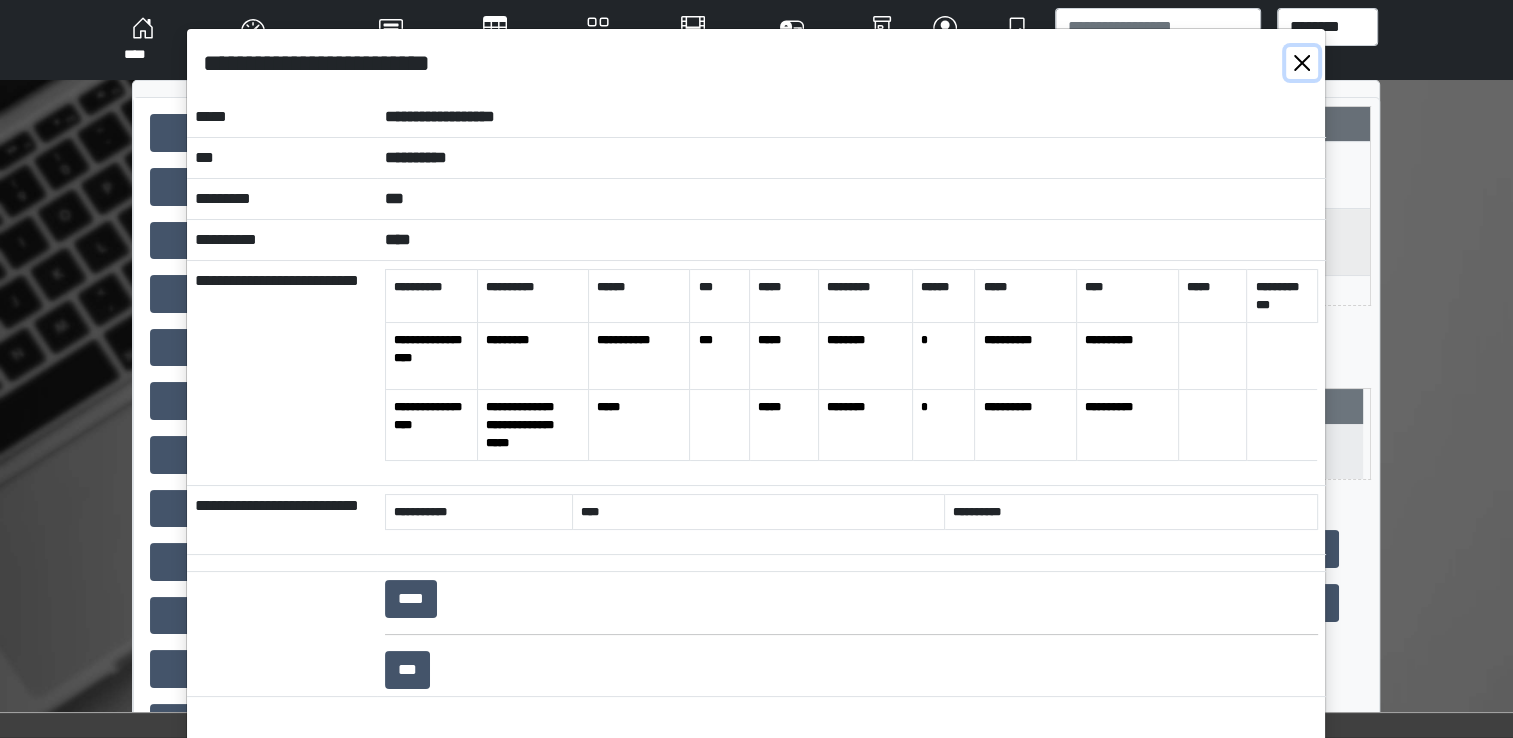 click at bounding box center (1302, 63) 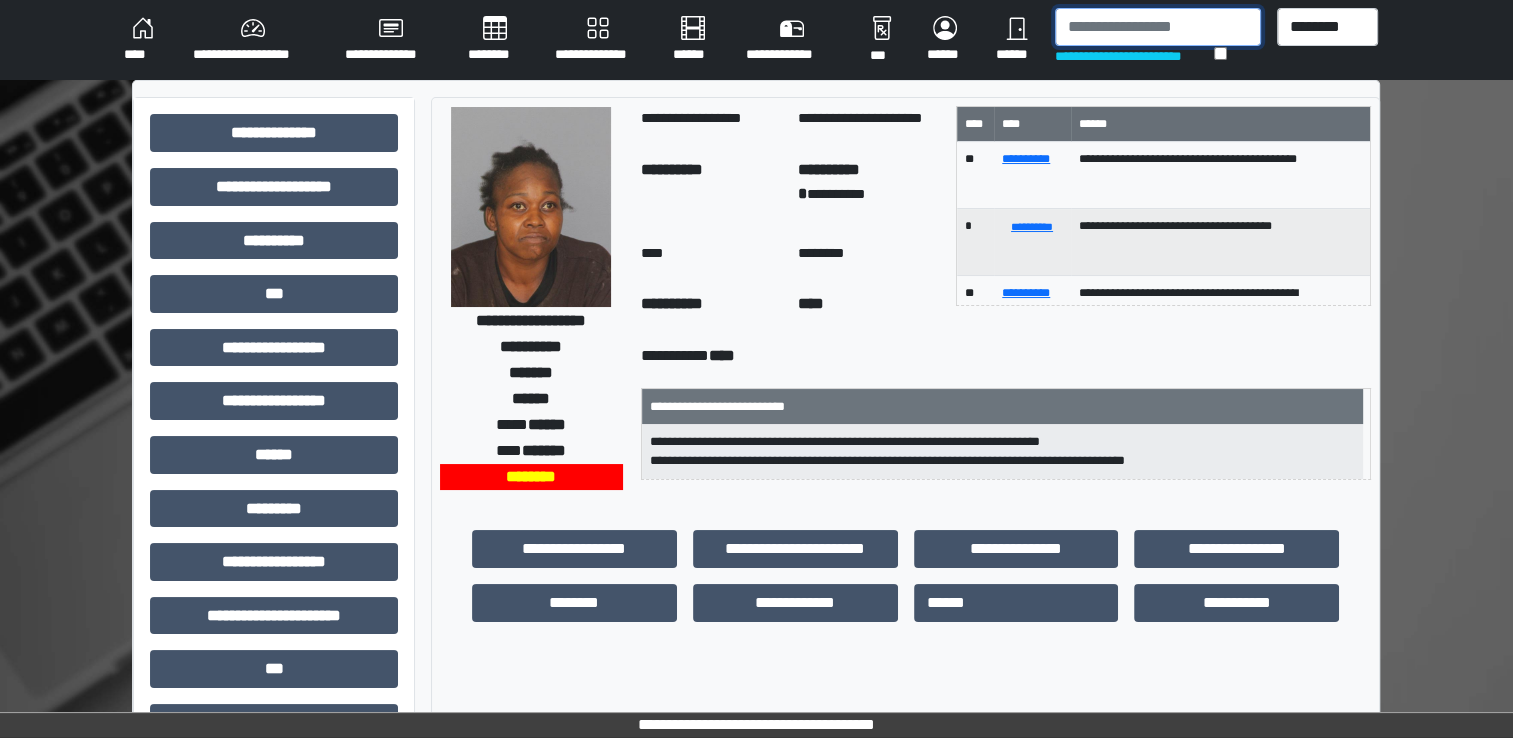 click at bounding box center (1158, 27) 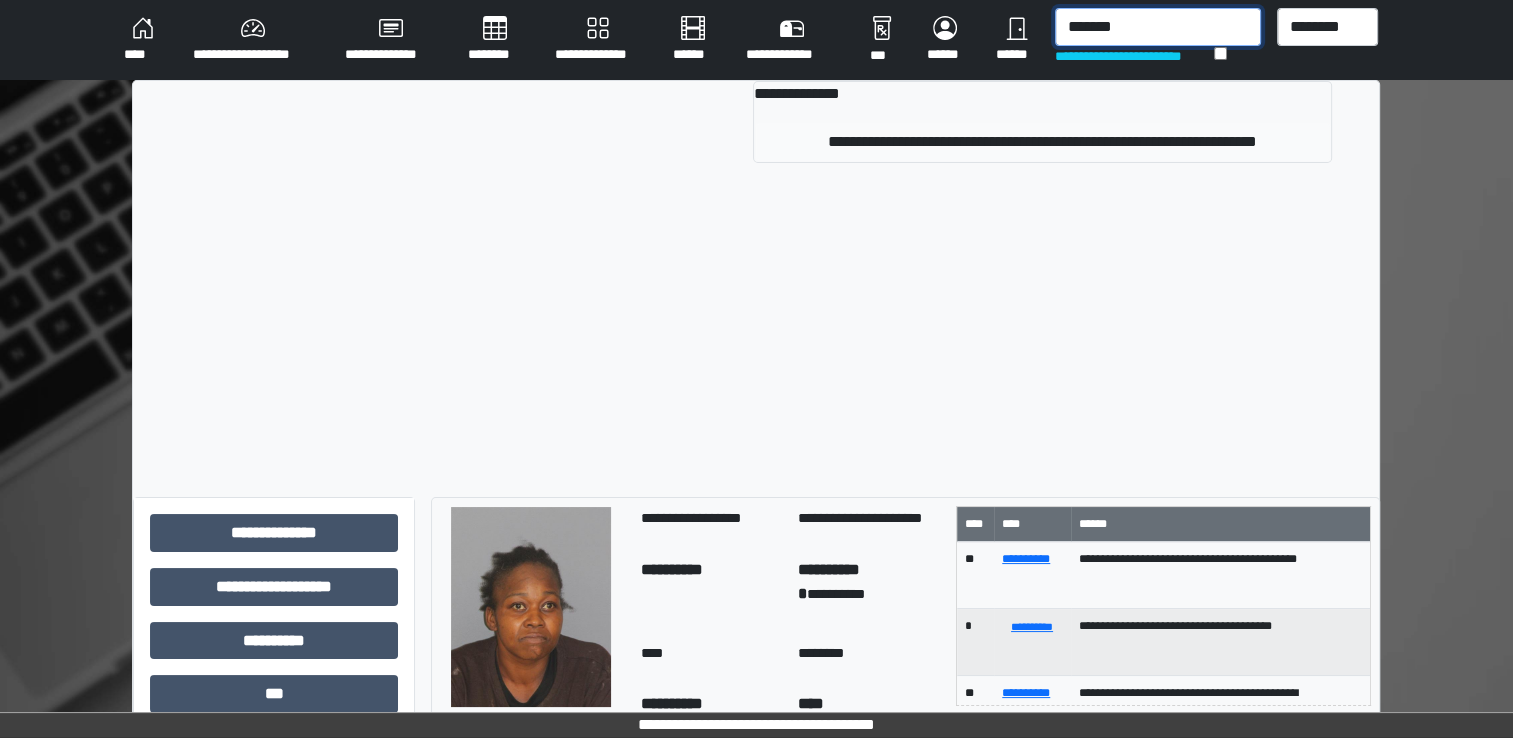 type on "*******" 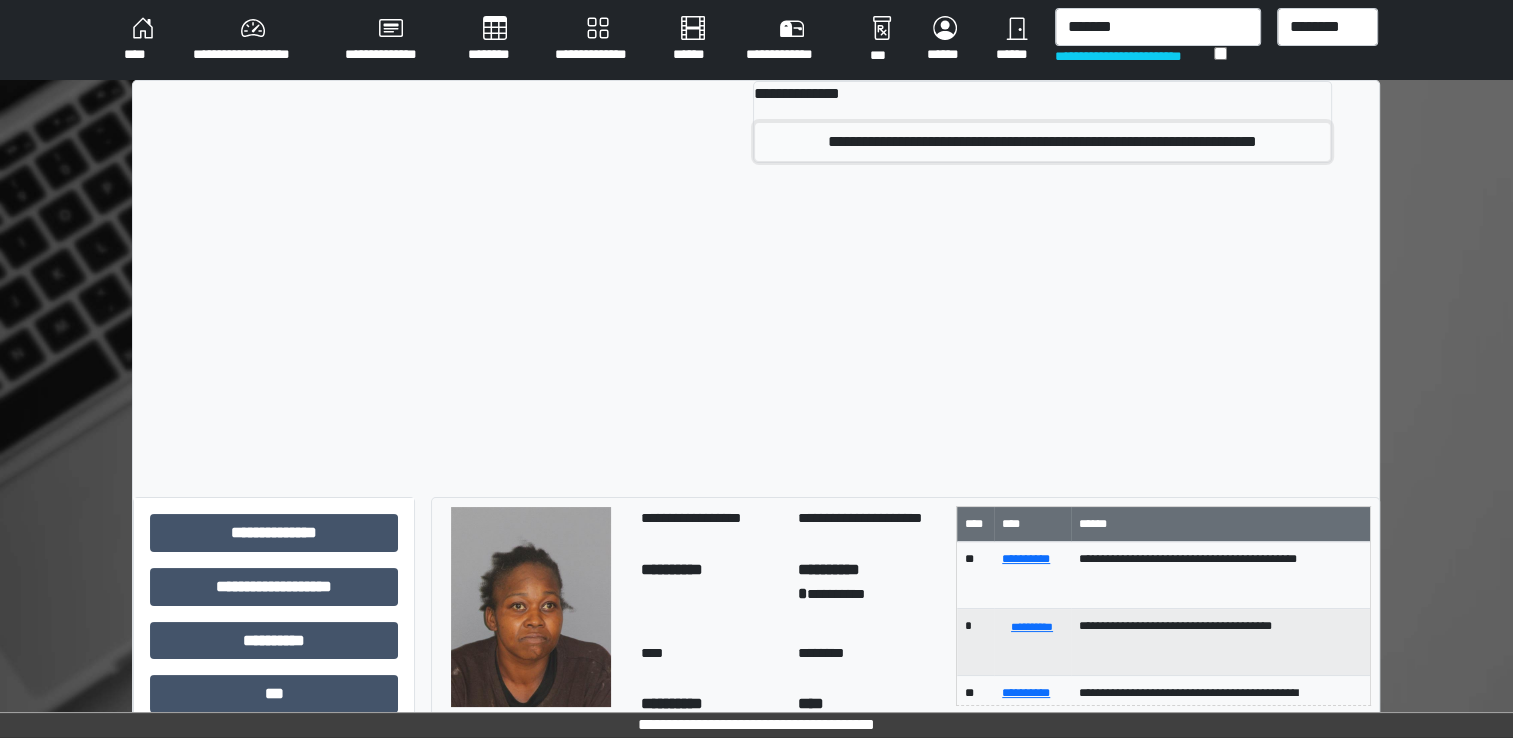 click on "**********" at bounding box center (1042, 142) 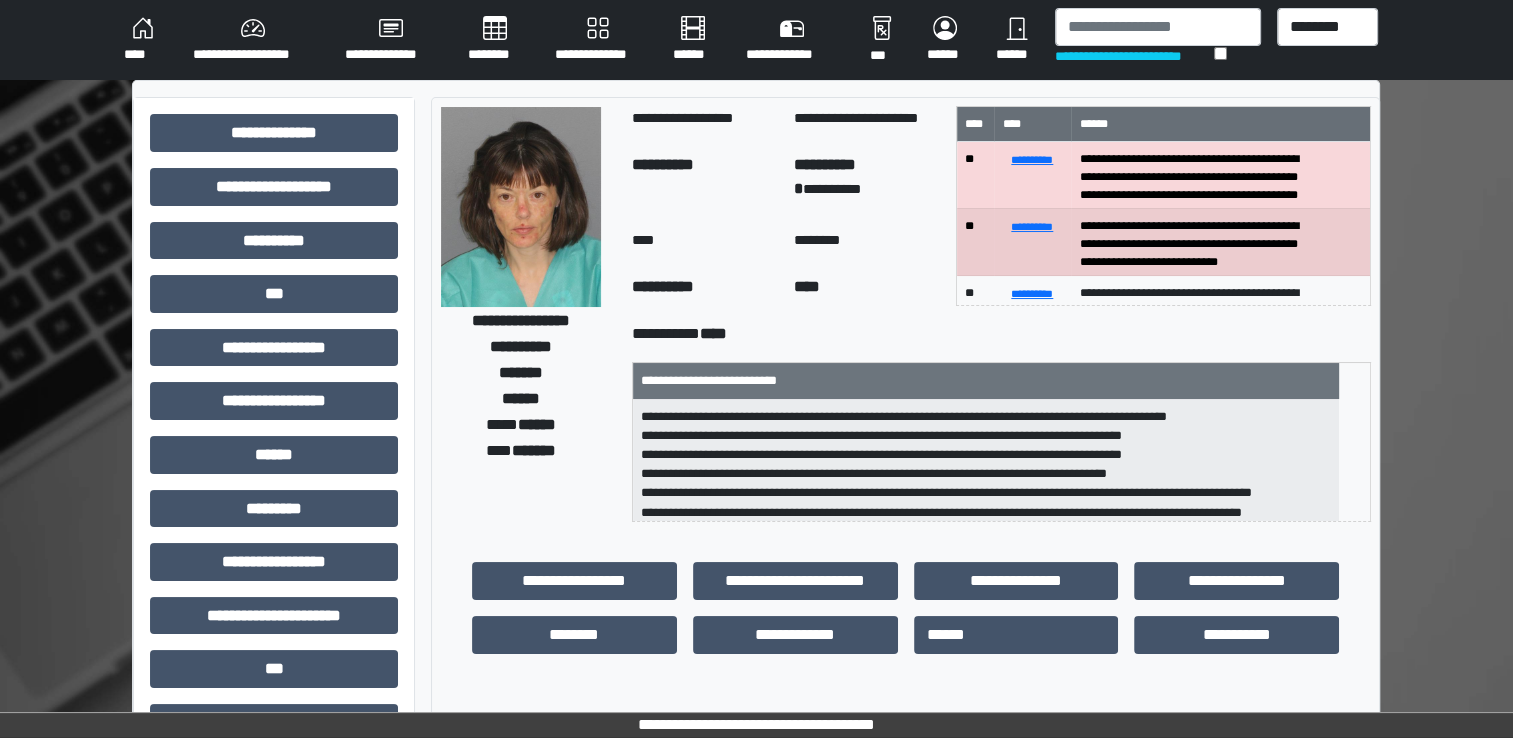 click at bounding box center (521, 207) 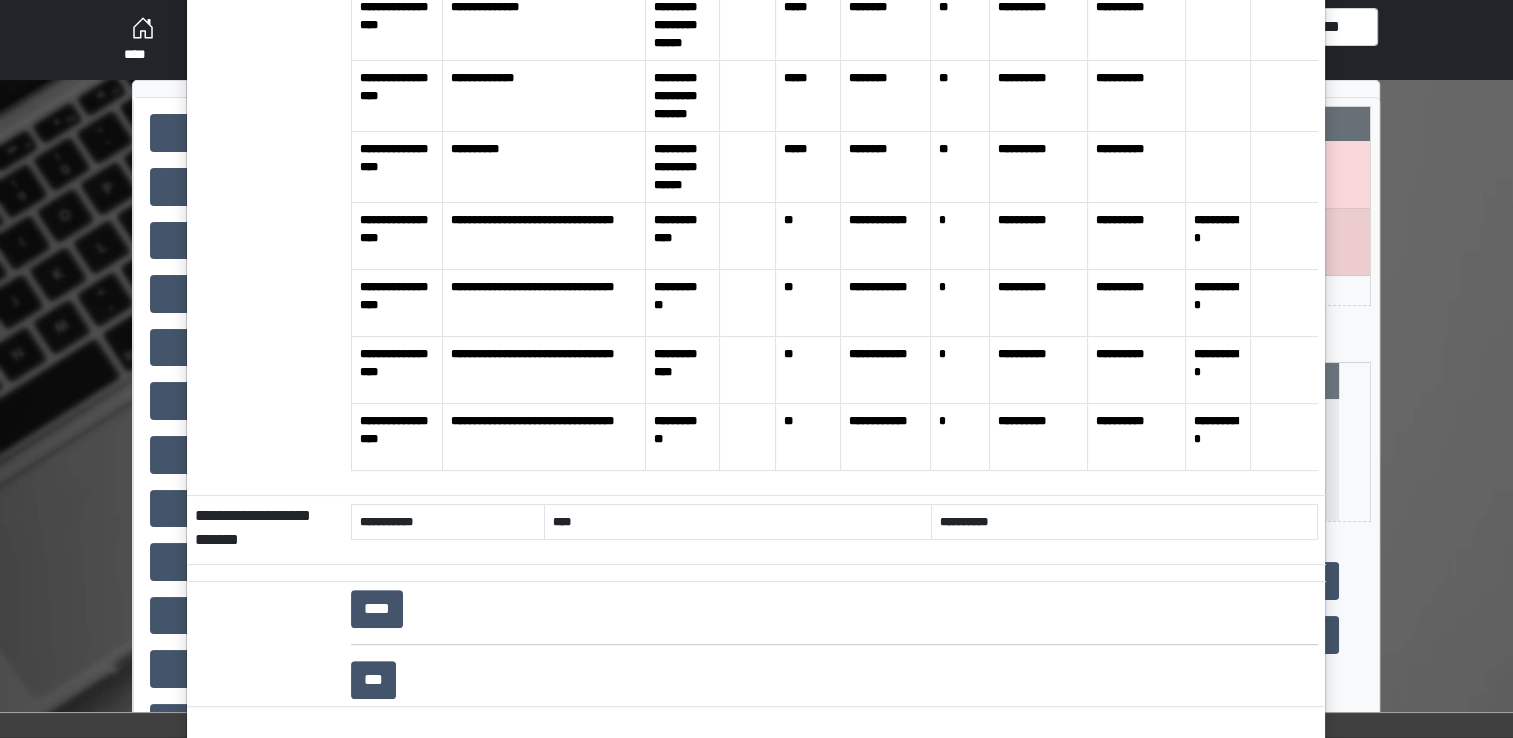 scroll, scrollTop: 0, scrollLeft: 0, axis: both 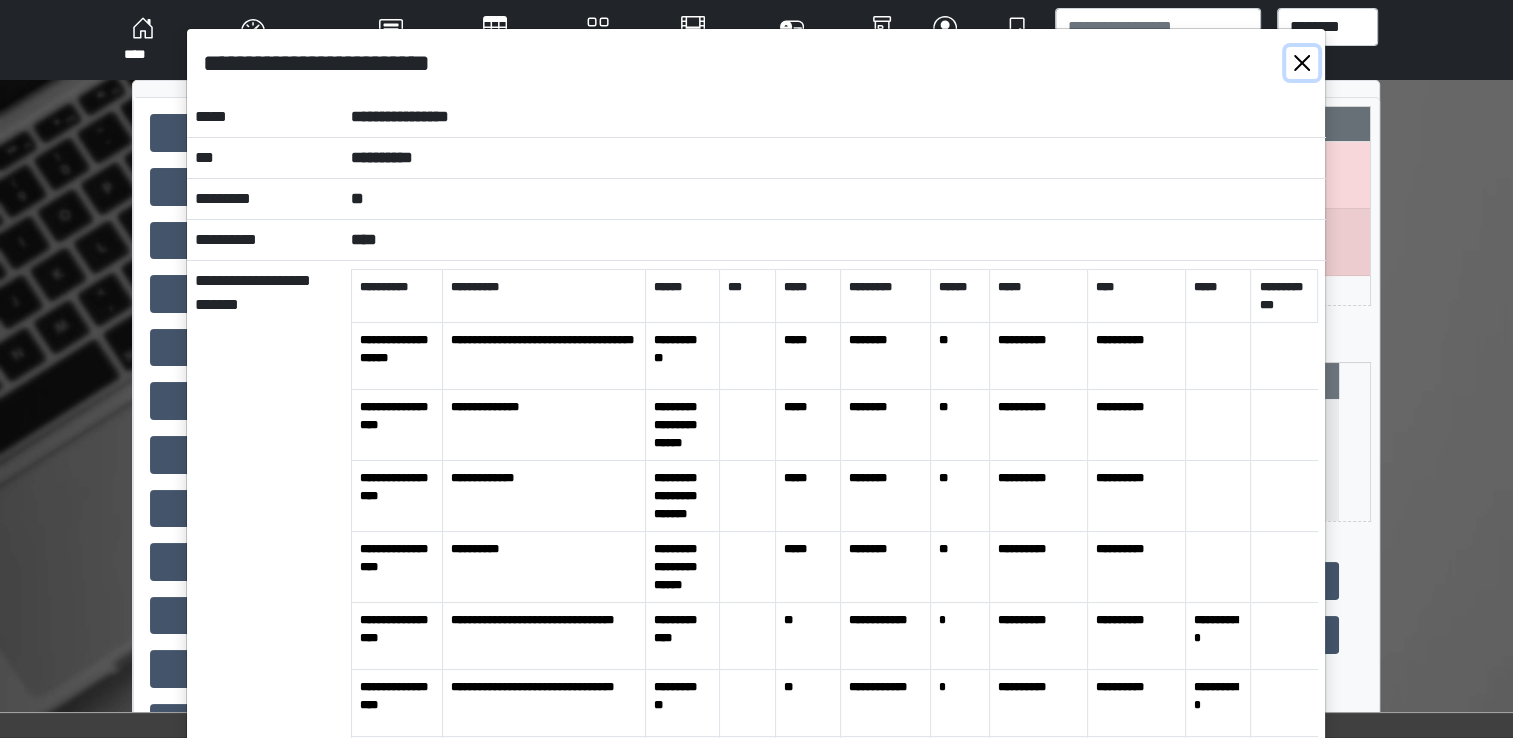 click at bounding box center (1302, 63) 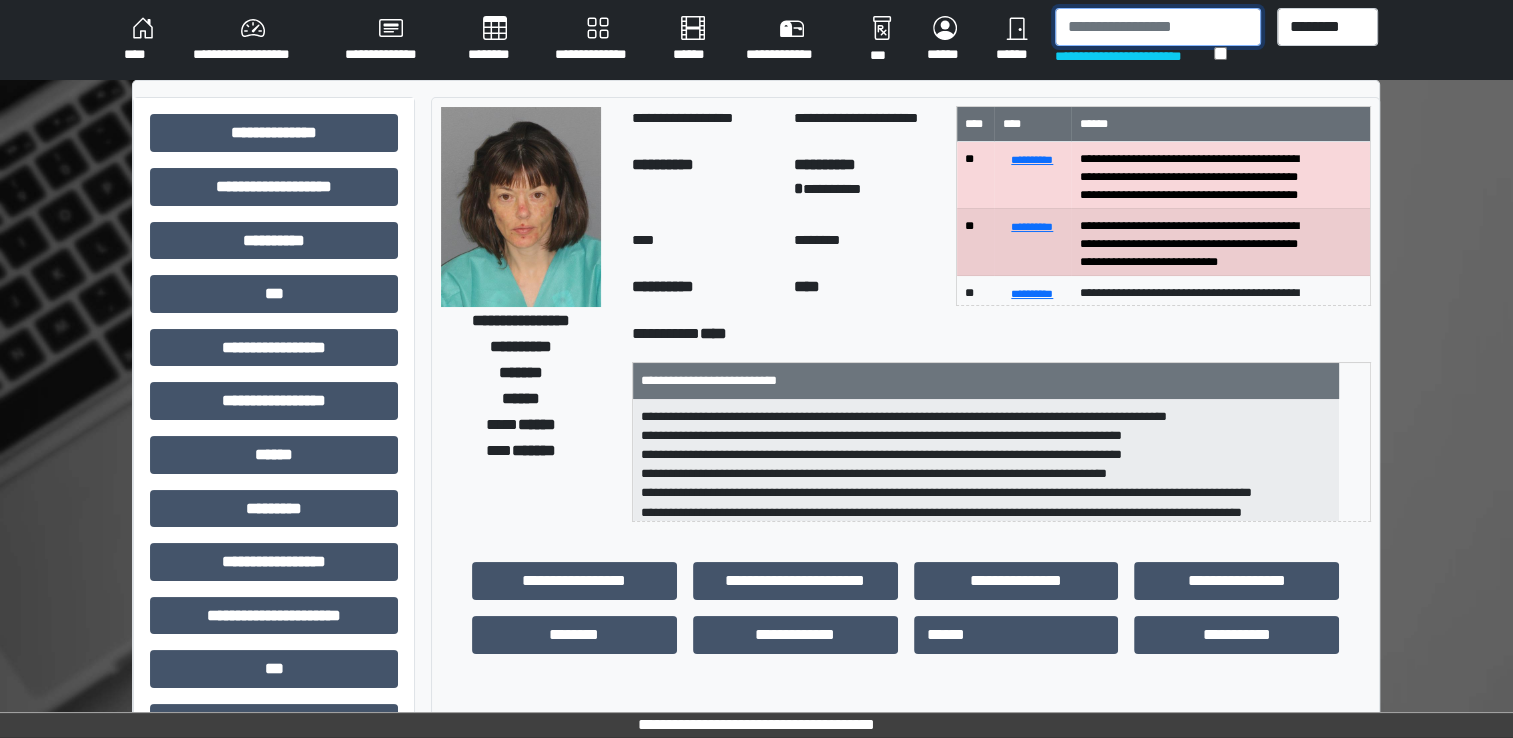 click at bounding box center [1158, 27] 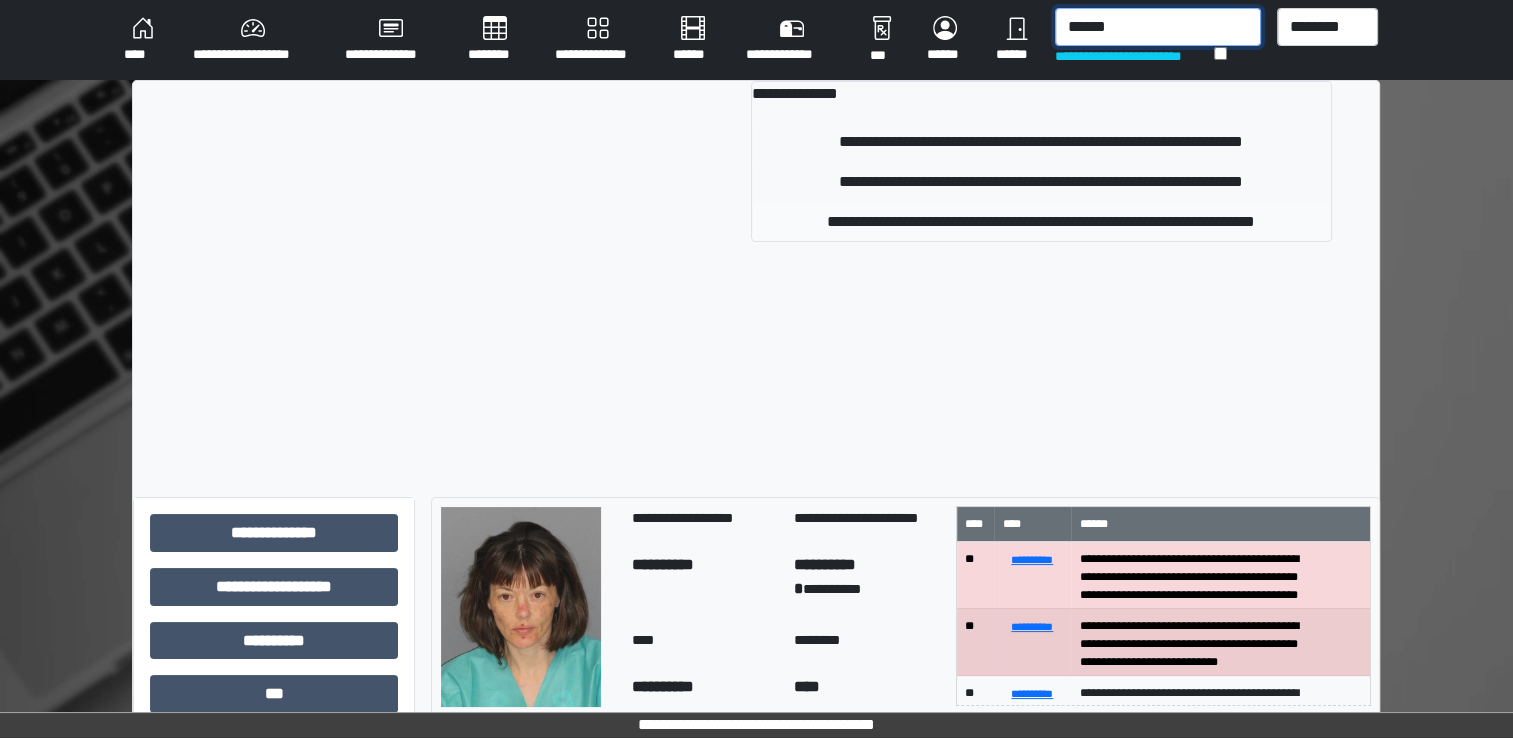 type on "******" 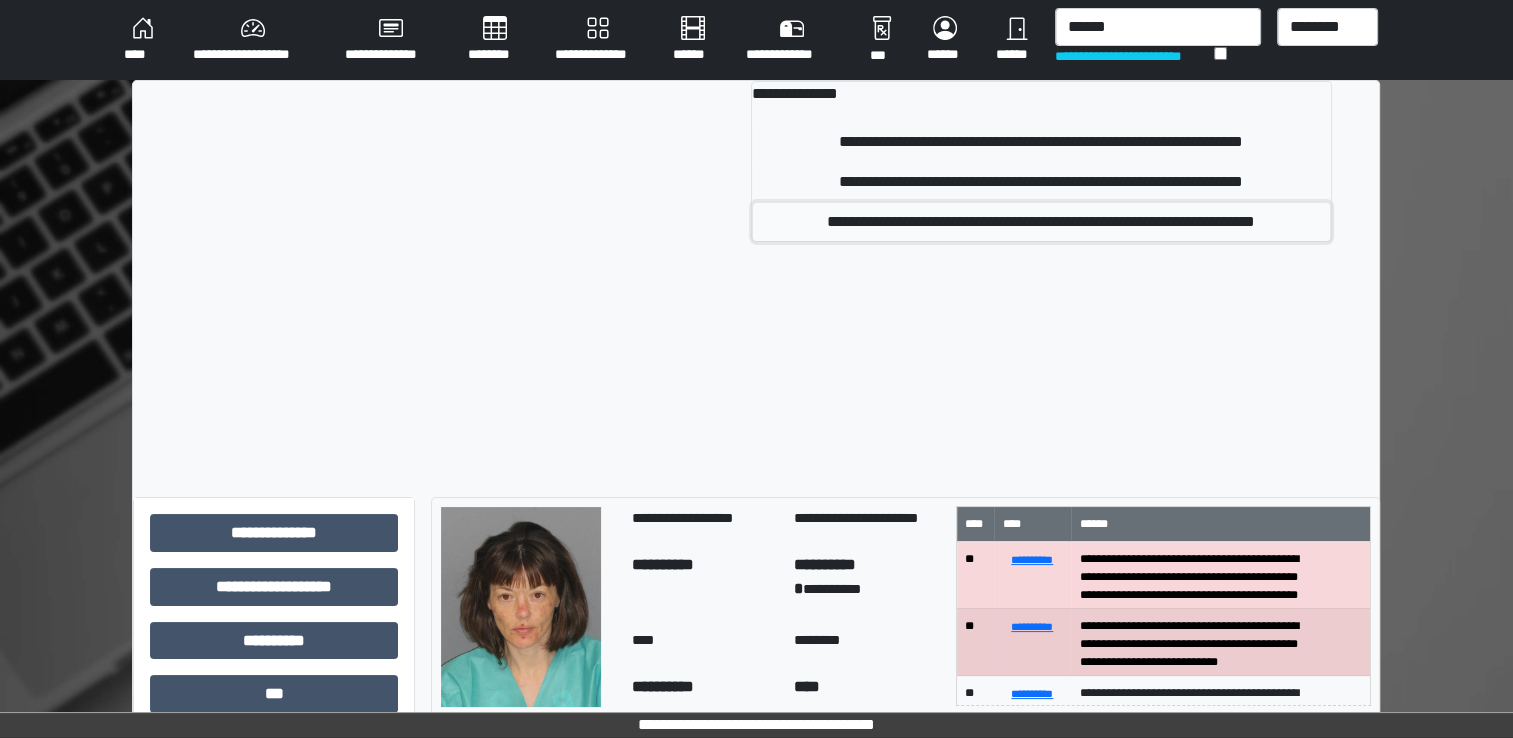 click on "**********" at bounding box center (1041, 222) 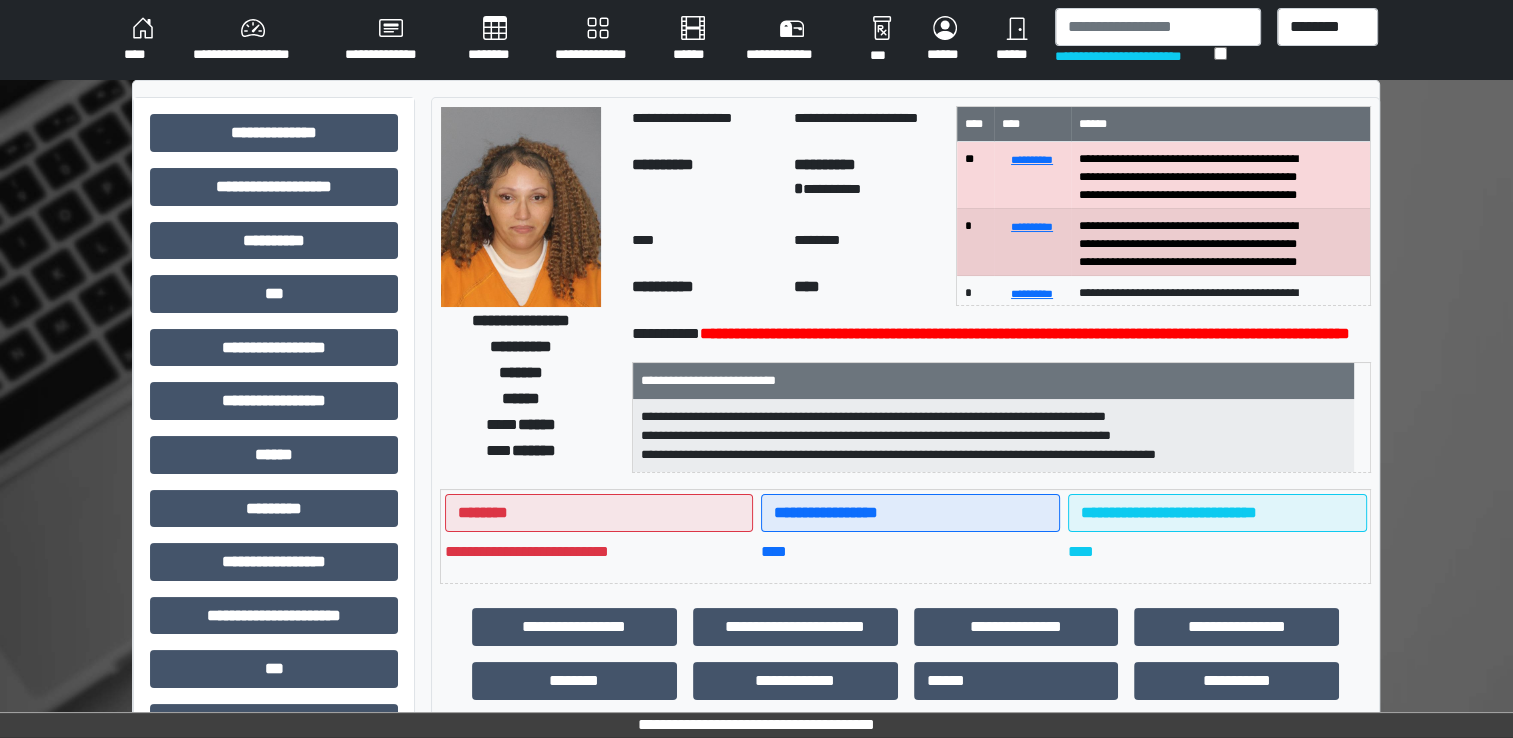 click at bounding box center [521, 207] 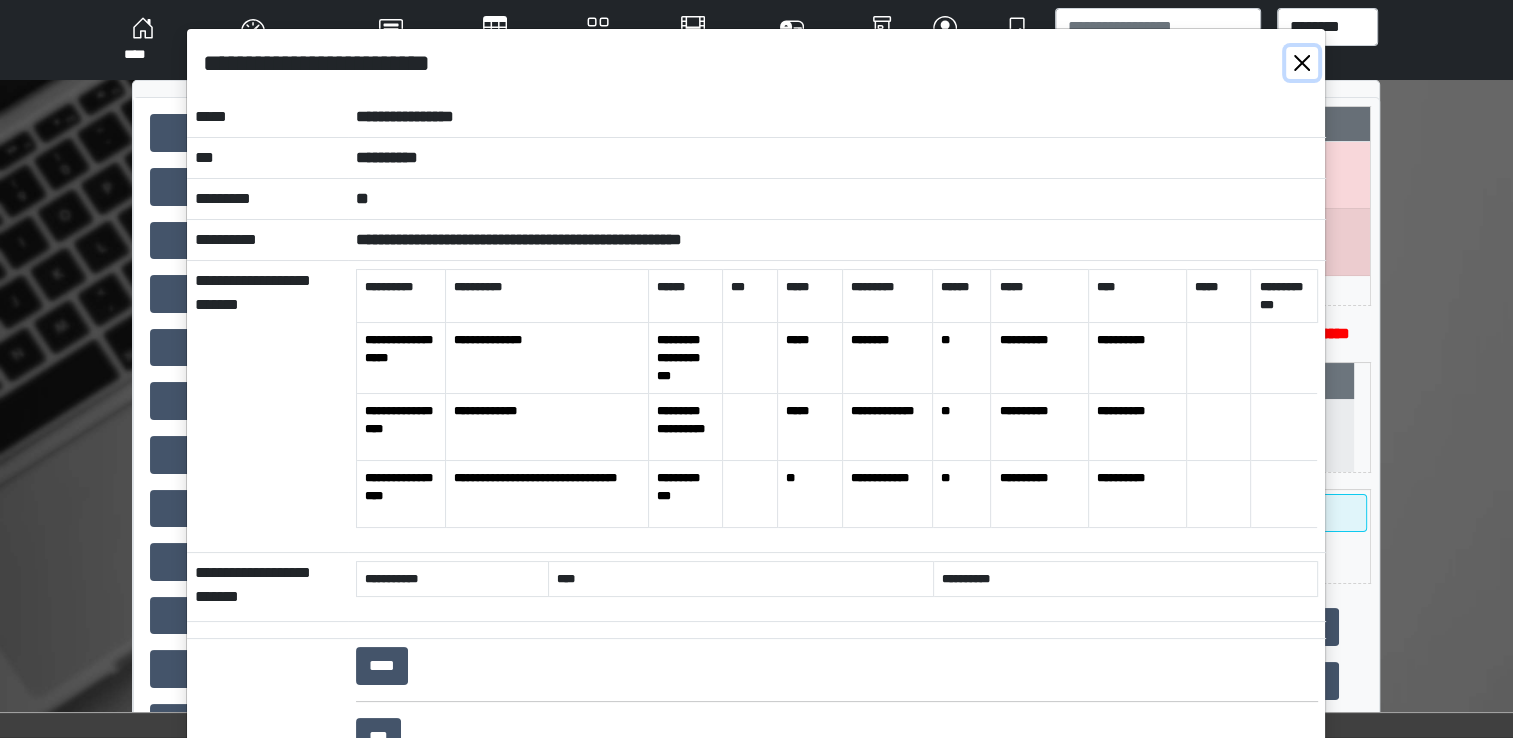 click at bounding box center [1302, 63] 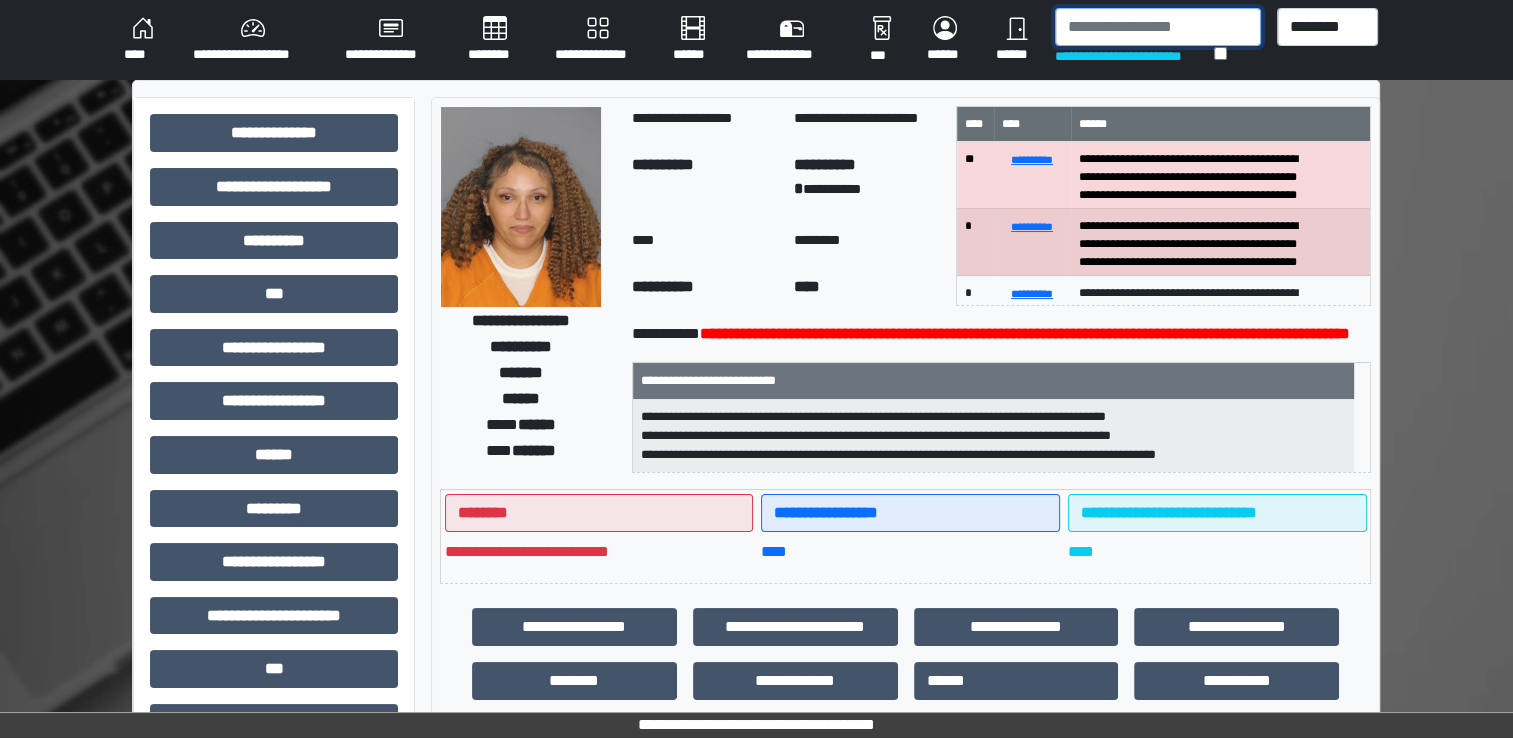 click at bounding box center [1158, 27] 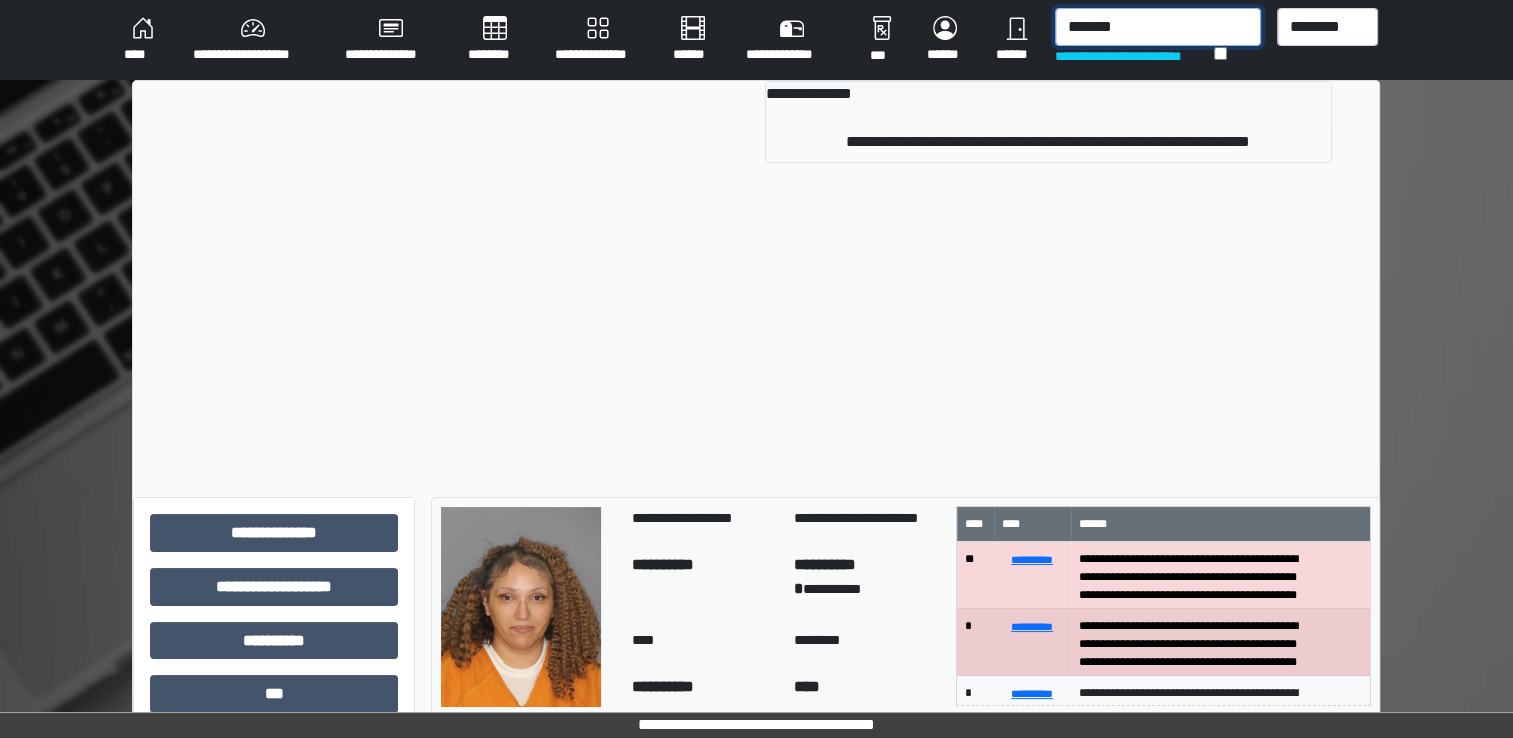 type on "*******" 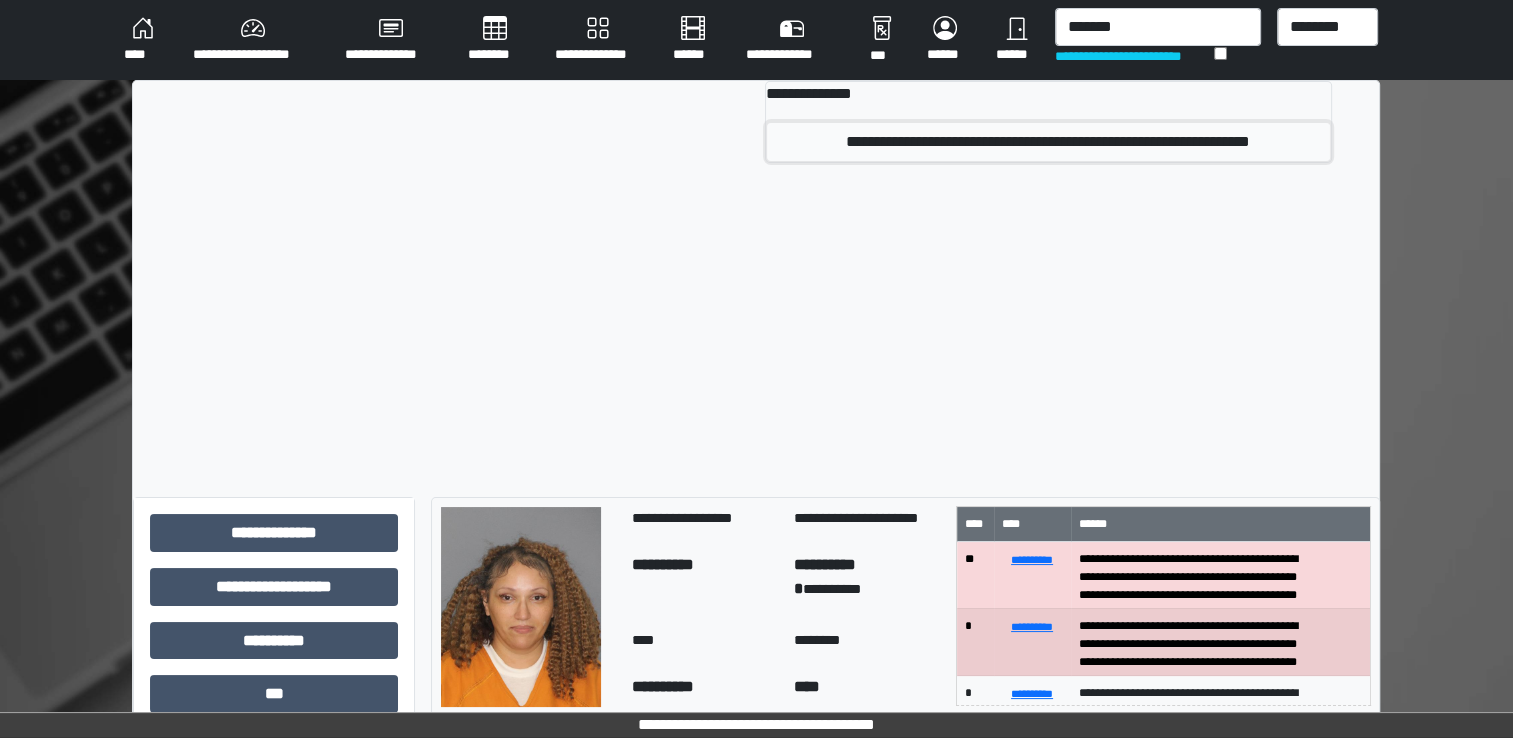 click on "**********" at bounding box center [1048, 142] 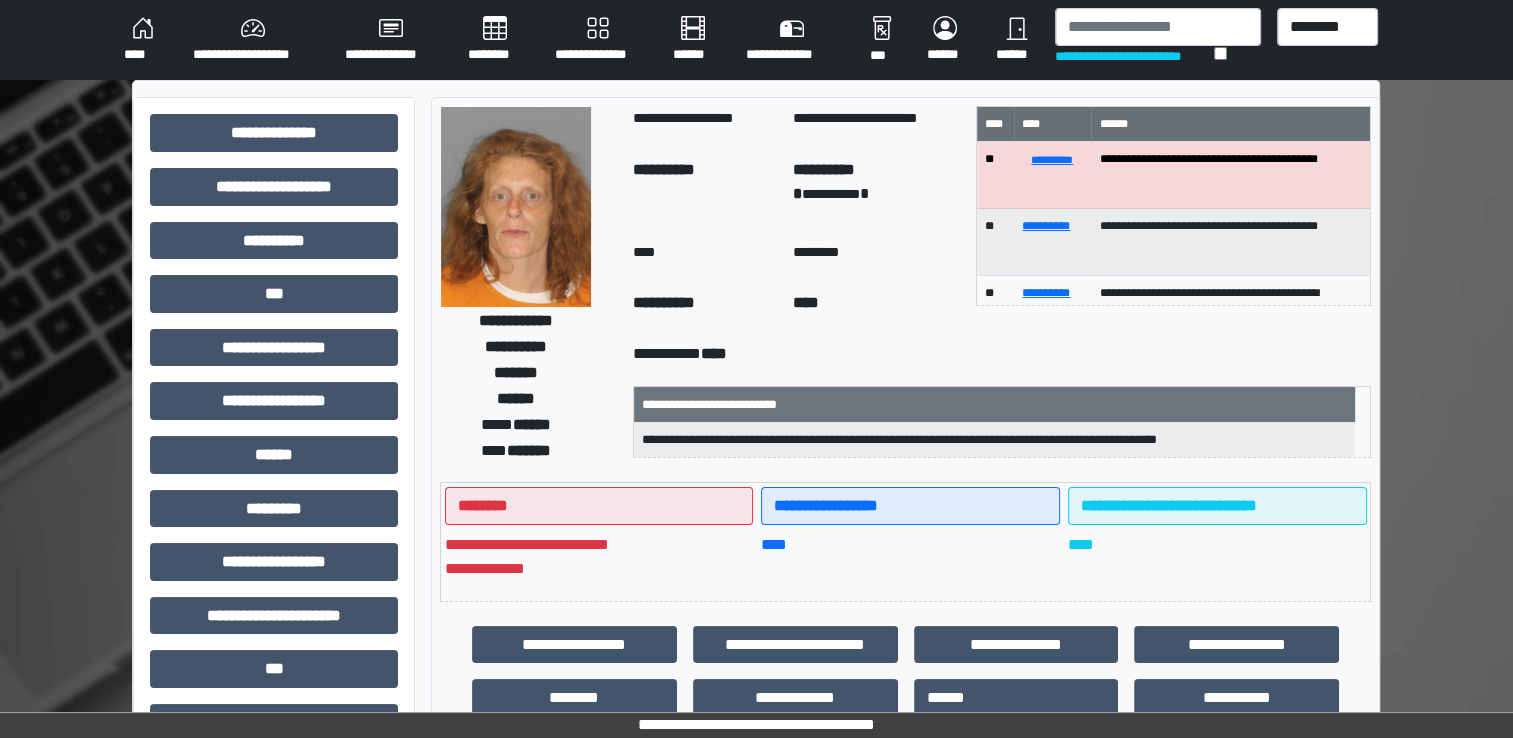 click at bounding box center [516, 207] 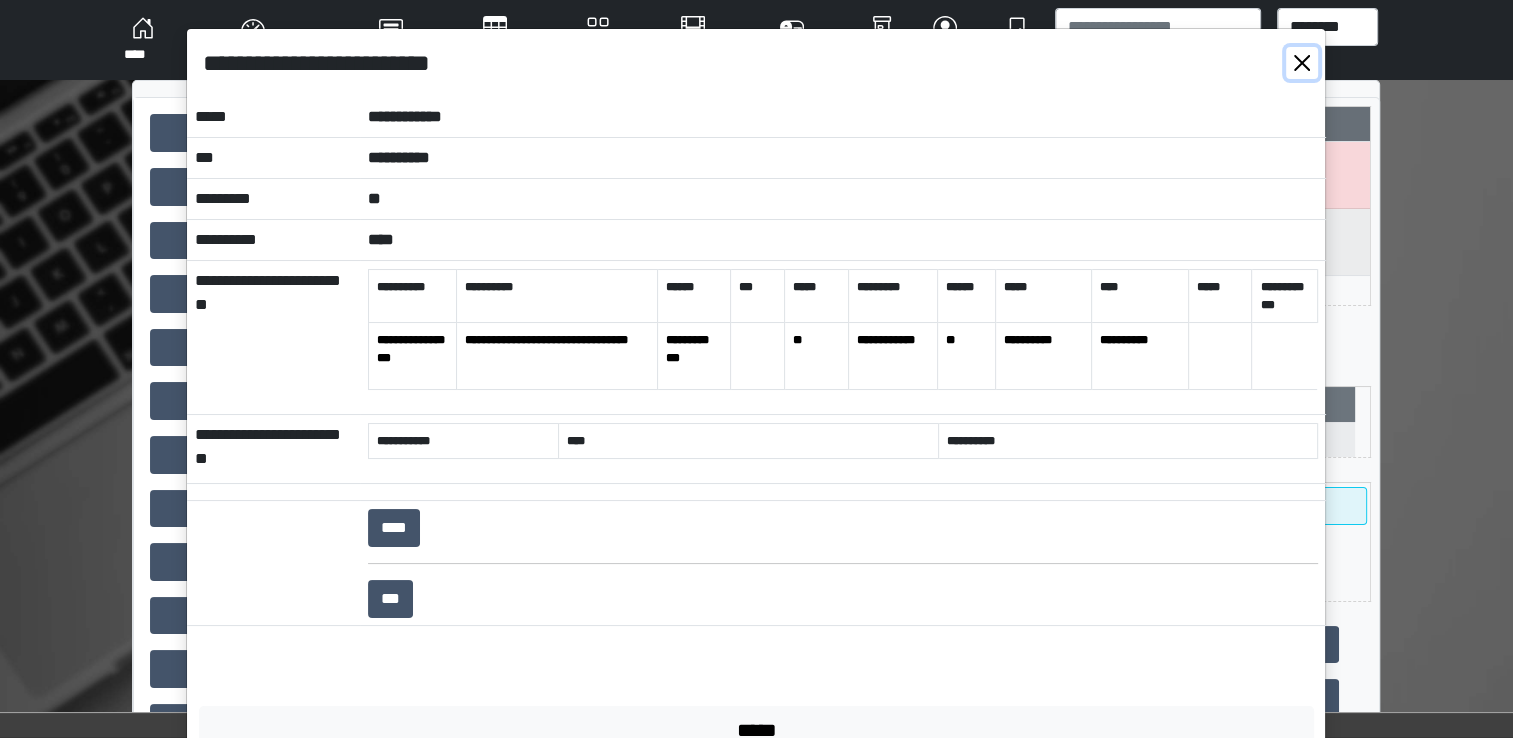 click at bounding box center [1302, 63] 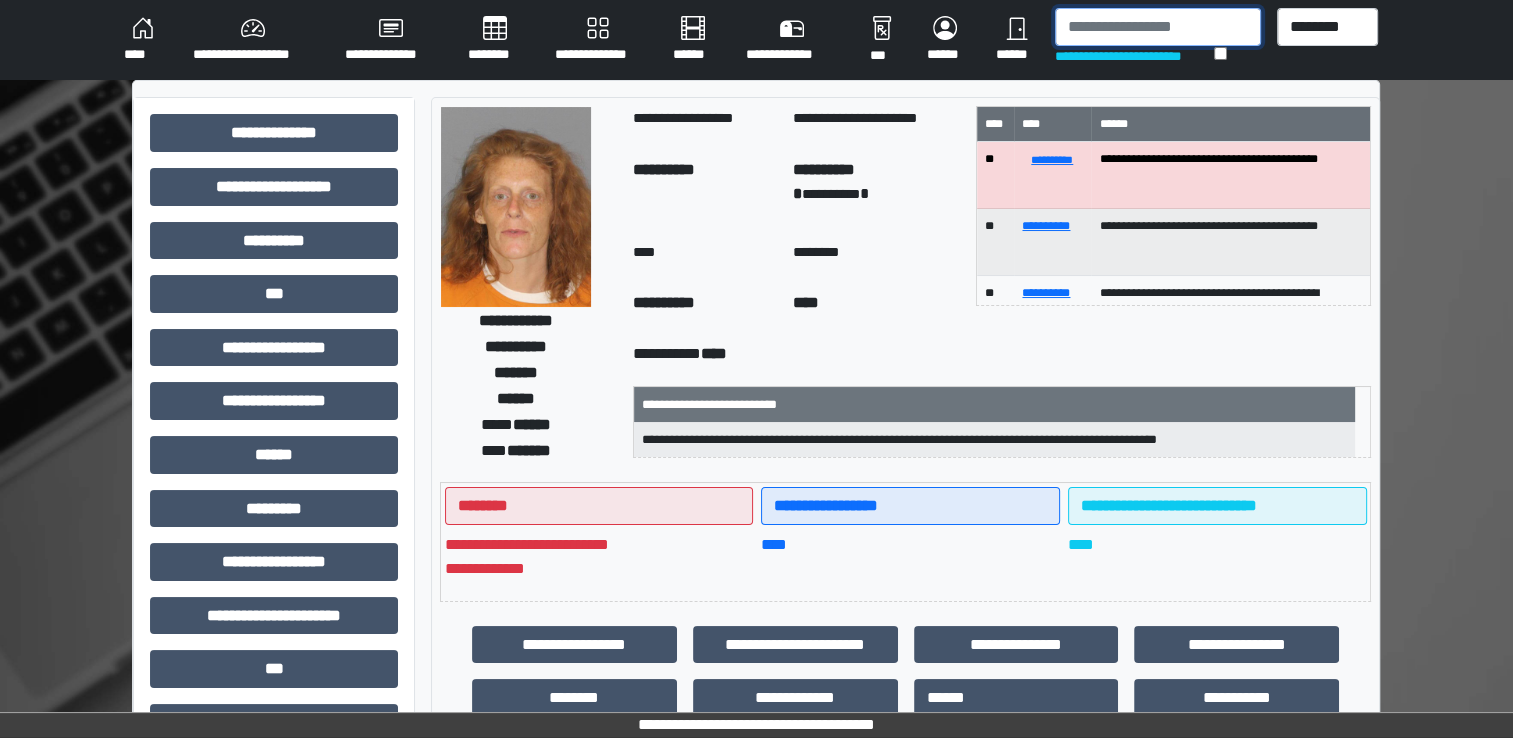 click at bounding box center (1158, 27) 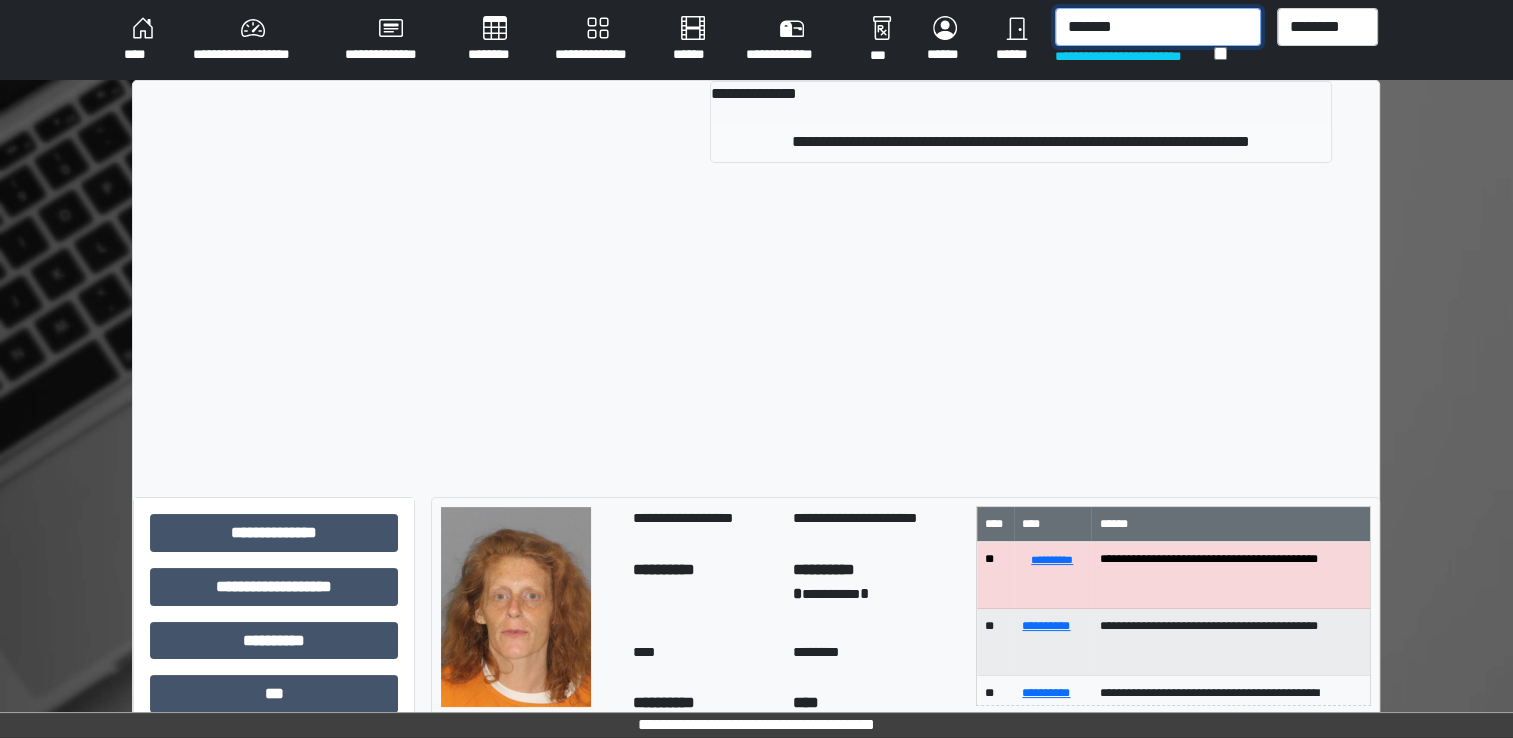 type on "*******" 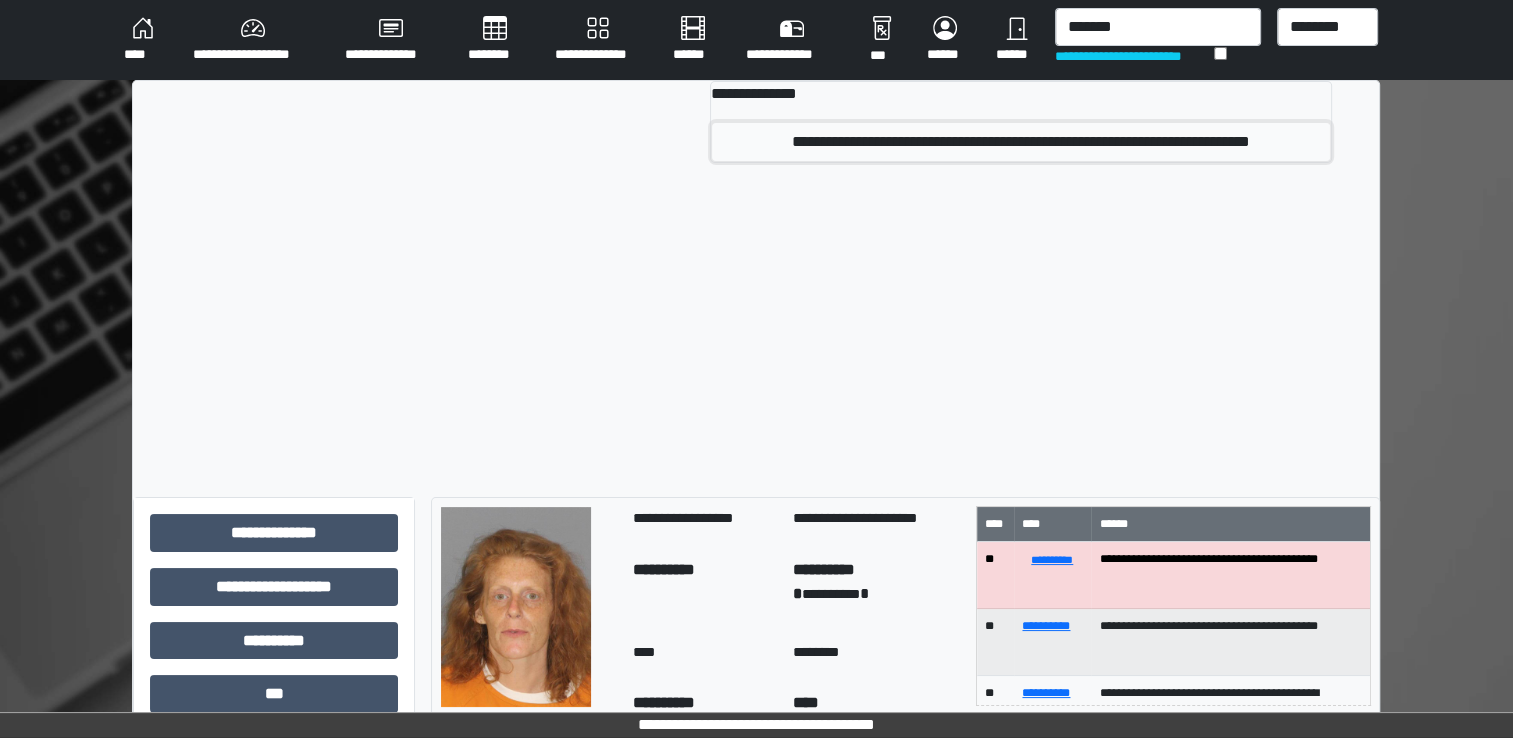 click on "**********" at bounding box center [1021, 142] 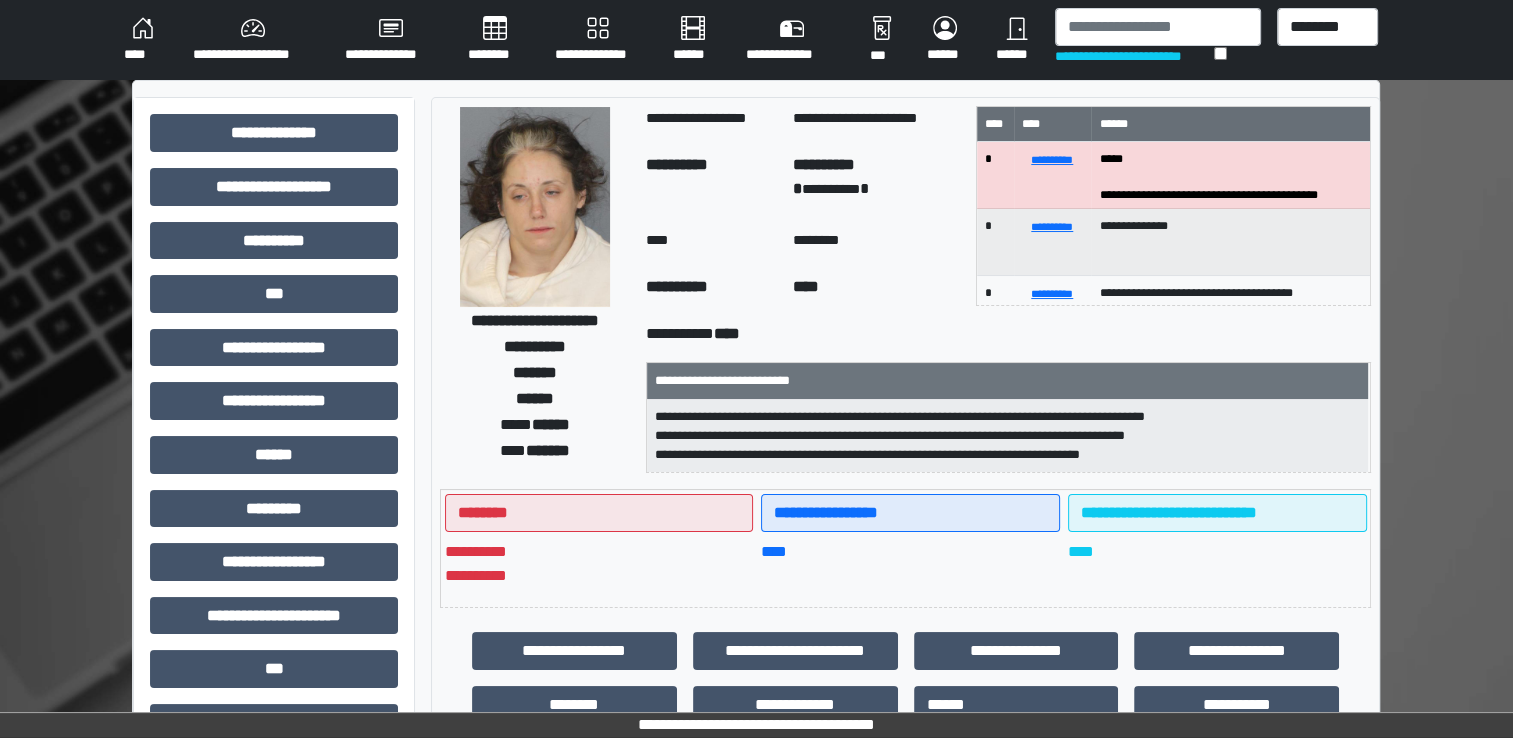 click at bounding box center (535, 207) 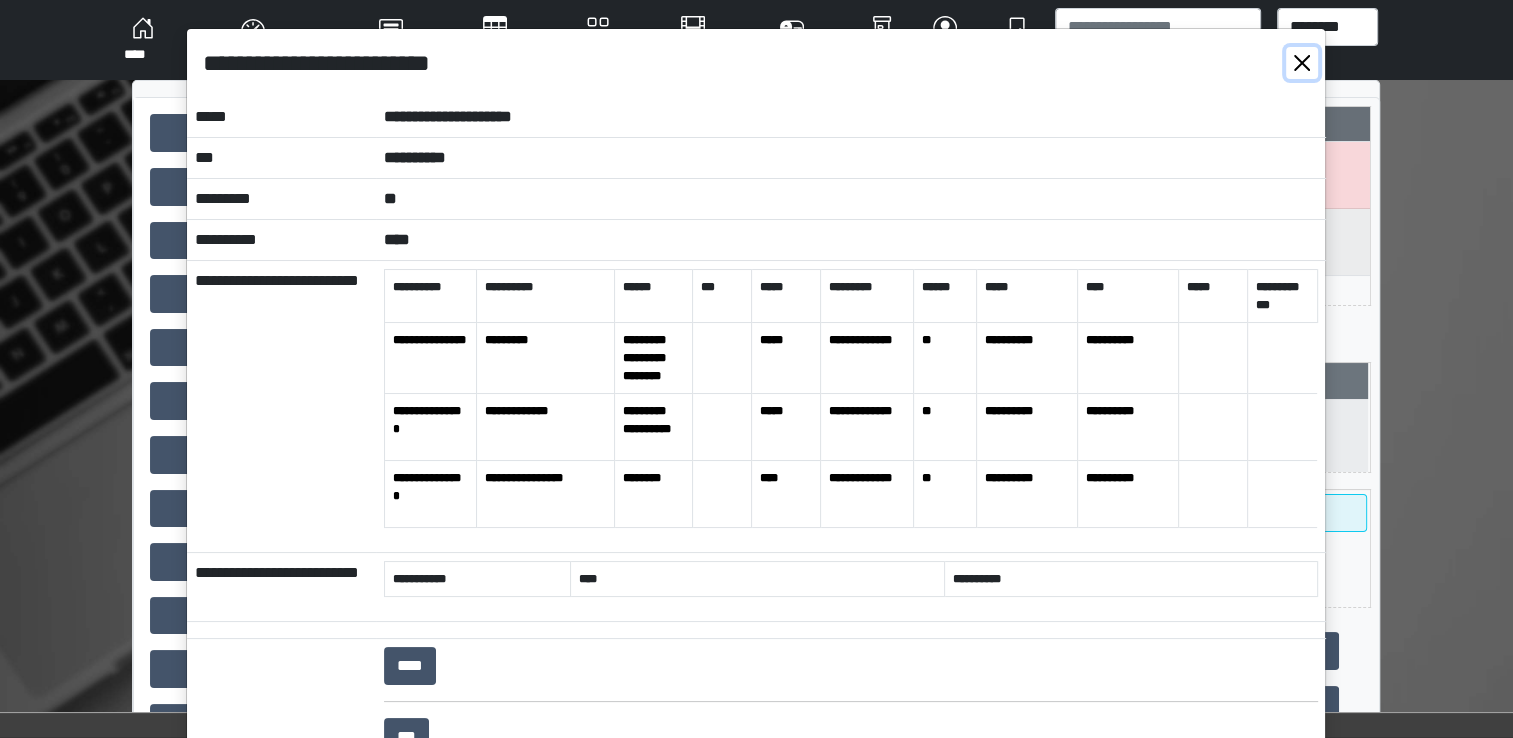 drag, startPoint x: 1301, startPoint y: 62, endPoint x: 1248, endPoint y: 50, distance: 54.34151 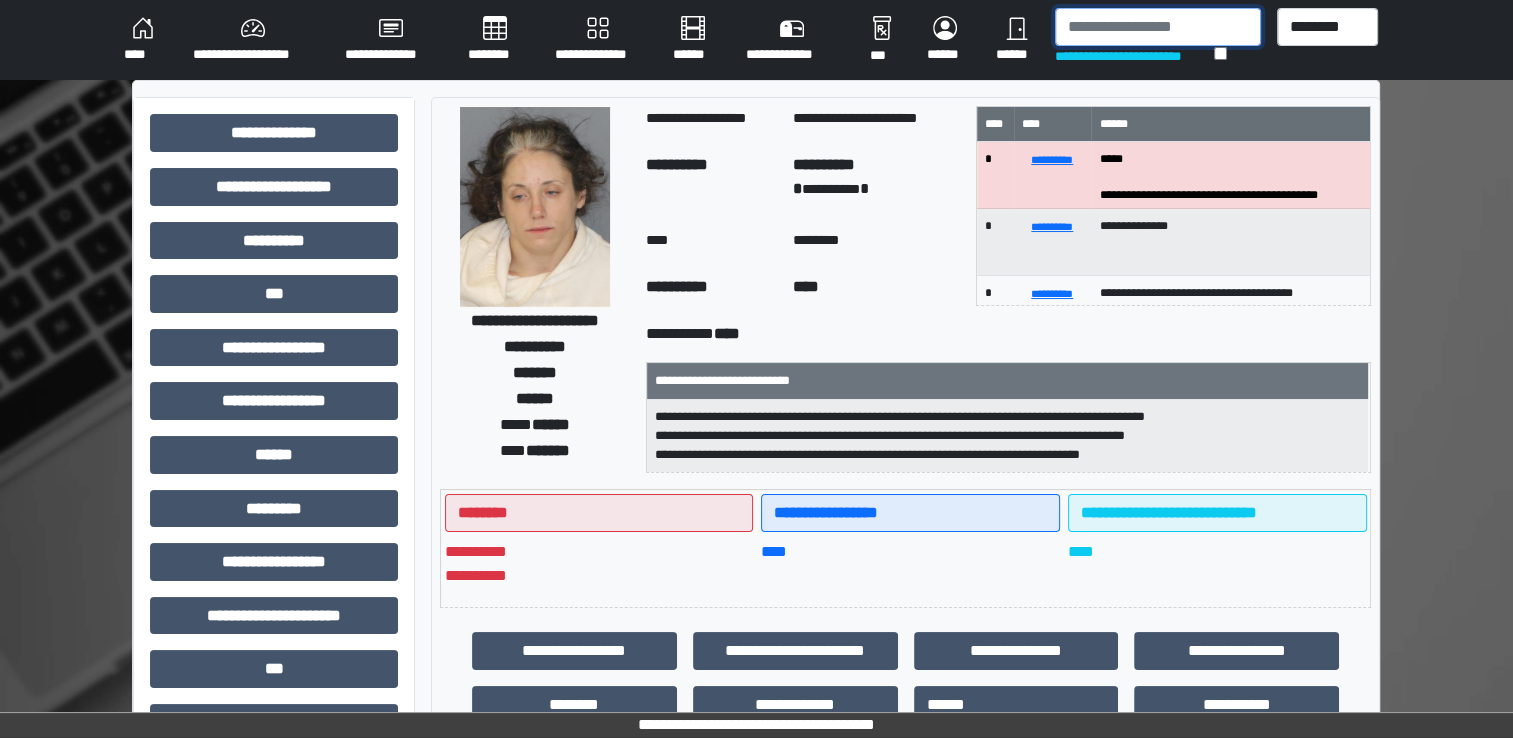 click at bounding box center [1158, 27] 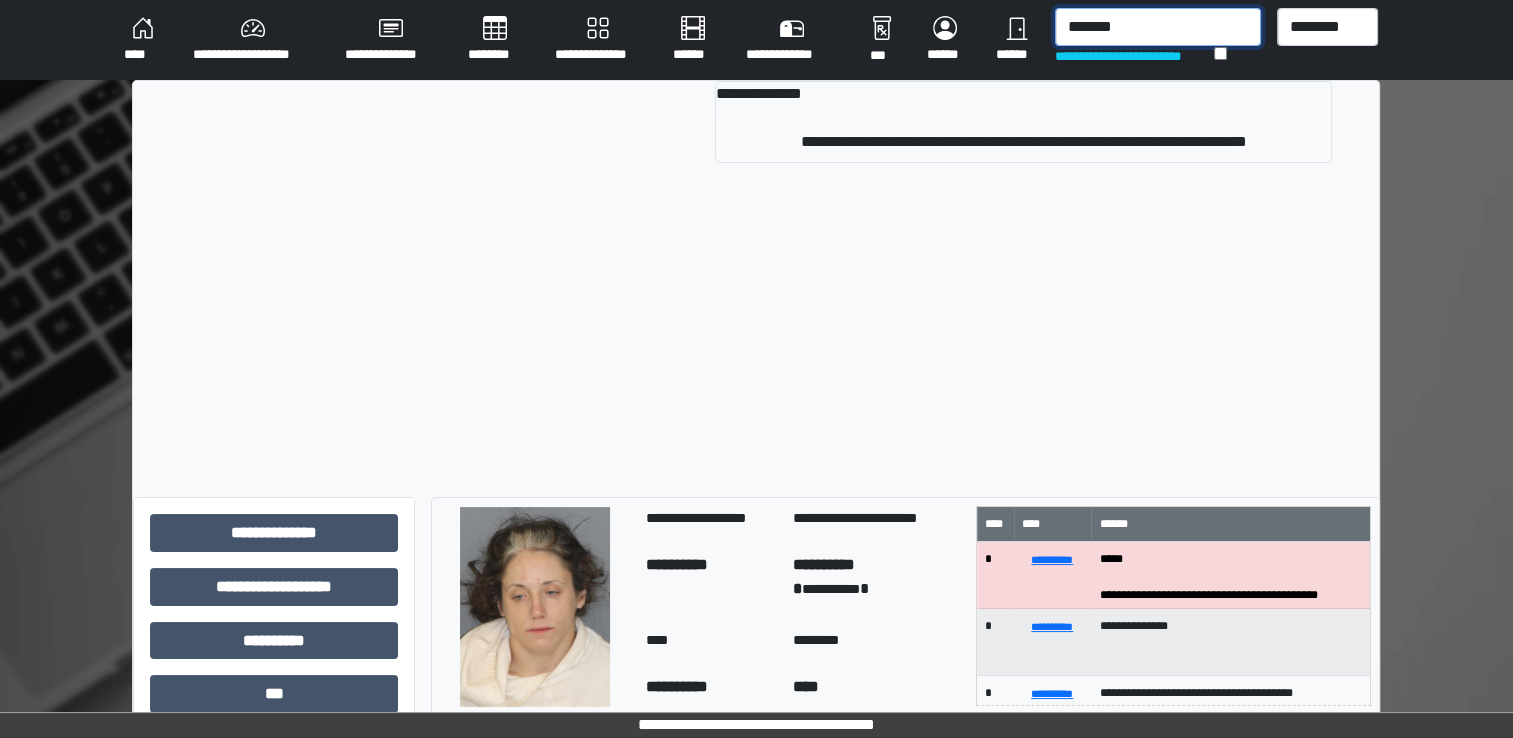 type on "*******" 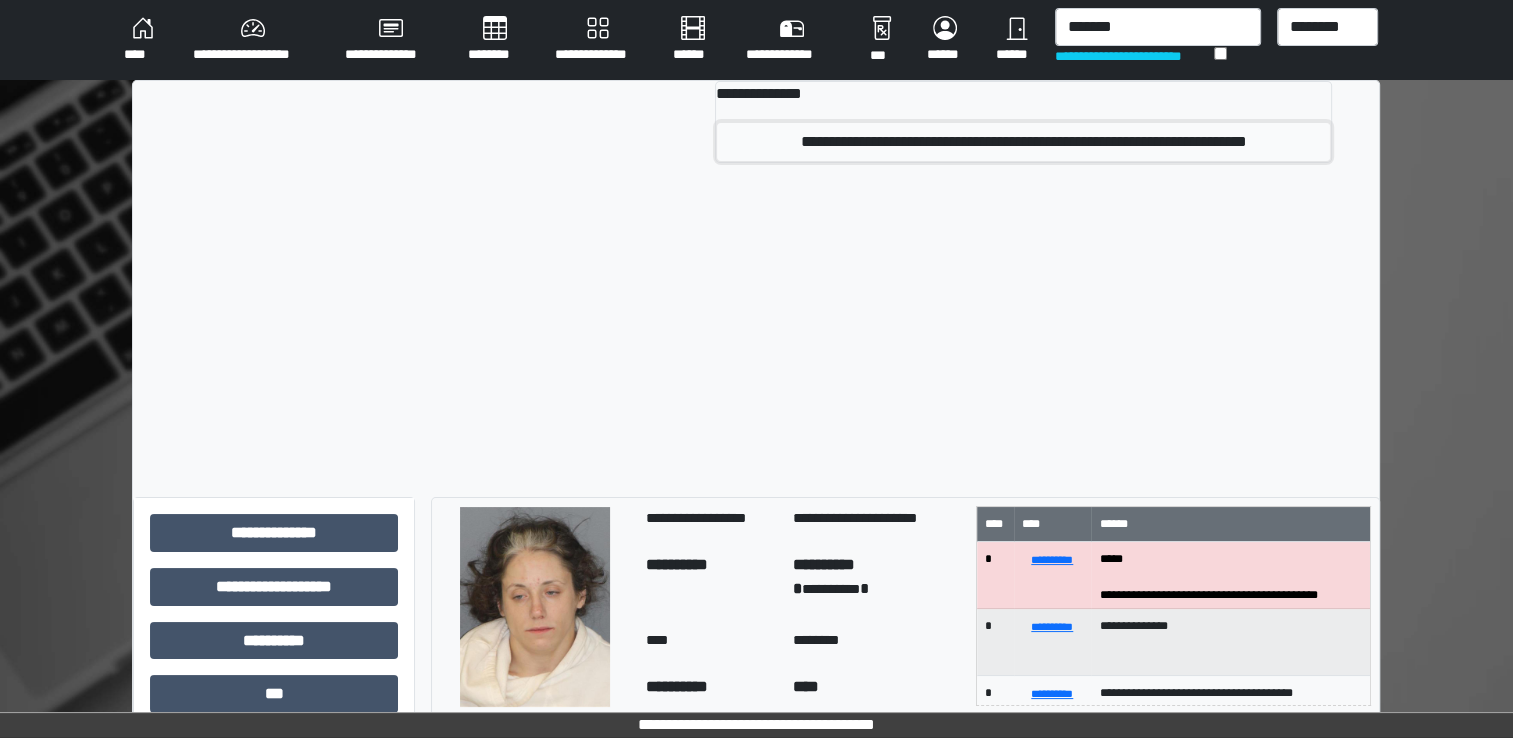 click on "**********" at bounding box center (1023, 142) 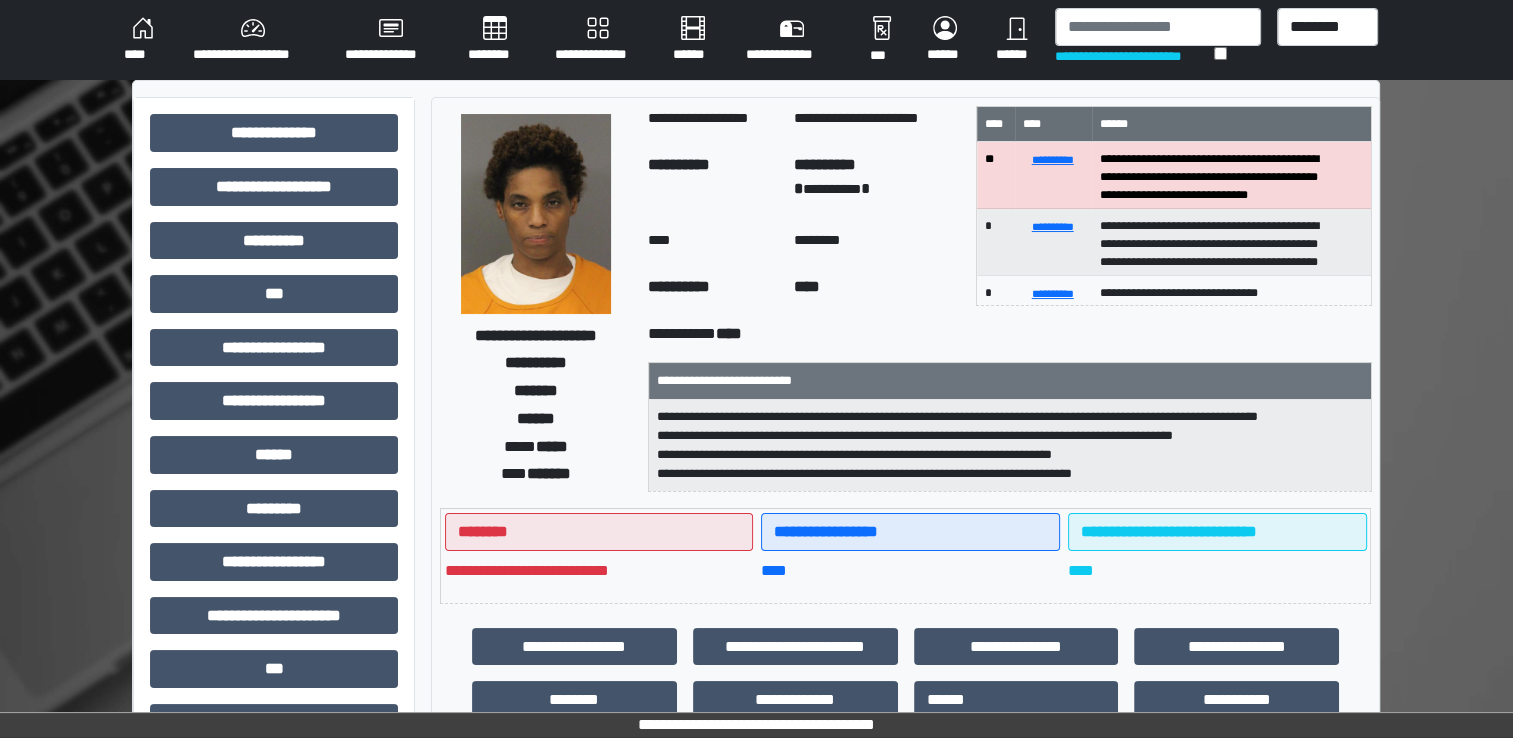 click at bounding box center [536, 214] 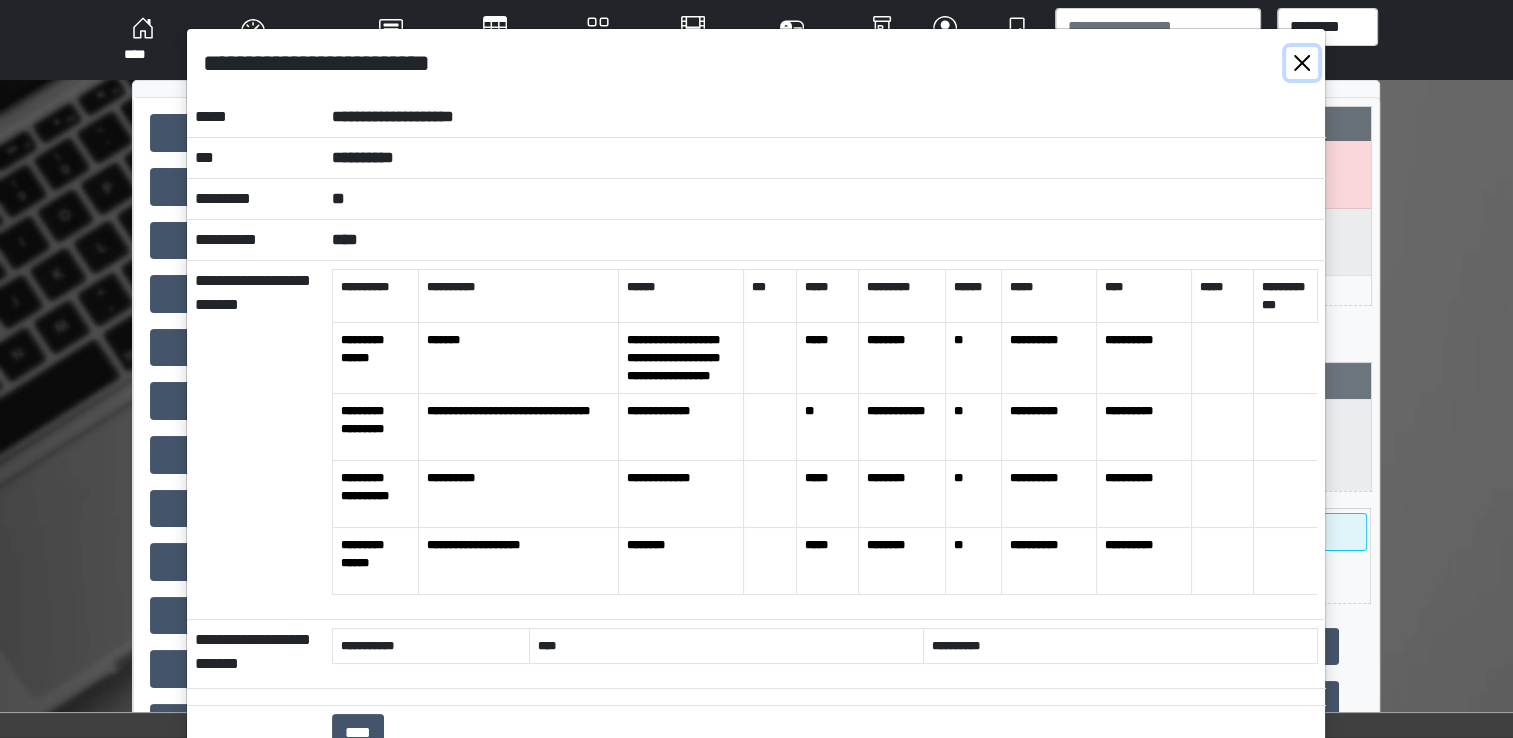 click at bounding box center (1302, 63) 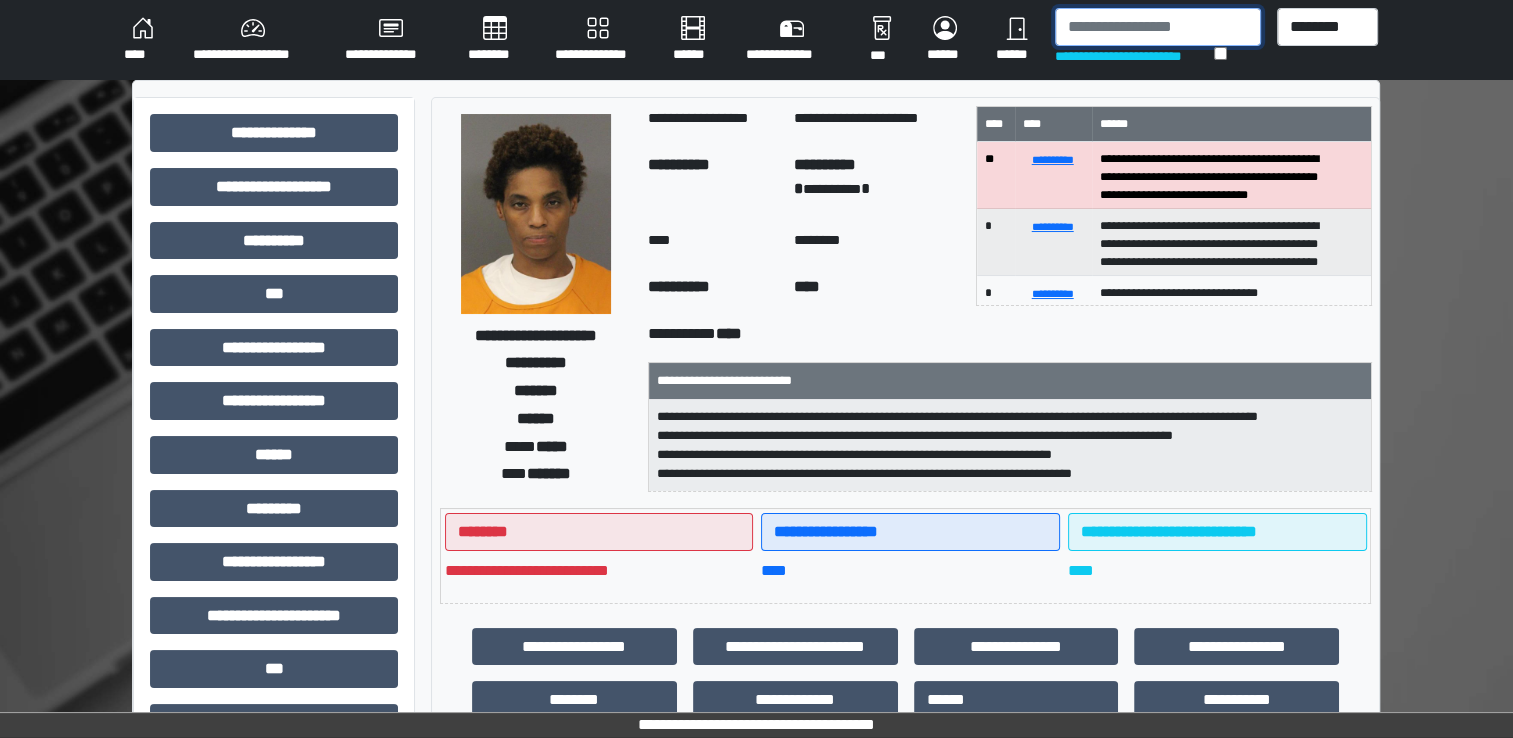 click at bounding box center [1158, 27] 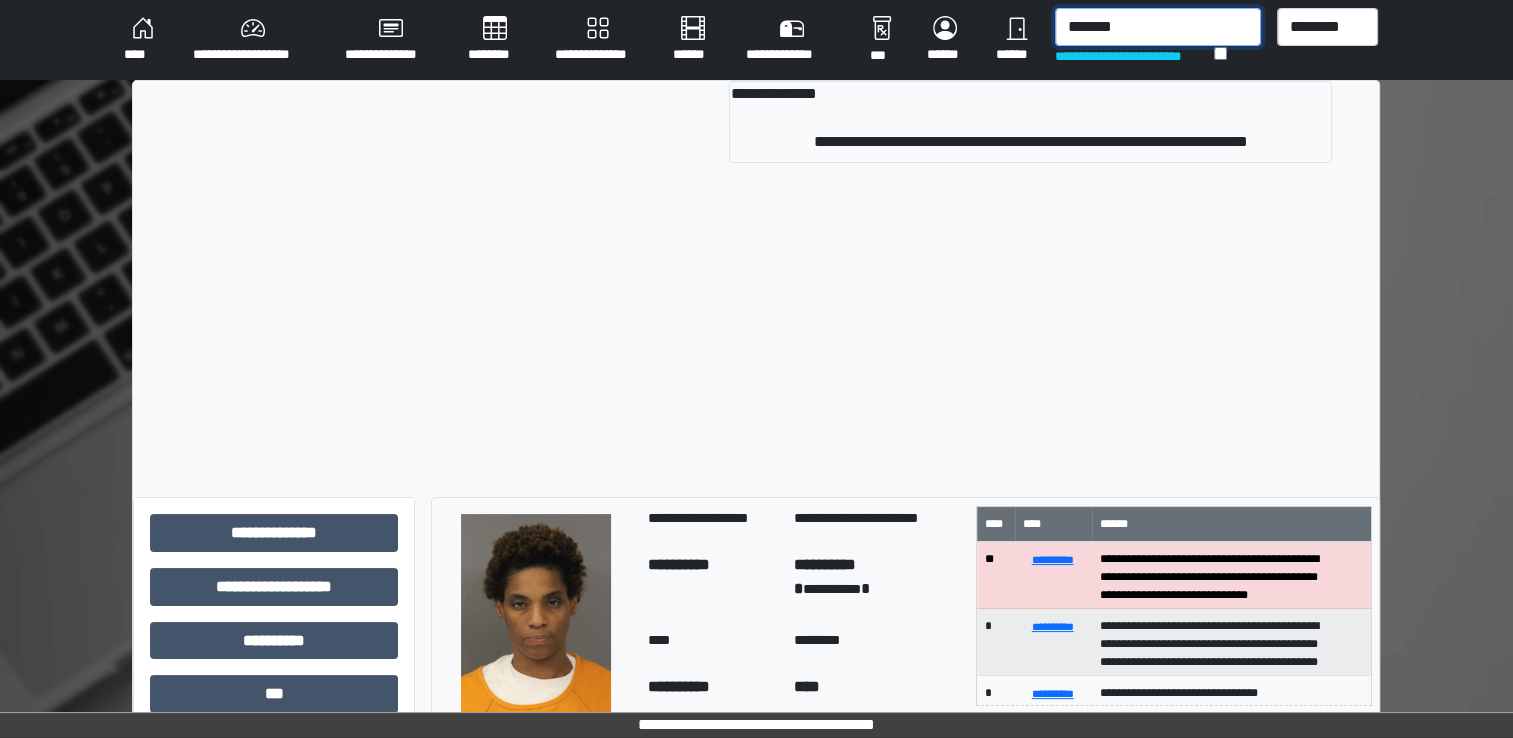 type on "*******" 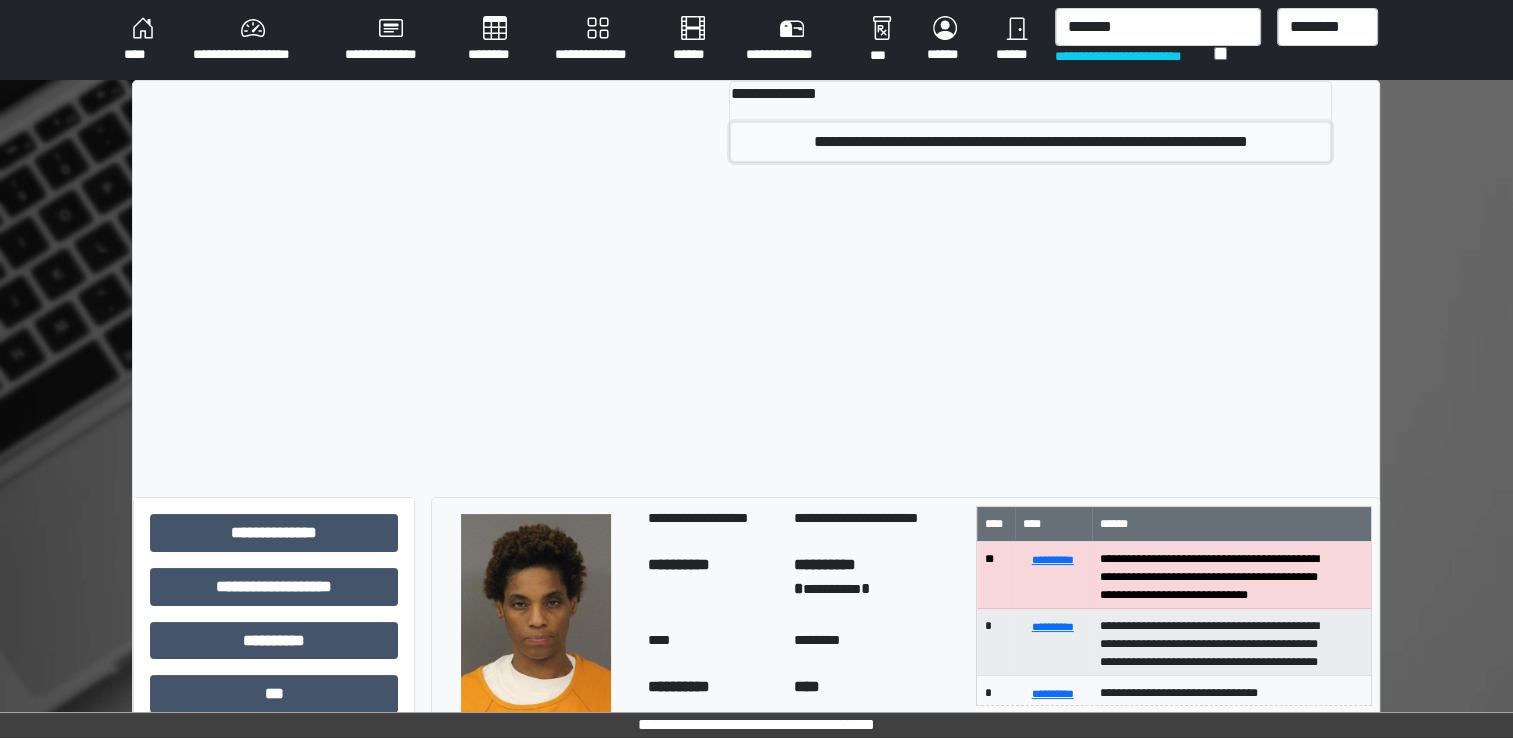 click on "**********" at bounding box center (1030, 142) 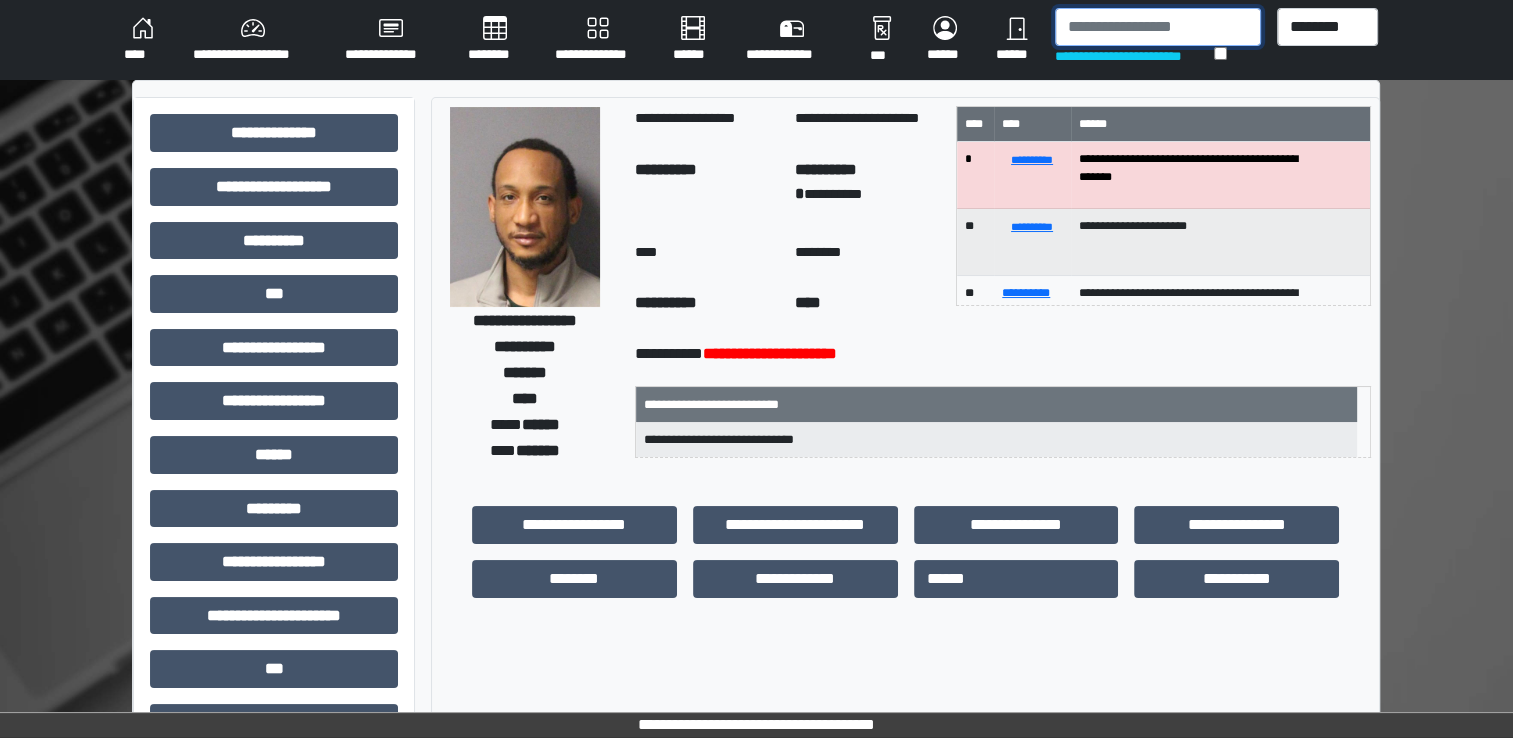 click at bounding box center [1158, 27] 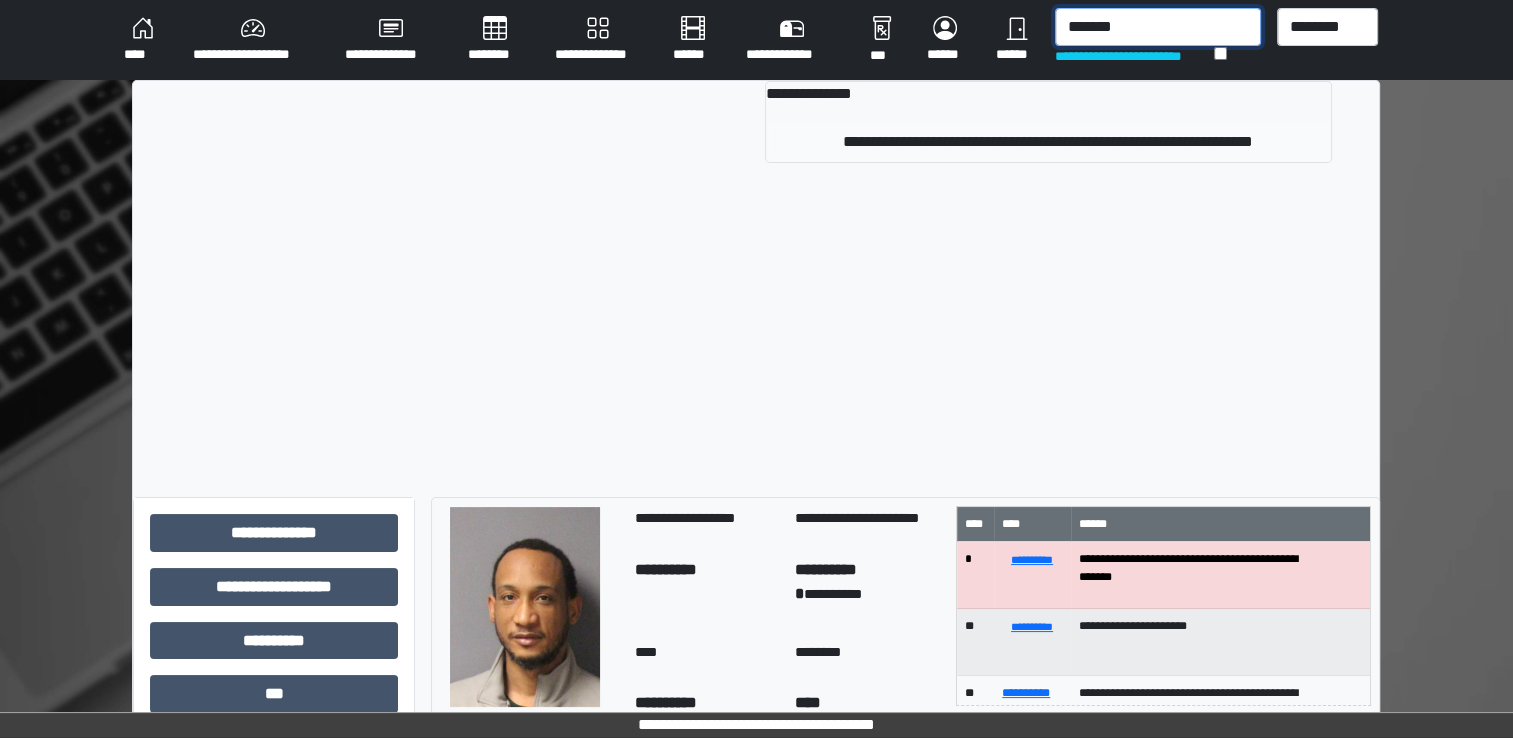 type on "*******" 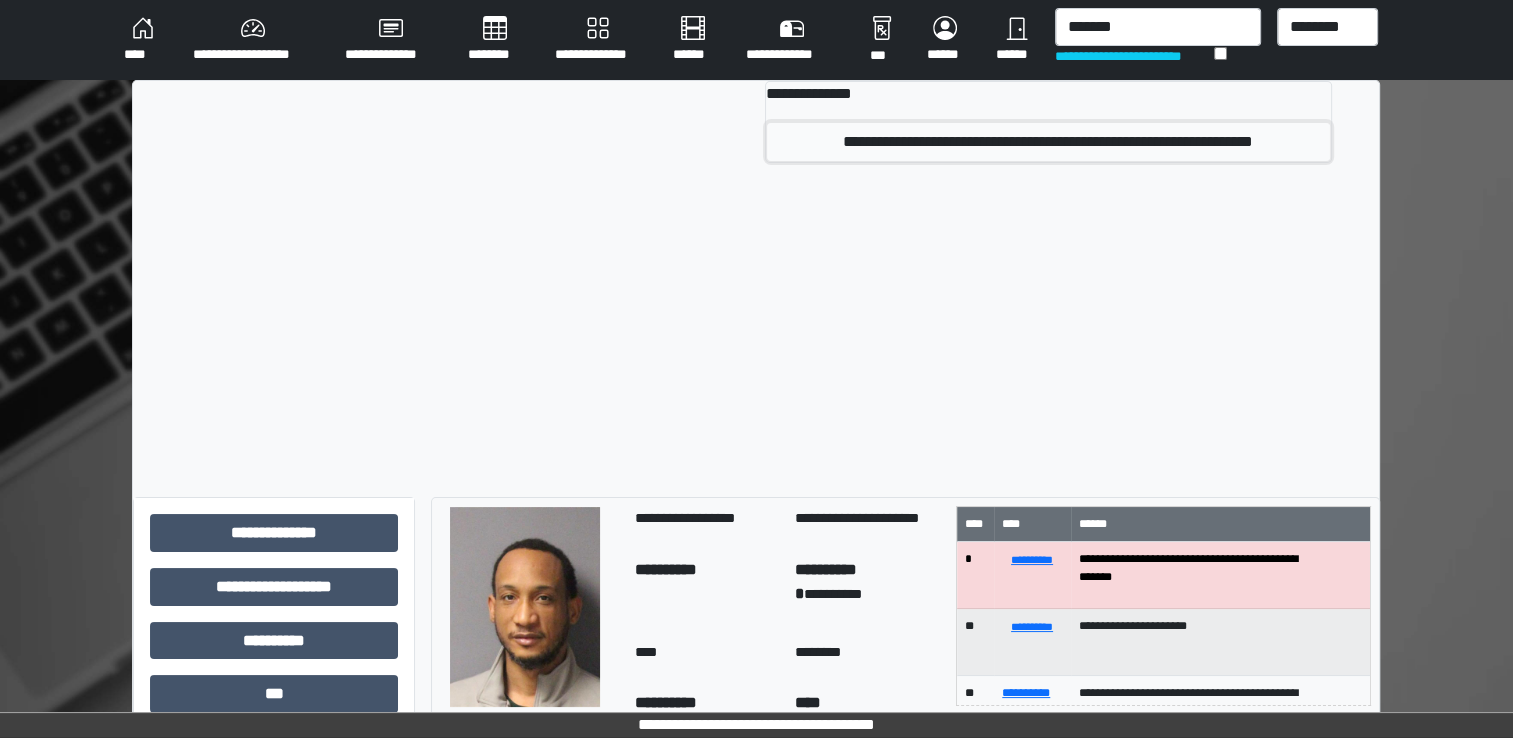 click on "**********" at bounding box center (1048, 142) 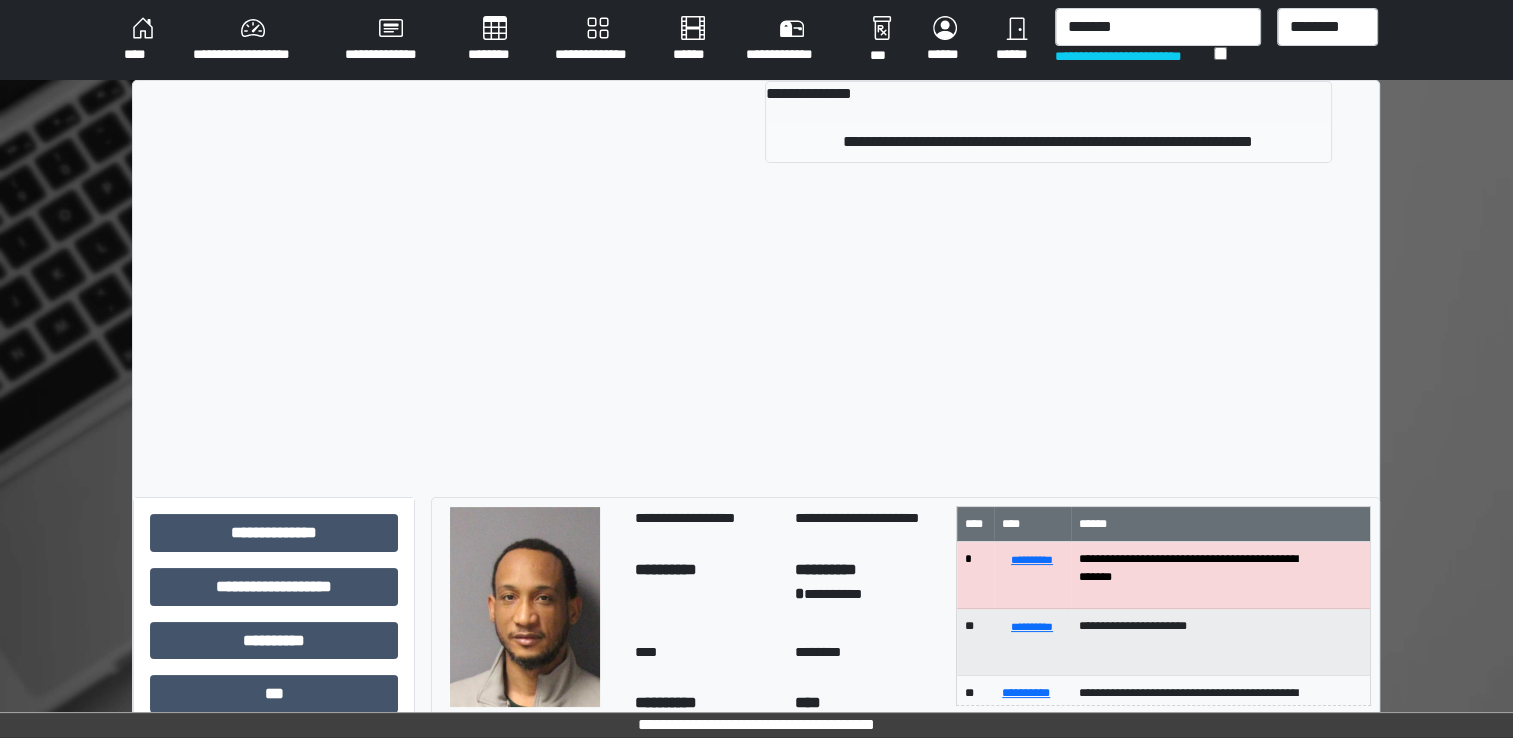 type 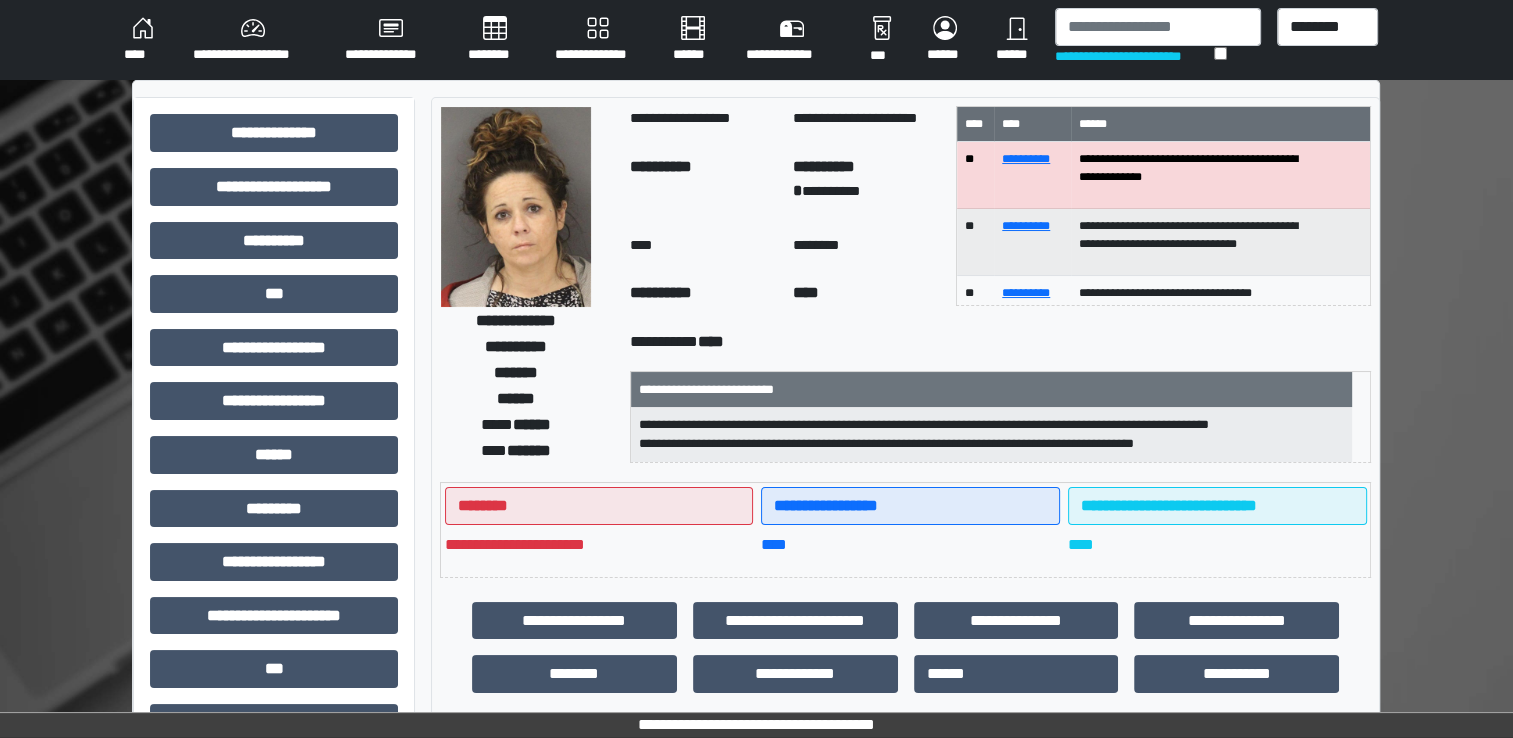 click at bounding box center [516, 207] 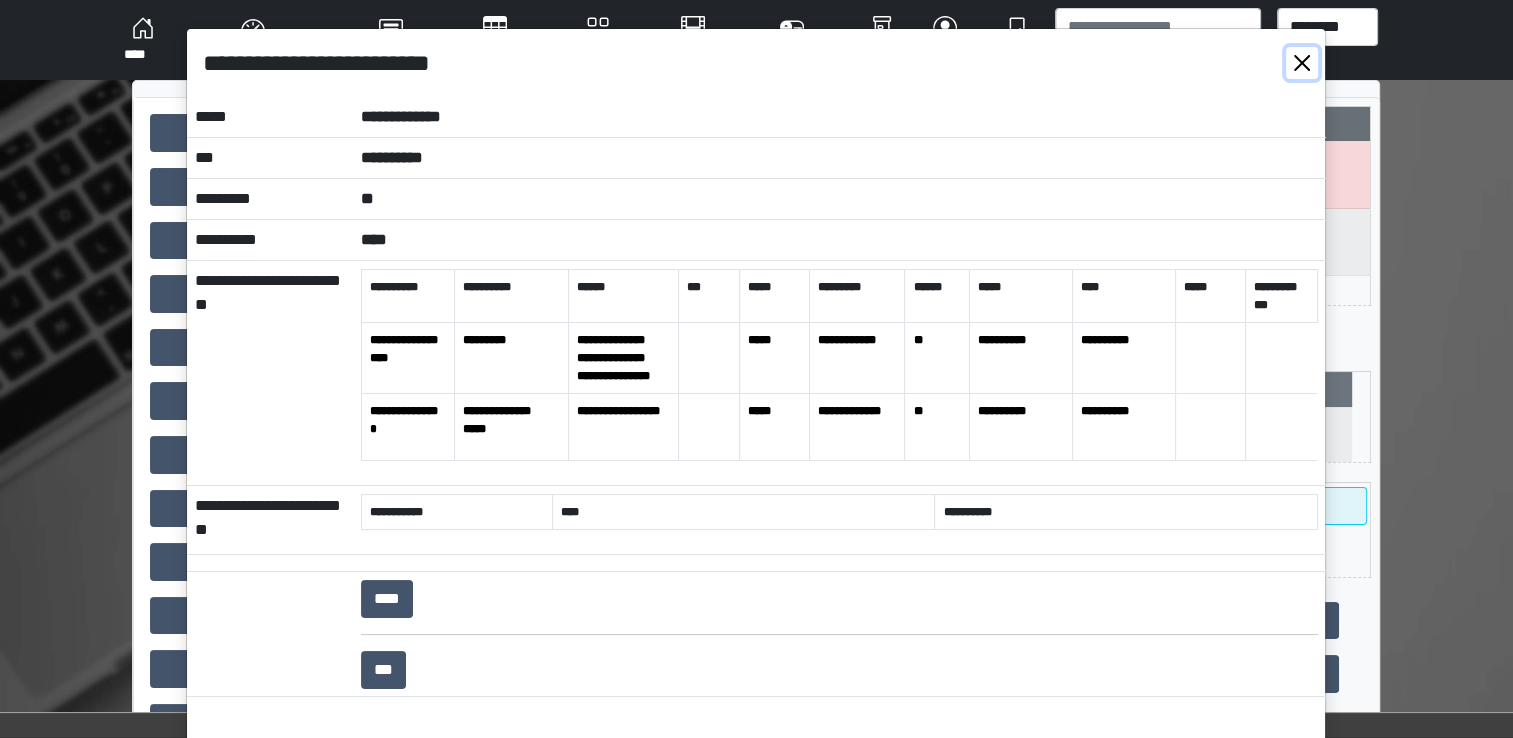 click at bounding box center [1302, 63] 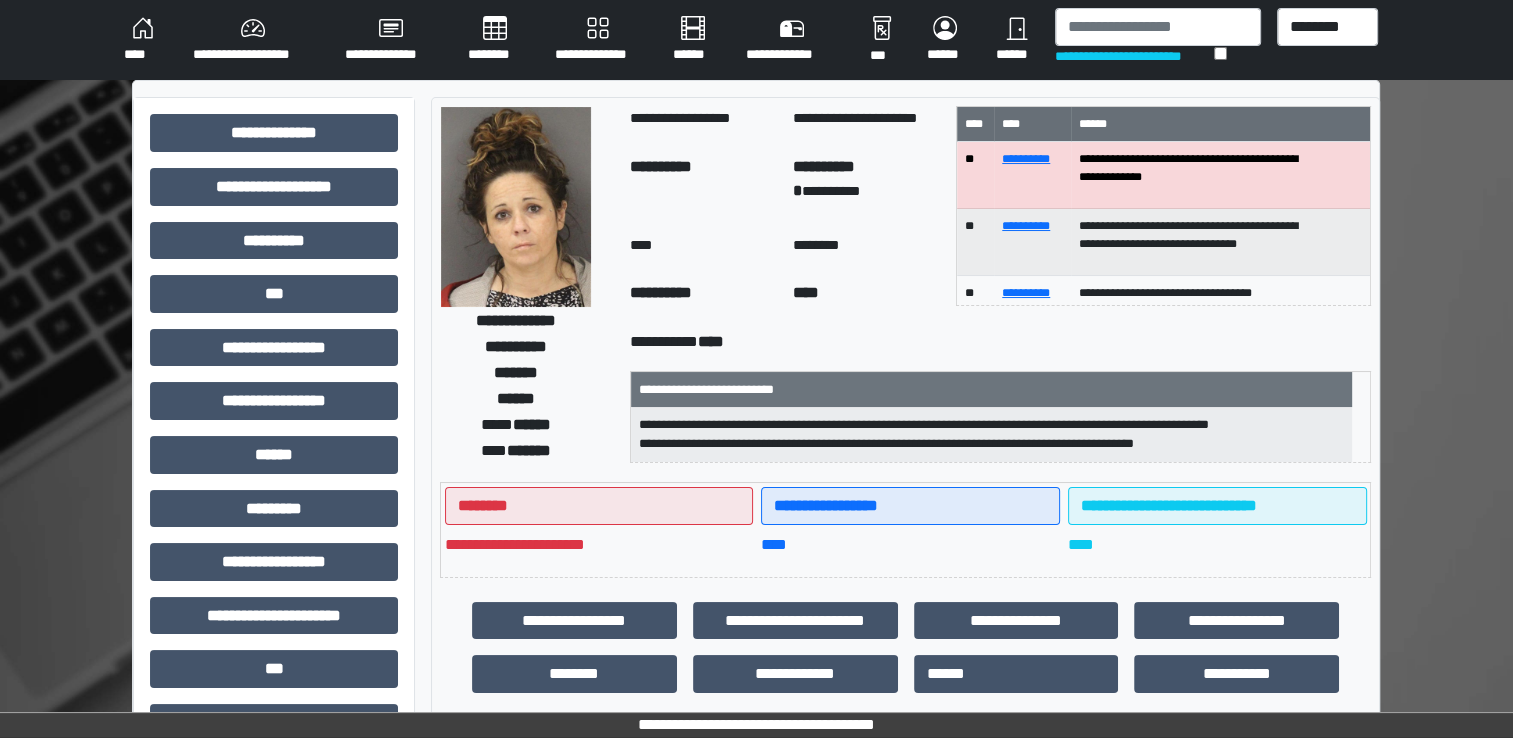 click on "******" at bounding box center [1017, 40] 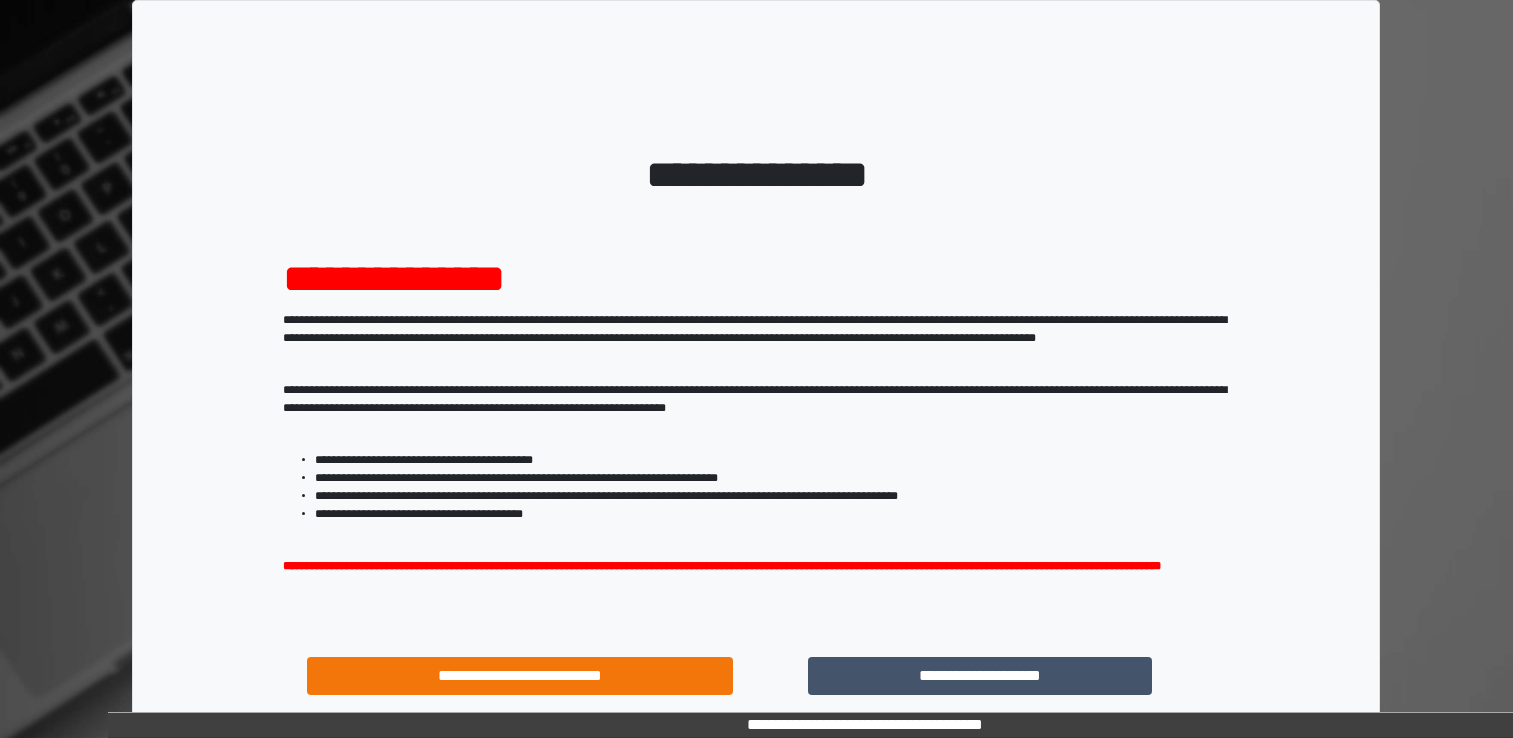 scroll, scrollTop: 0, scrollLeft: 0, axis: both 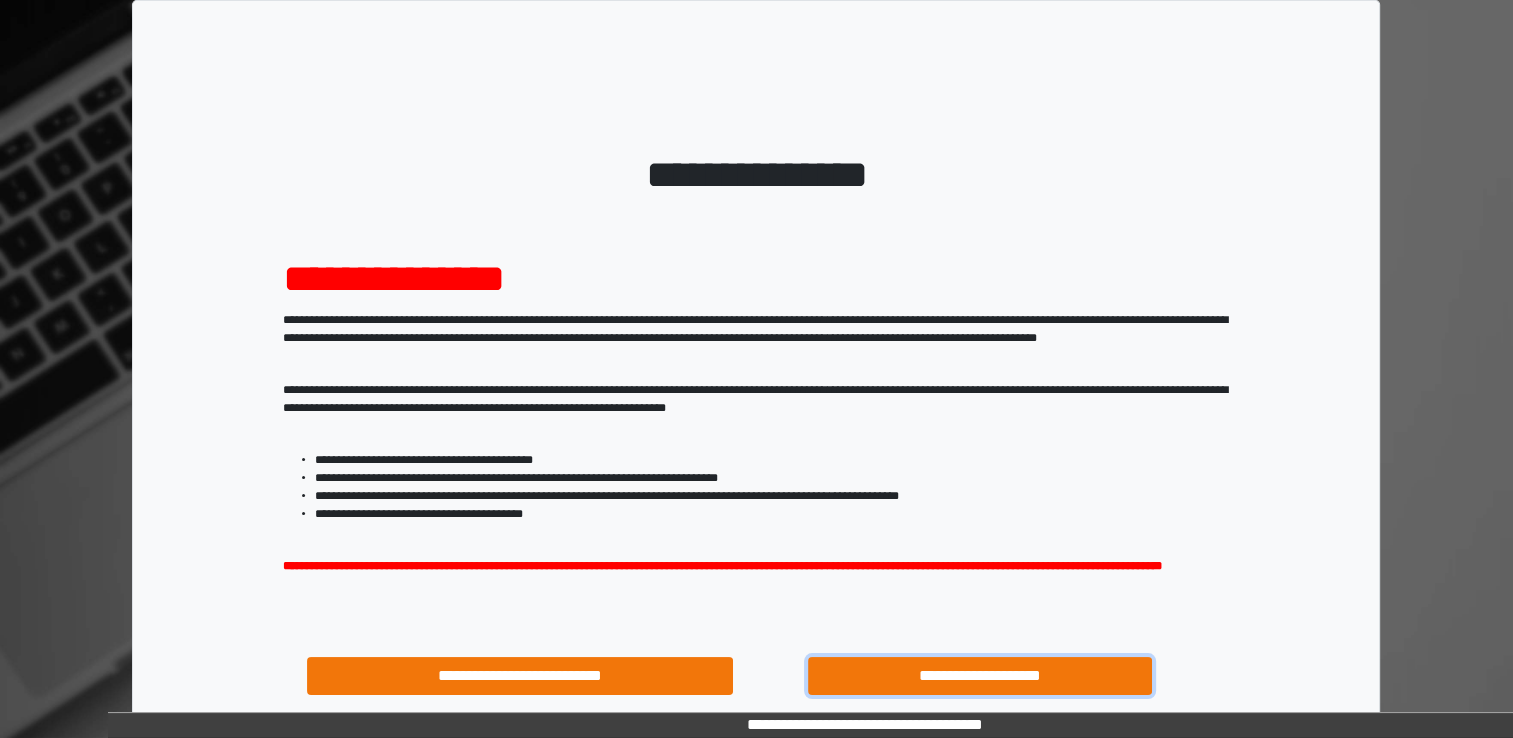 click on "**********" at bounding box center [980, 676] 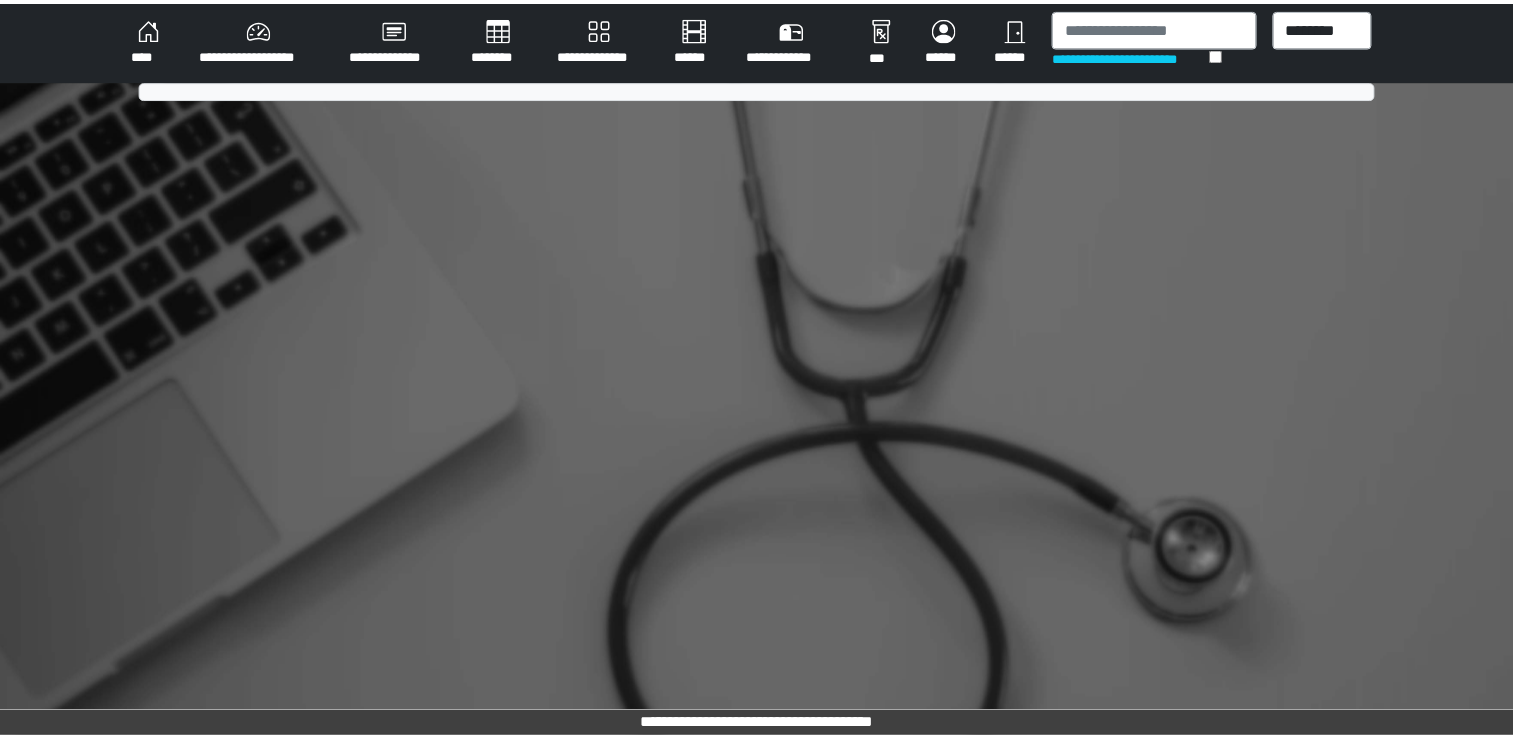 scroll, scrollTop: 0, scrollLeft: 0, axis: both 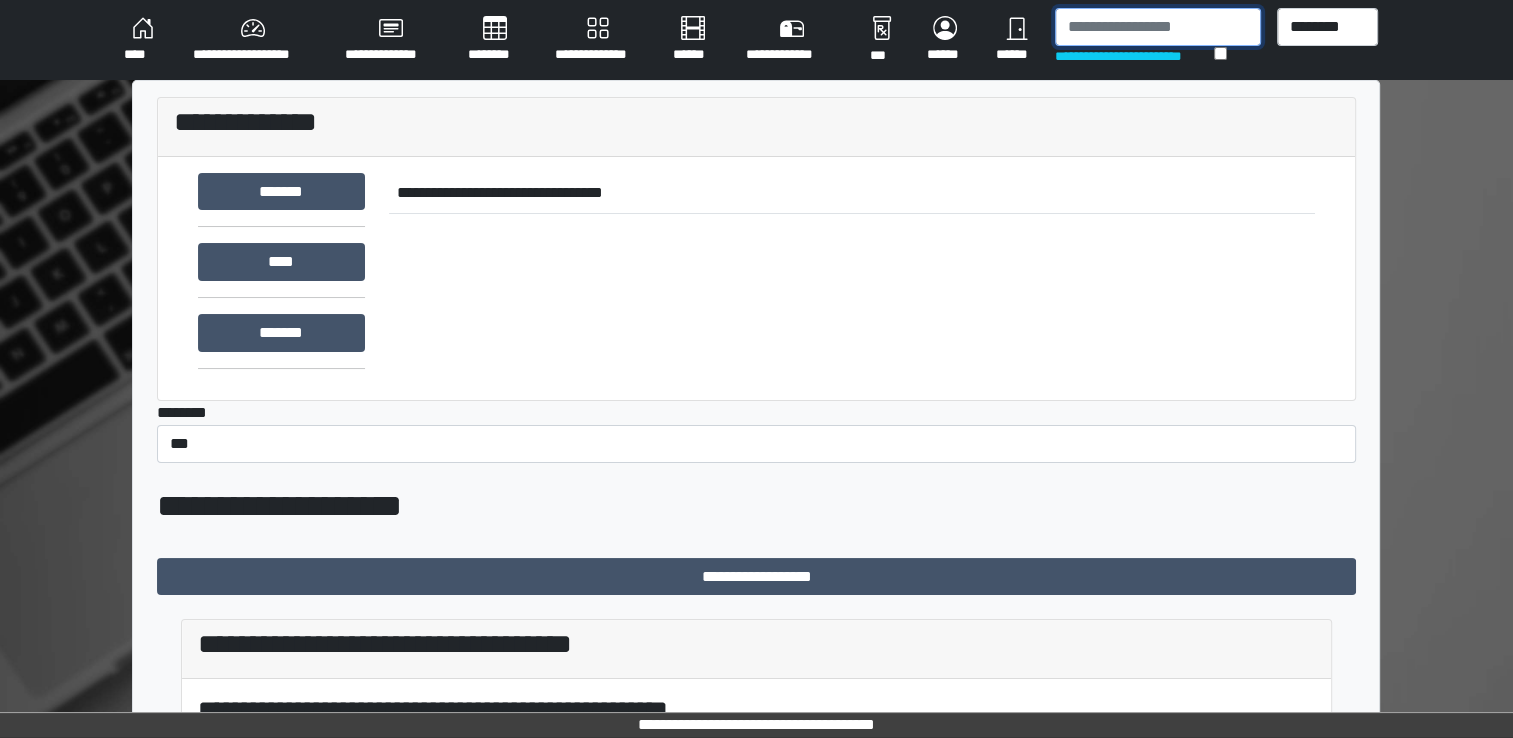 click at bounding box center (1158, 27) 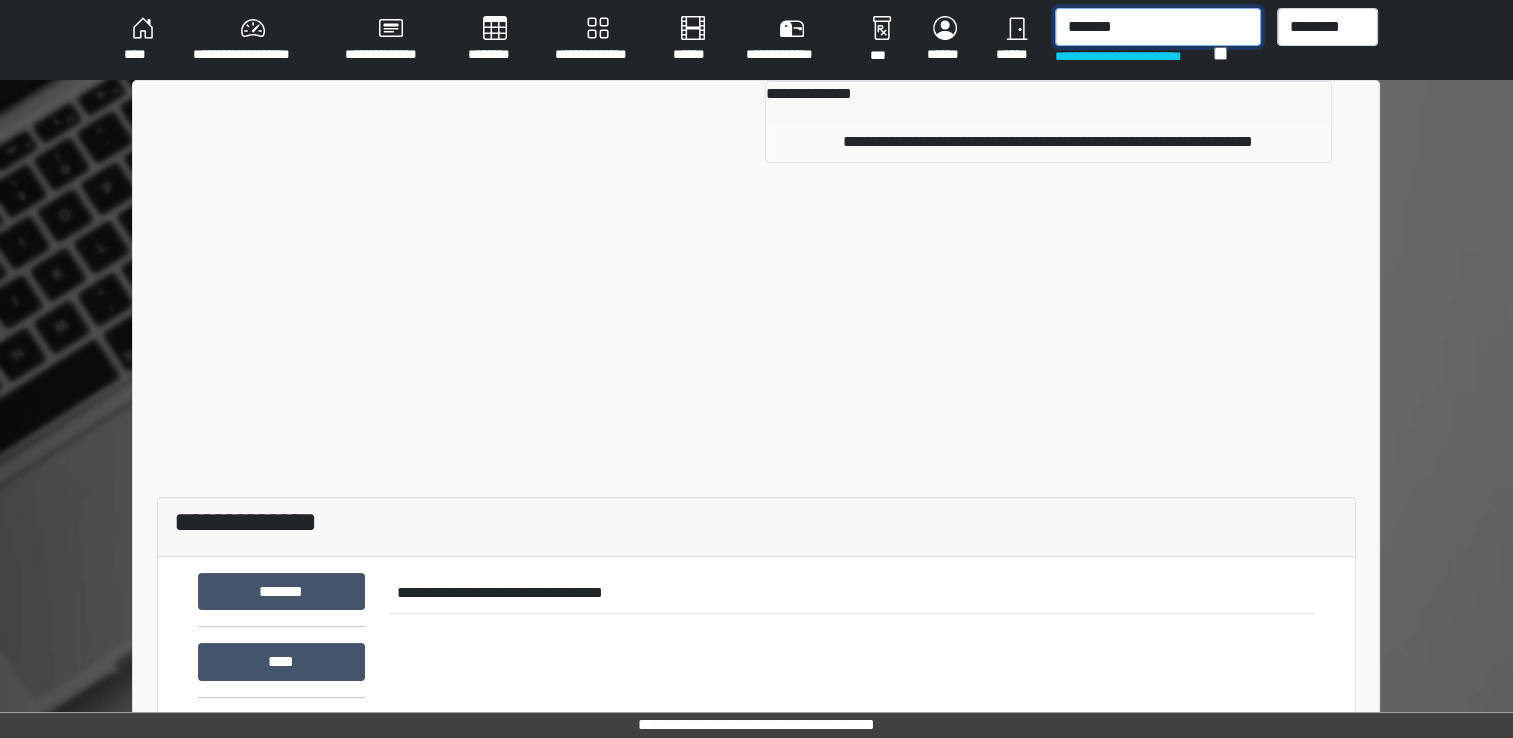 type on "*******" 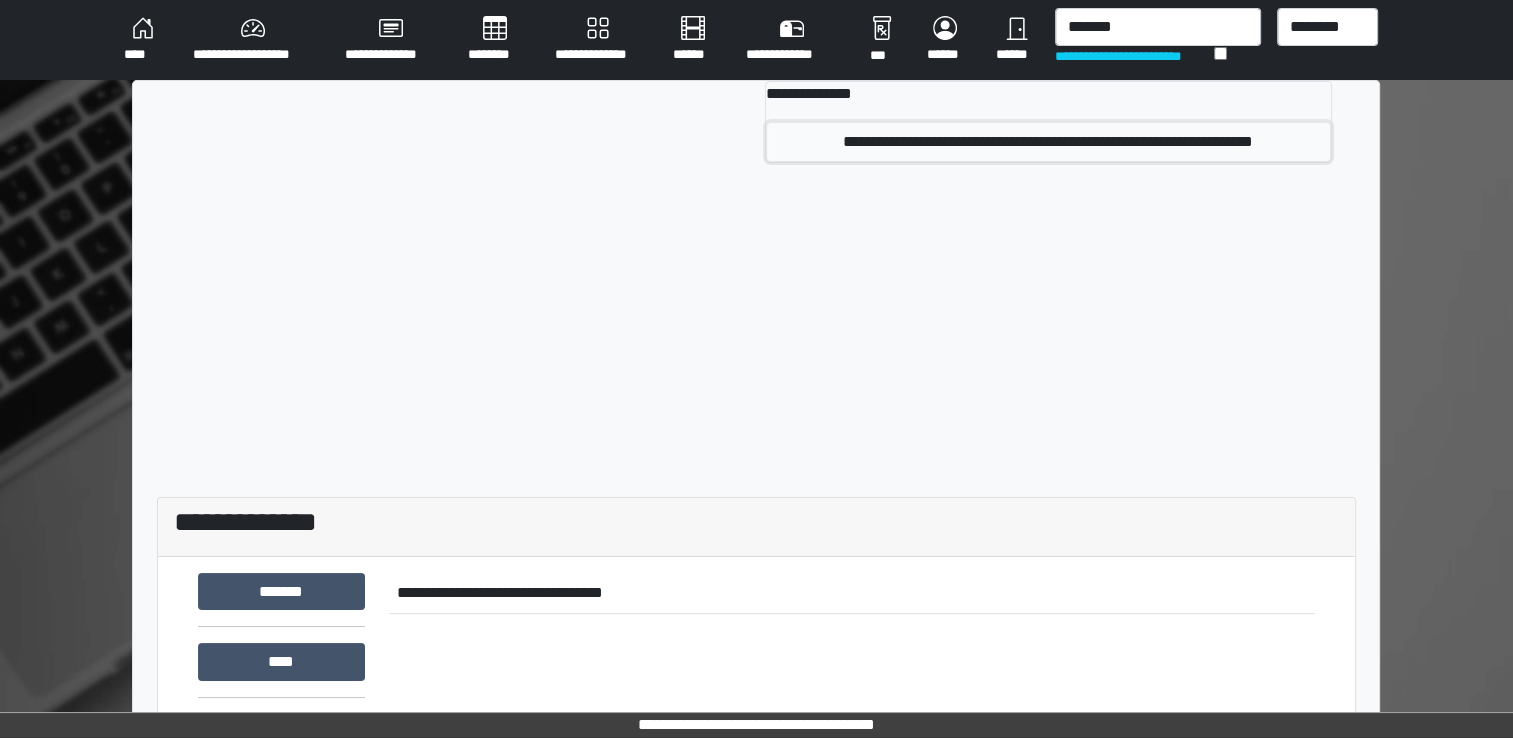 click on "**********" at bounding box center [1048, 142] 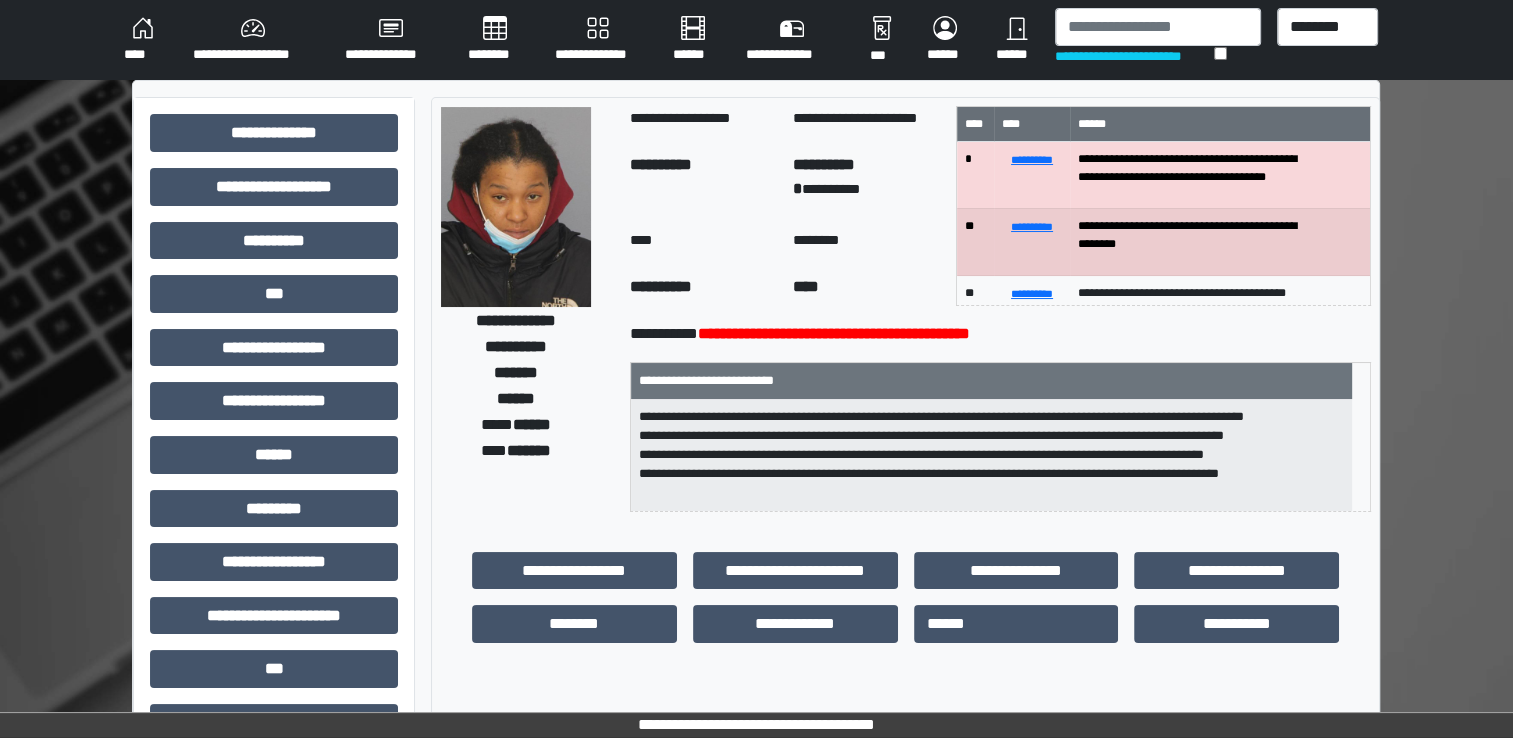 click at bounding box center (516, 207) 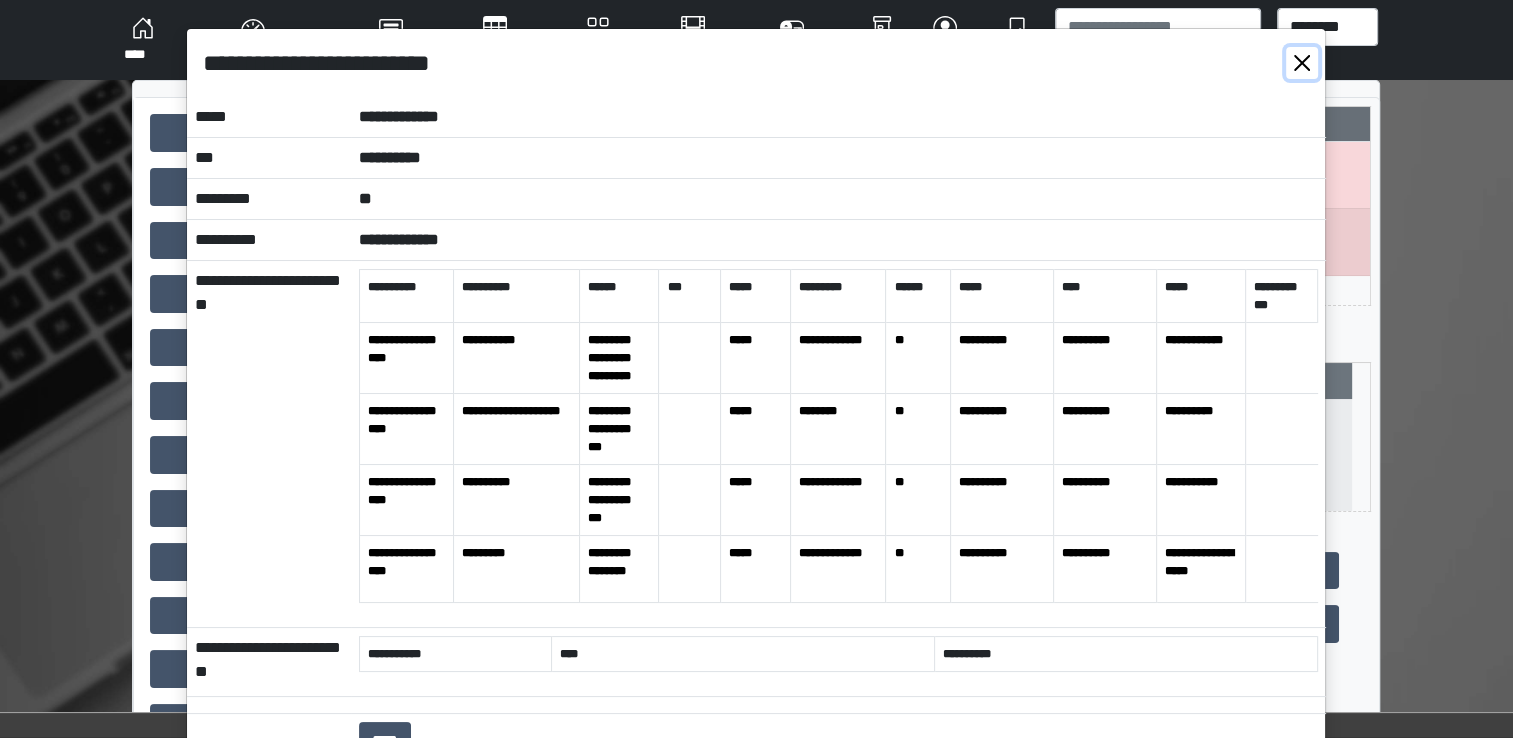 click at bounding box center [1302, 63] 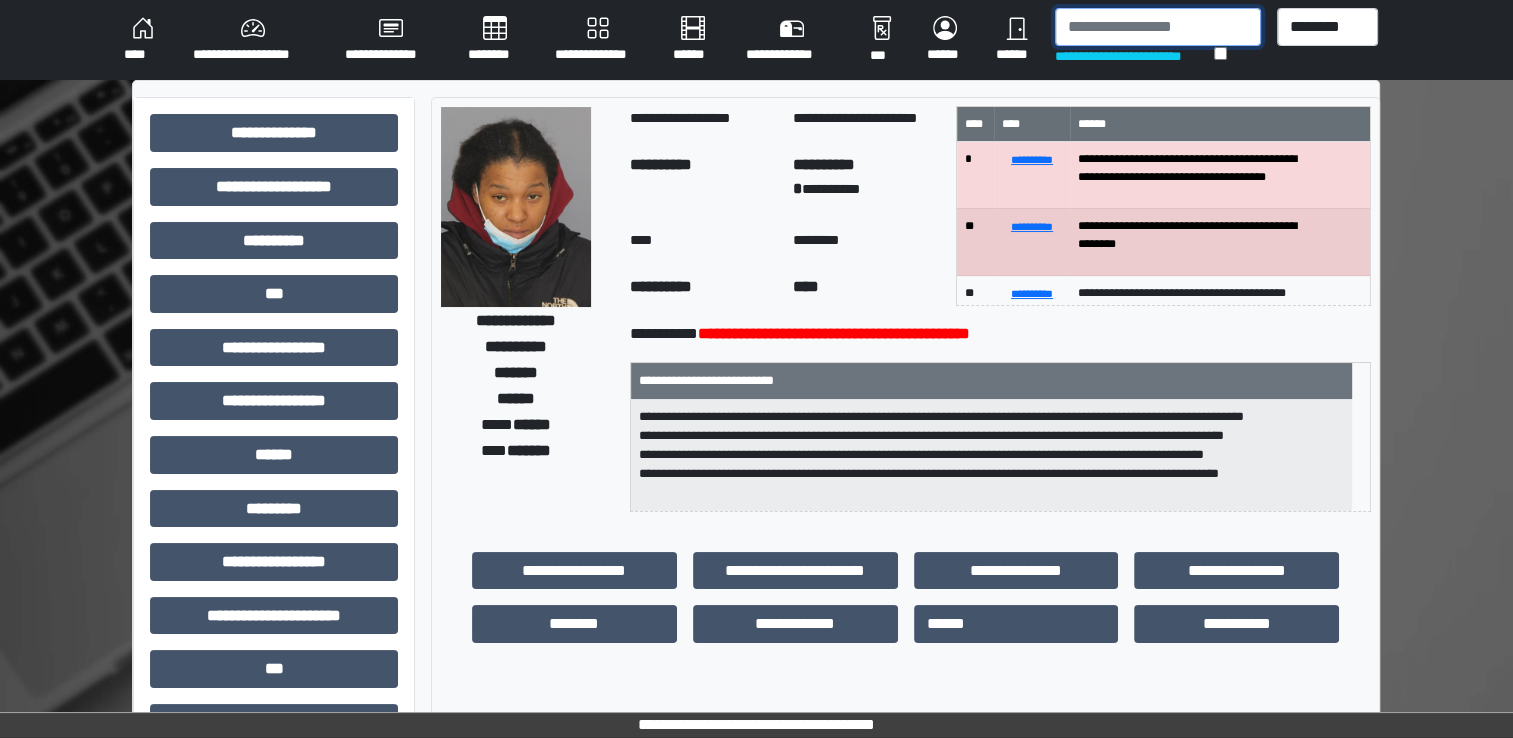 click at bounding box center (1158, 27) 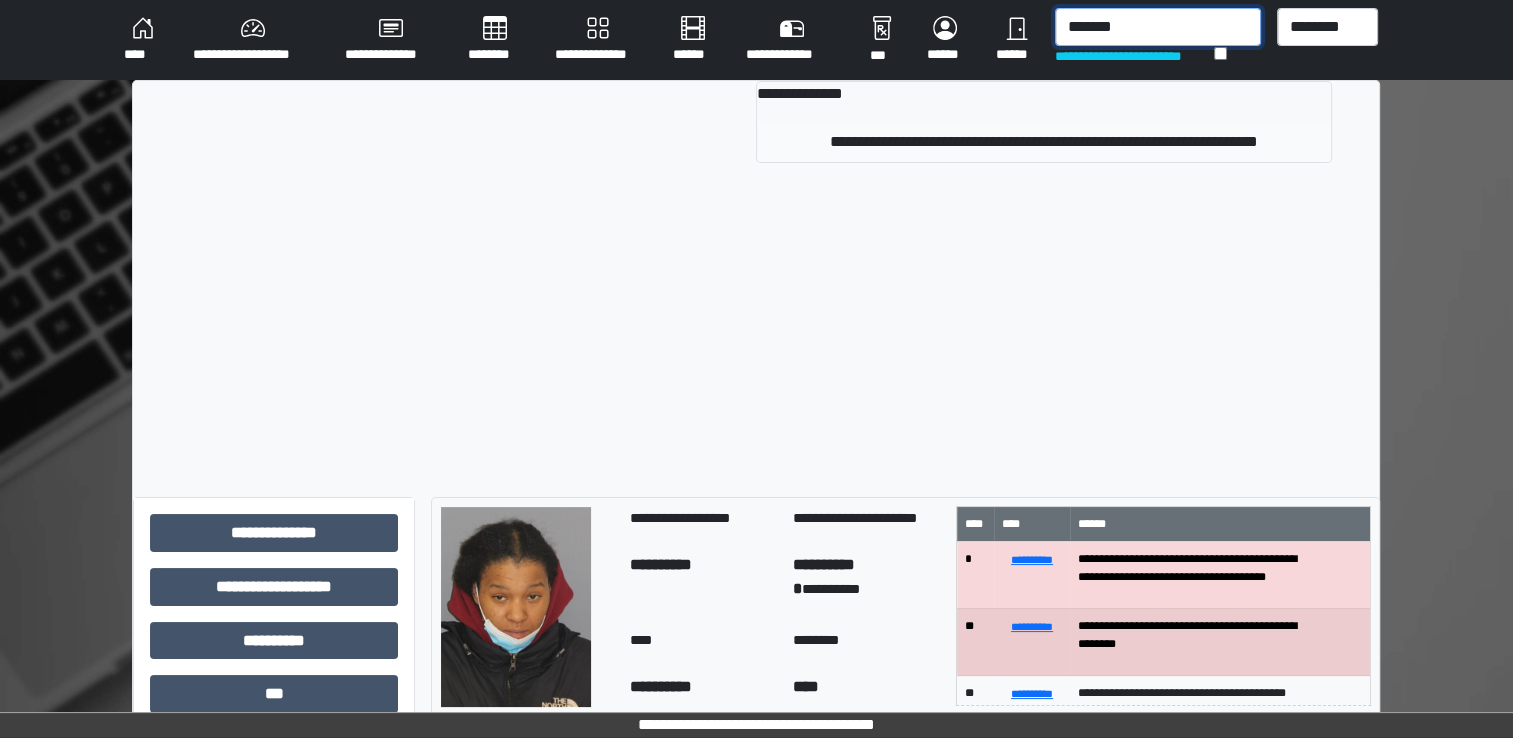type on "*******" 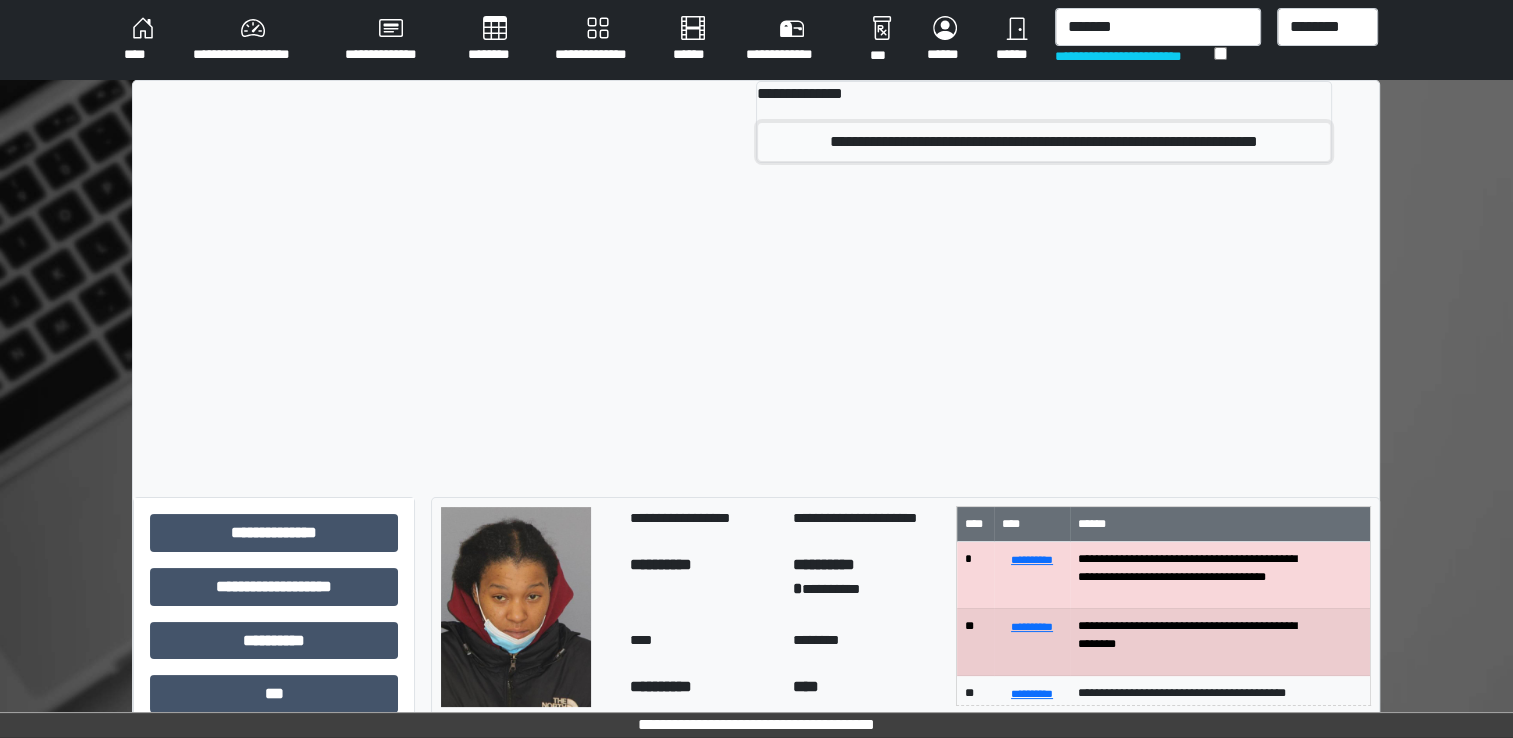 click on "**********" at bounding box center (1044, 142) 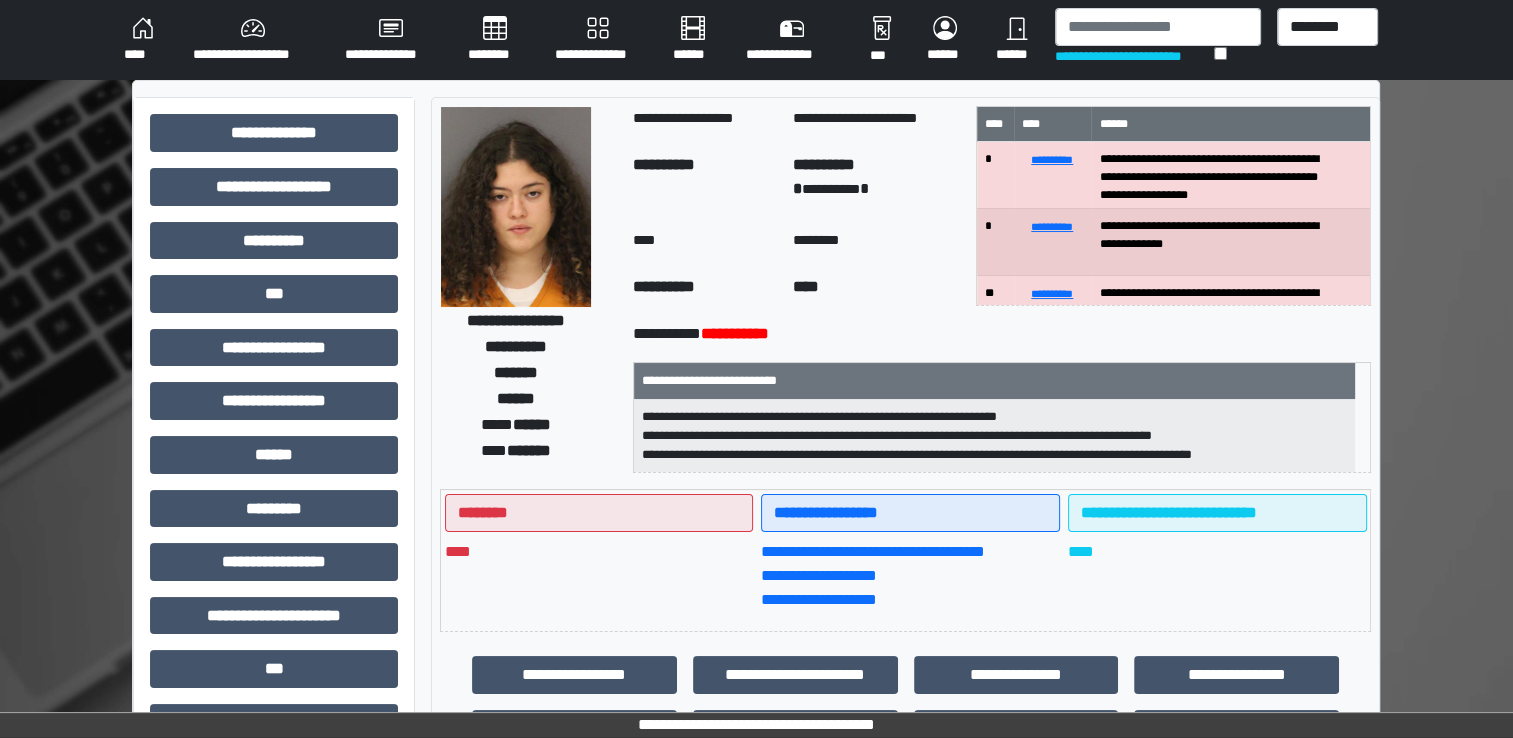 click at bounding box center [516, 207] 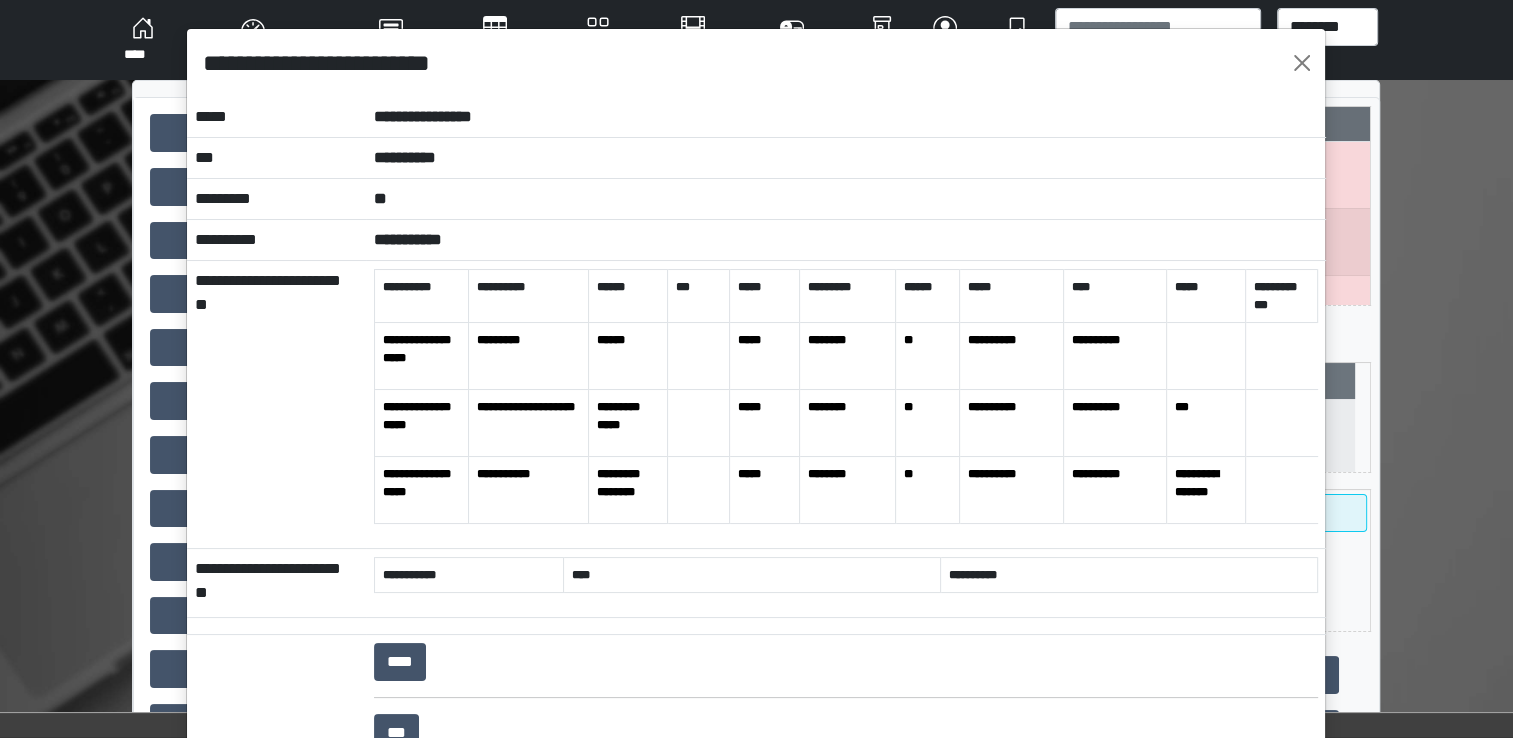 drag, startPoint x: 539, startPoint y: 283, endPoint x: 1032, endPoint y: 78, distance: 533.9232 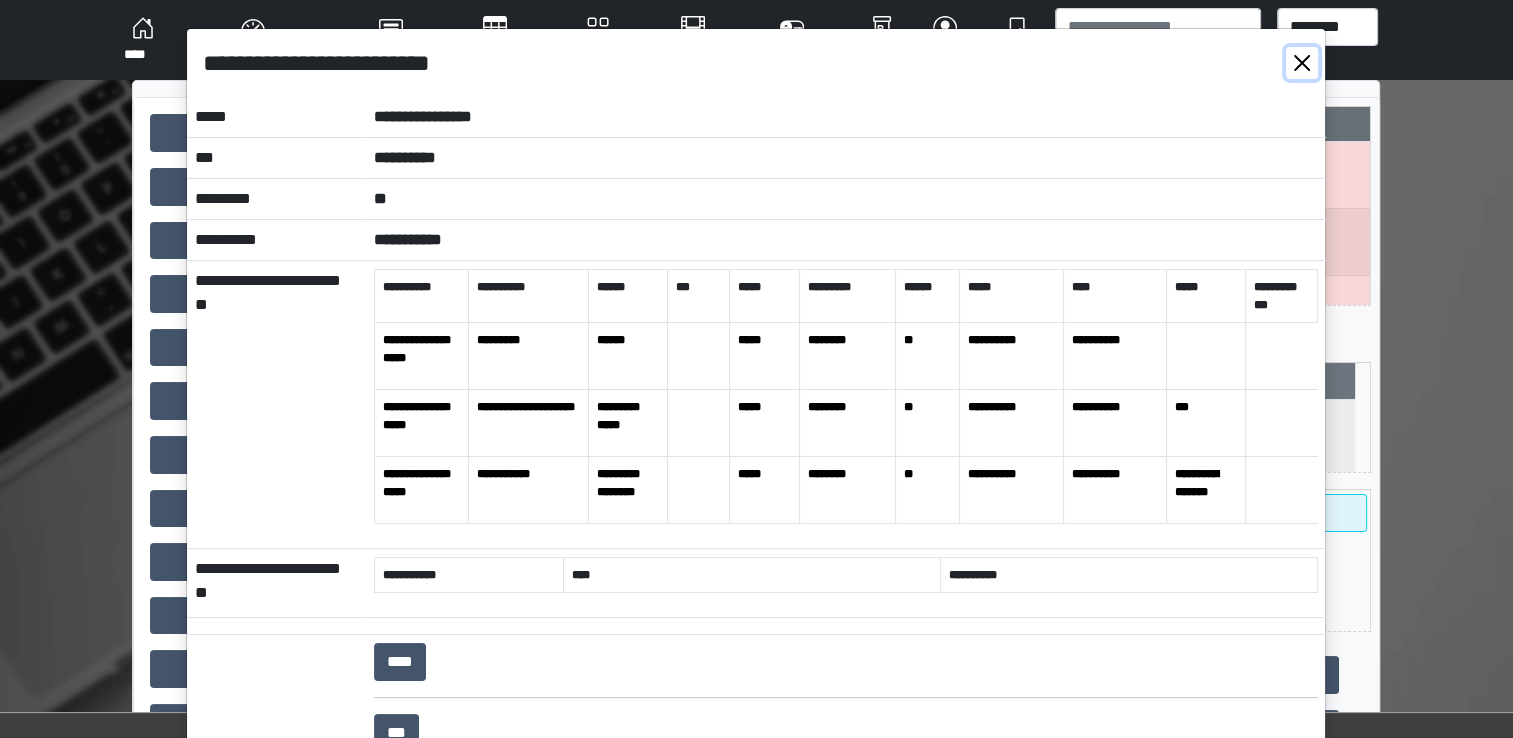 click at bounding box center [1302, 63] 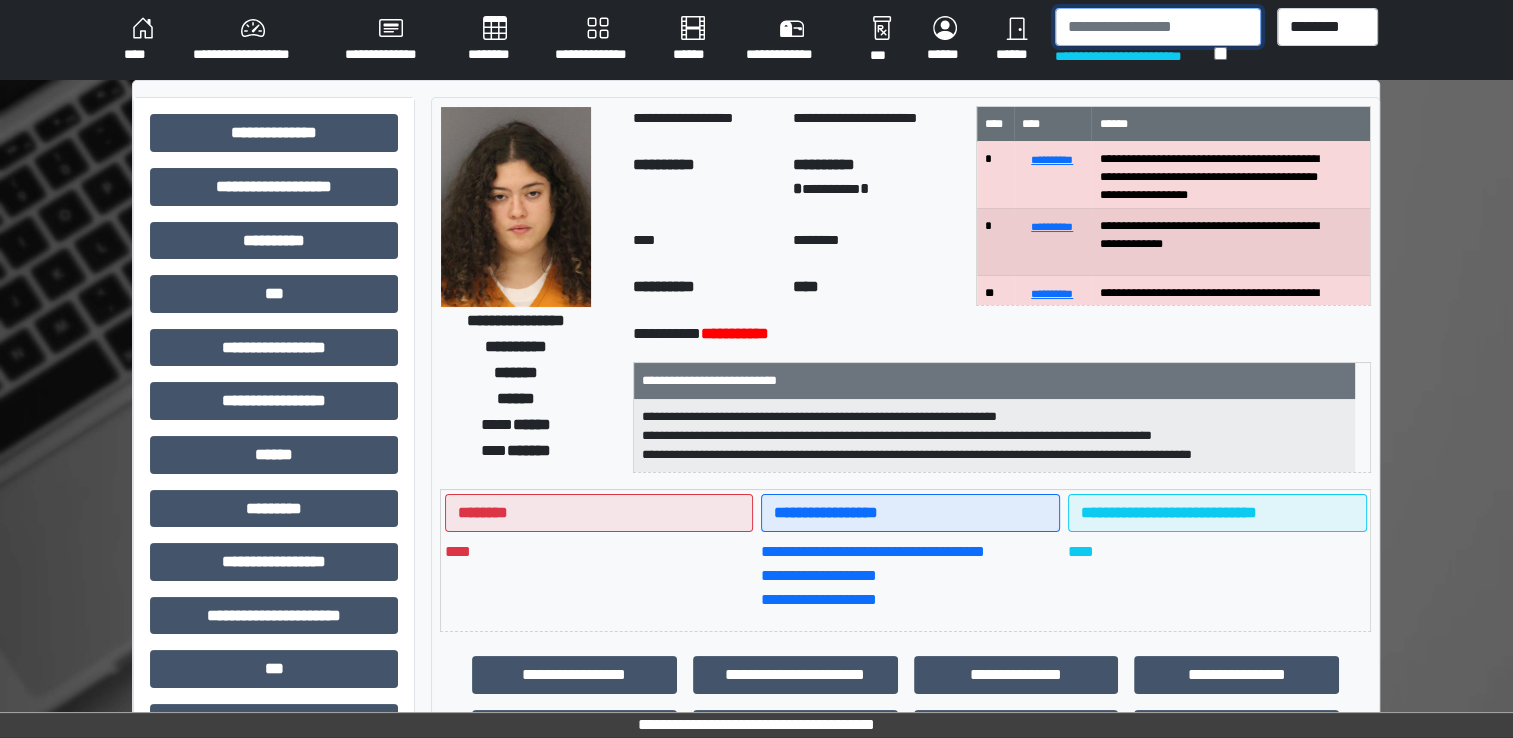 click at bounding box center [1158, 27] 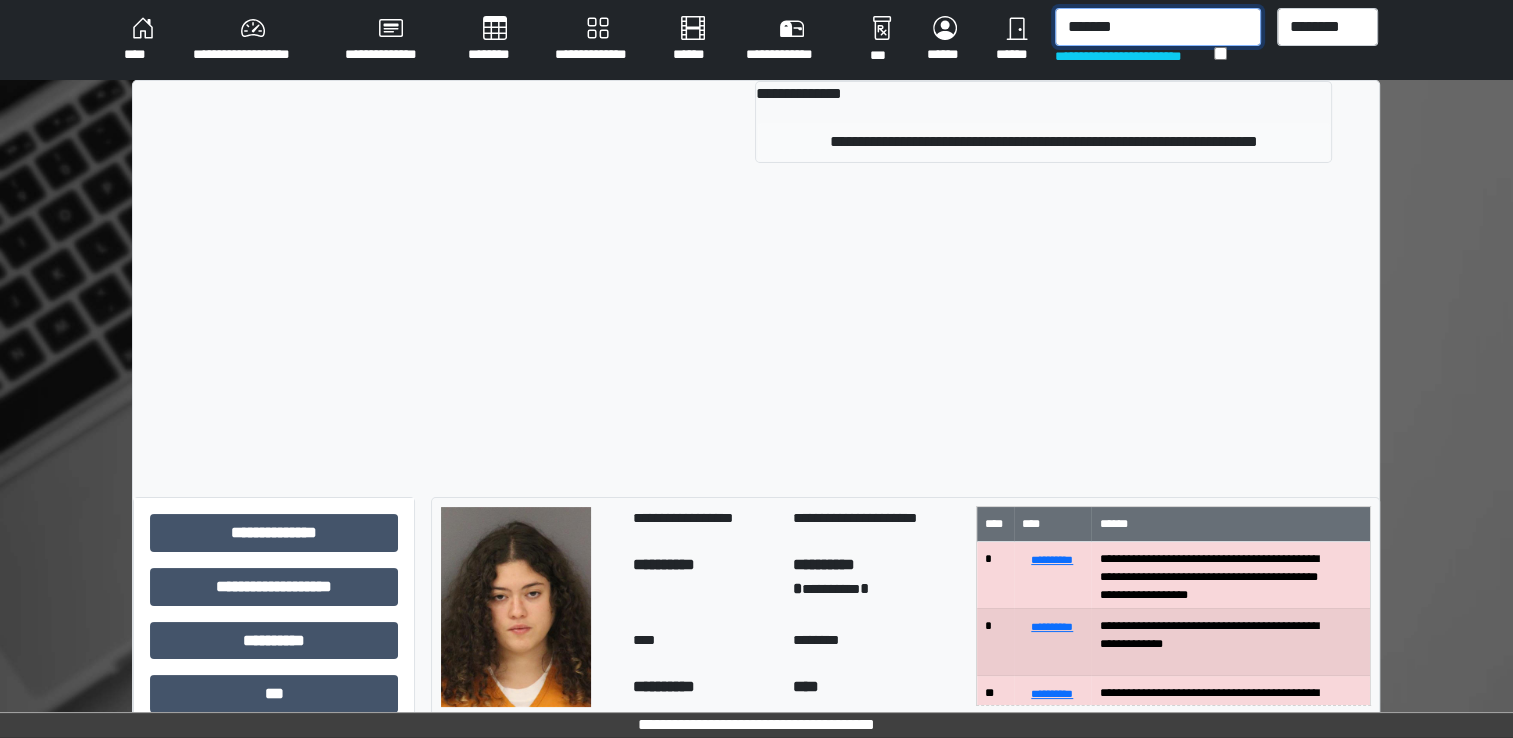 type on "*******" 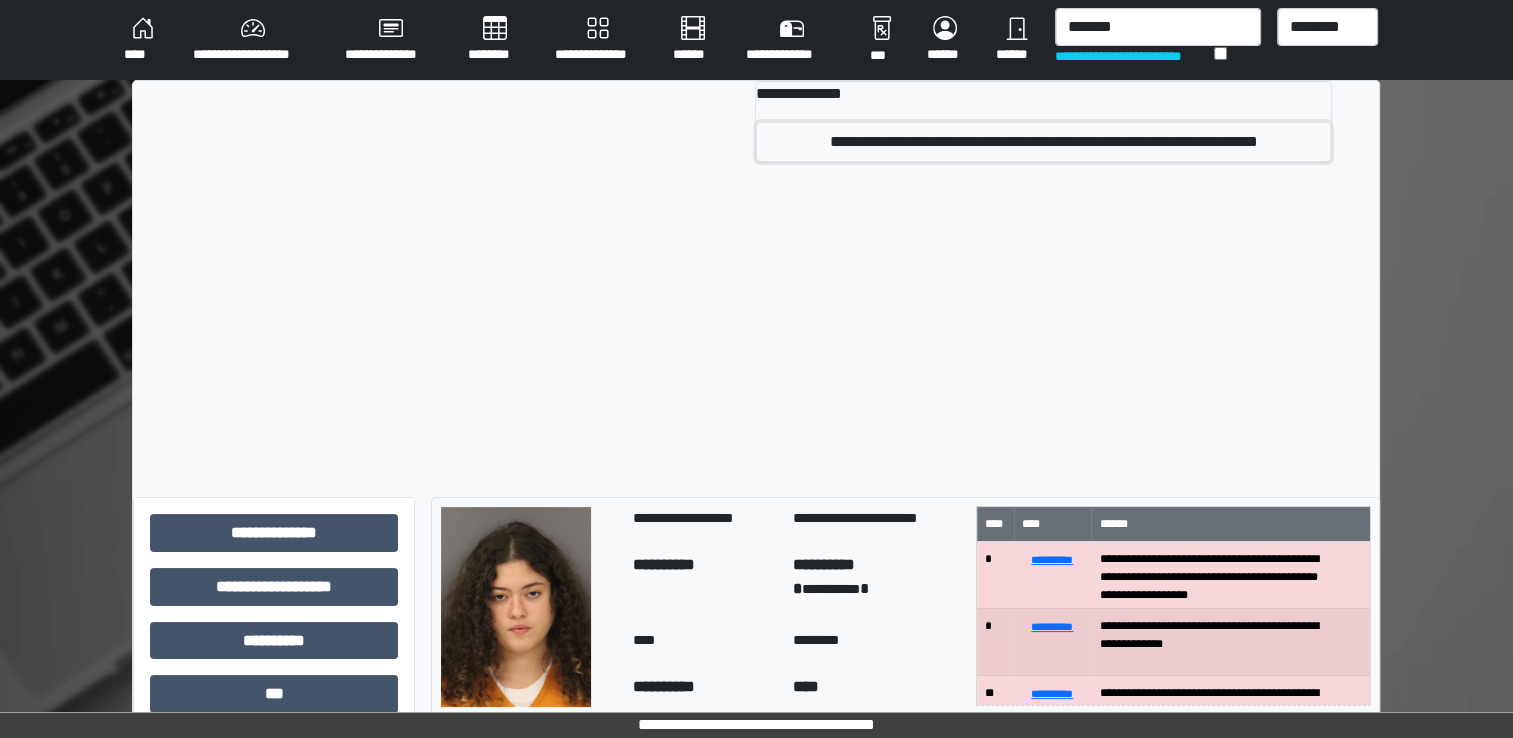 click on "**********" at bounding box center [1043, 142] 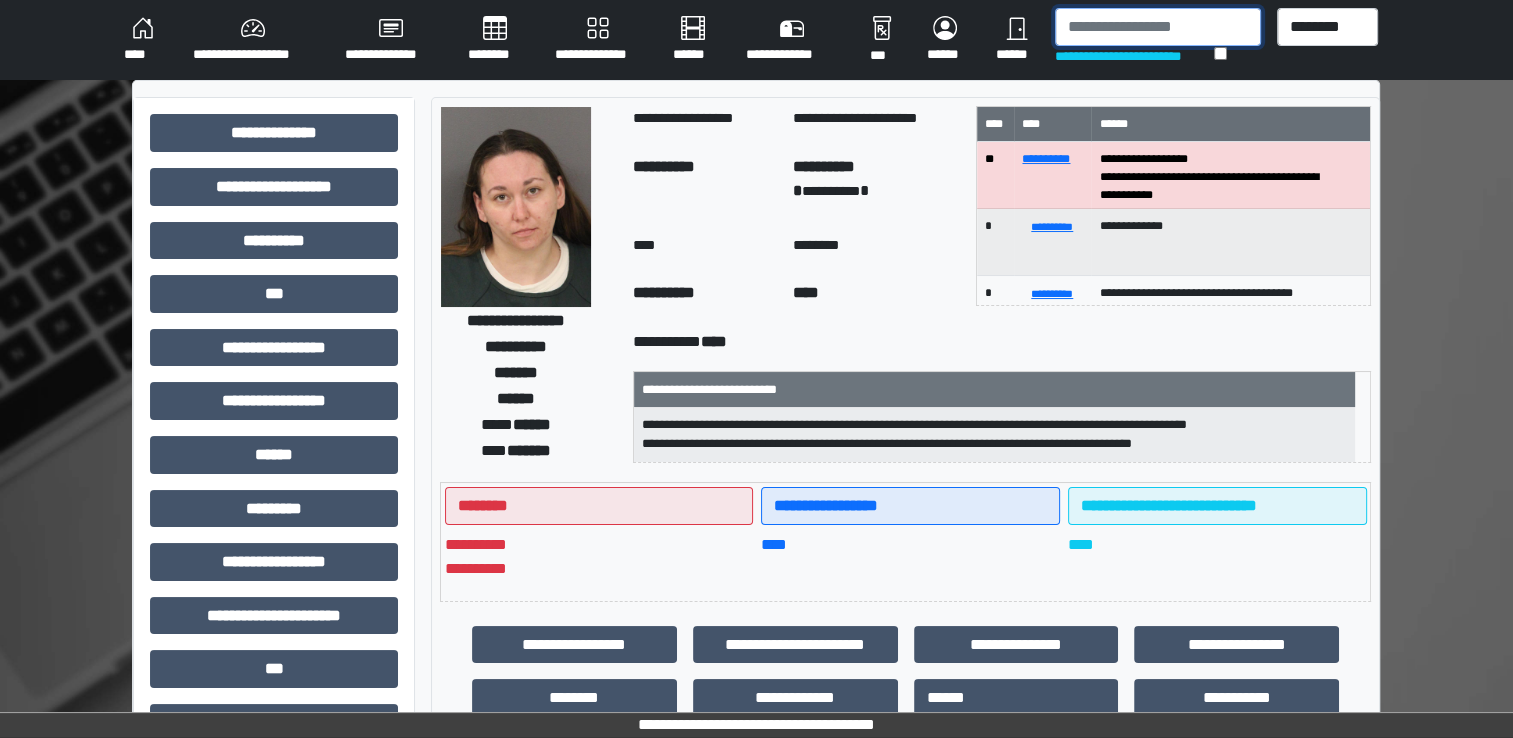 click at bounding box center (1158, 27) 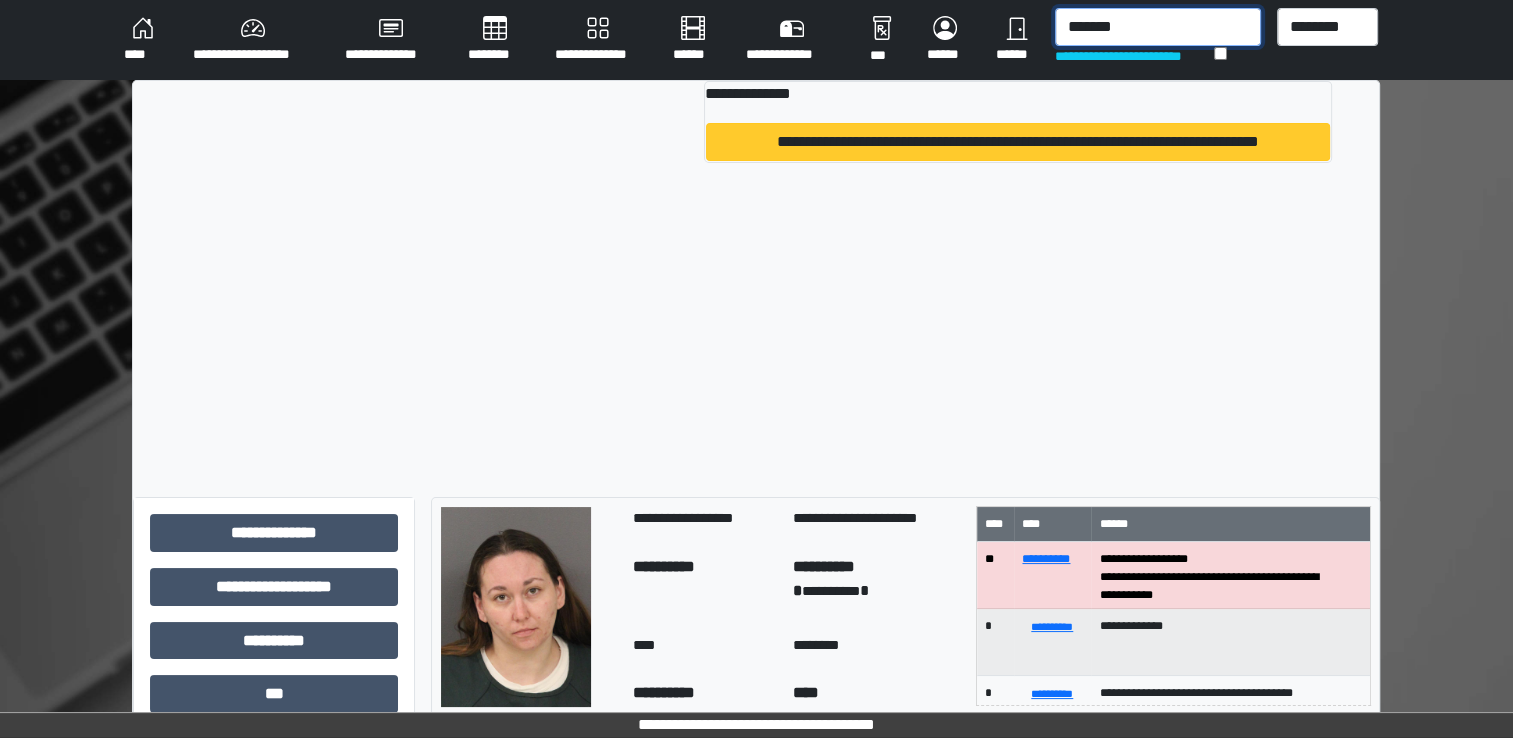 type on "*******" 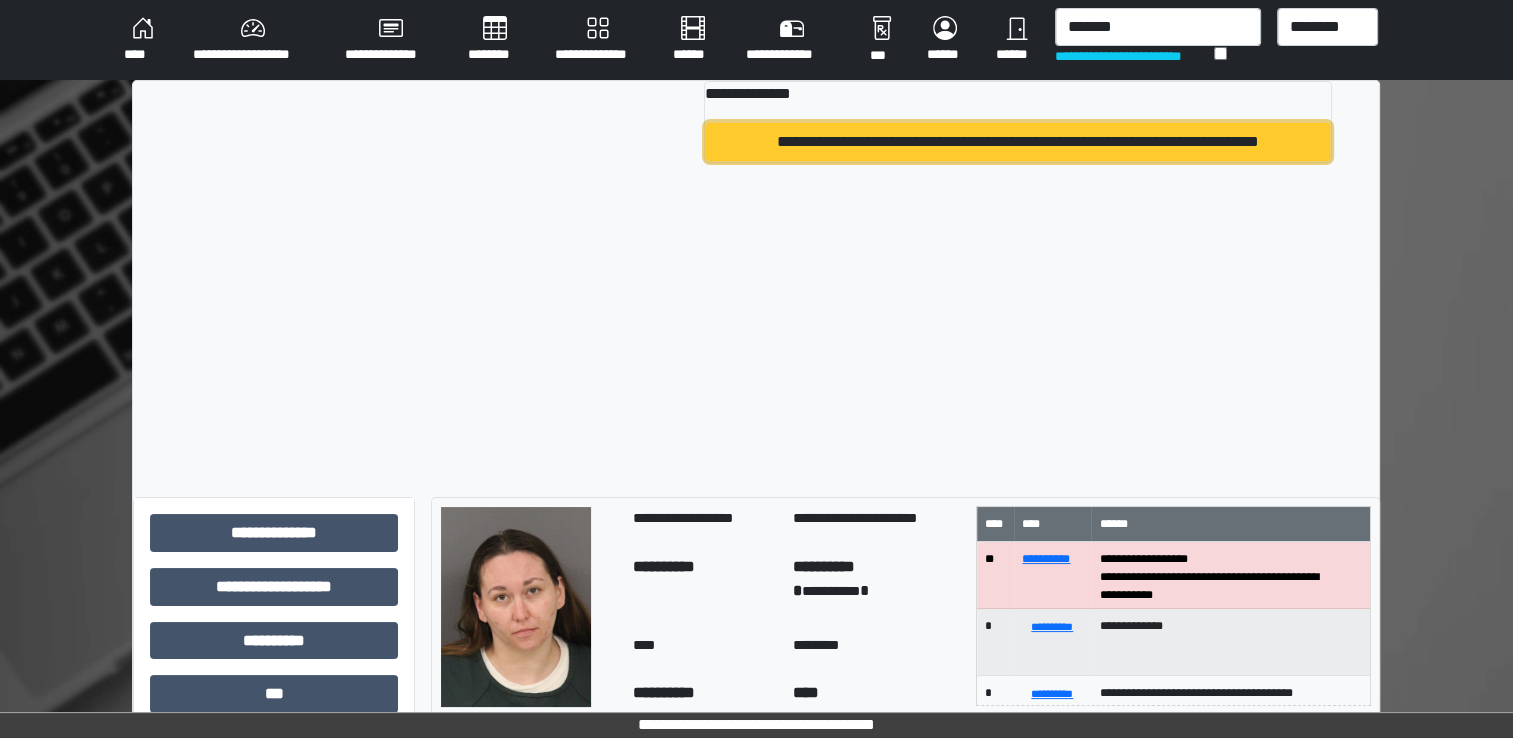 click on "**********" at bounding box center (1018, 142) 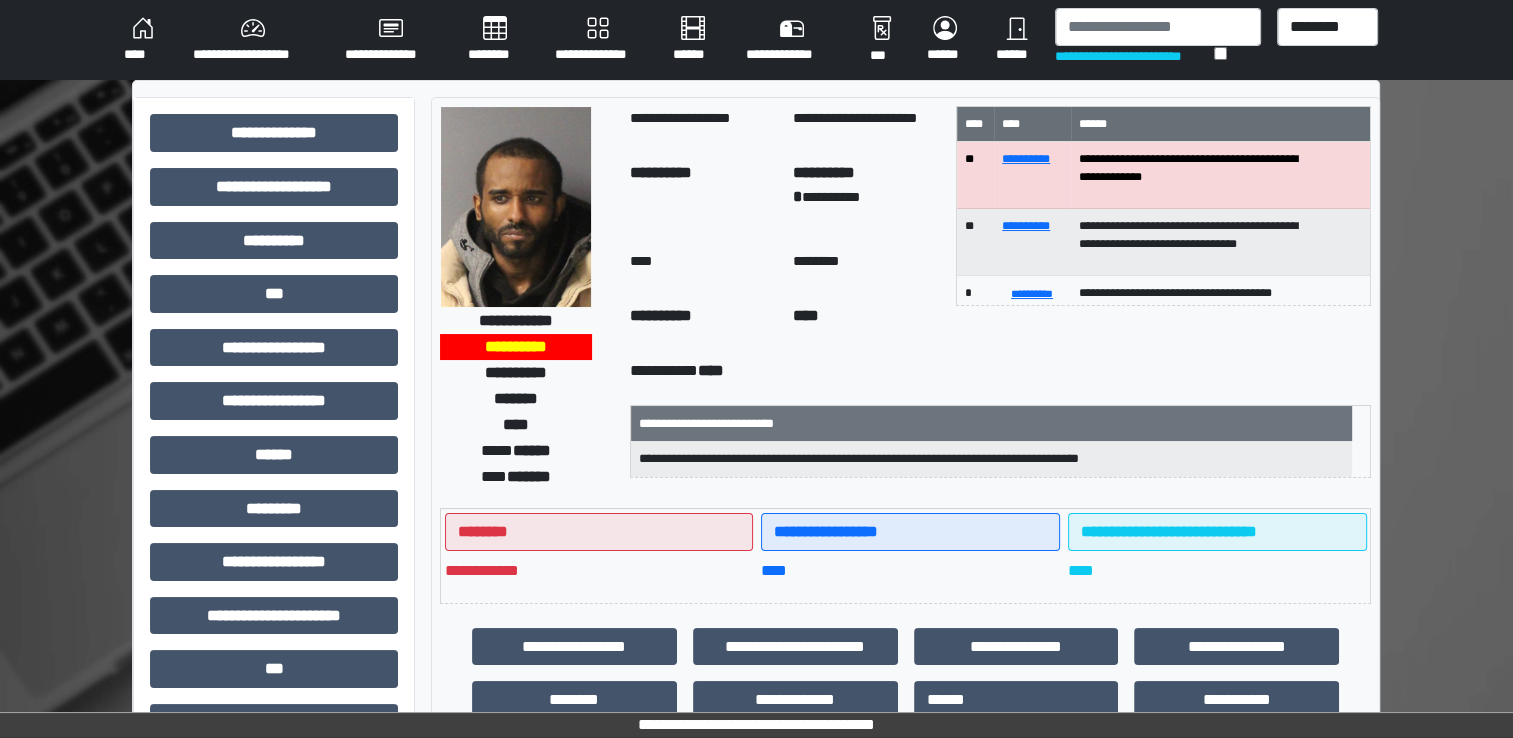click at bounding box center [516, 207] 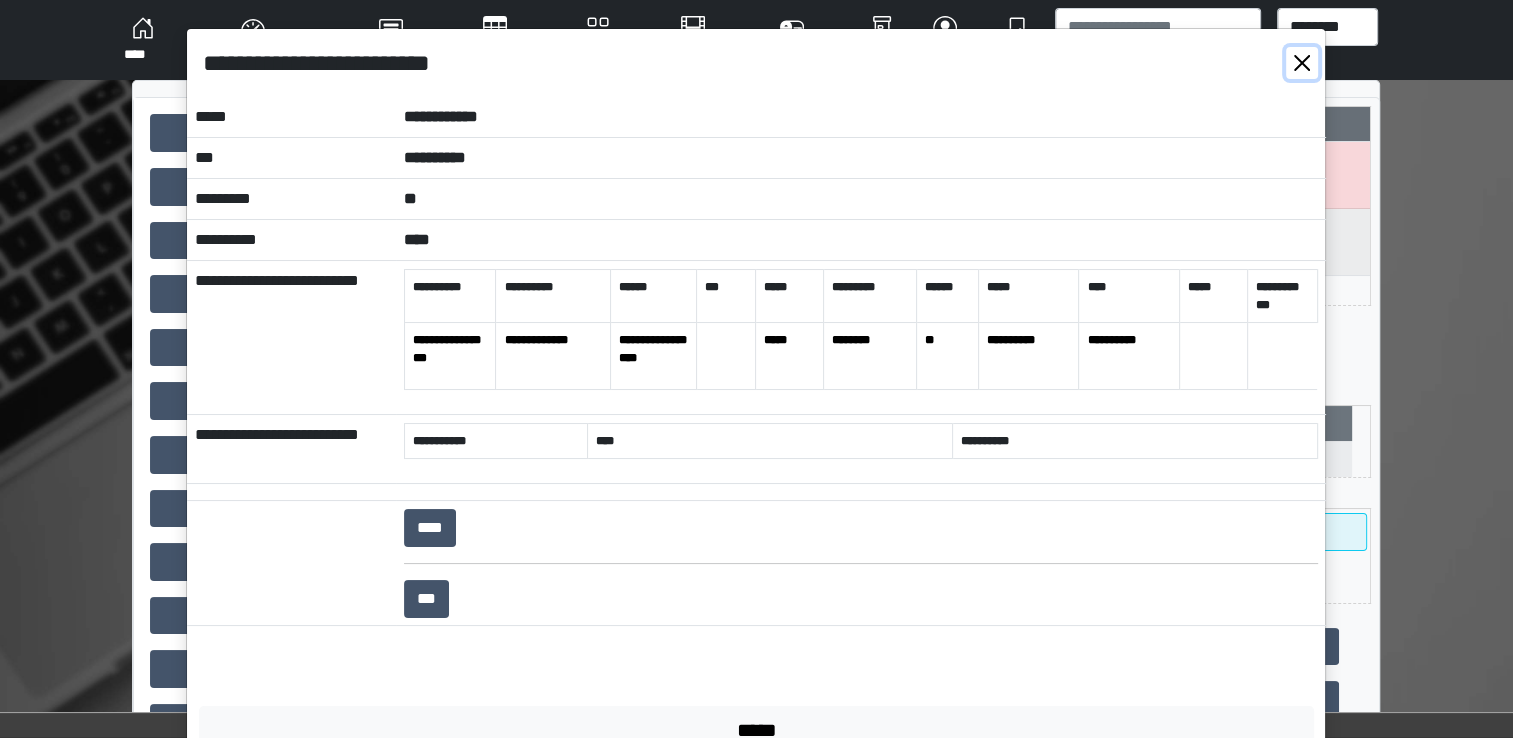 click at bounding box center [1302, 63] 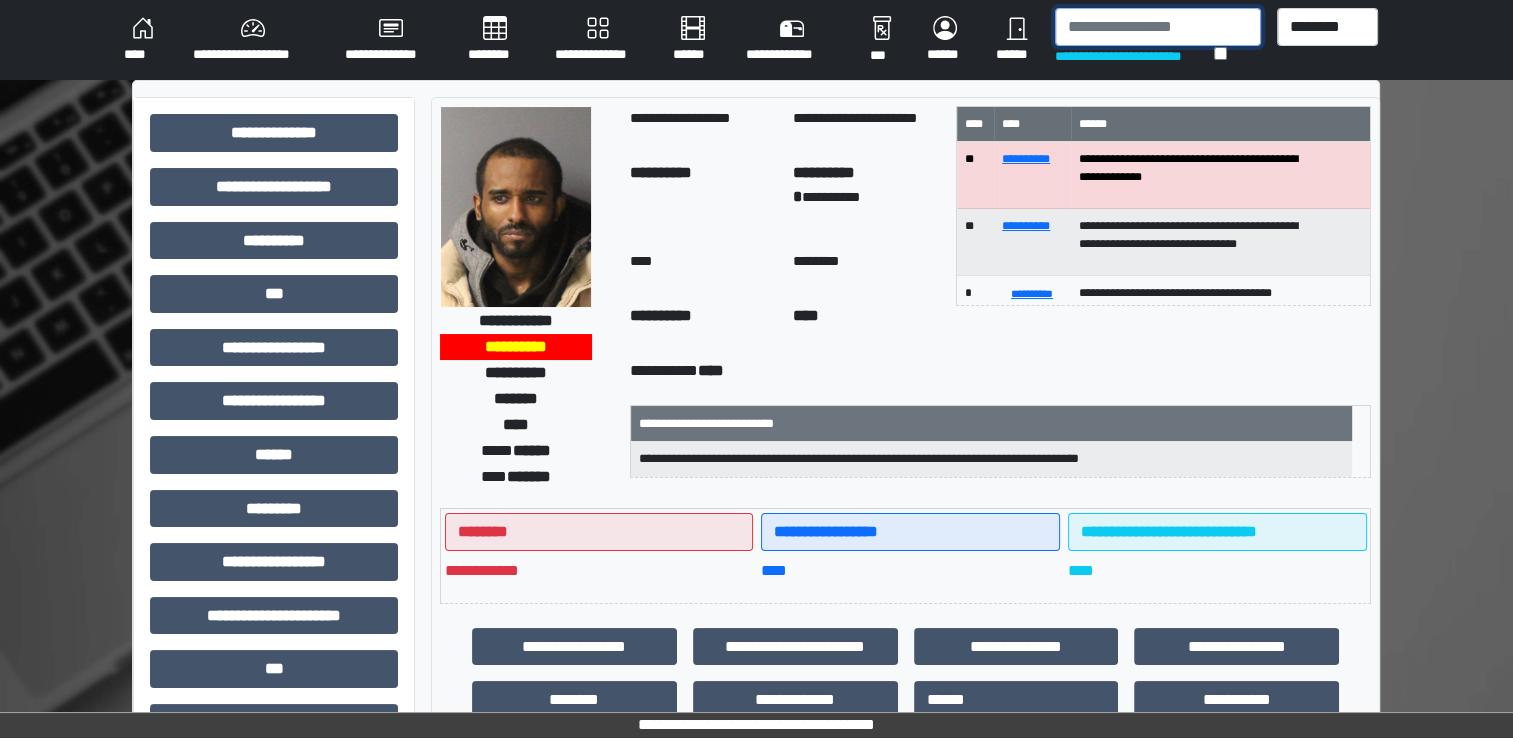 click at bounding box center (1158, 27) 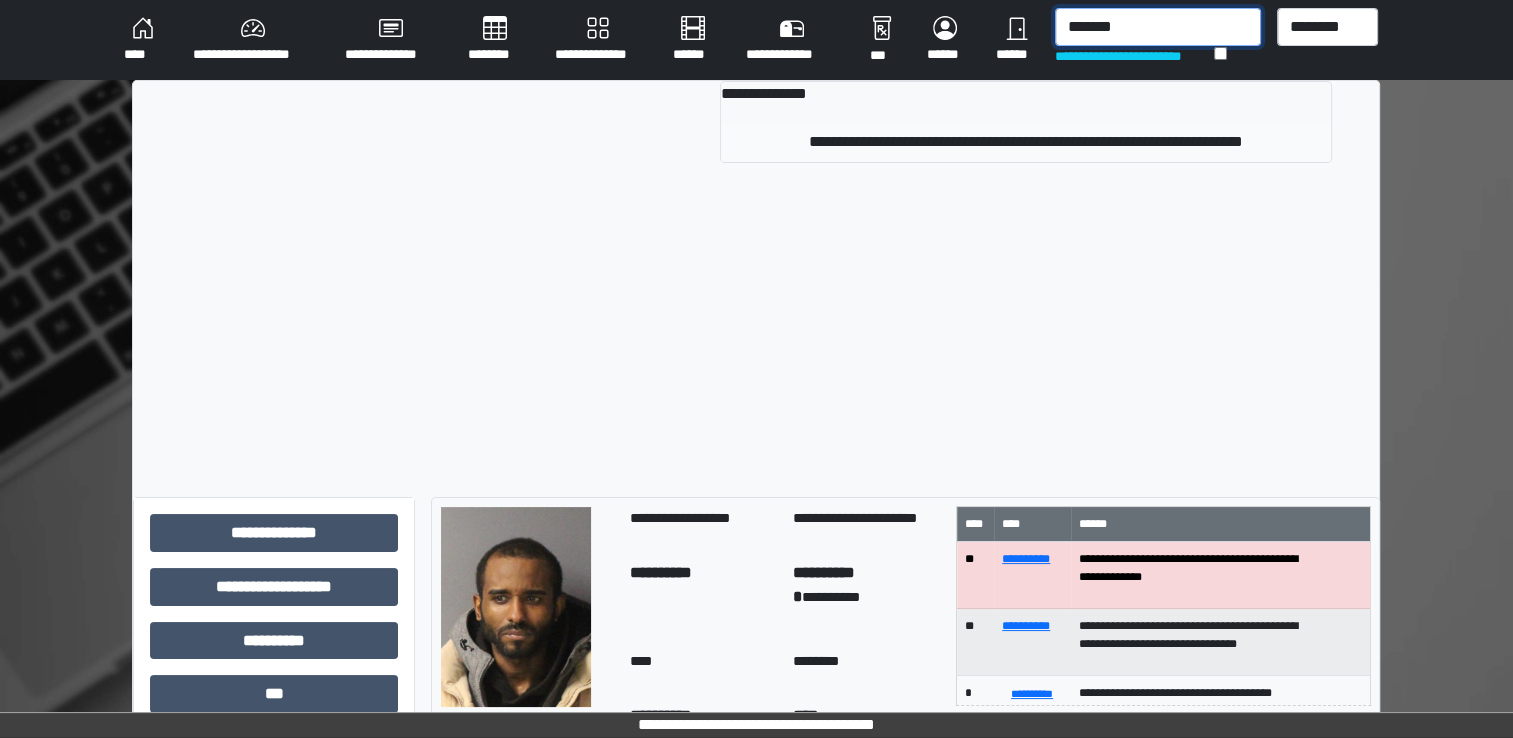 type on "*******" 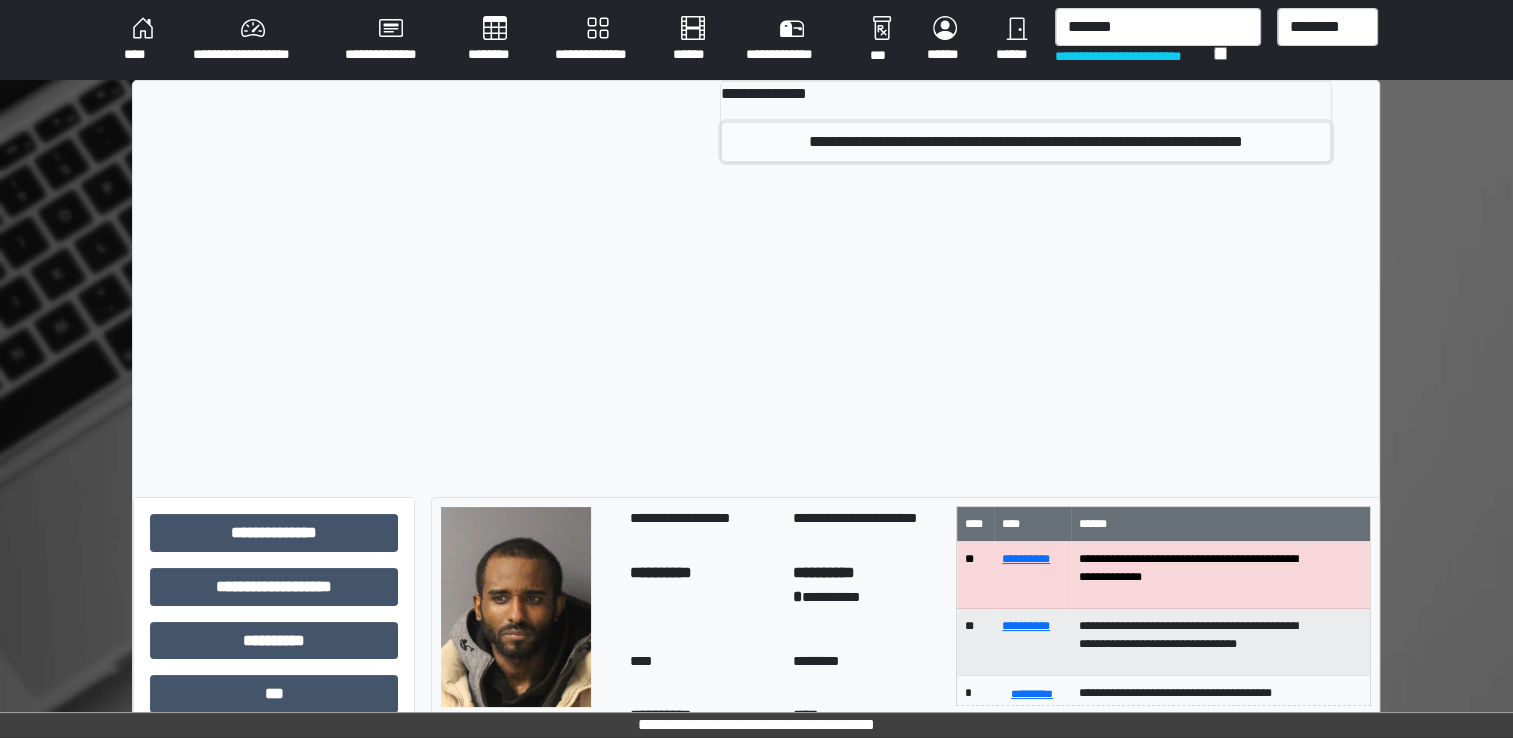 click on "**********" at bounding box center [1025, 142] 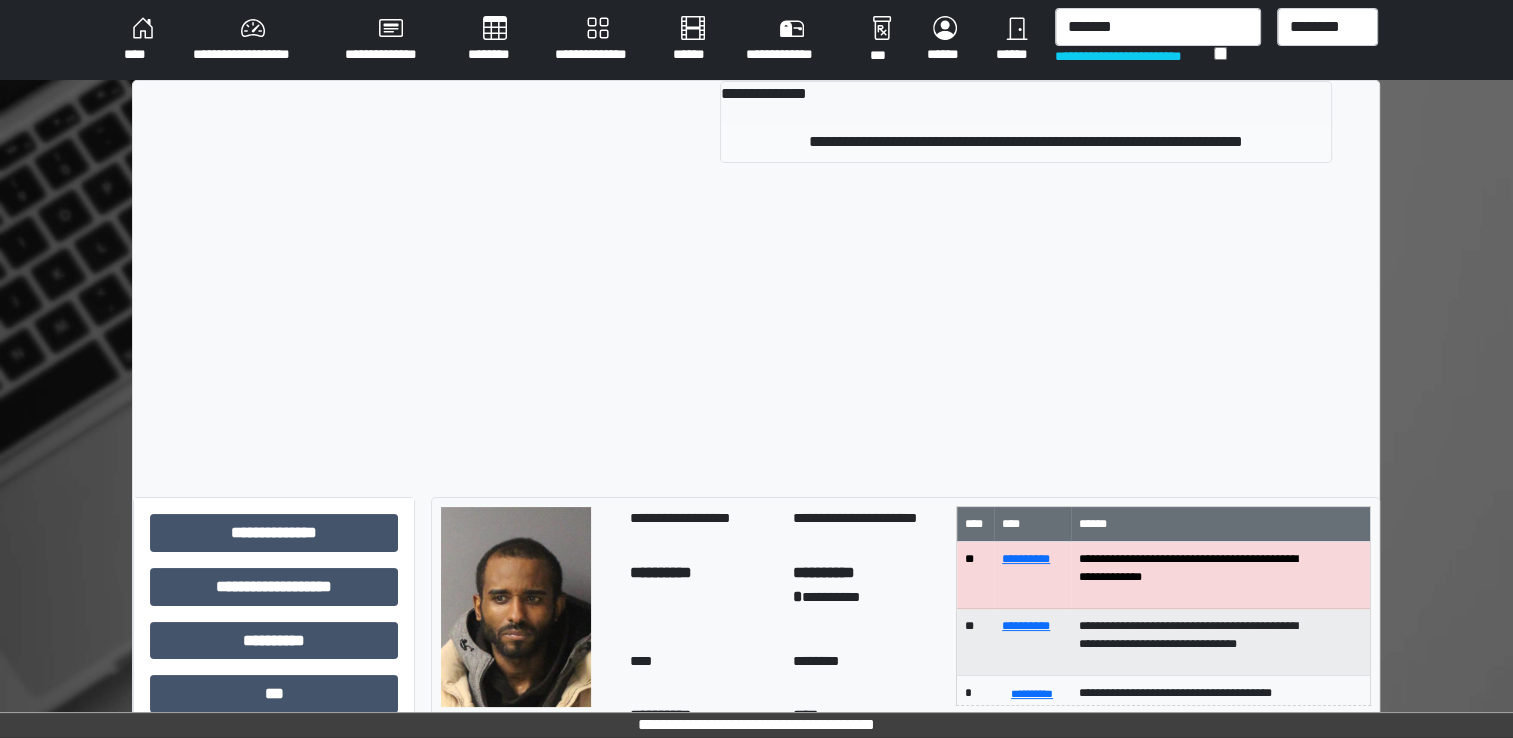 type 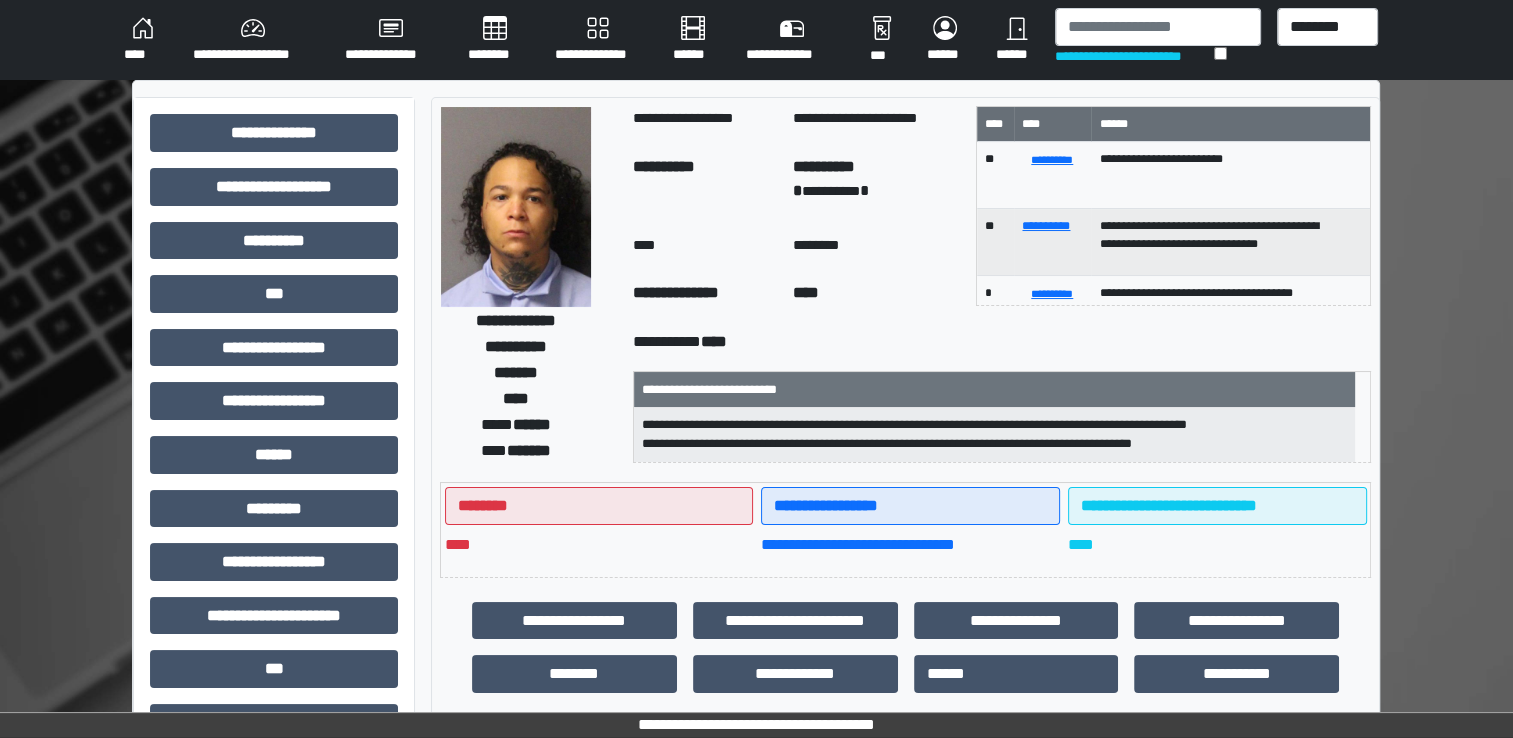 click at bounding box center [516, 207] 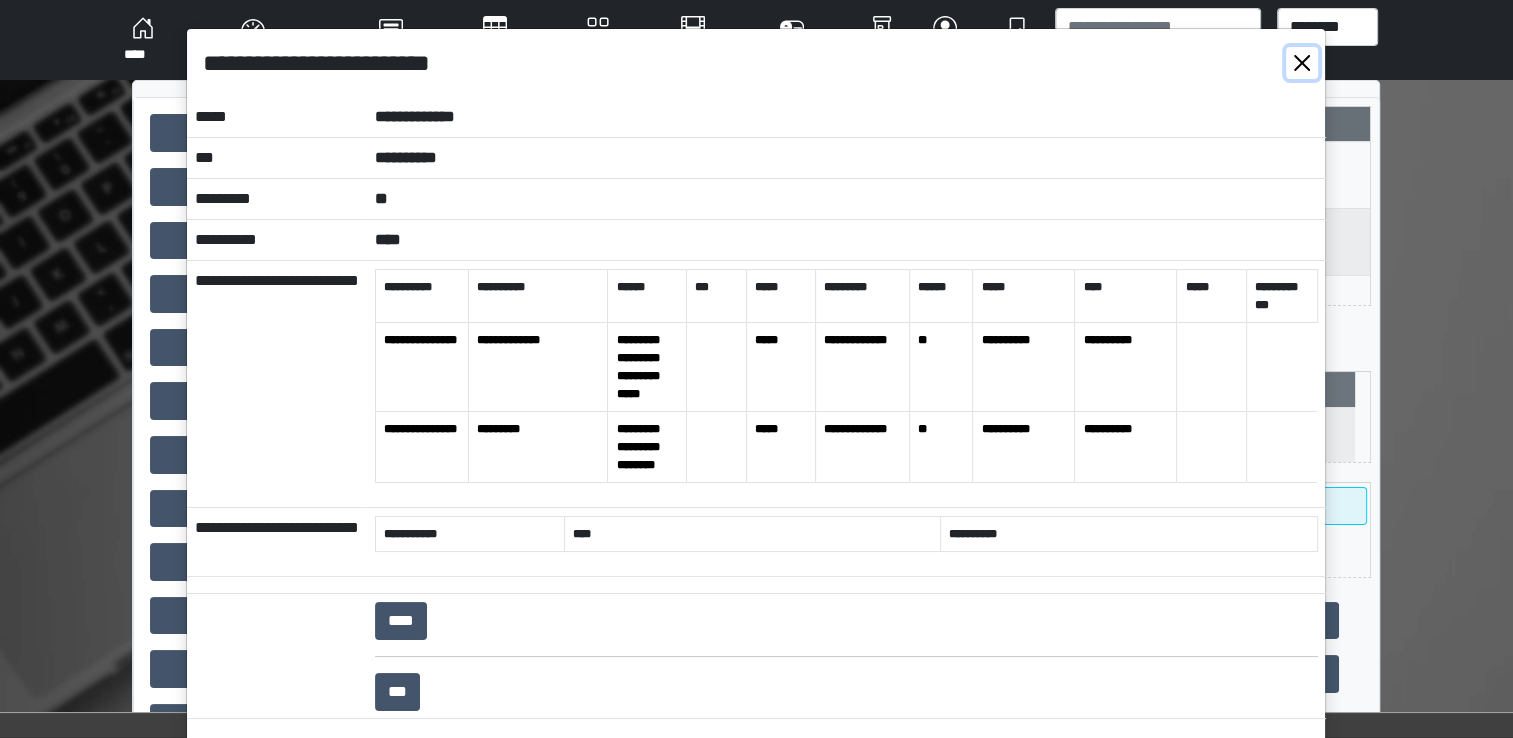 click at bounding box center [1302, 63] 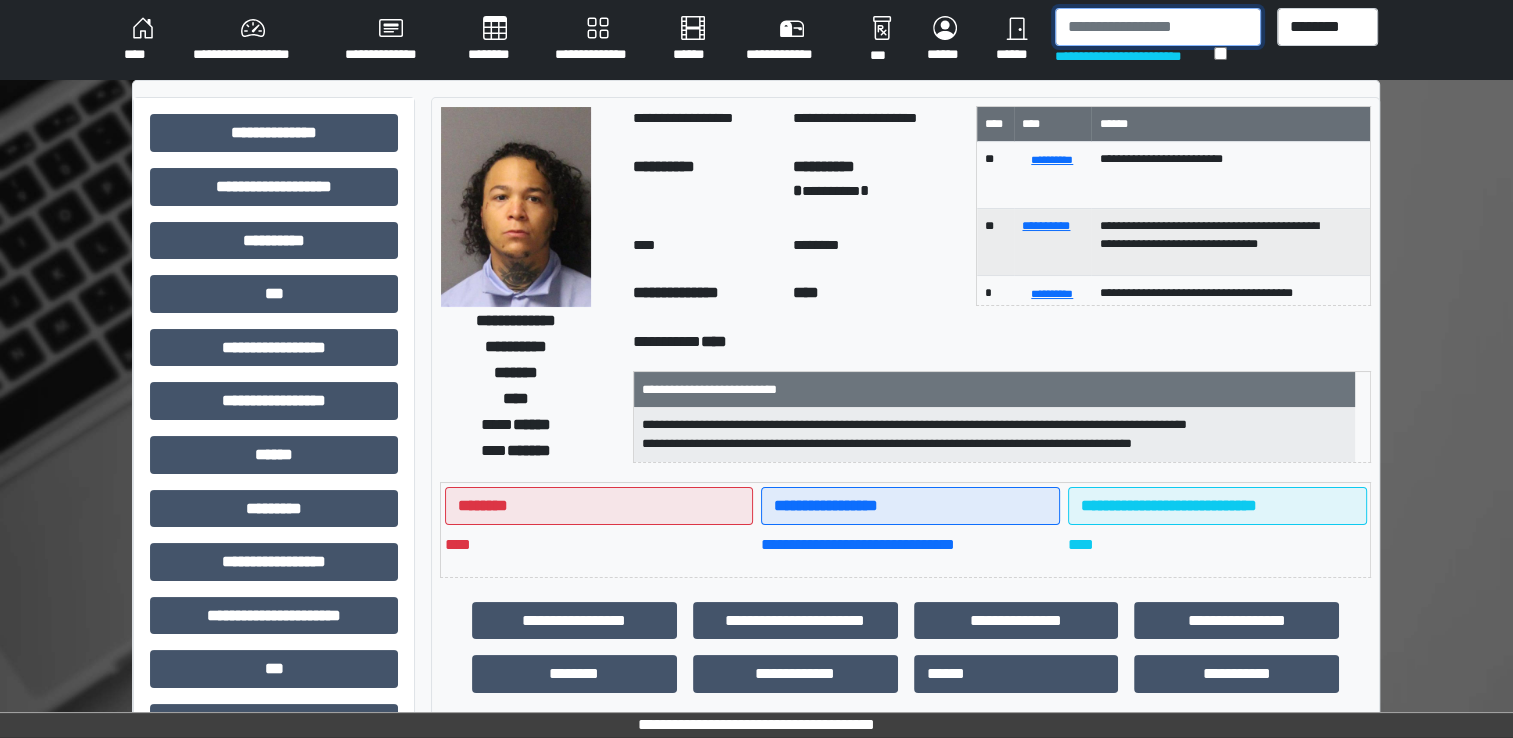 click at bounding box center [1158, 27] 